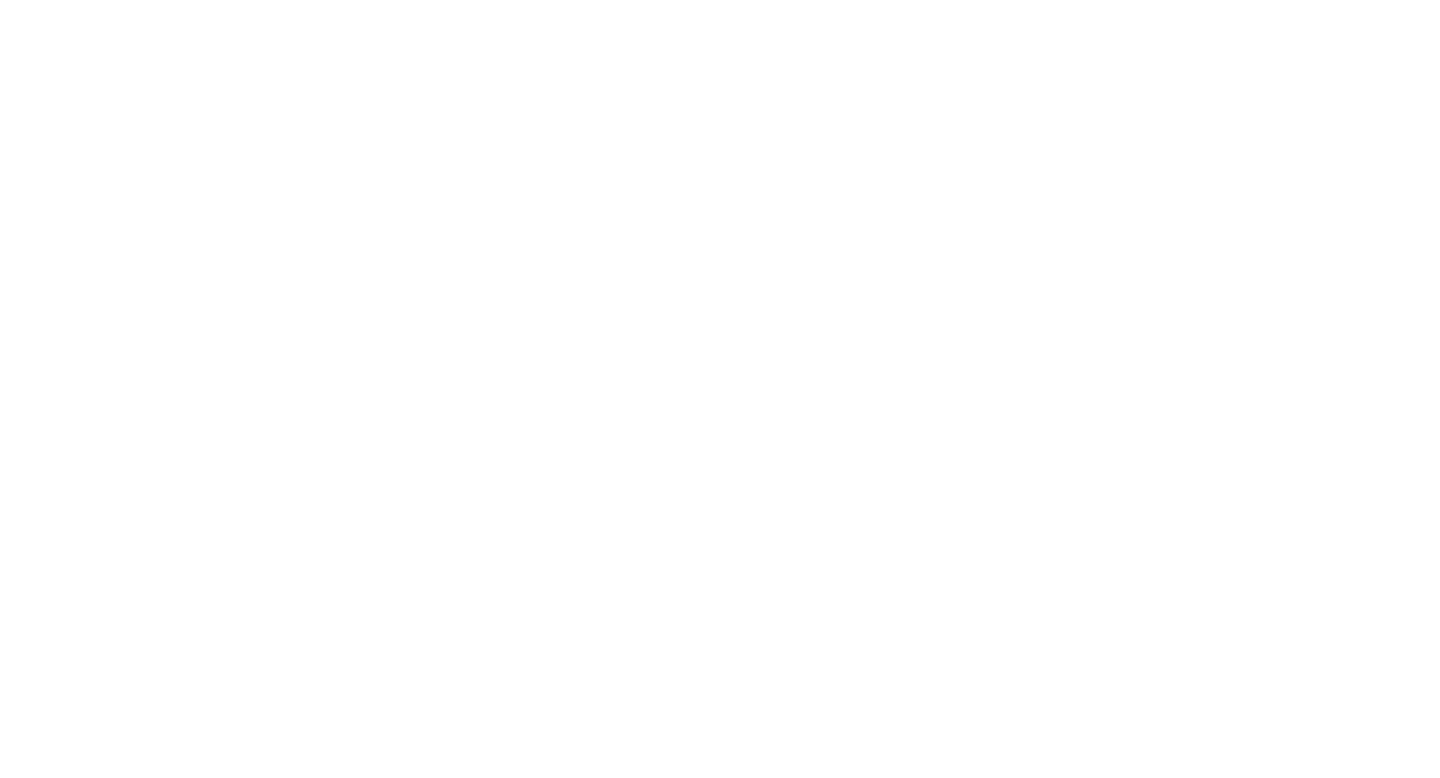 scroll, scrollTop: 0, scrollLeft: 0, axis: both 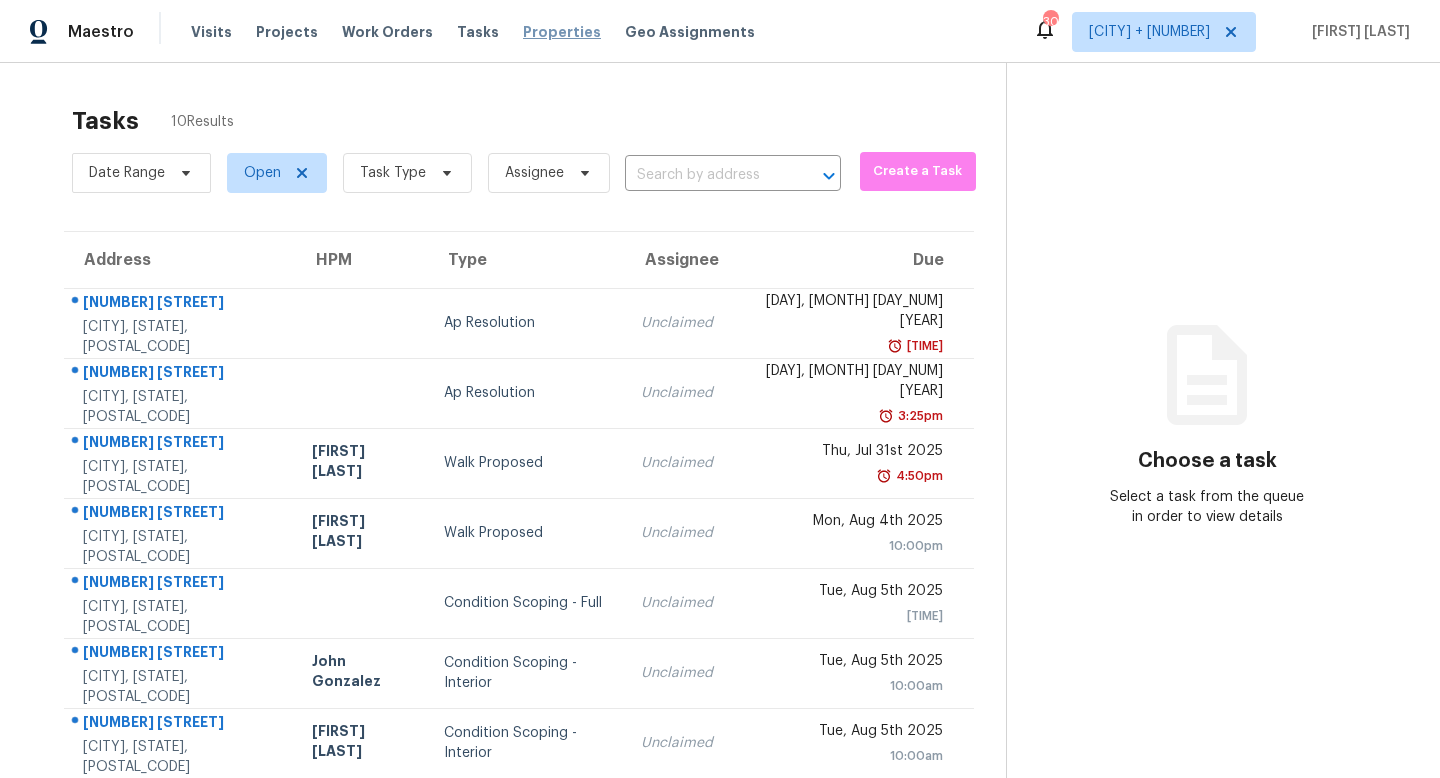 click on "Properties" at bounding box center [562, 32] 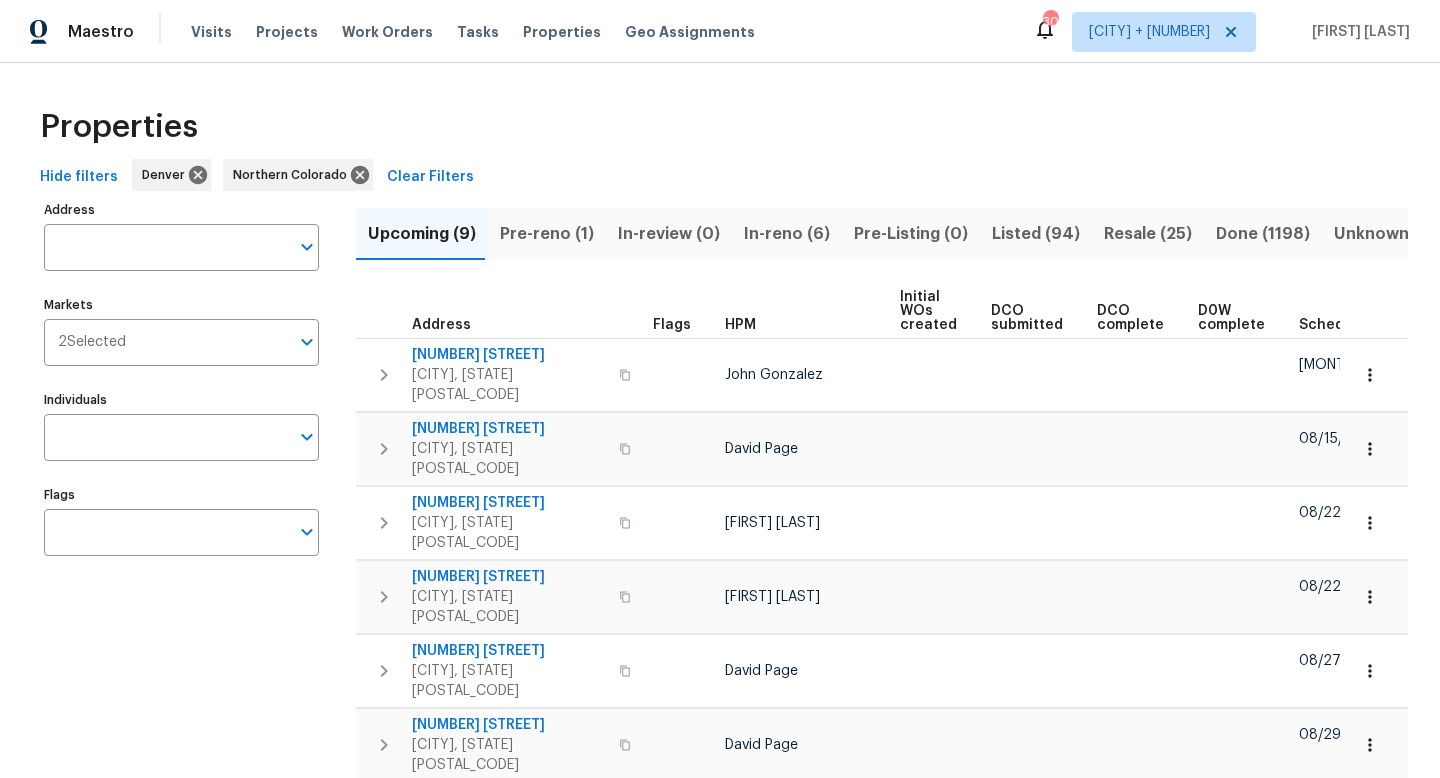 click on "Pre-reno (1)" at bounding box center (547, 234) 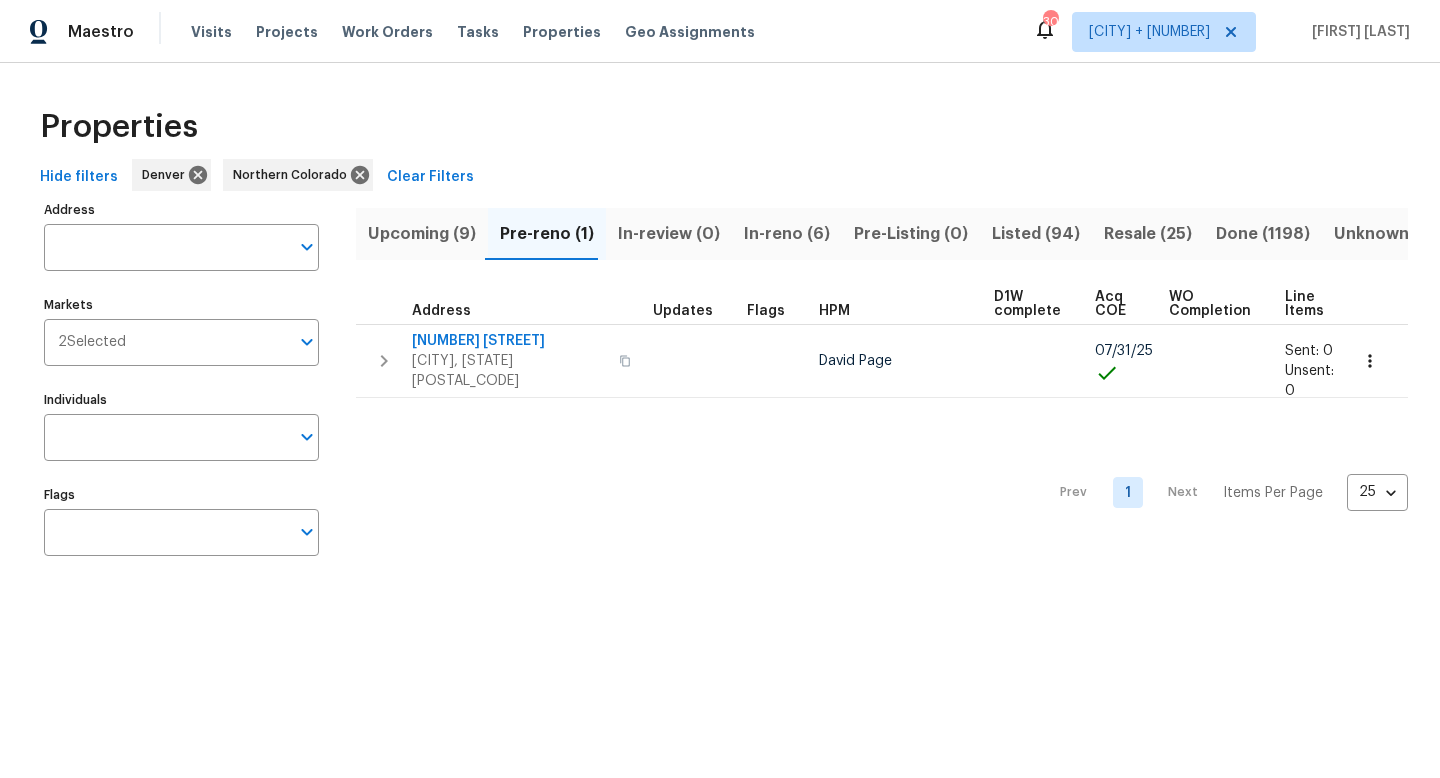 click on "Upcoming (9)" at bounding box center (422, 234) 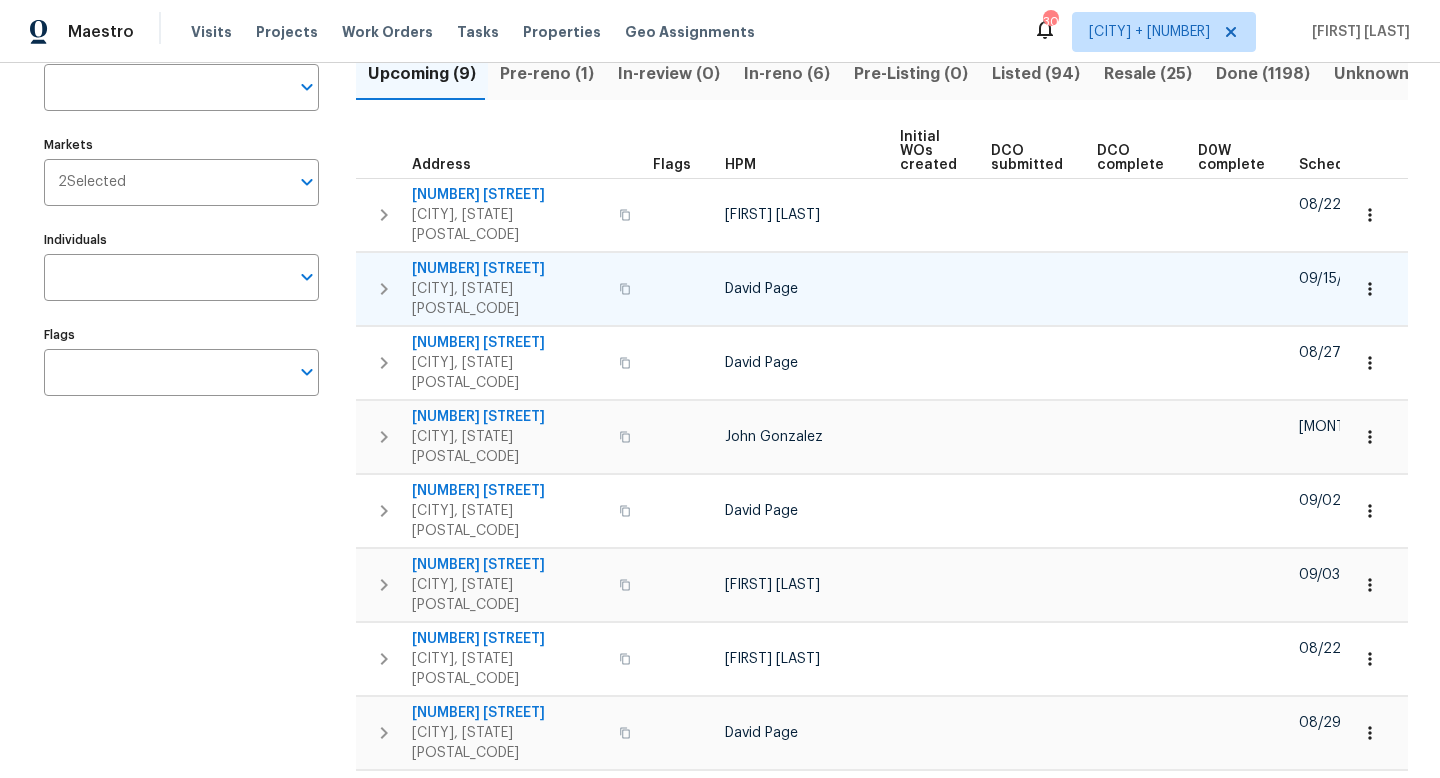 scroll, scrollTop: 162, scrollLeft: 0, axis: vertical 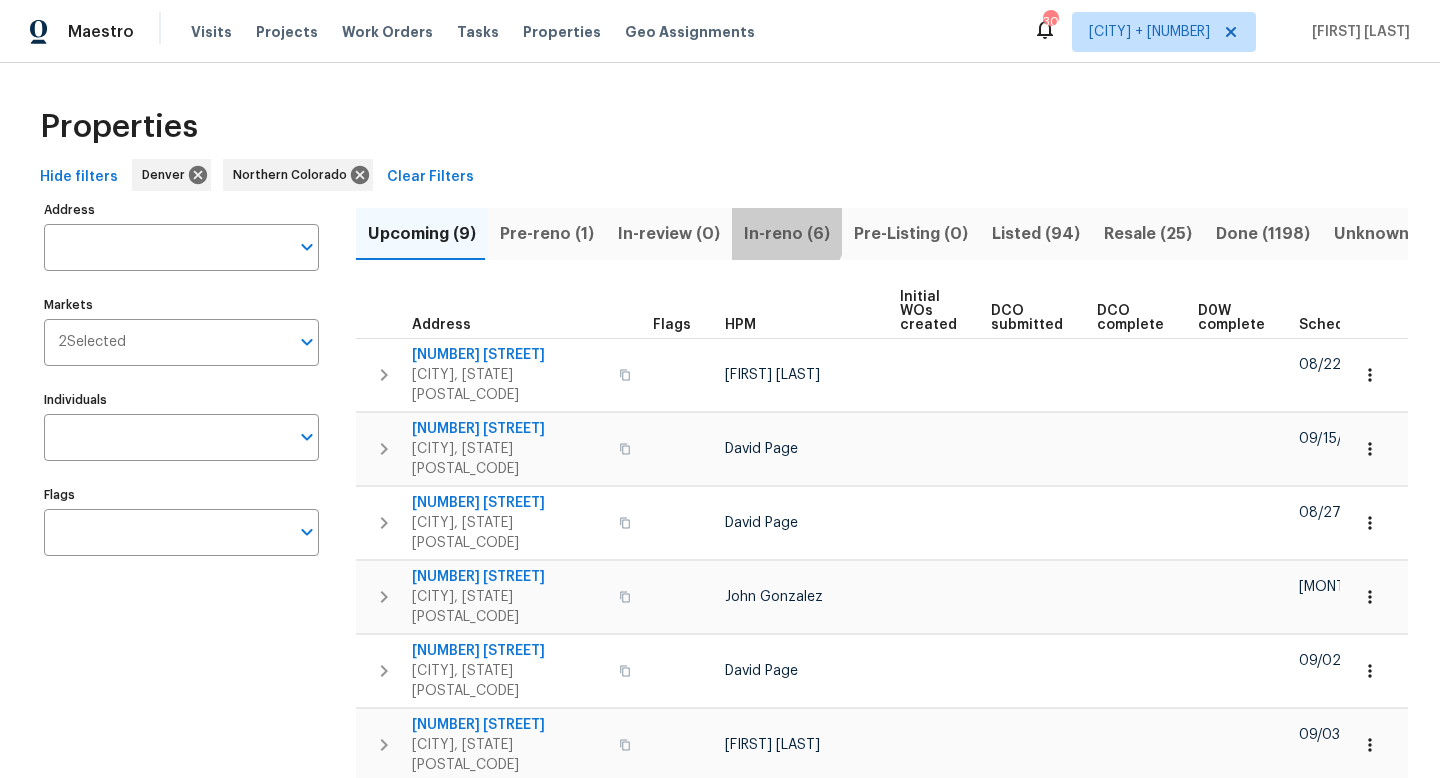 click on "In-reno (6)" at bounding box center (787, 234) 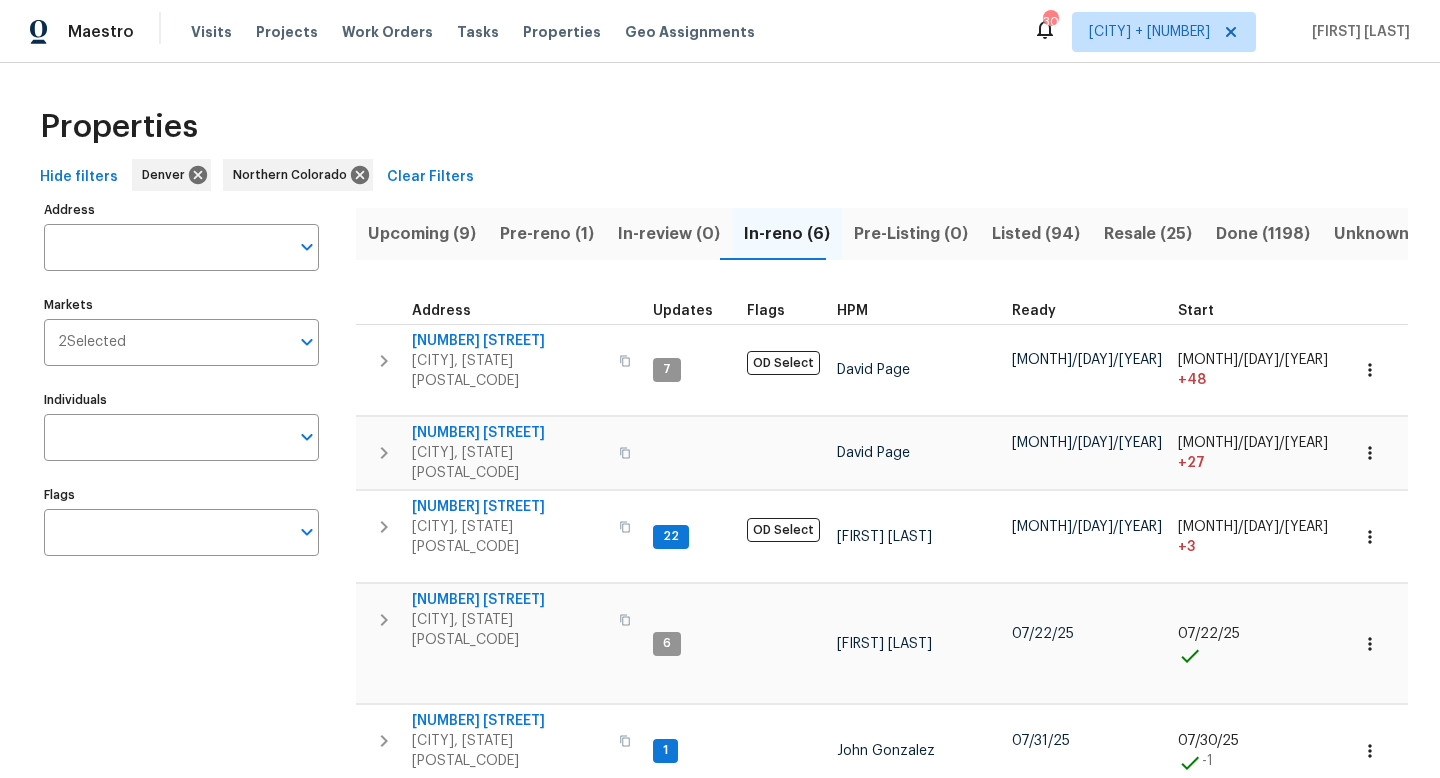 click on "HPM" at bounding box center [852, 311] 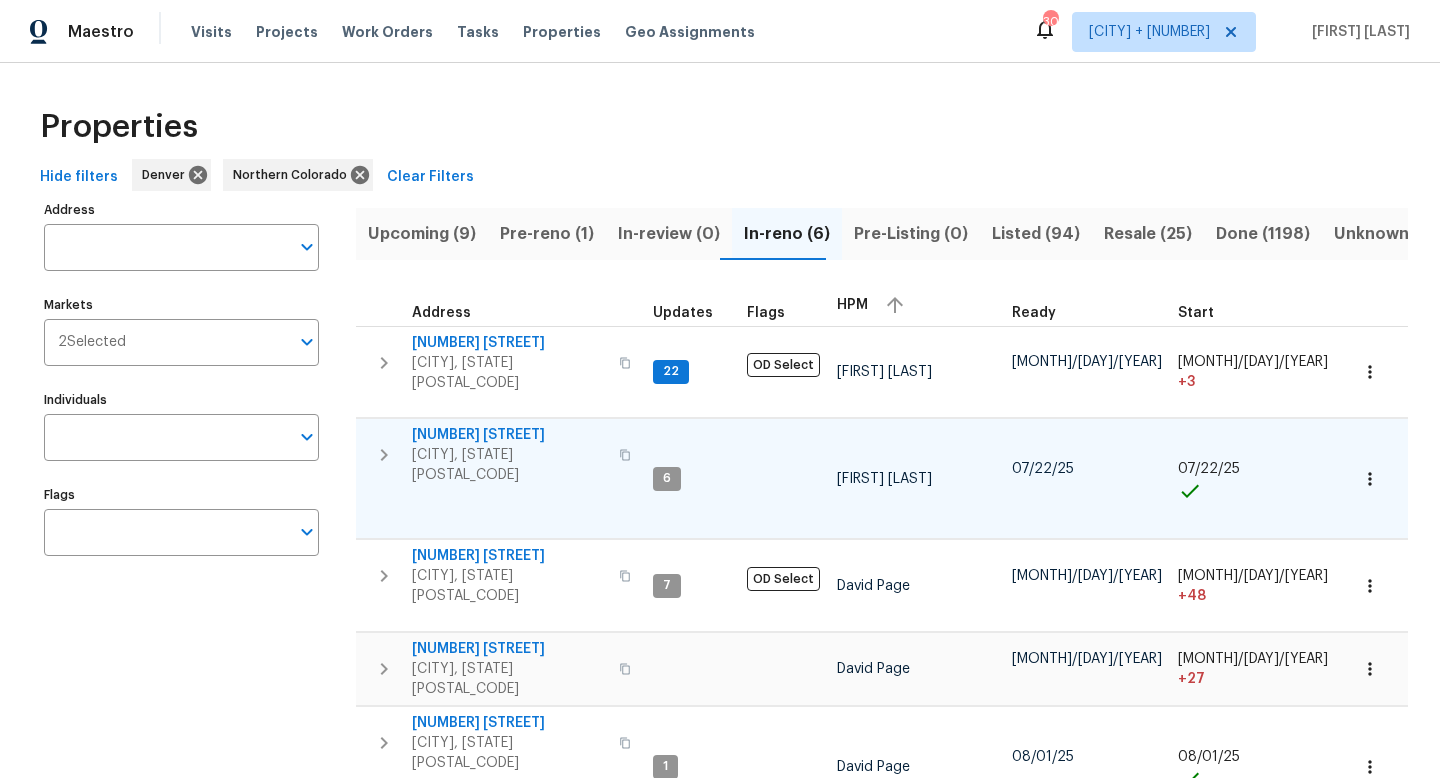 click on "7575 Elmwood St" at bounding box center [509, 435] 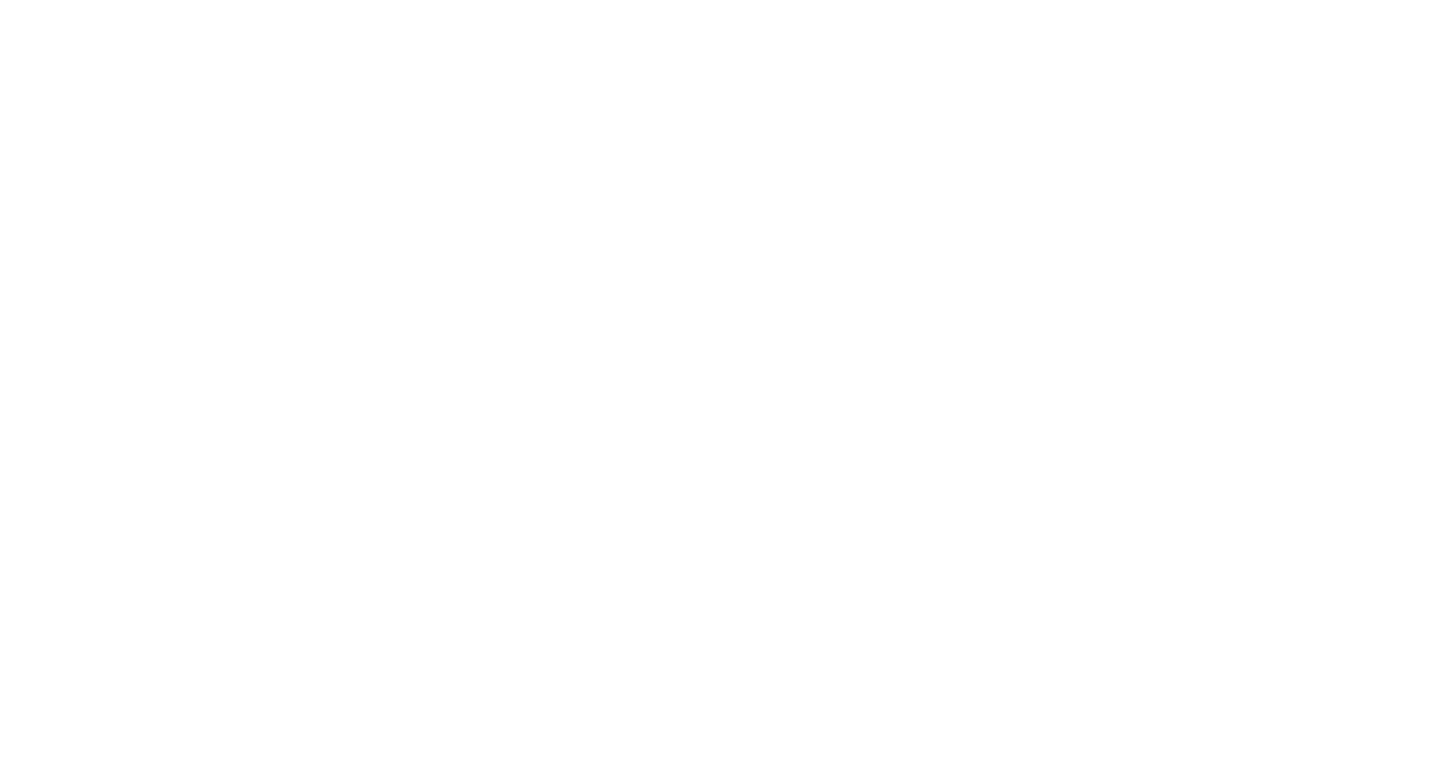 scroll, scrollTop: 0, scrollLeft: 0, axis: both 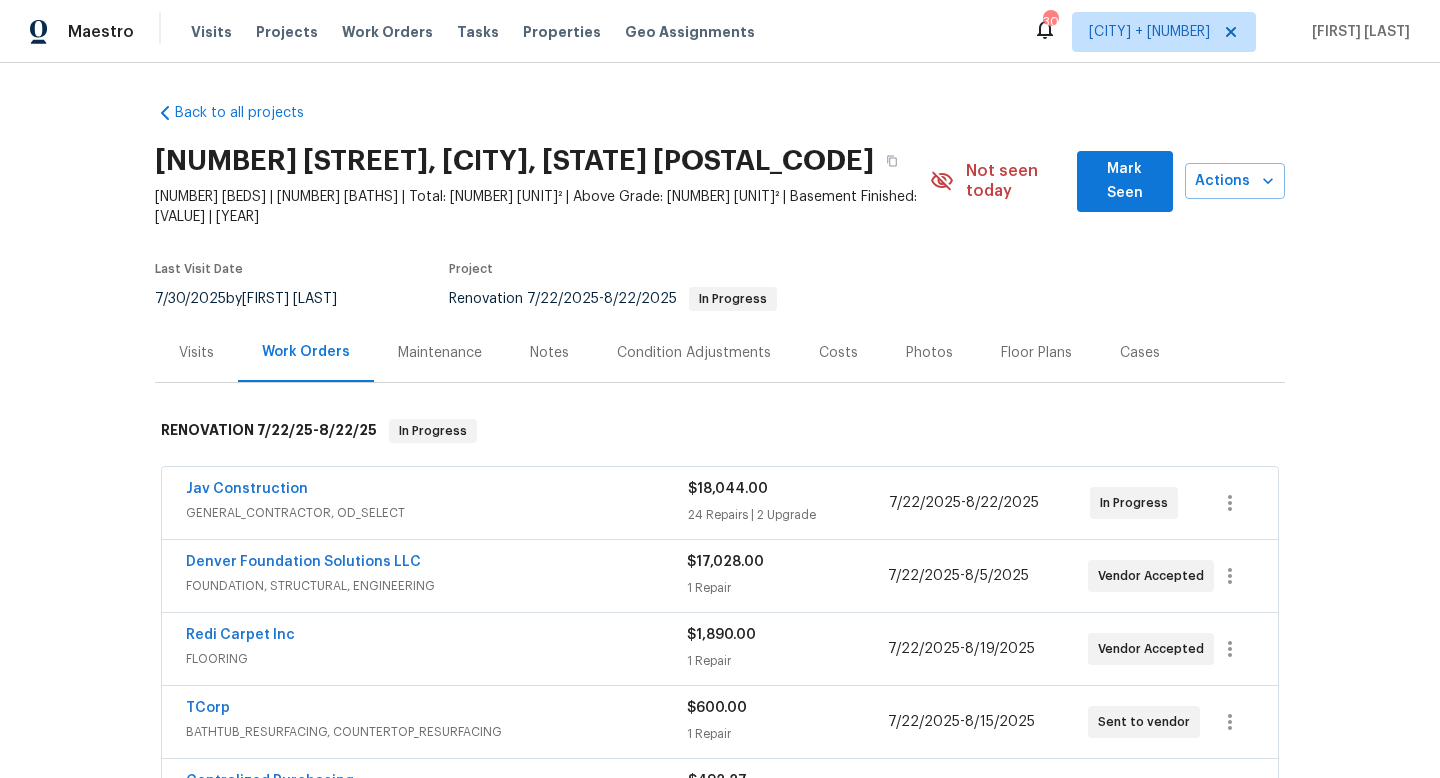 click on "Costs" at bounding box center [838, 353] 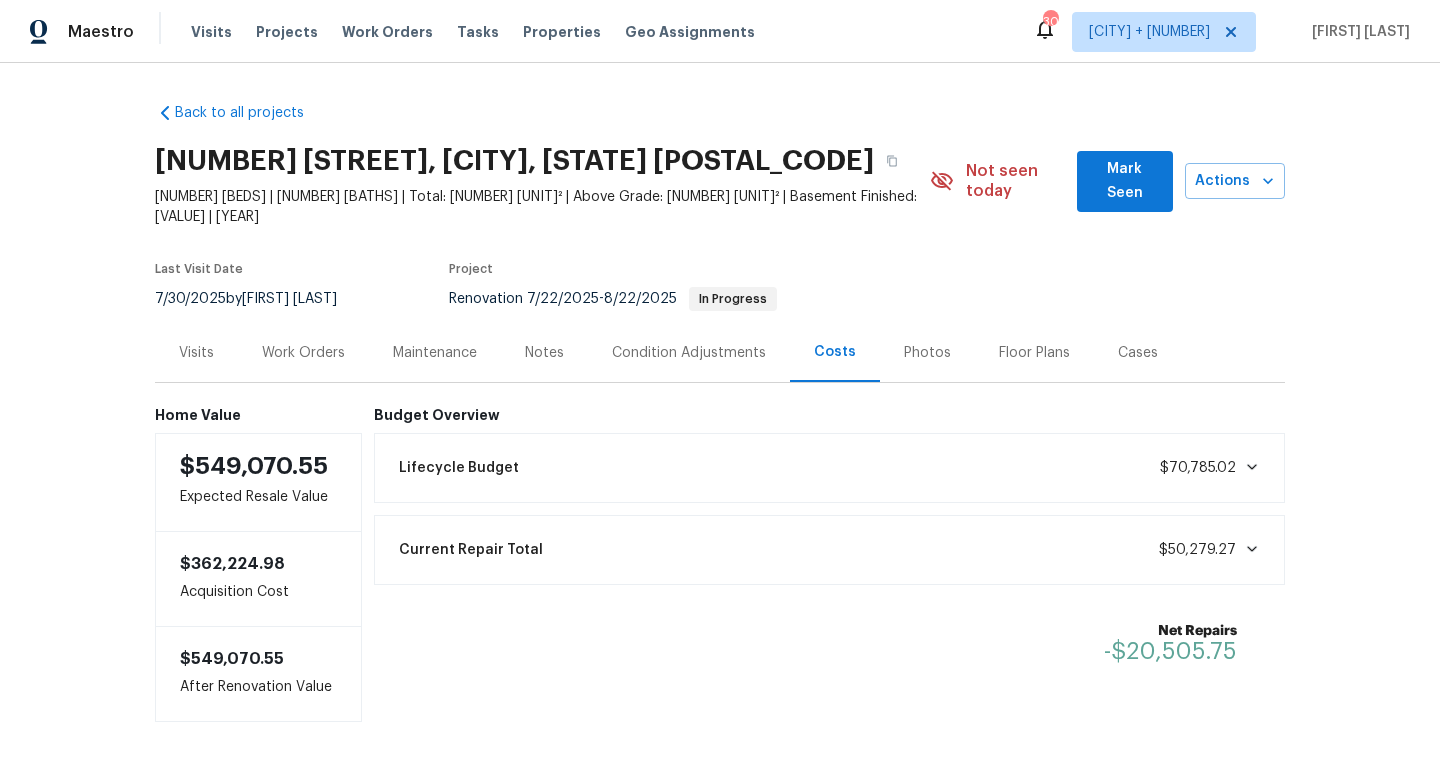 click on "Work Orders" at bounding box center [303, 353] 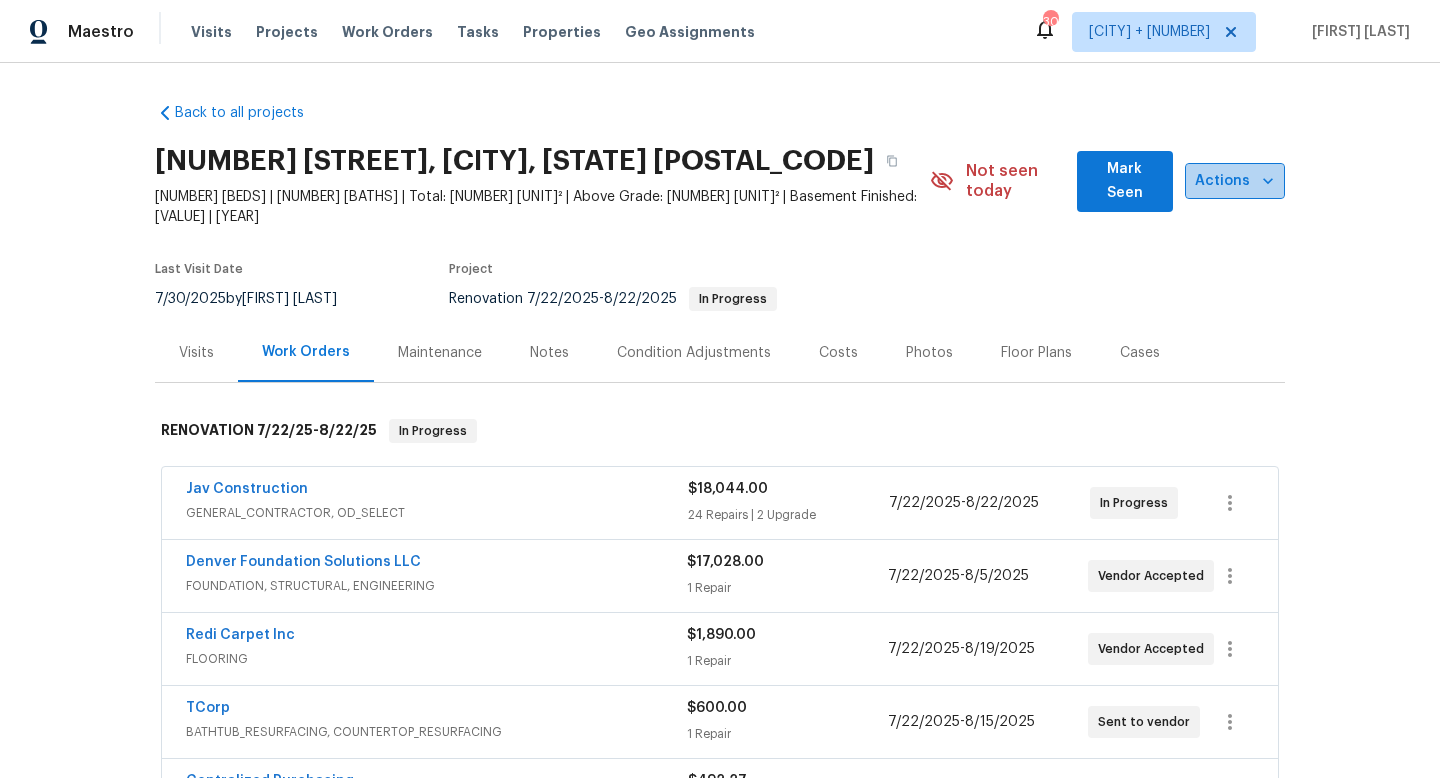 click 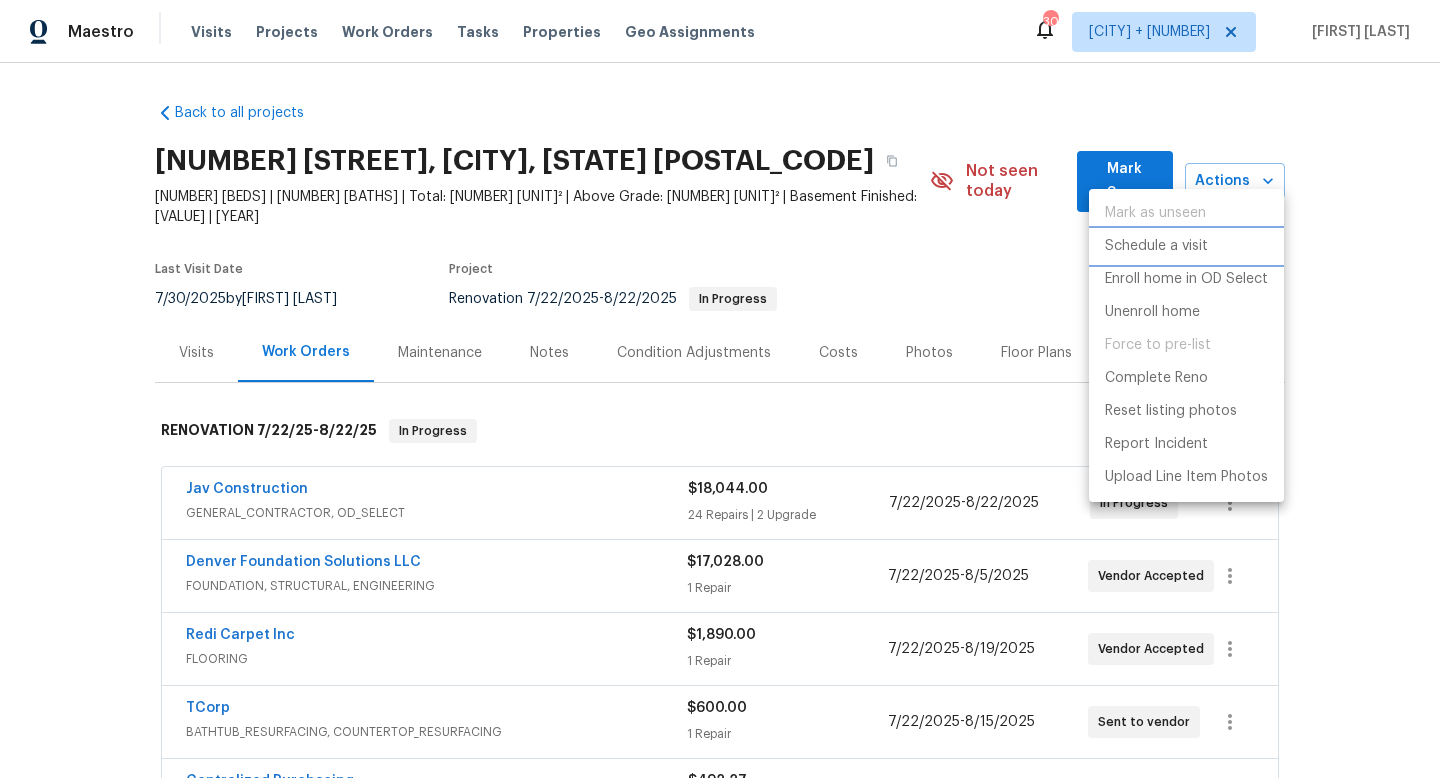 click on "Schedule a visit" at bounding box center (1156, 246) 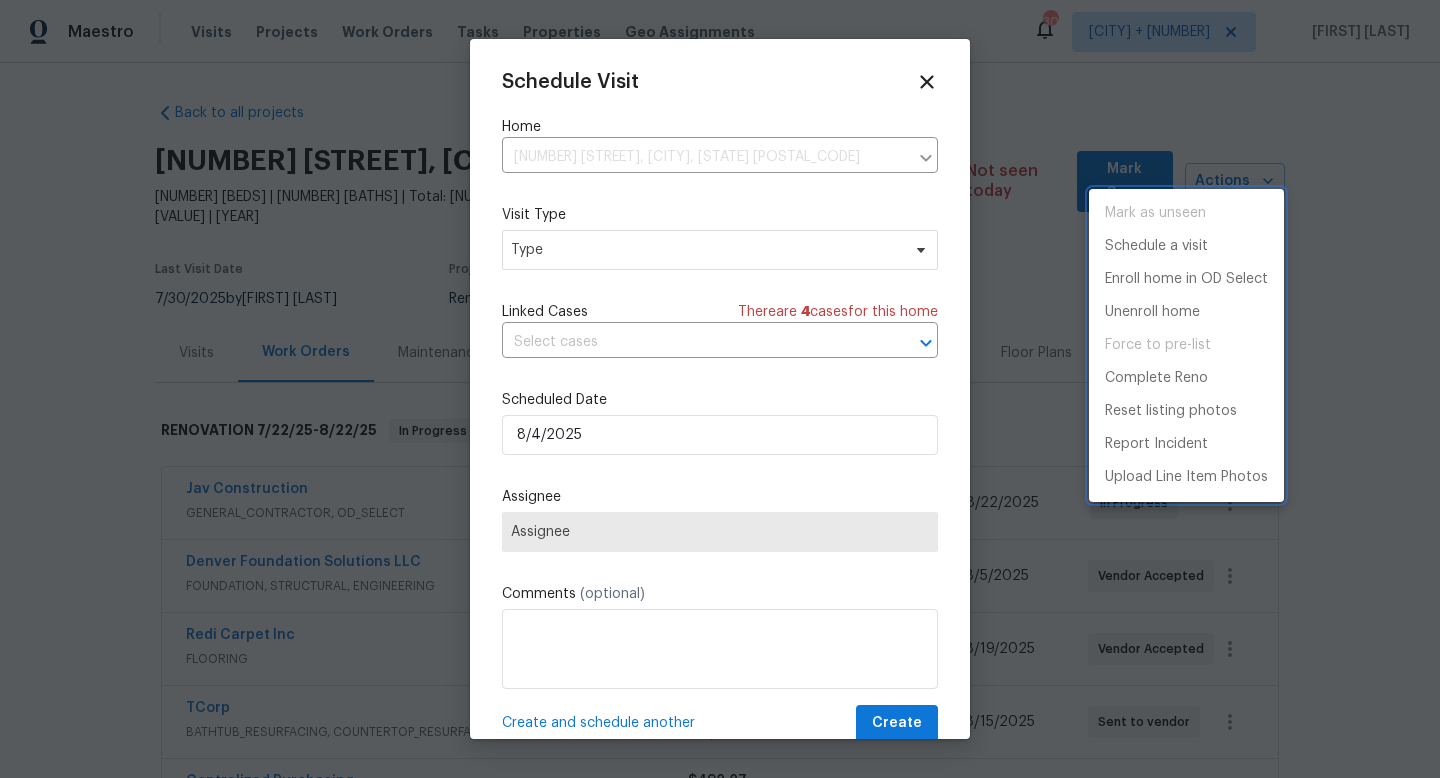 click at bounding box center [720, 389] 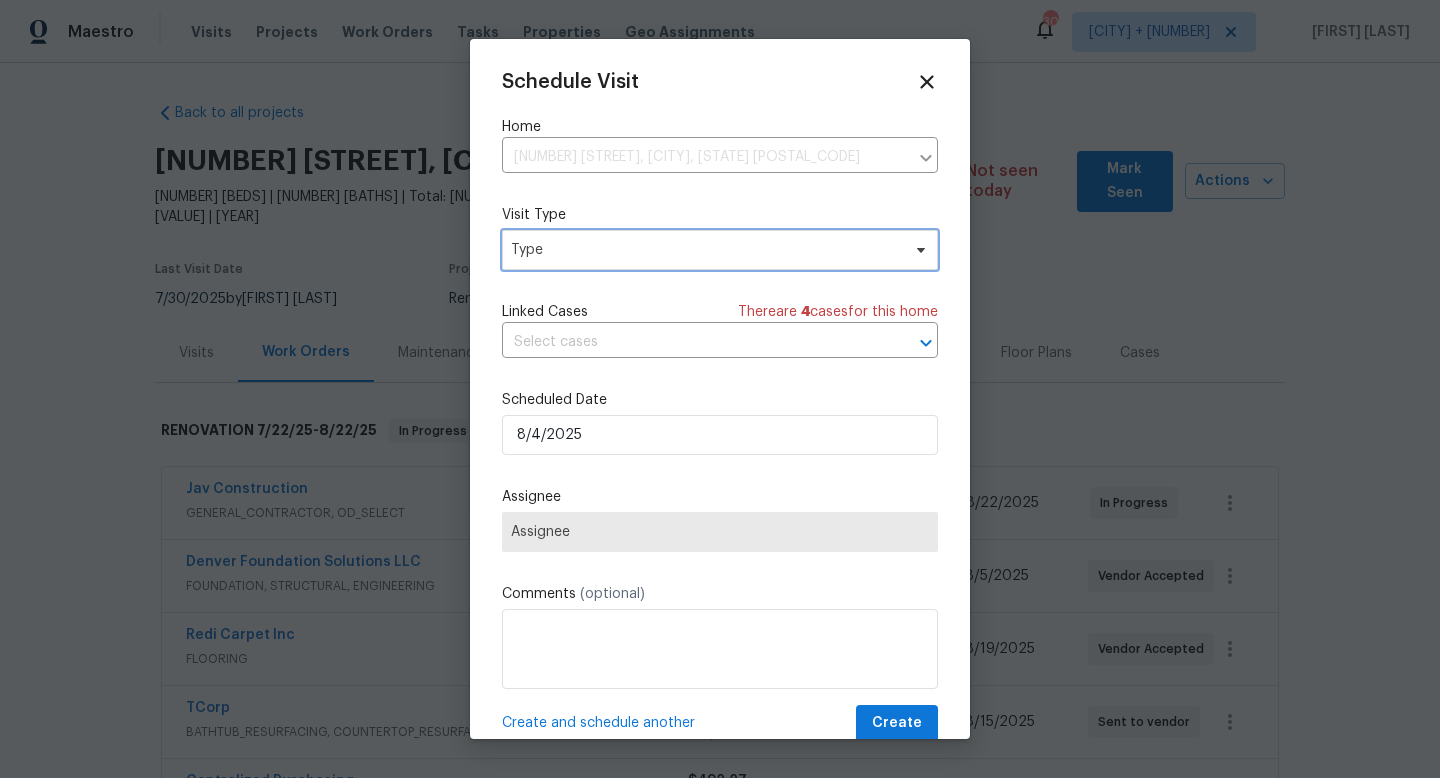 click on "Type" at bounding box center [705, 250] 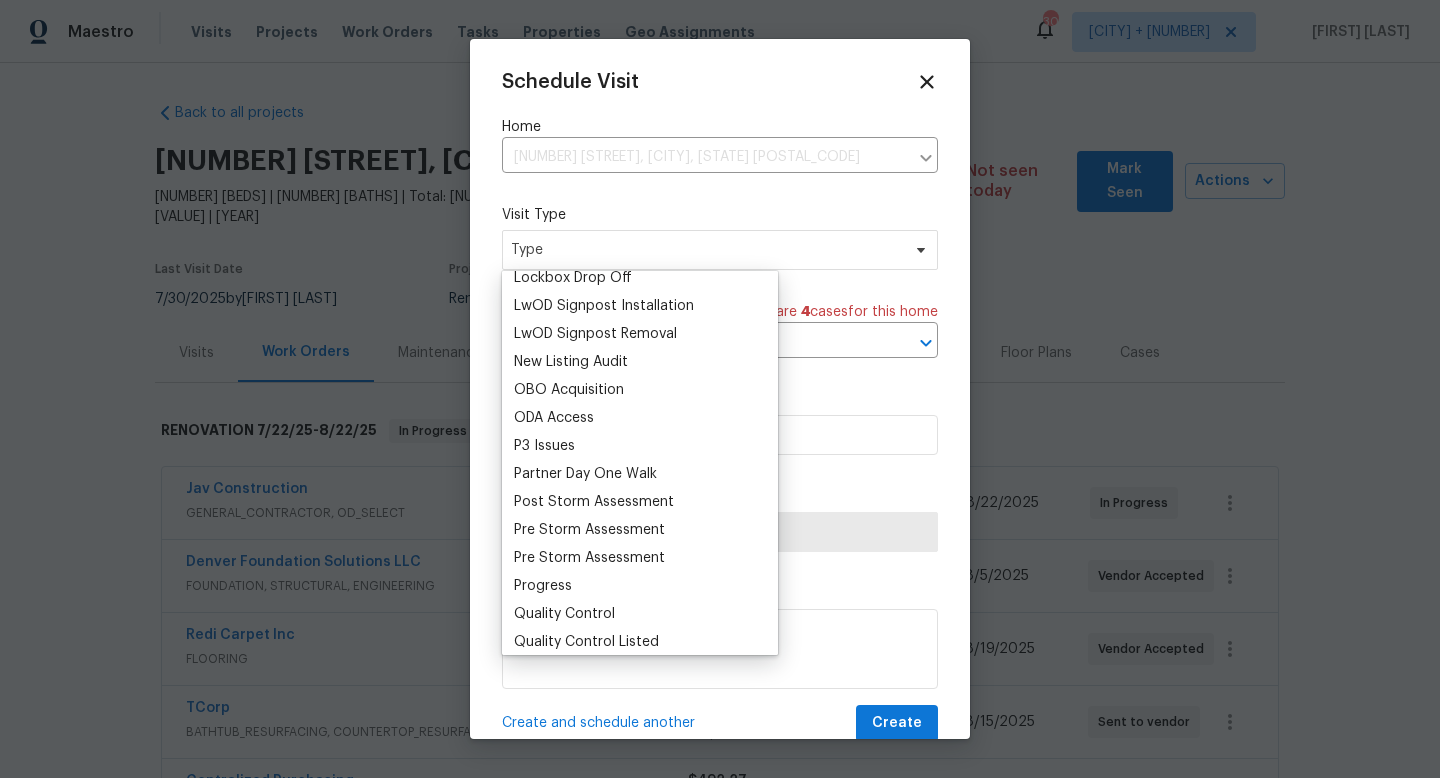 scroll, scrollTop: 1051, scrollLeft: 0, axis: vertical 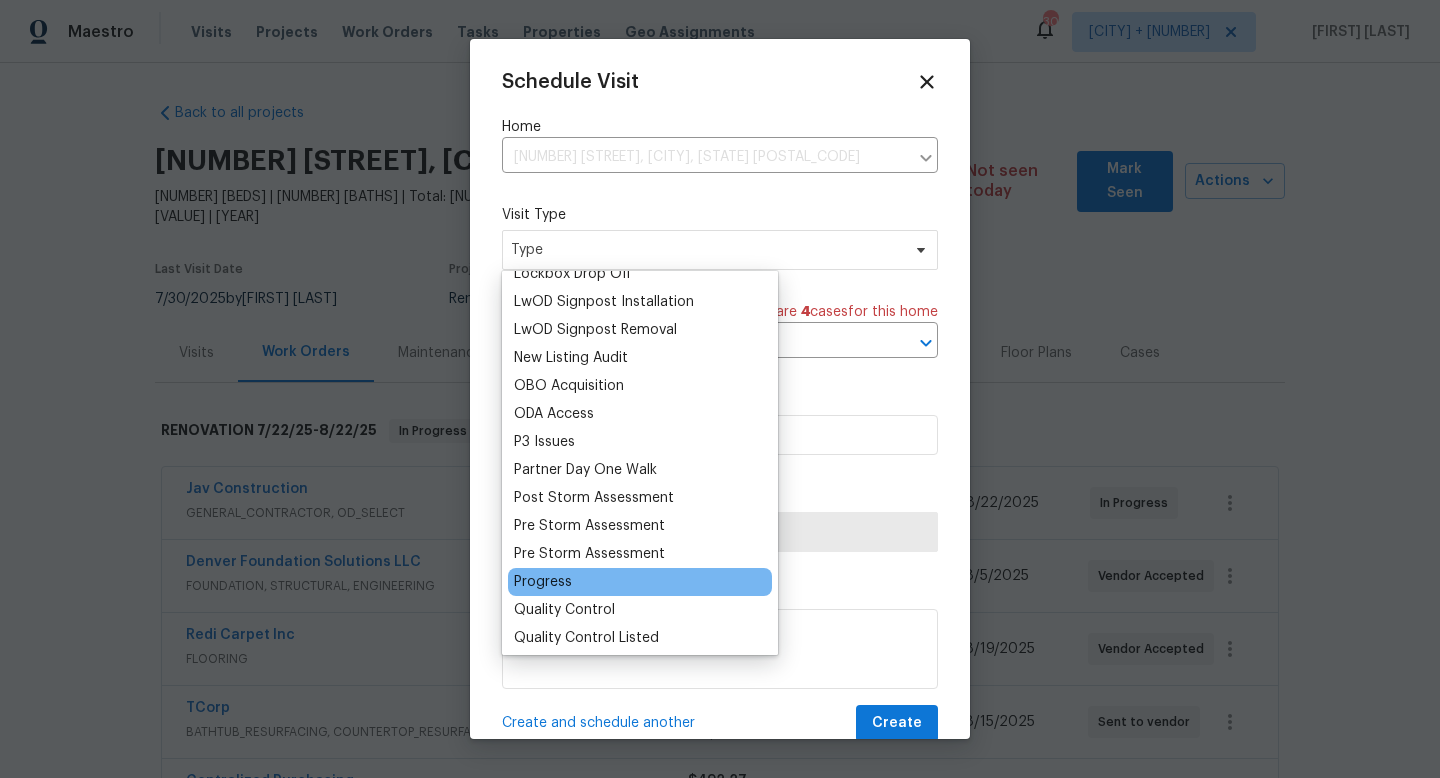 click on "Progress" at bounding box center [543, 582] 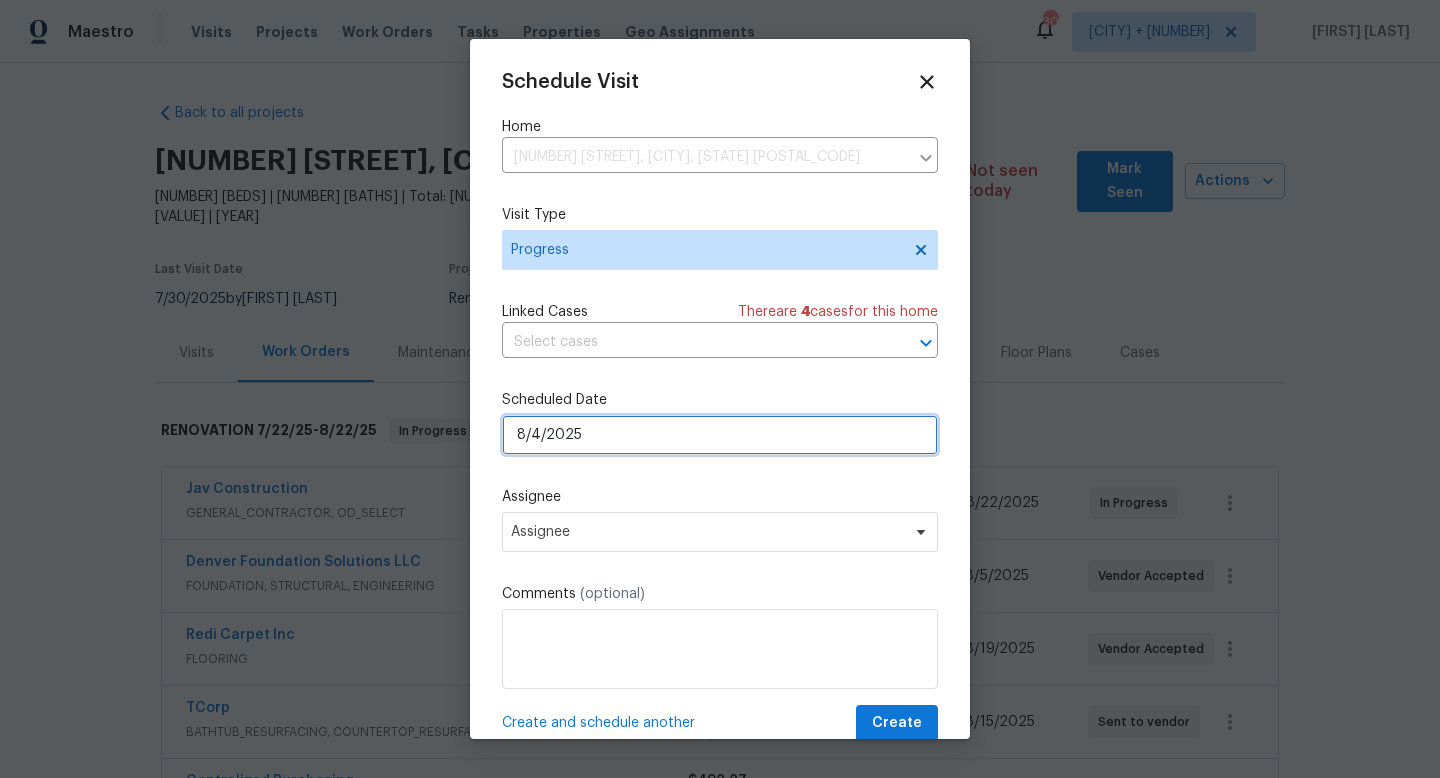 click on "8/4/2025" at bounding box center (720, 435) 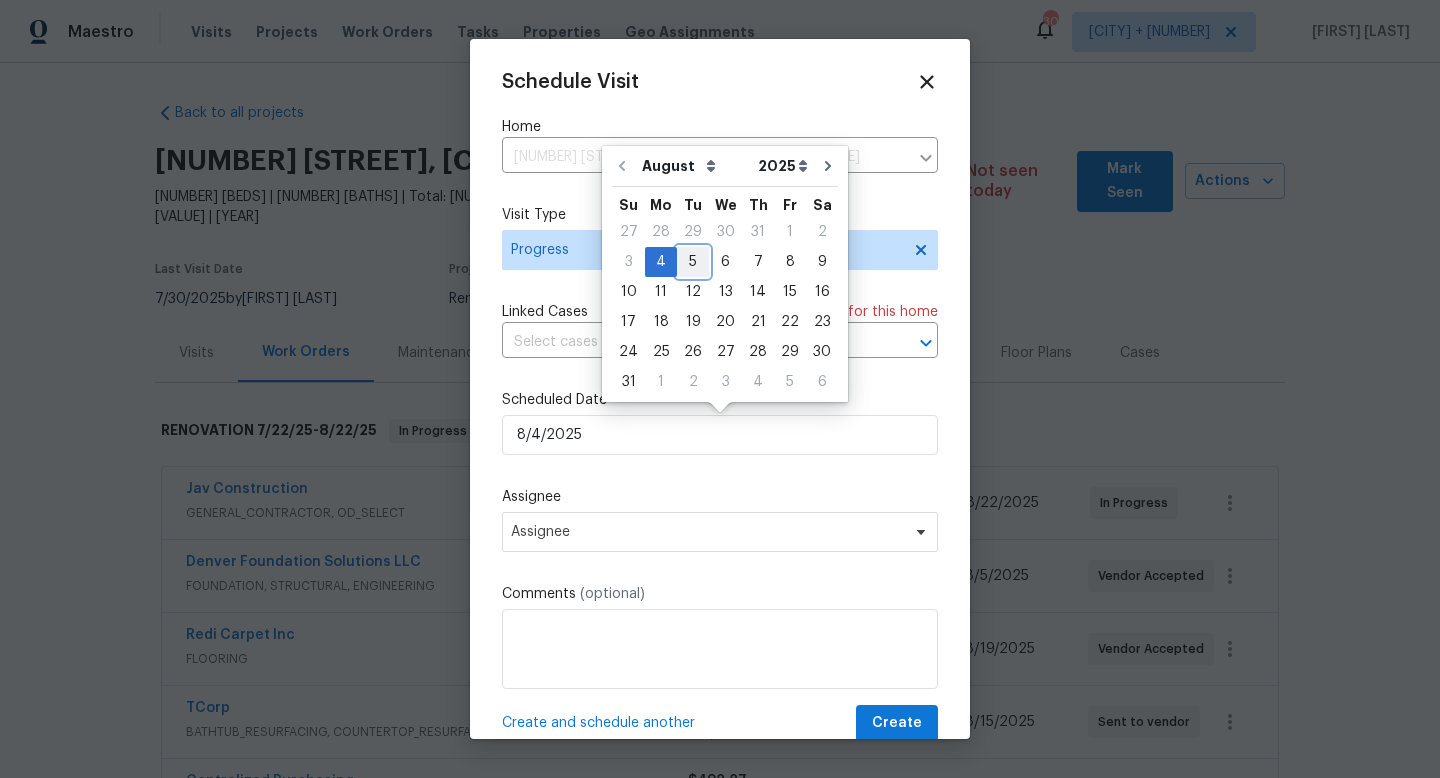 click on "5" at bounding box center [693, 262] 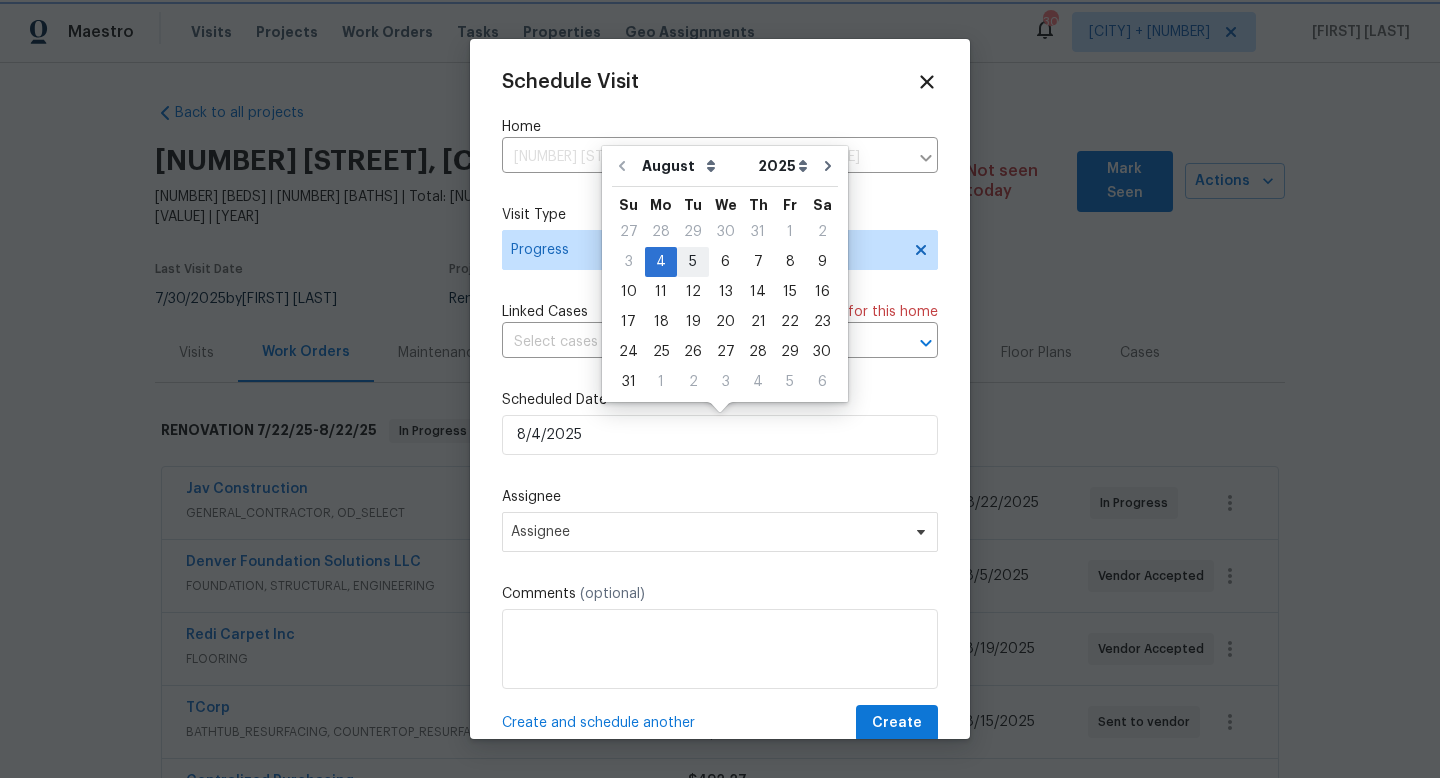 type on "8/5/2025" 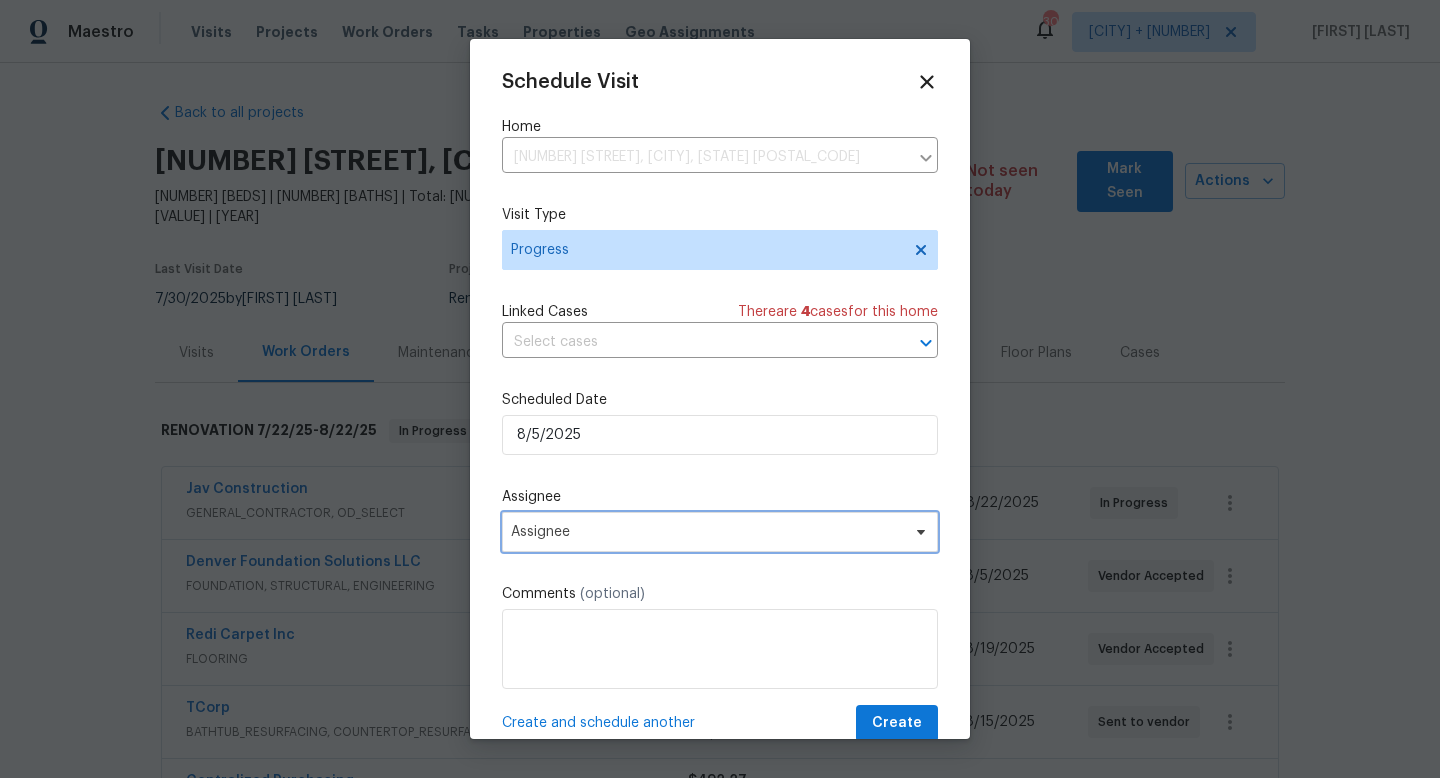 click on "Assignee" at bounding box center [707, 532] 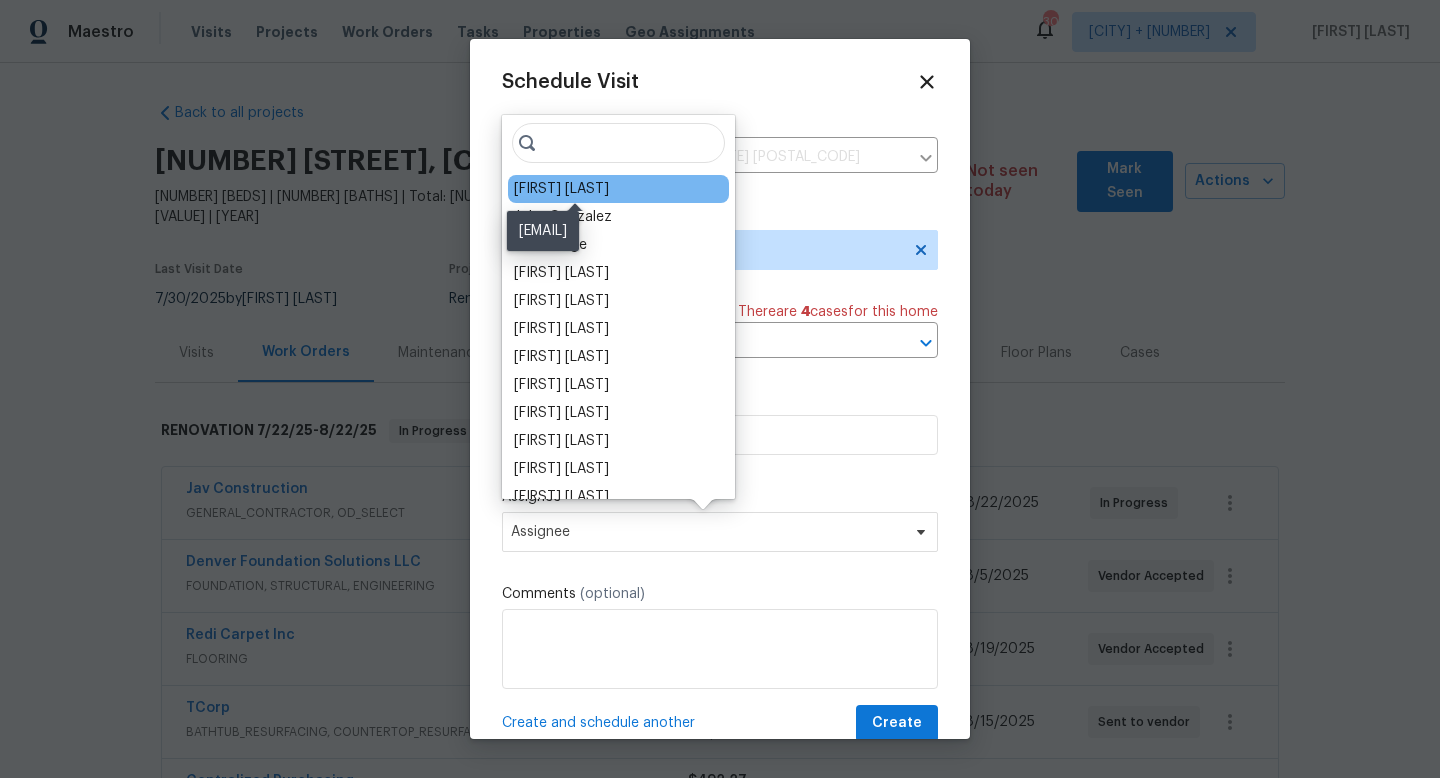 click on "[FIRST] [LAST]" at bounding box center (561, 189) 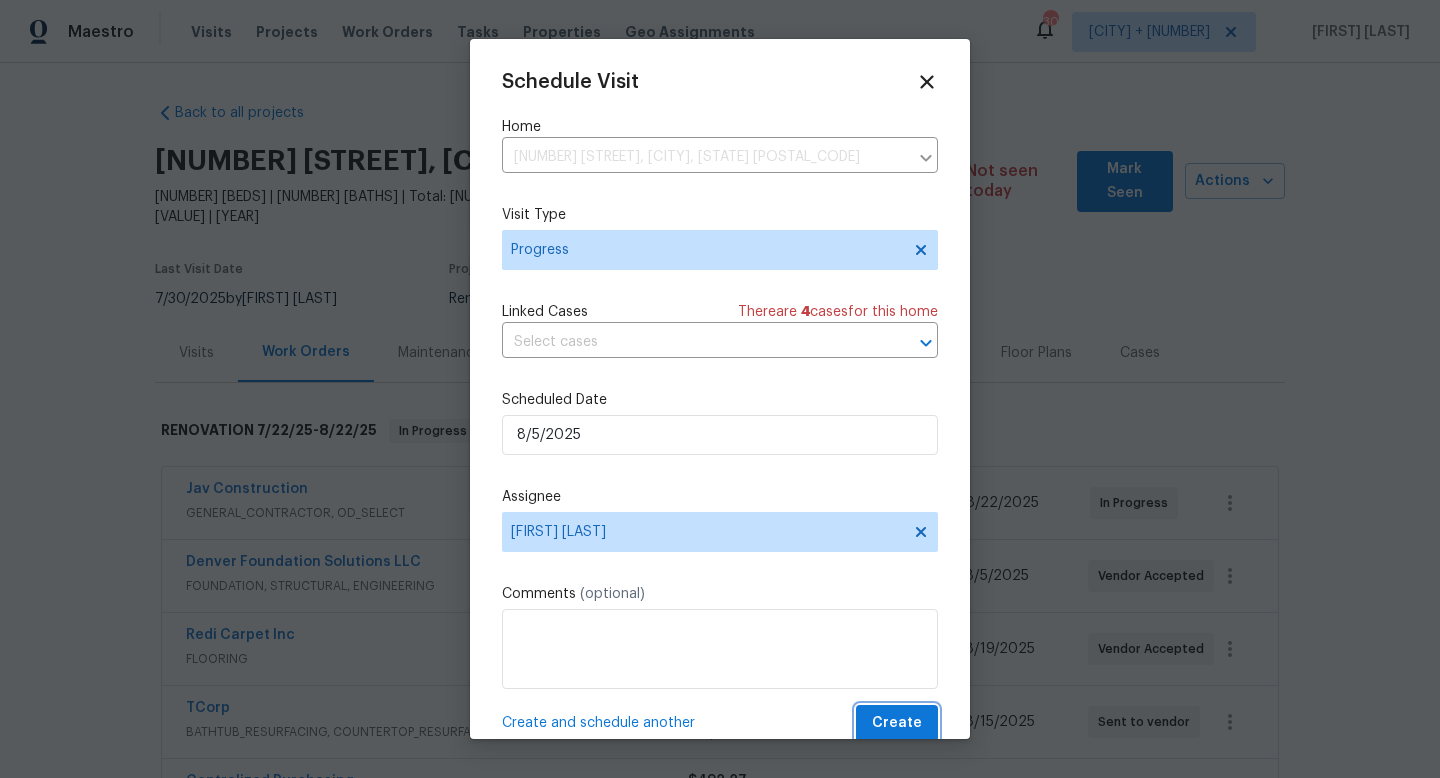 click on "Create" at bounding box center [897, 723] 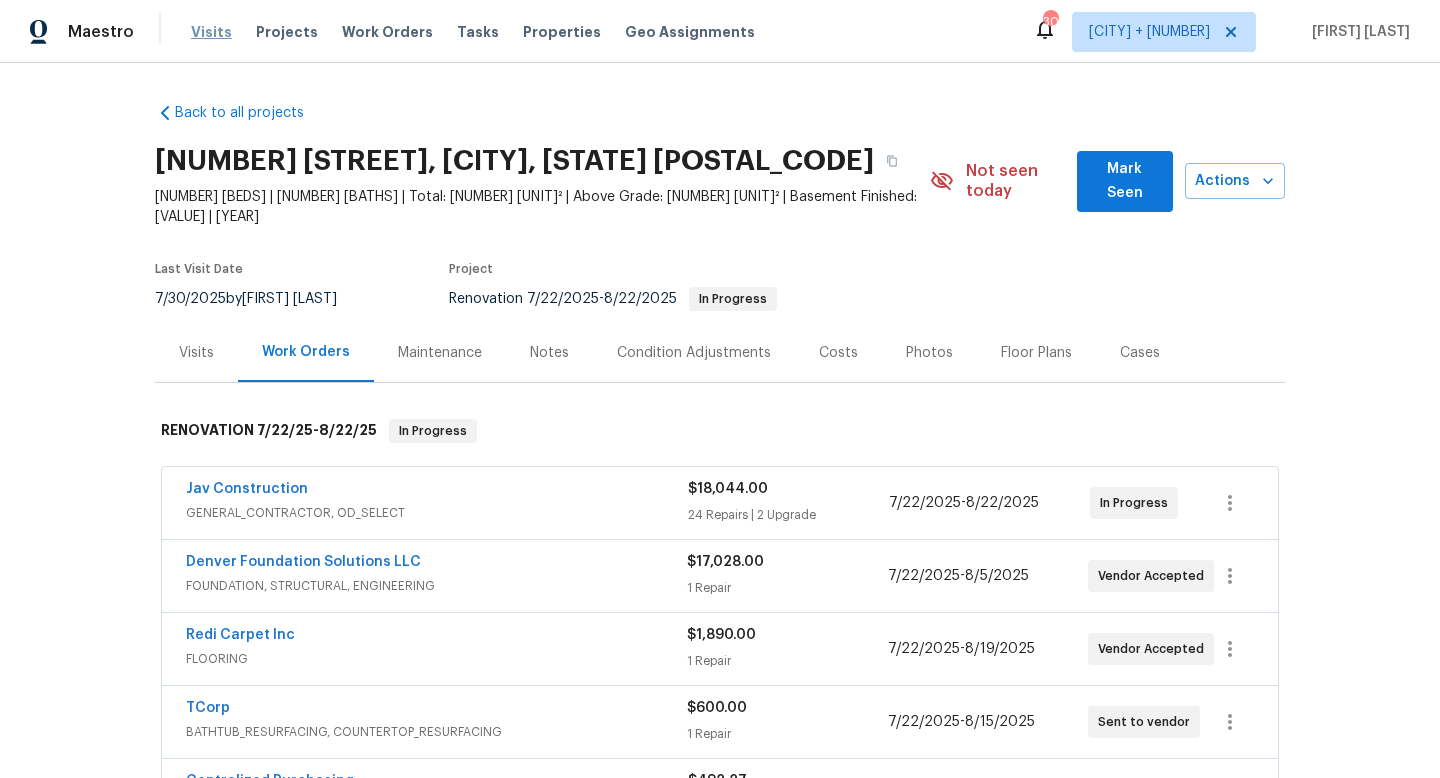 click on "Visits" at bounding box center (211, 32) 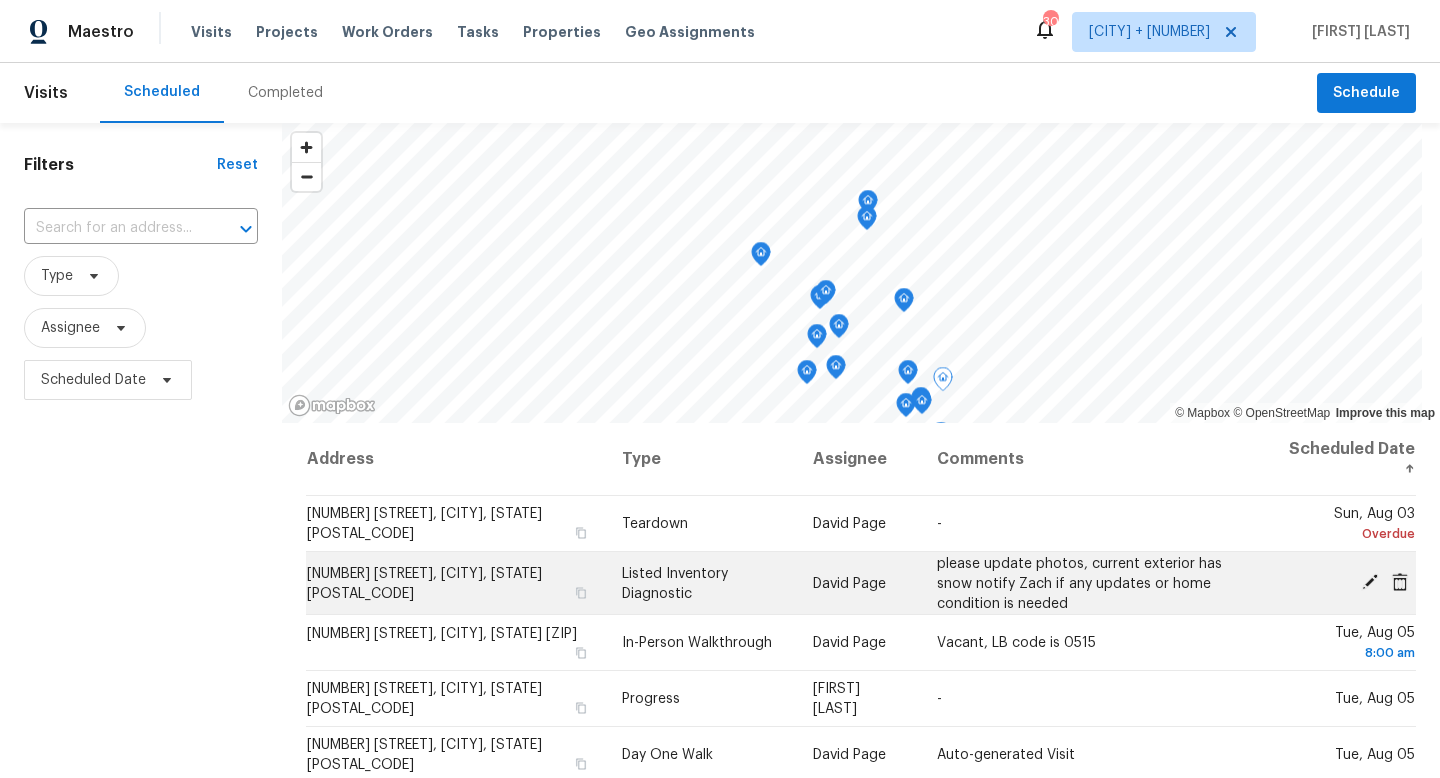 click 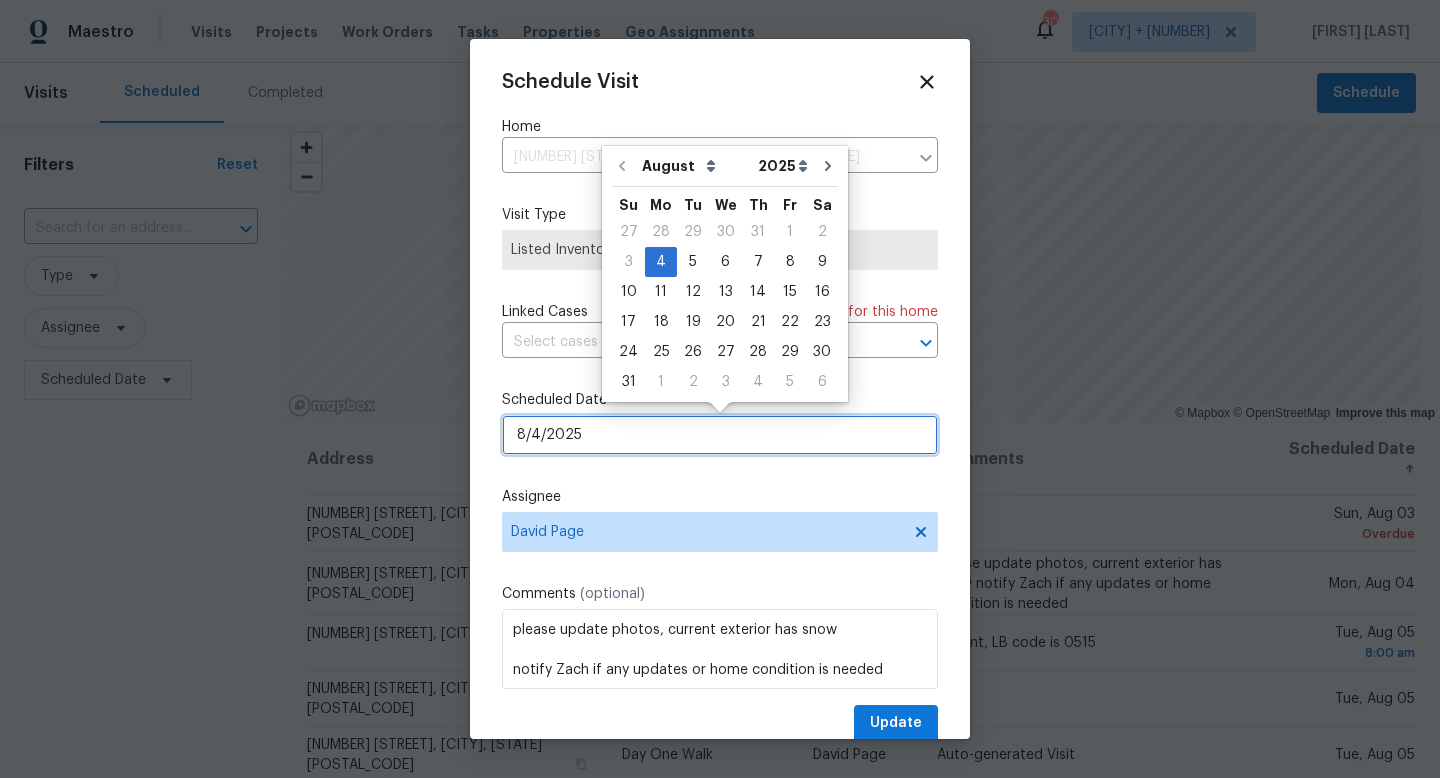 click on "8/4/2025" at bounding box center (720, 435) 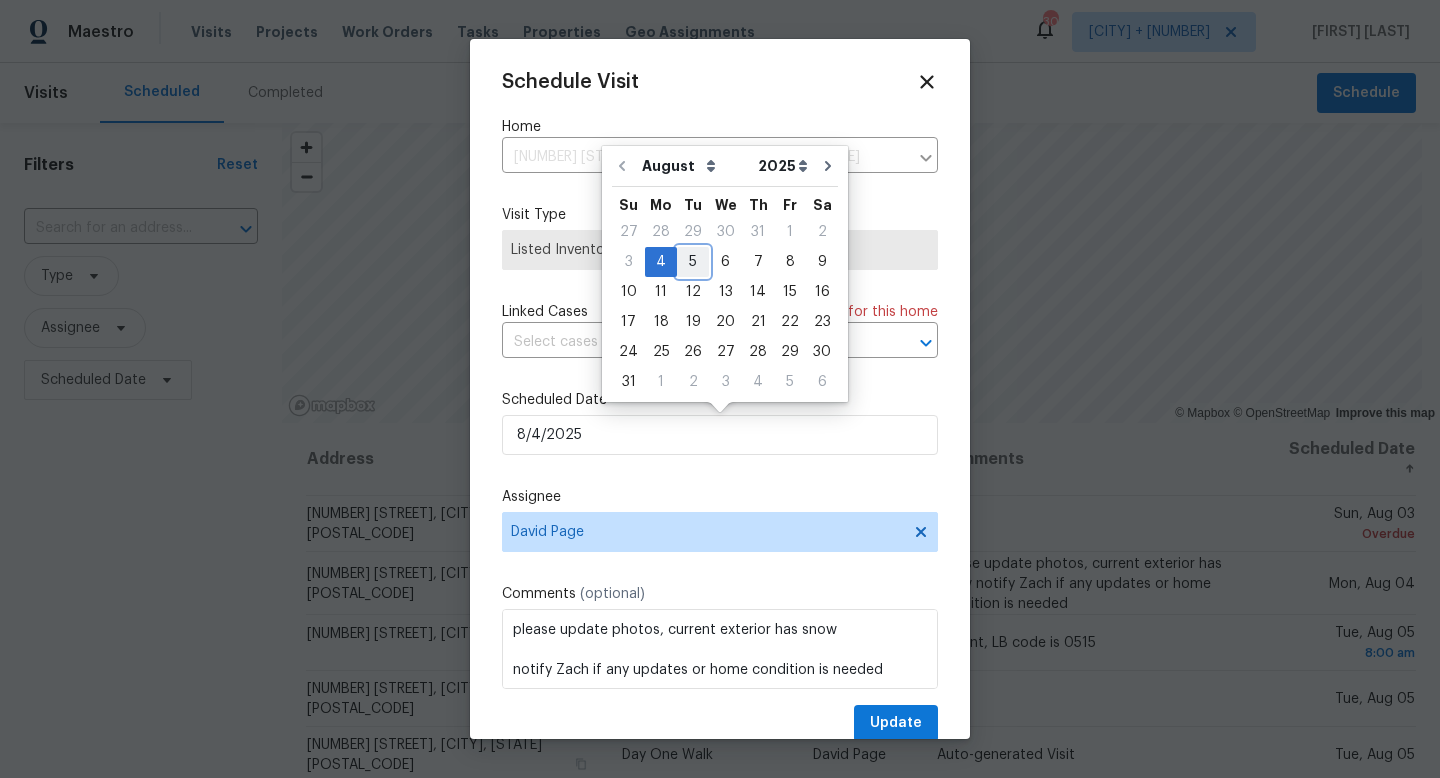 click on "5" at bounding box center [693, 262] 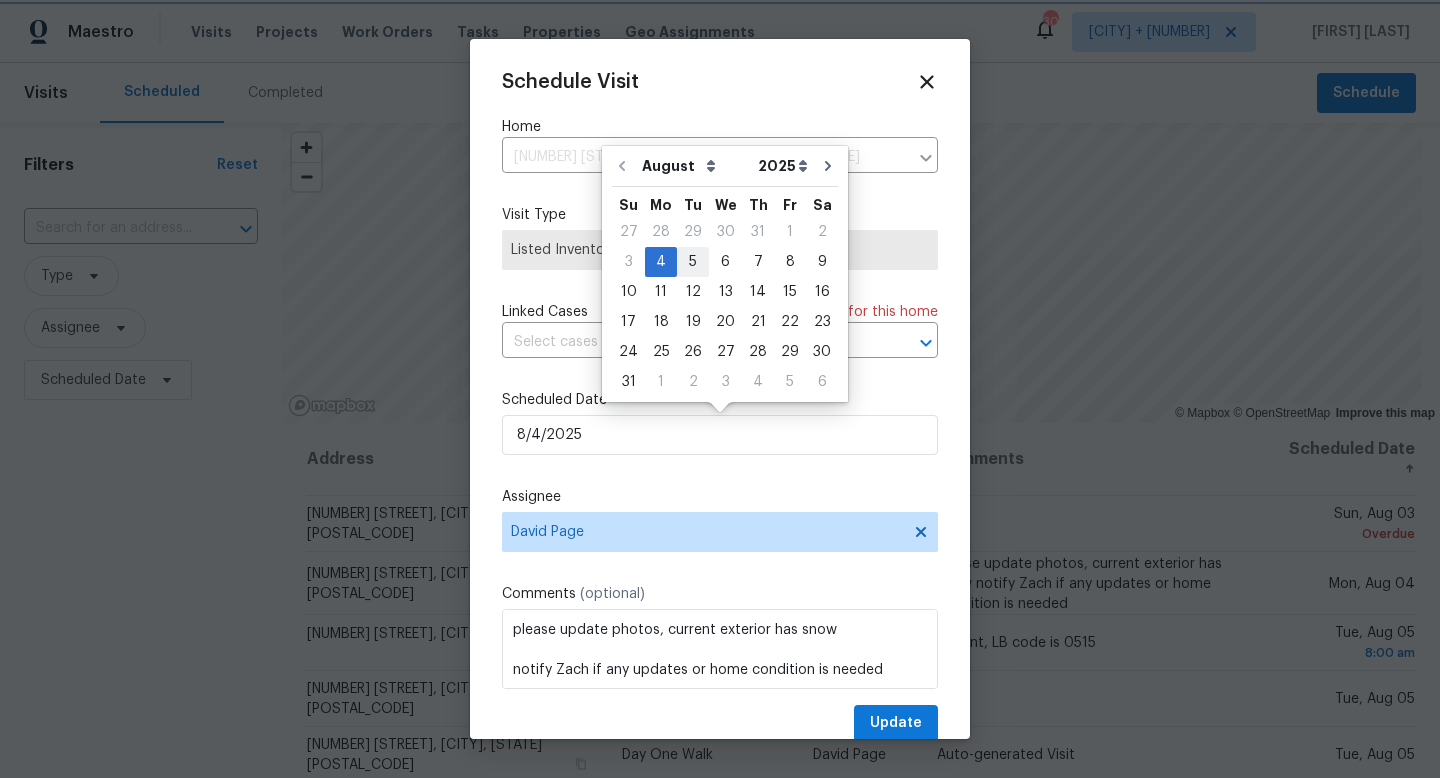 type on "8/5/2025" 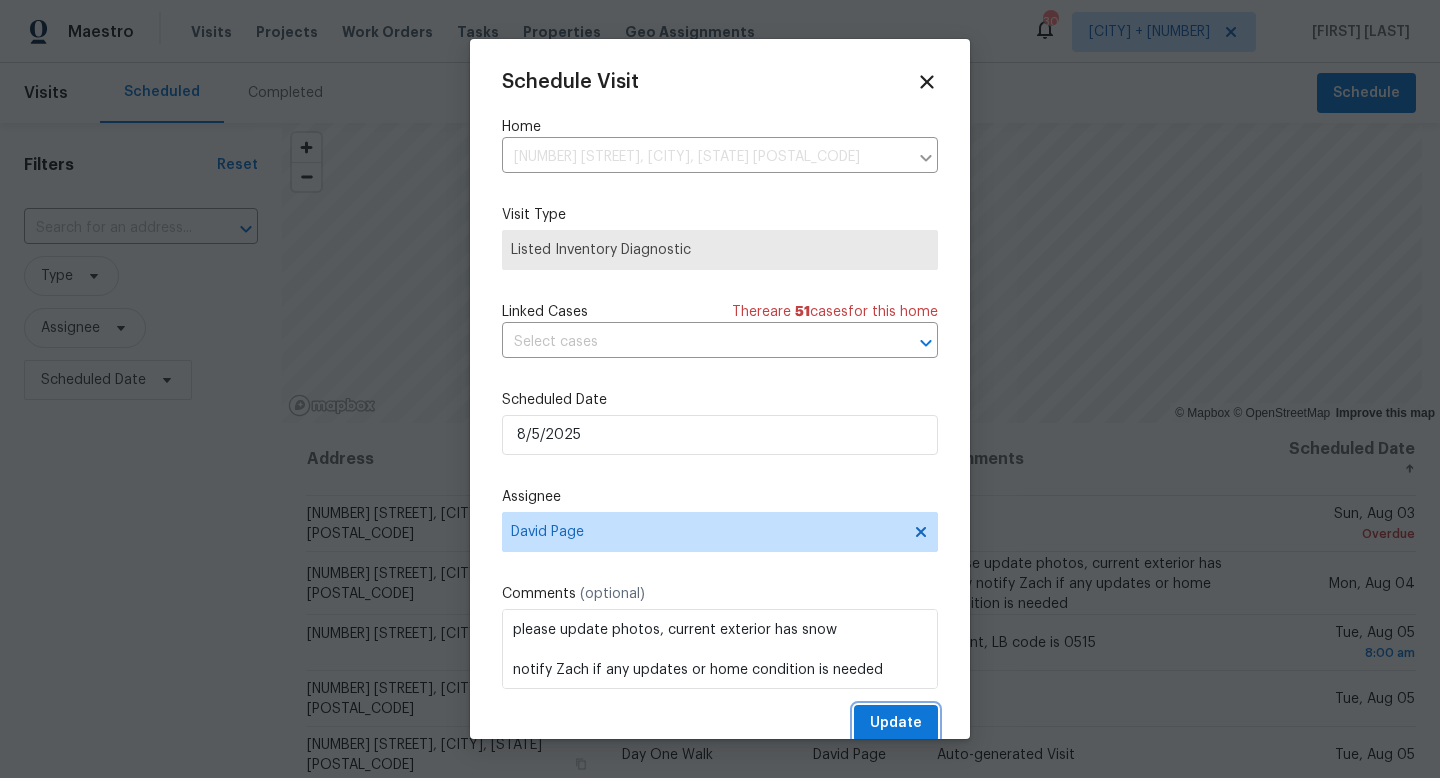 click on "Update" at bounding box center (896, 723) 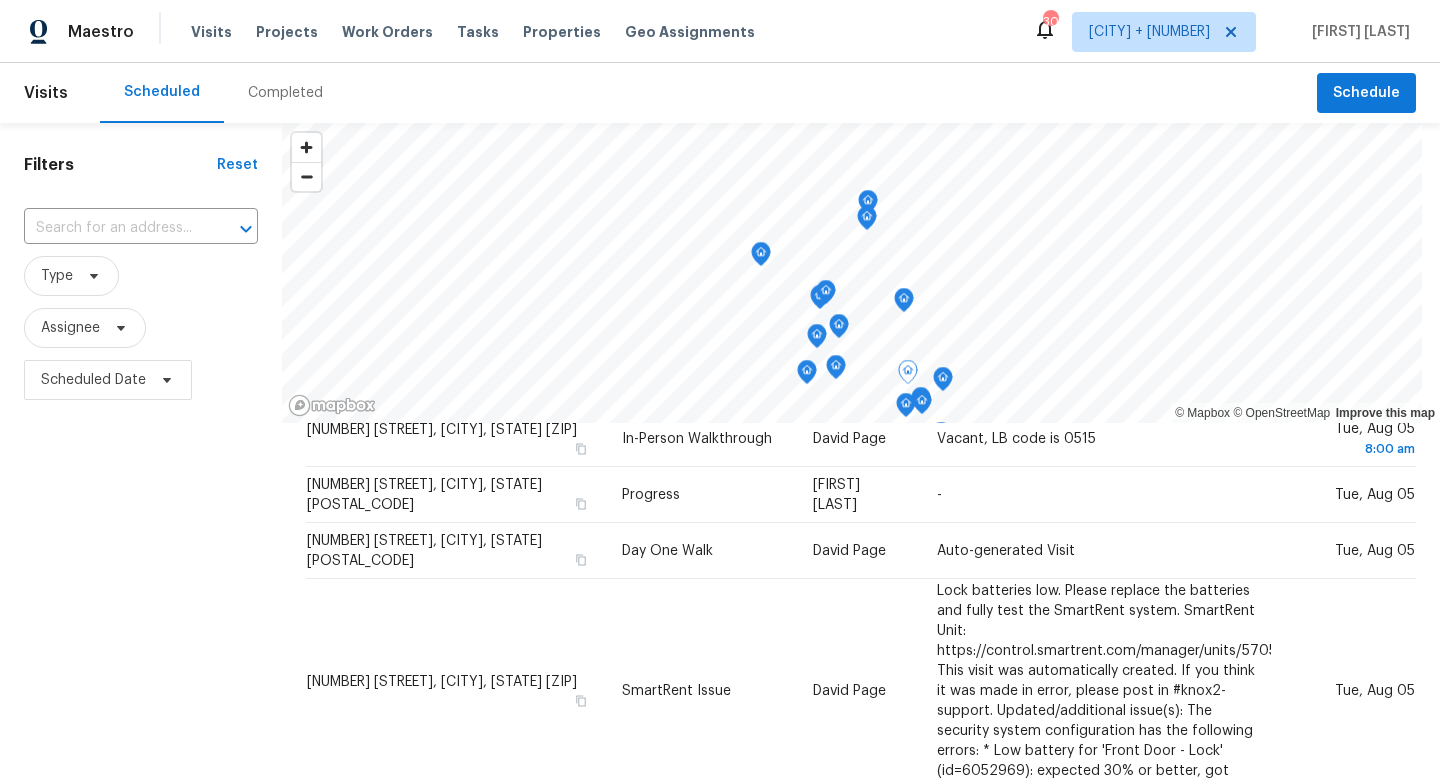 scroll, scrollTop: 0, scrollLeft: 0, axis: both 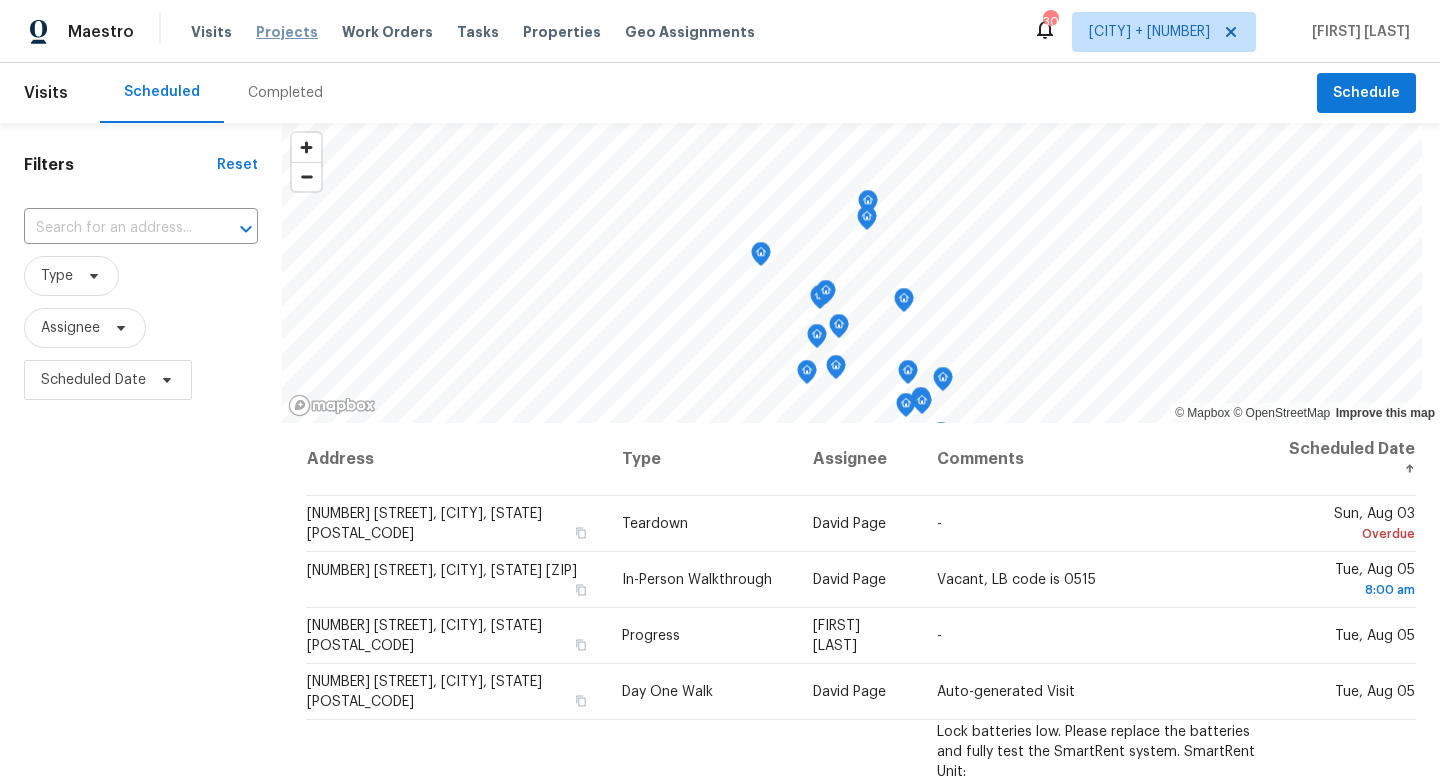 click on "Projects" at bounding box center (287, 32) 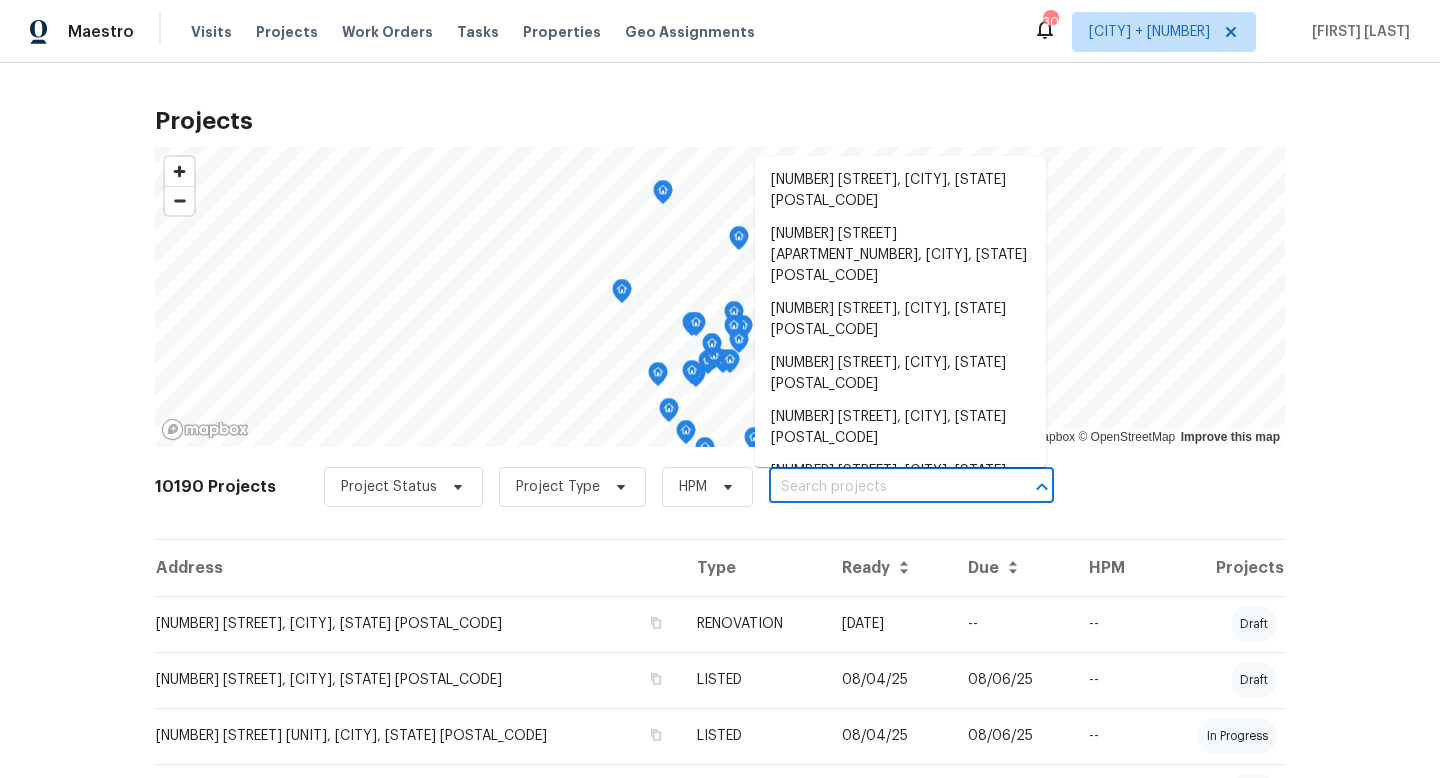 click at bounding box center (883, 487) 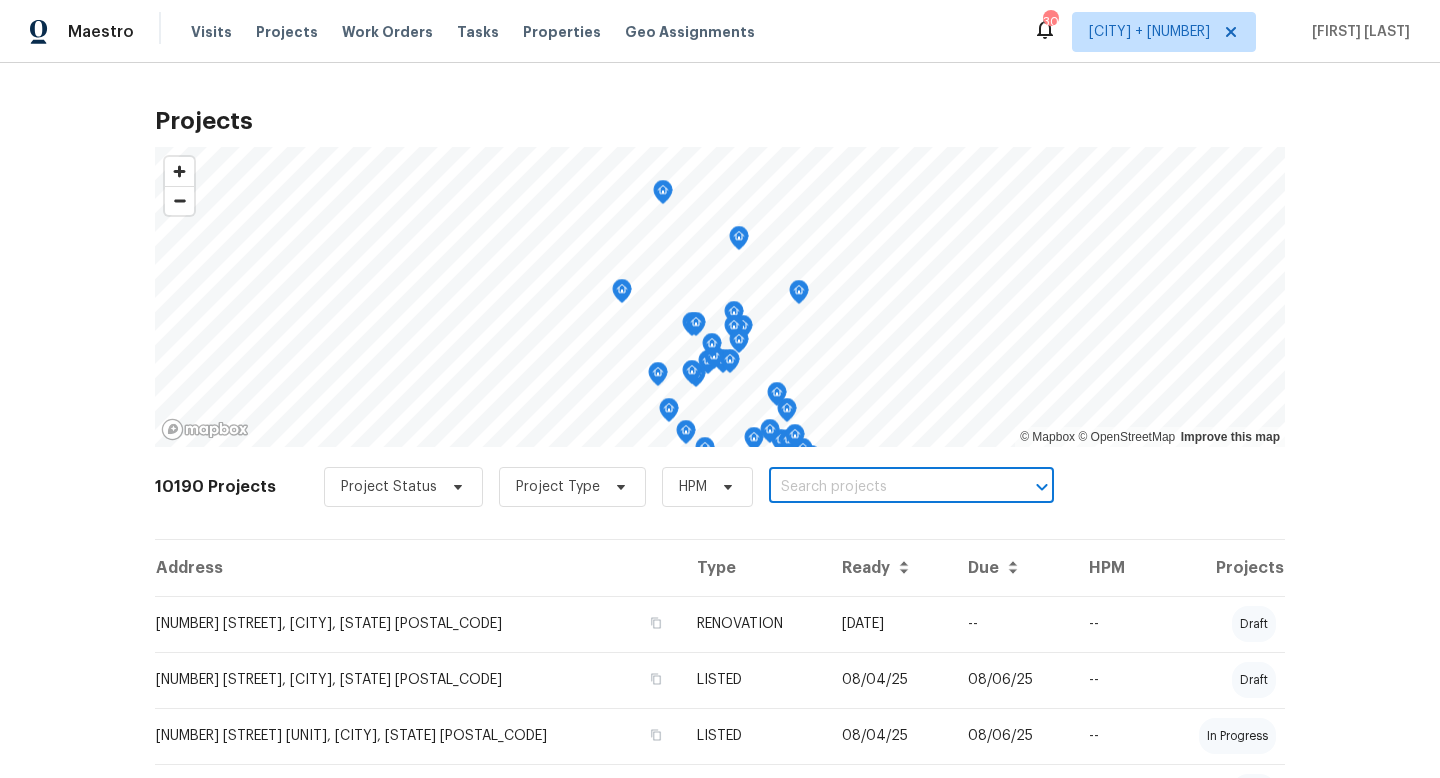 click at bounding box center [883, 487] 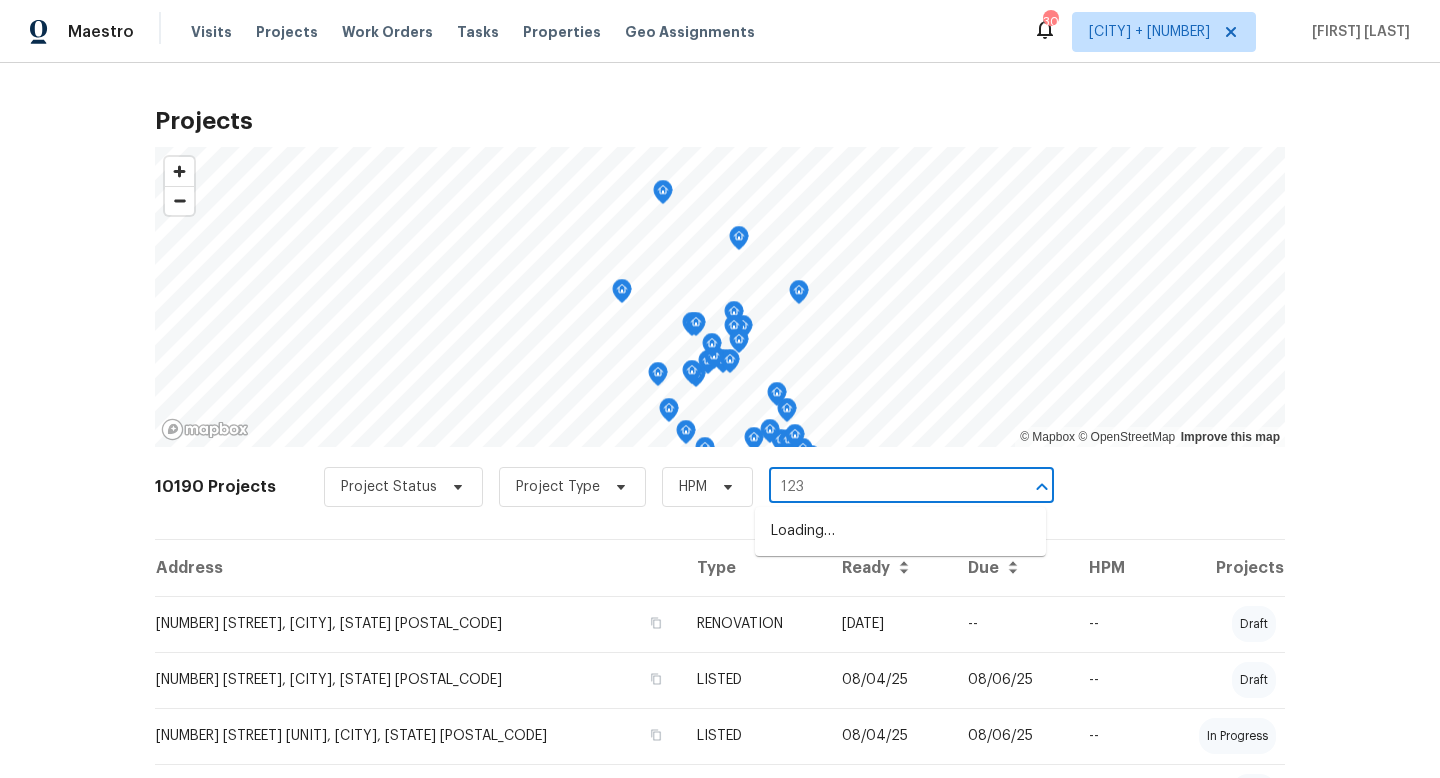 type on "123" 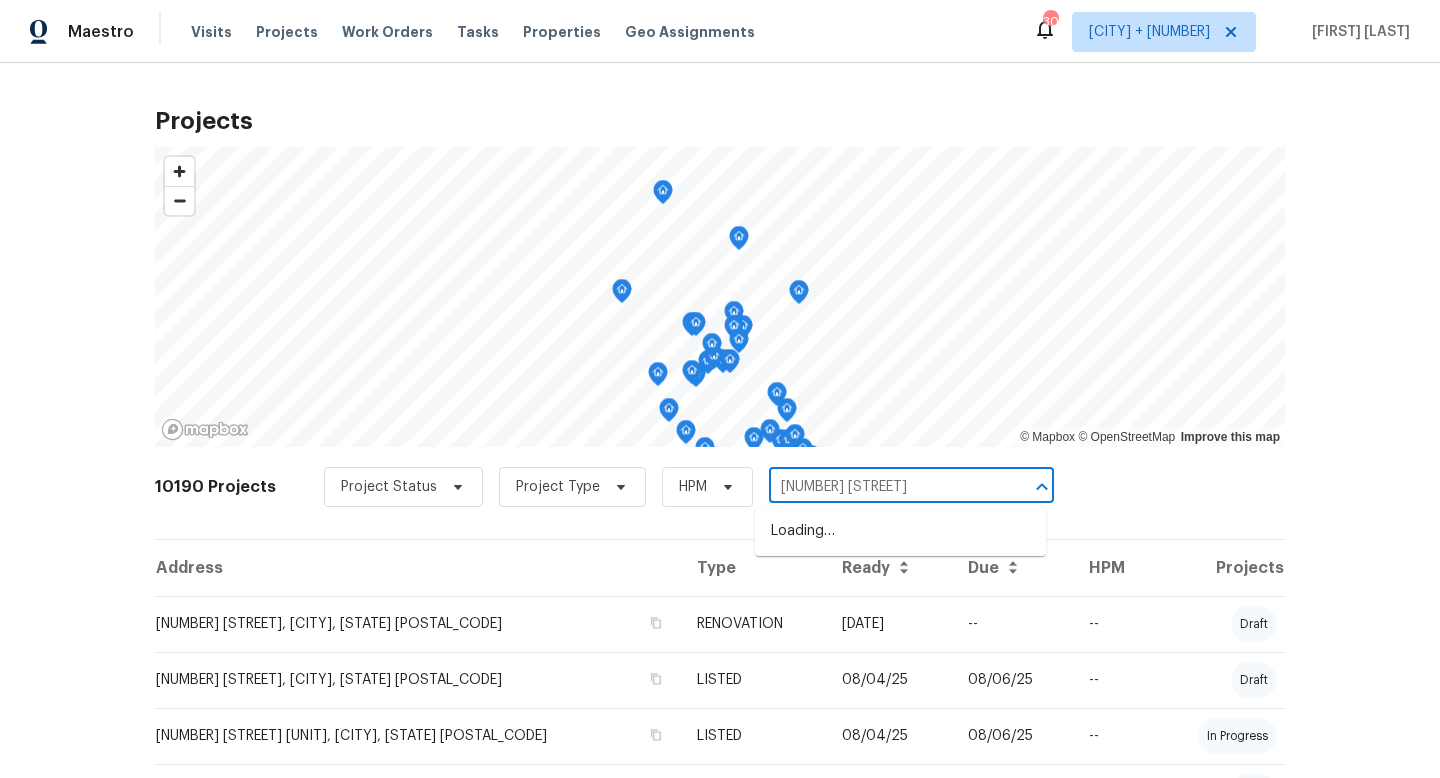 type on "123 emer" 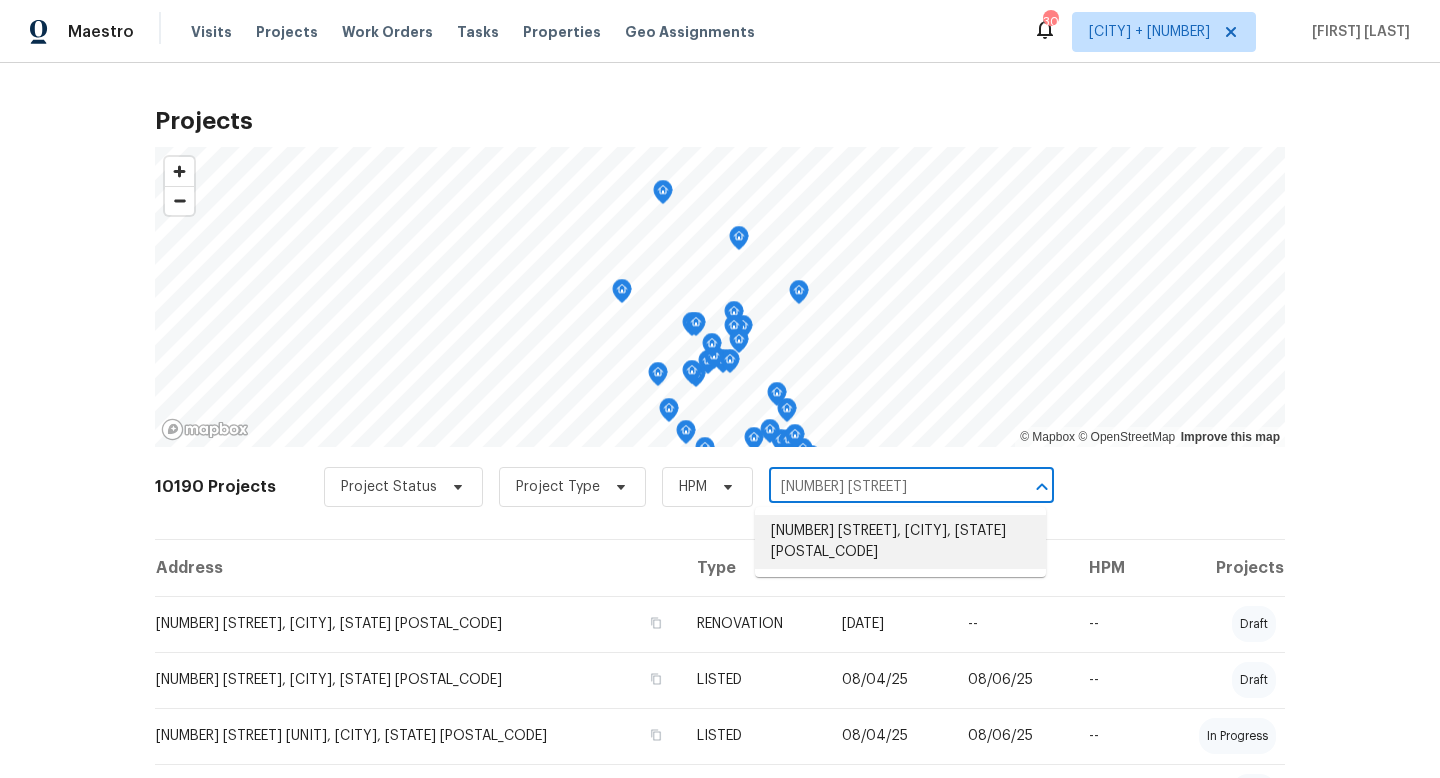 click on "[NUMBER] [STREET], [CITY], [STATE] [POSTAL_CODE]" at bounding box center [900, 542] 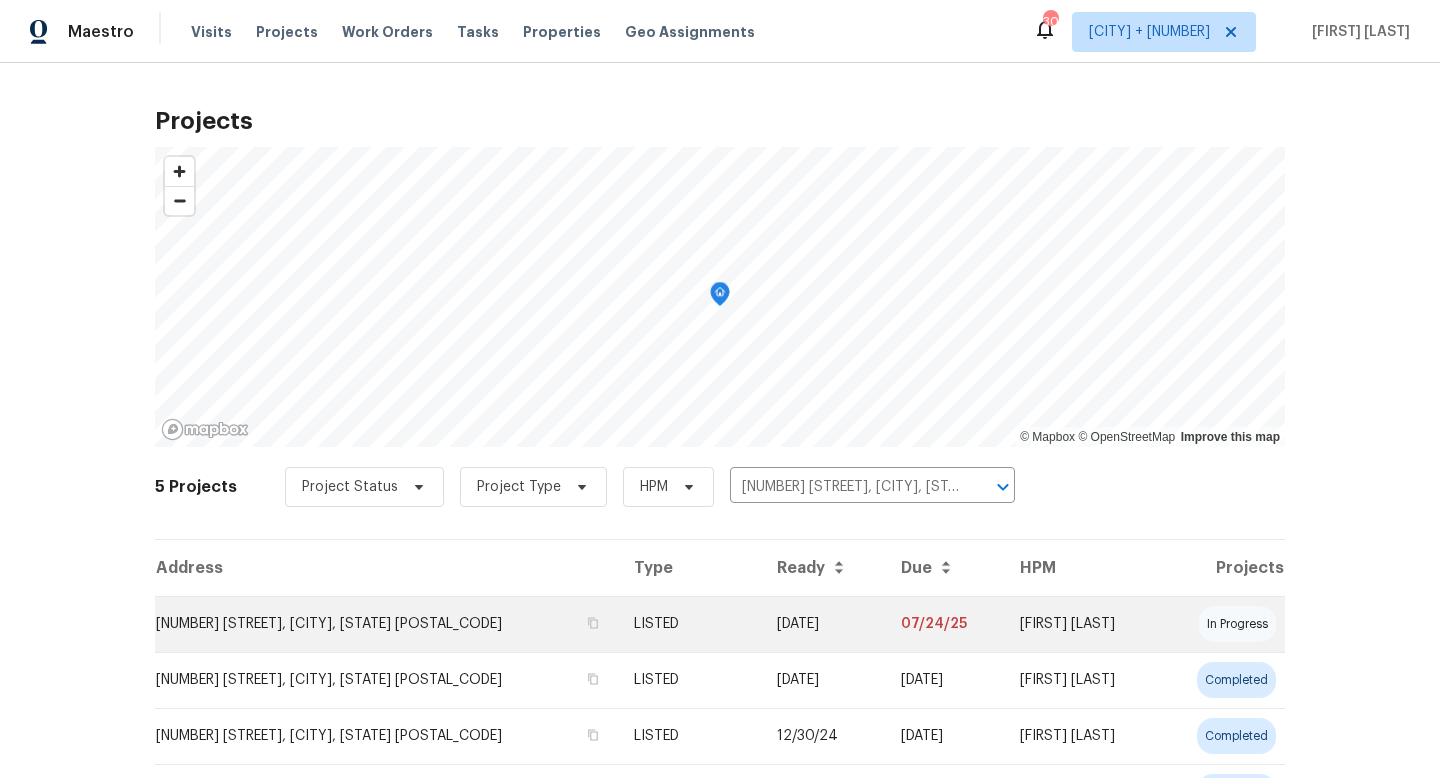 scroll, scrollTop: 162, scrollLeft: 0, axis: vertical 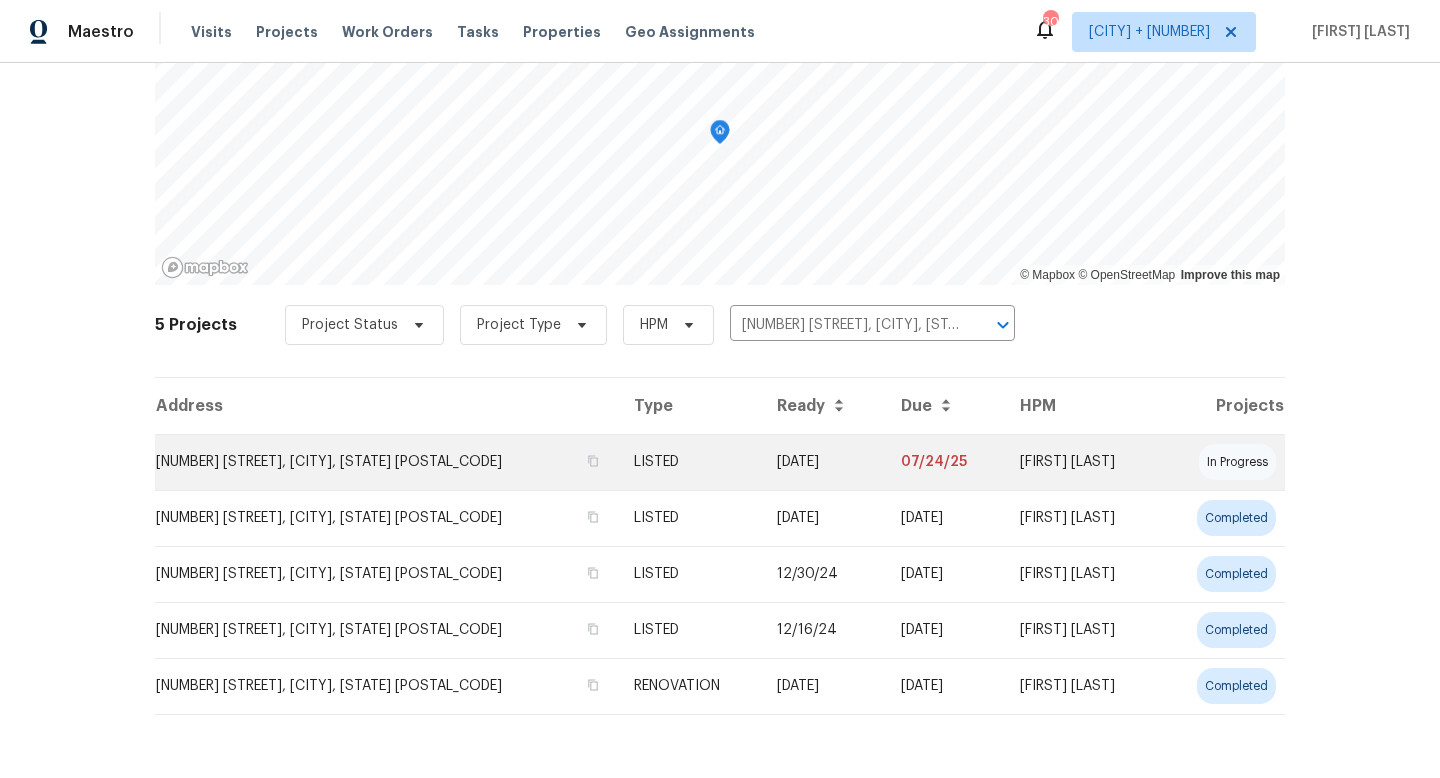 click on "04/28/25" at bounding box center [823, 462] 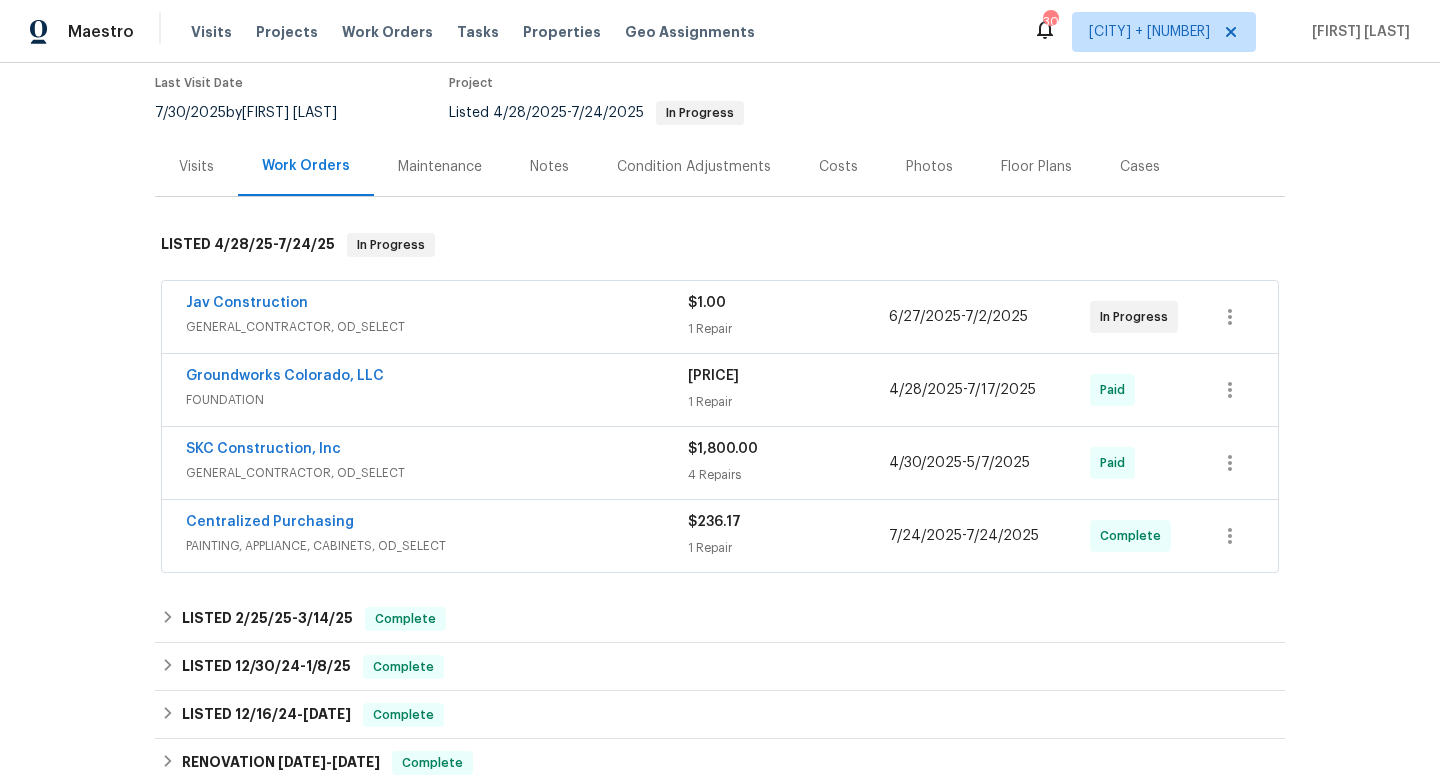 scroll, scrollTop: 189, scrollLeft: 0, axis: vertical 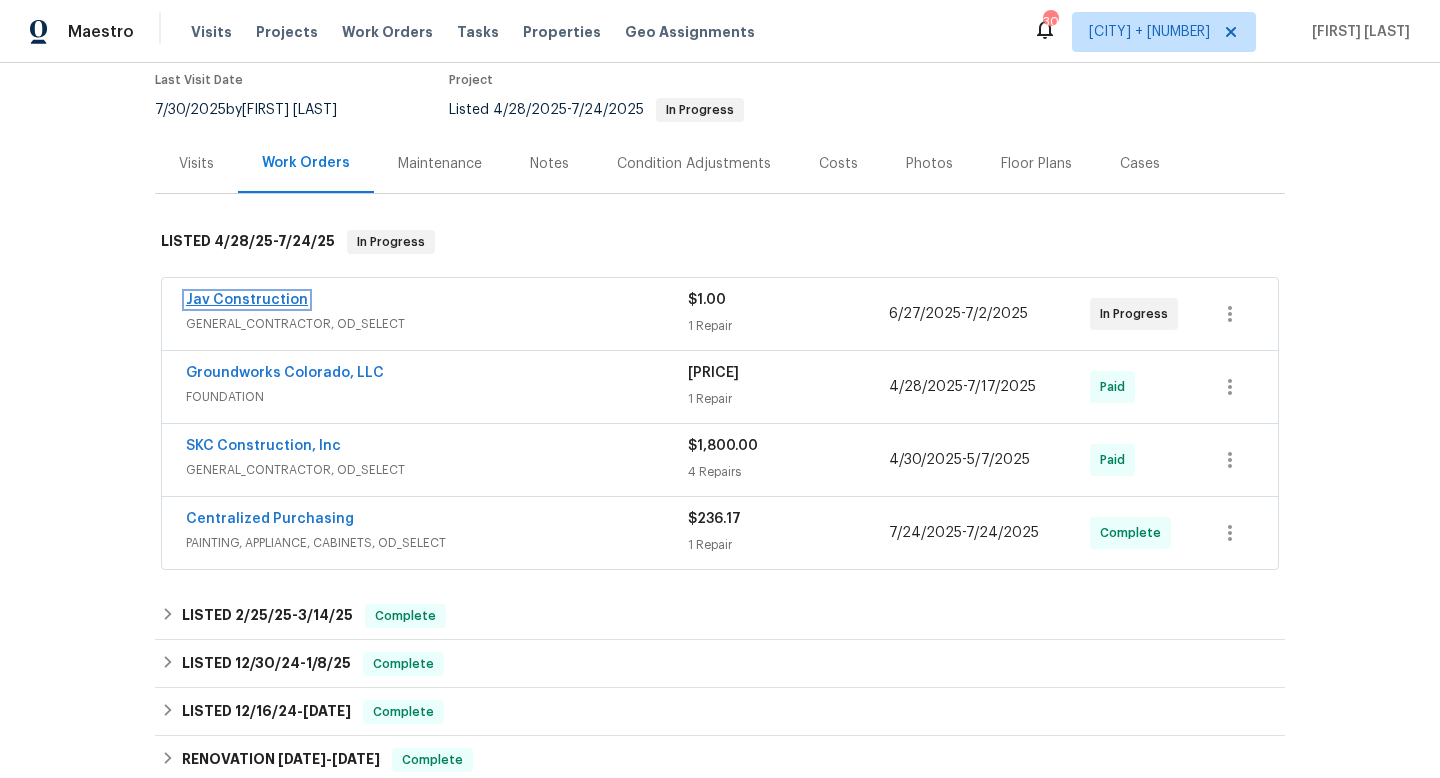 click on "Jav Construction" at bounding box center (247, 300) 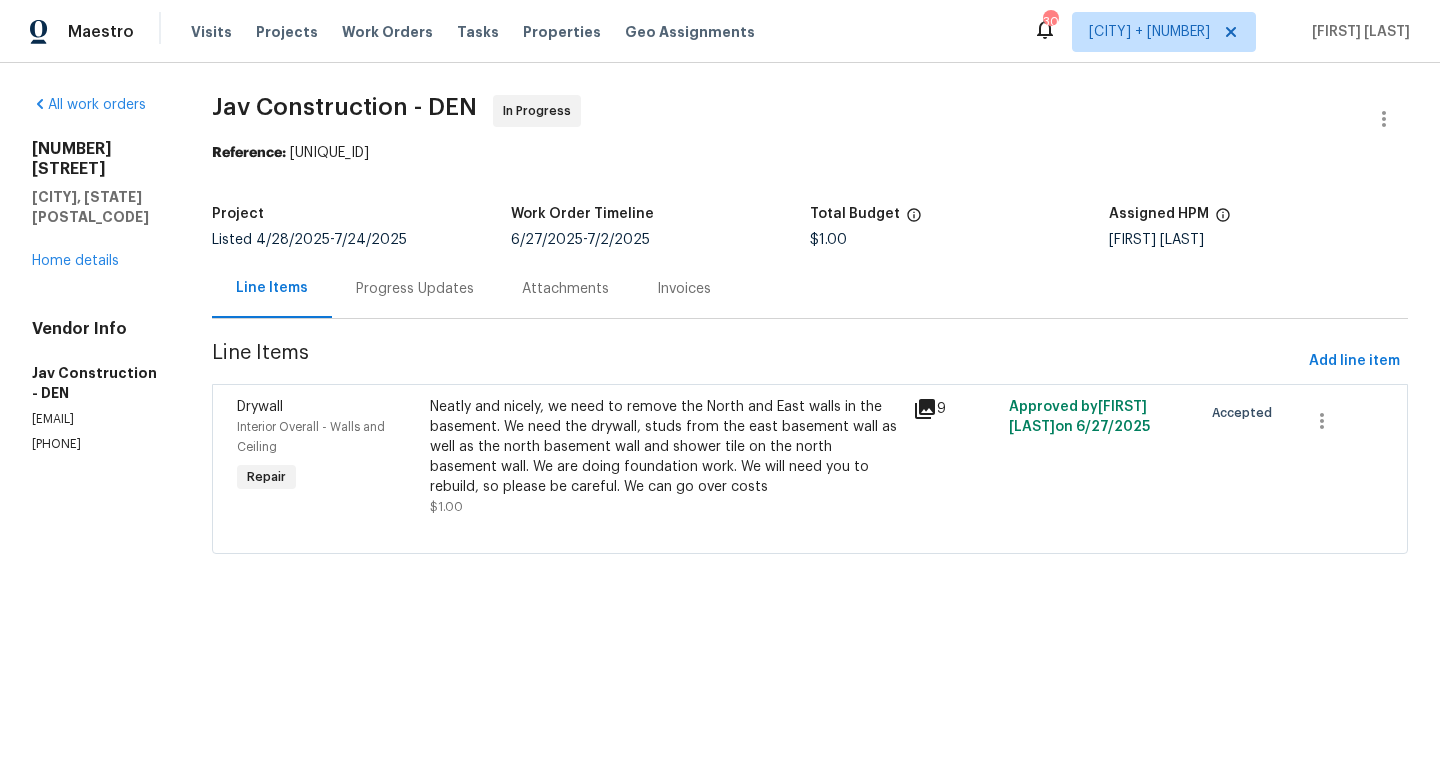 click 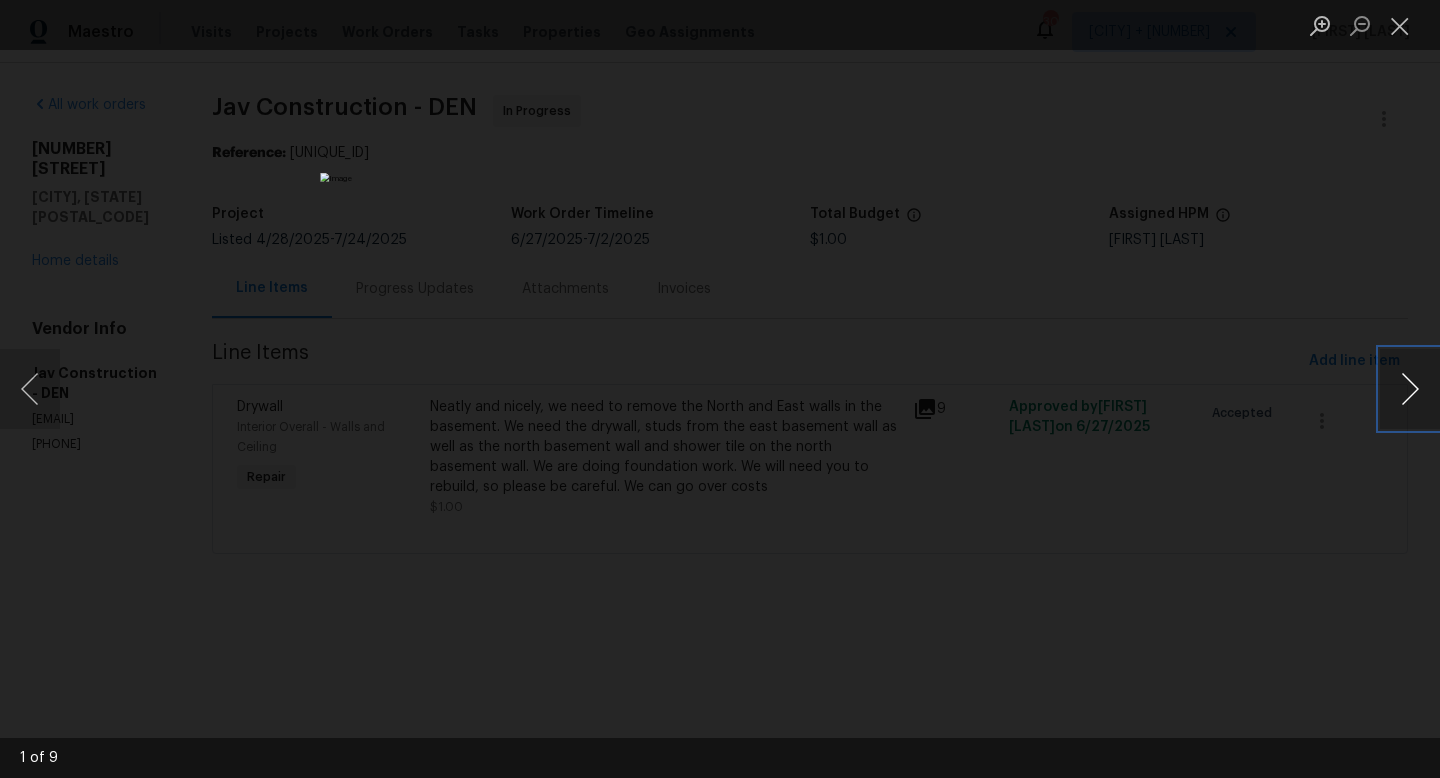 click at bounding box center [1410, 389] 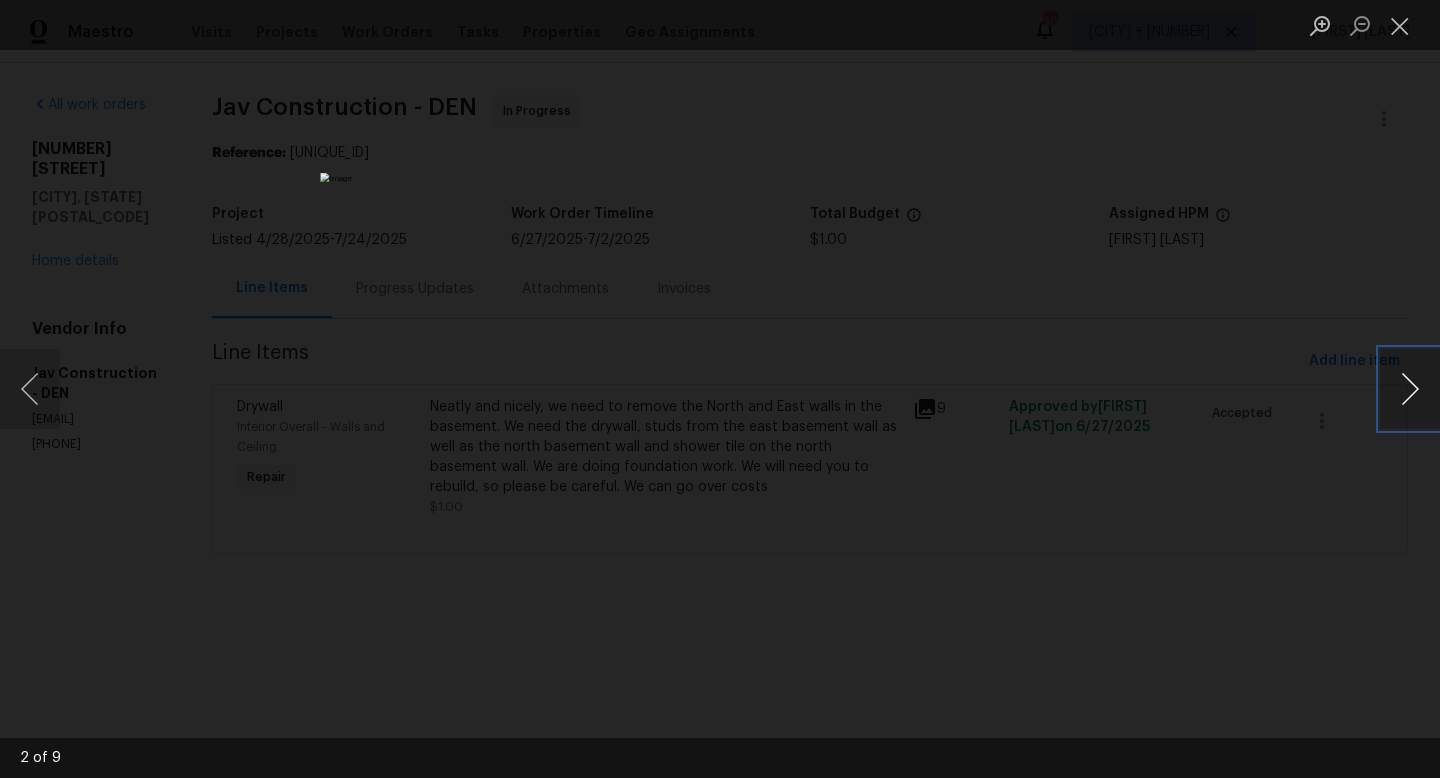 click at bounding box center [1410, 389] 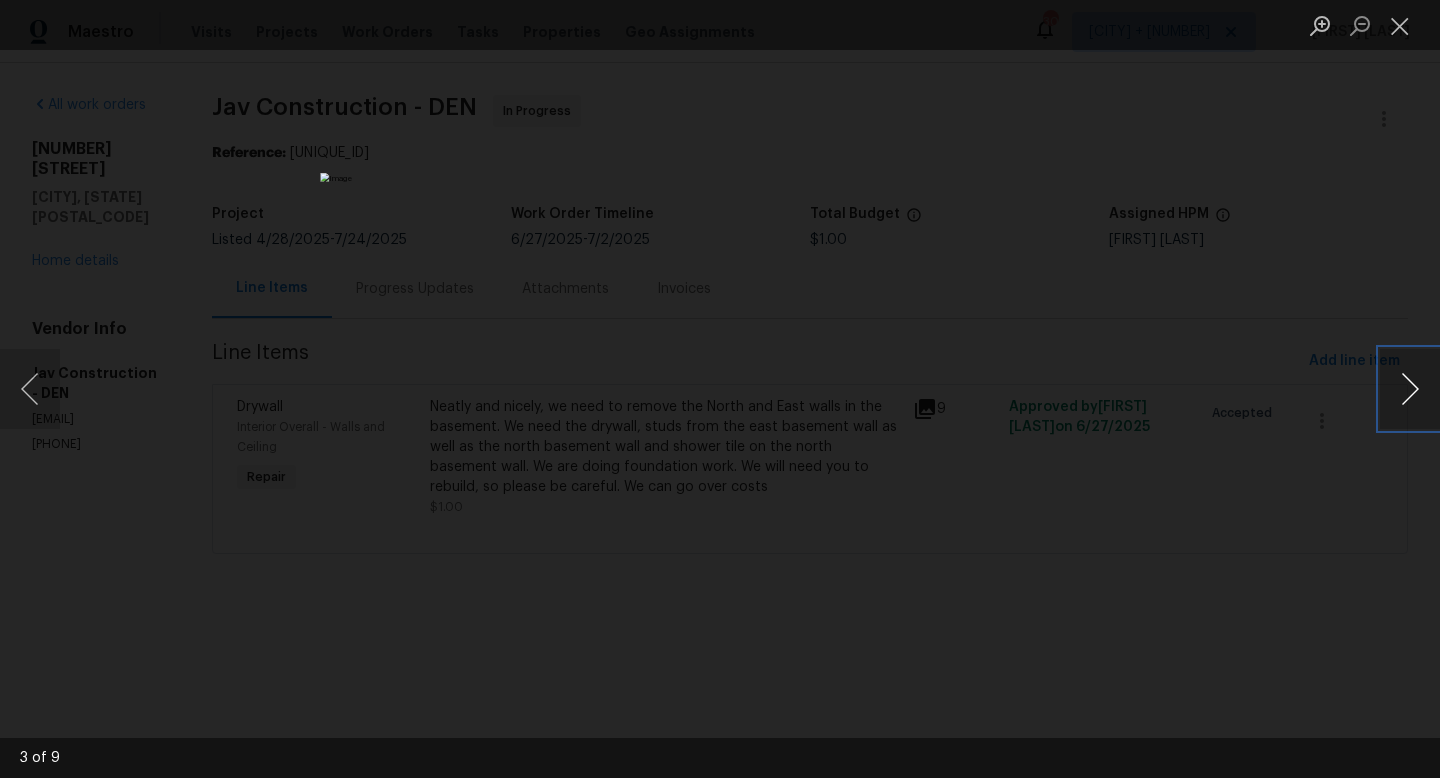 click at bounding box center [1410, 389] 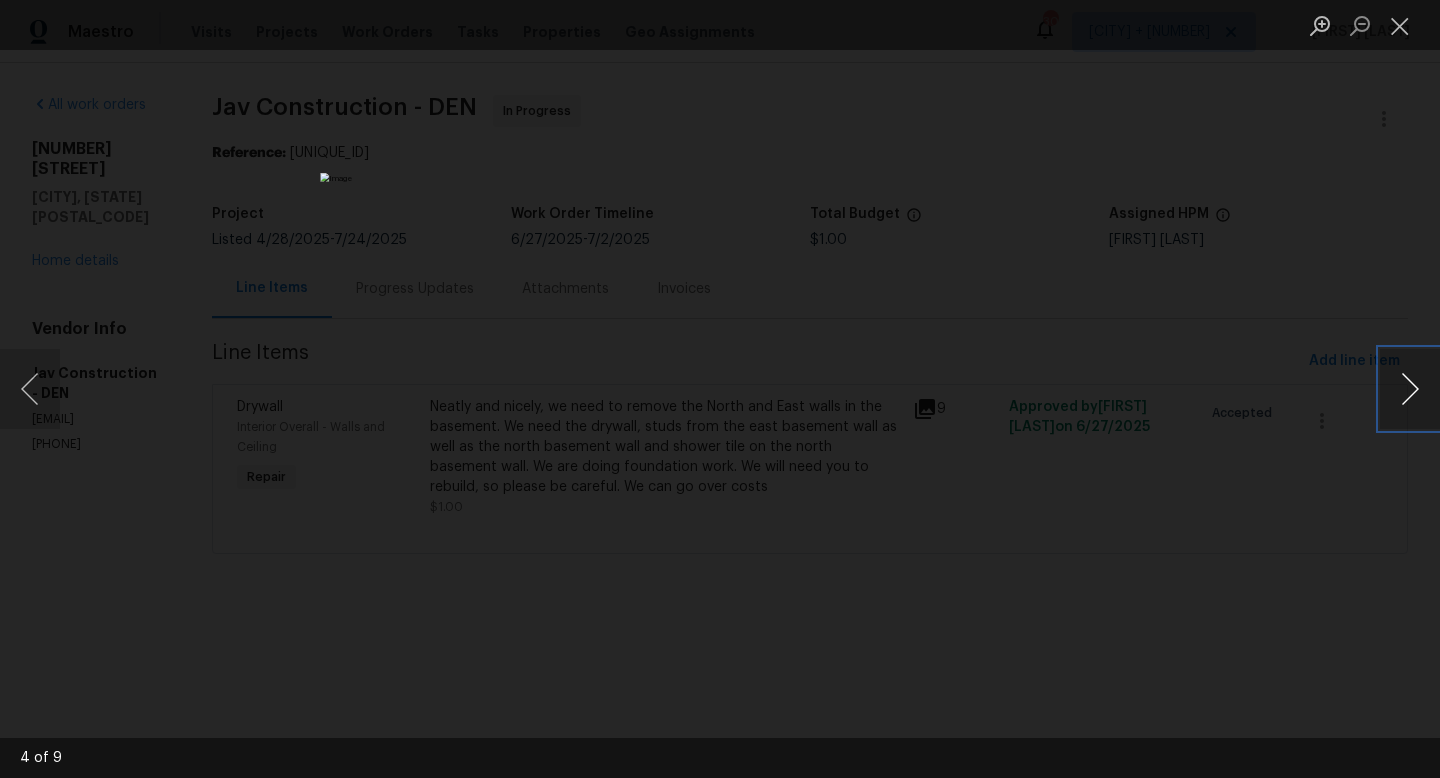 click at bounding box center (1410, 389) 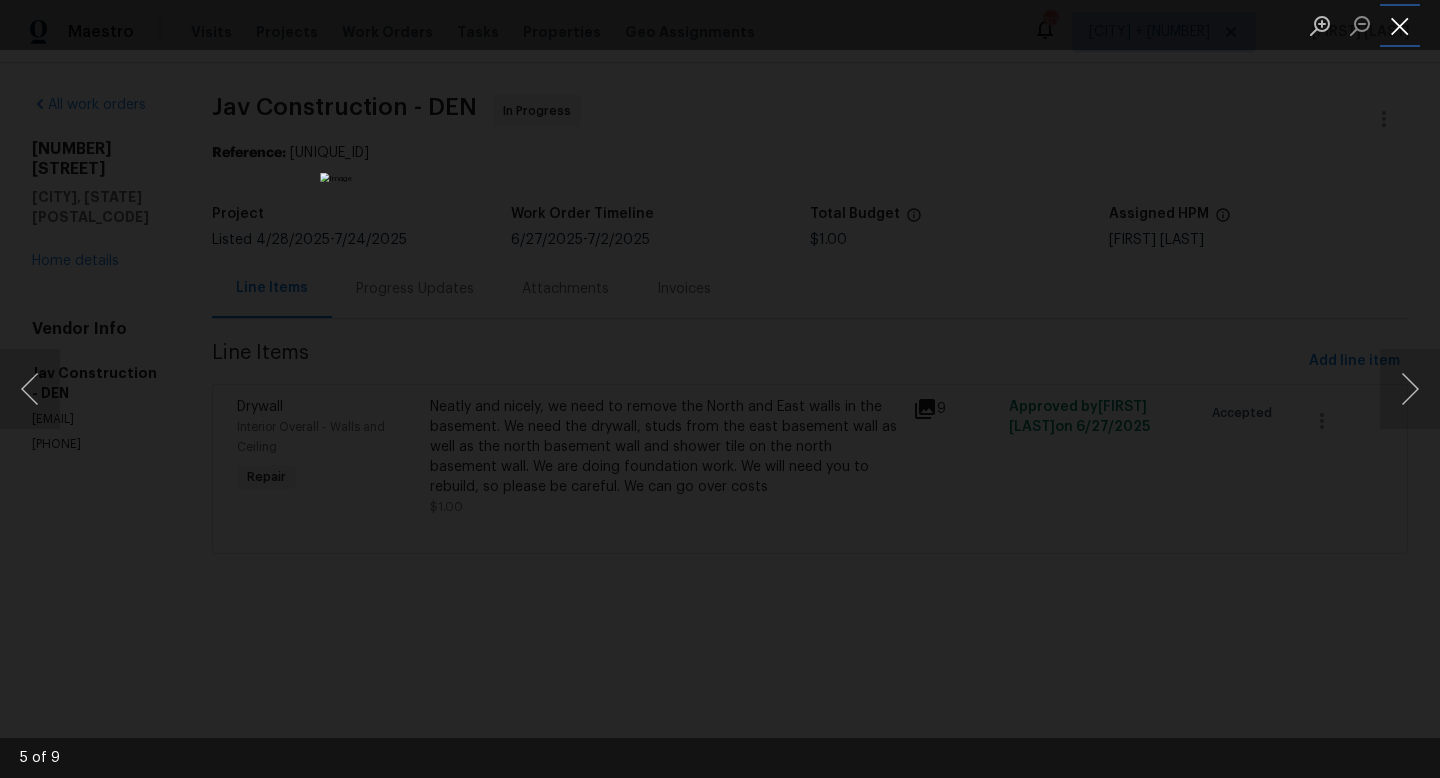 click at bounding box center [1400, 25] 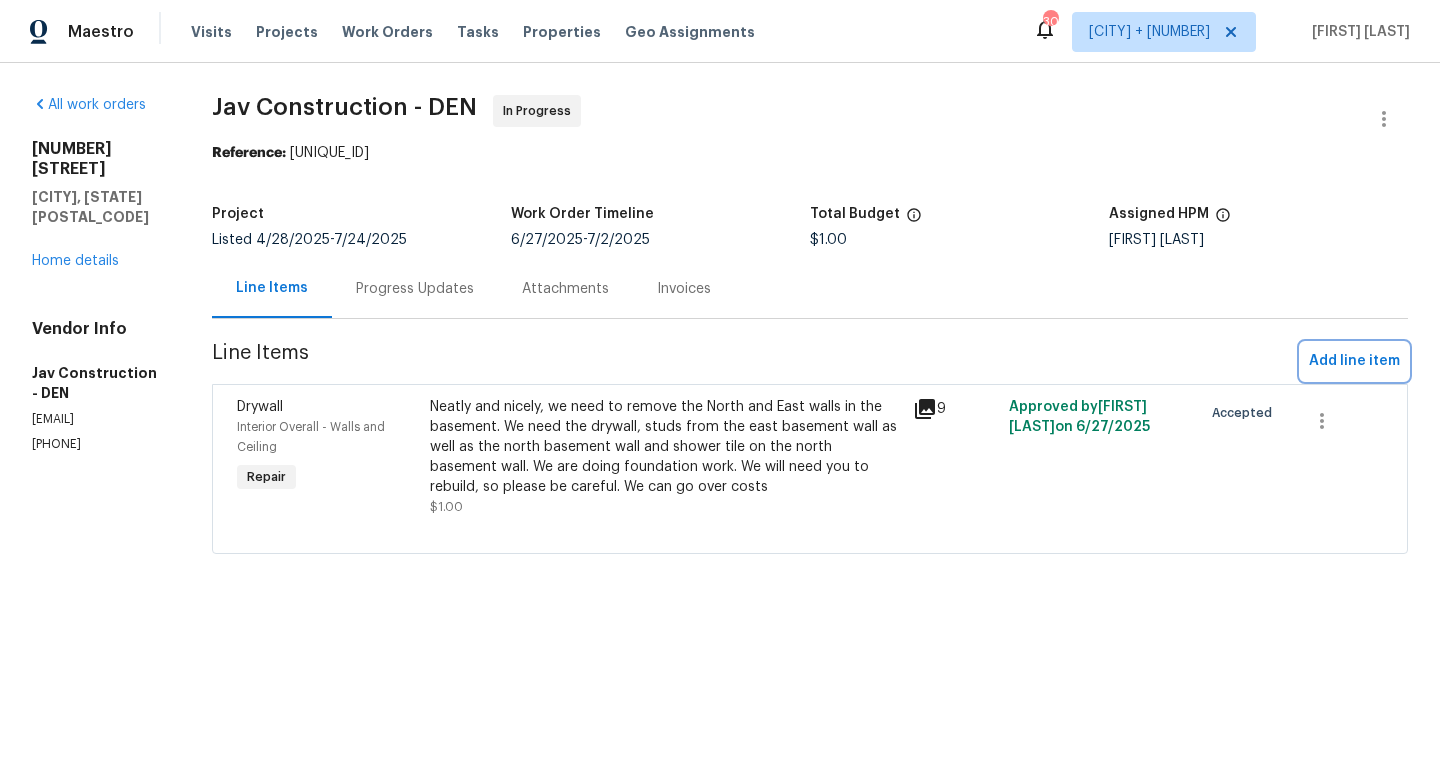 click on "Add line item" at bounding box center [1354, 361] 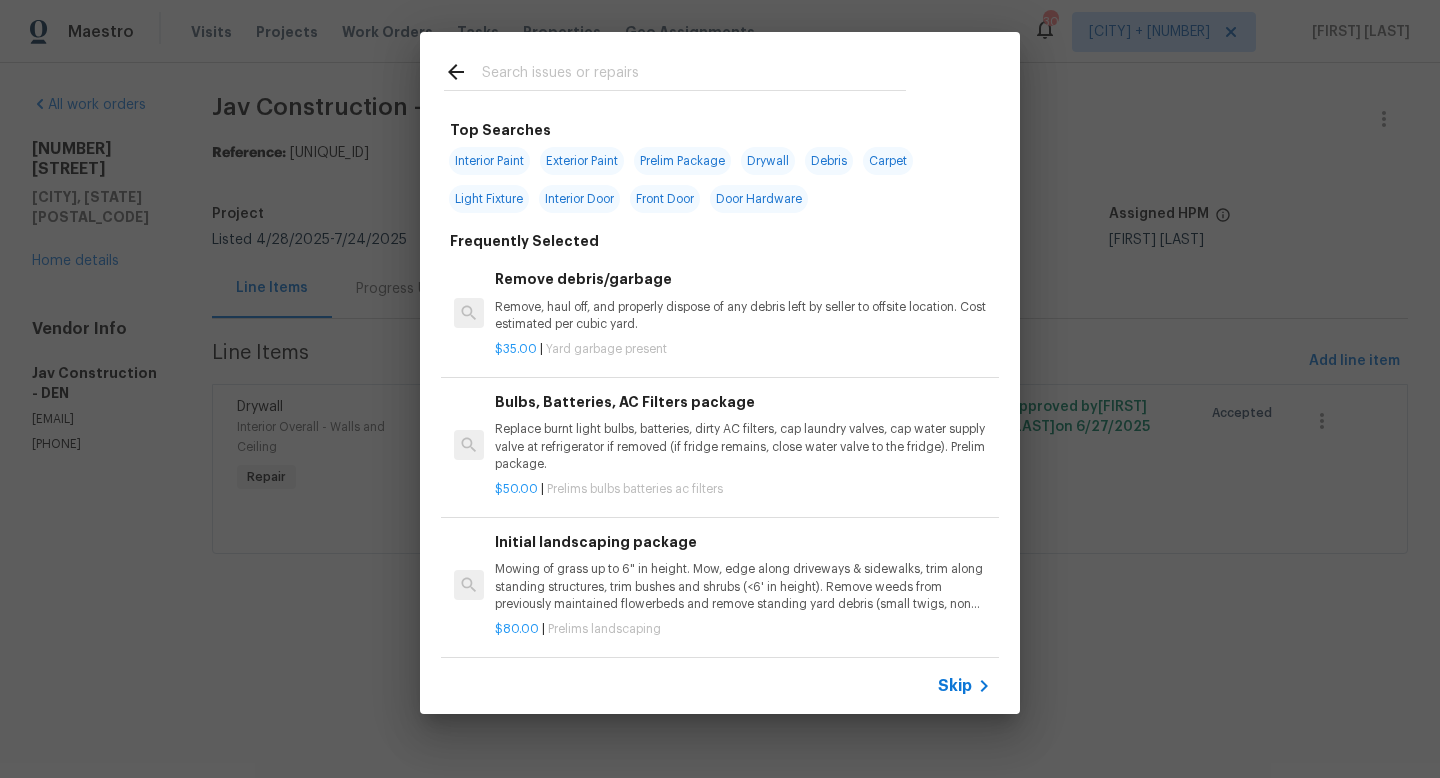 click on "Skip" at bounding box center [955, 686] 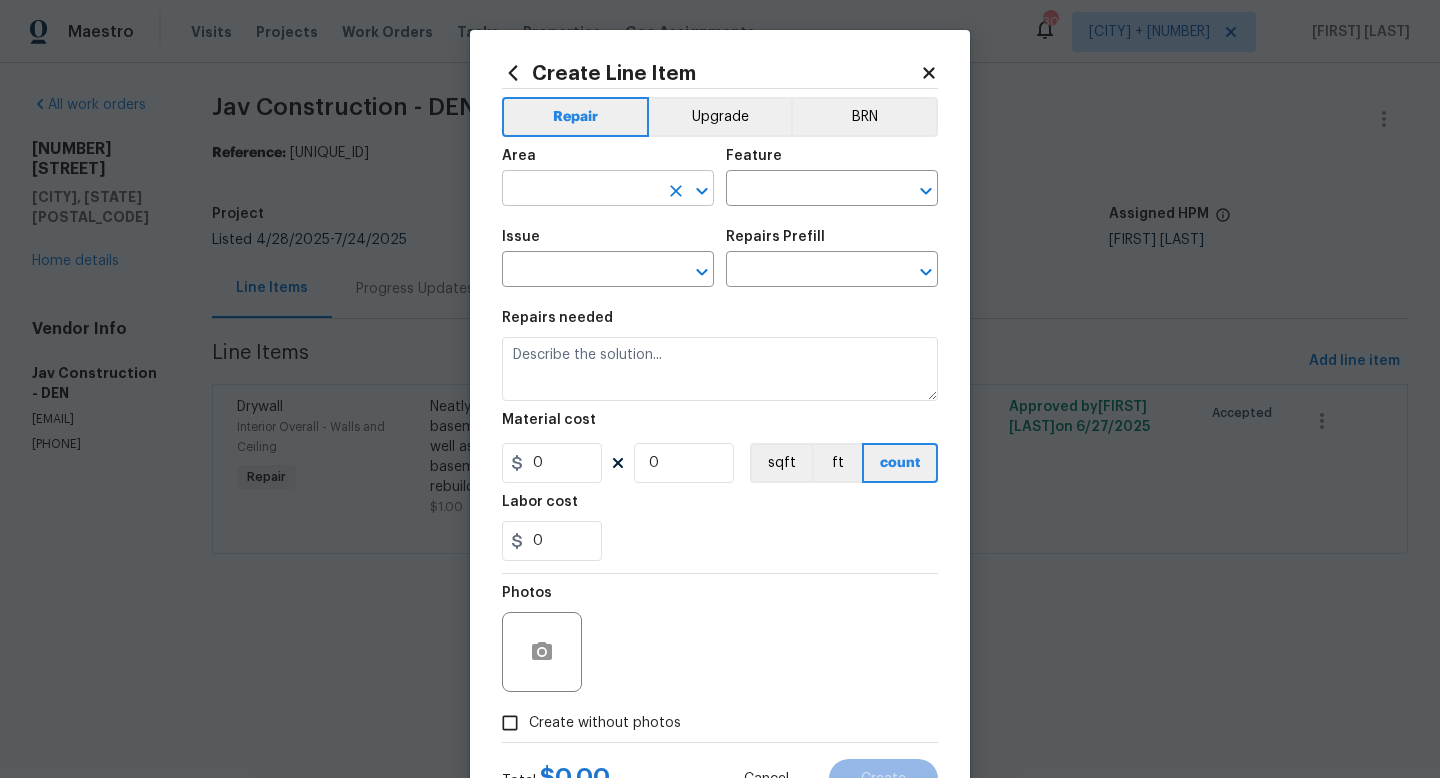 click at bounding box center (580, 190) 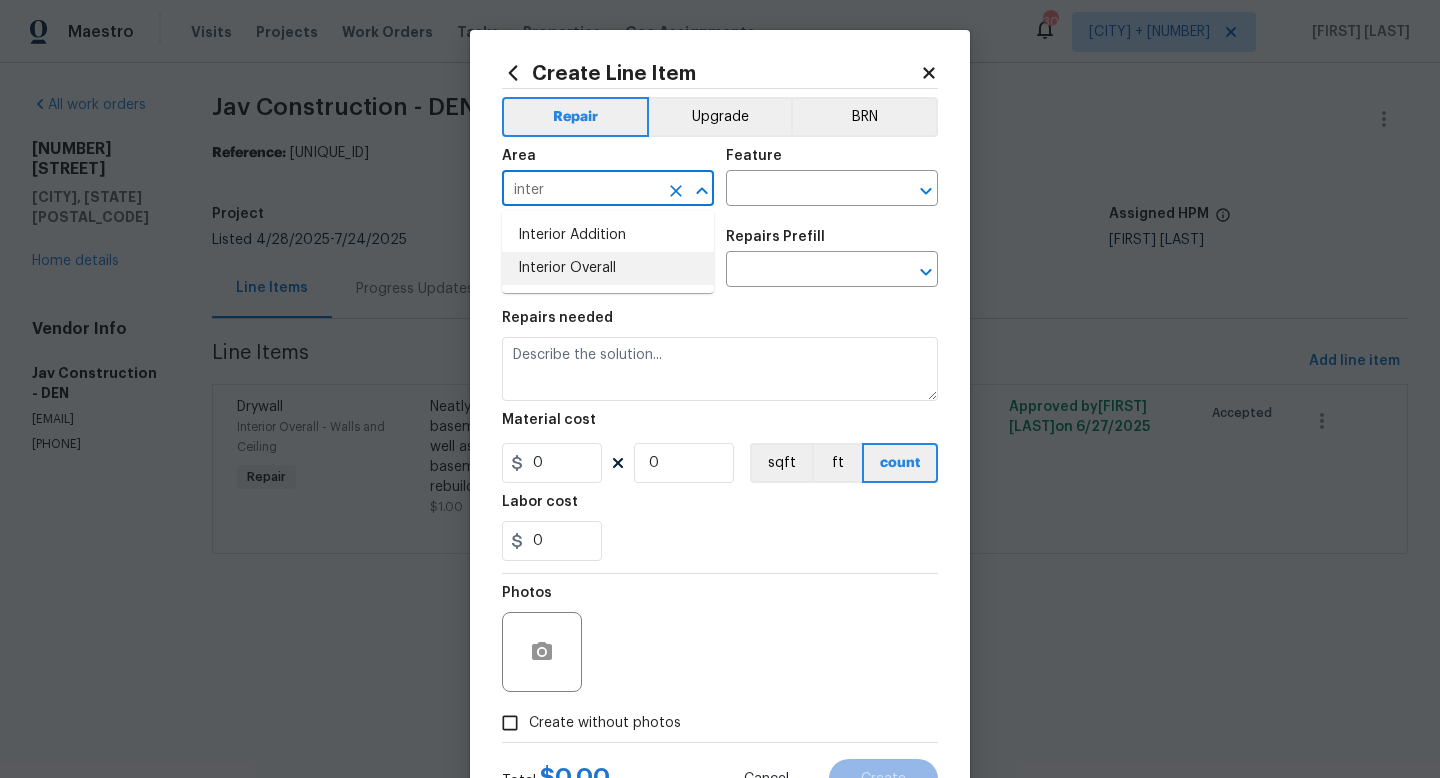 click on "Interior Overall" at bounding box center [608, 268] 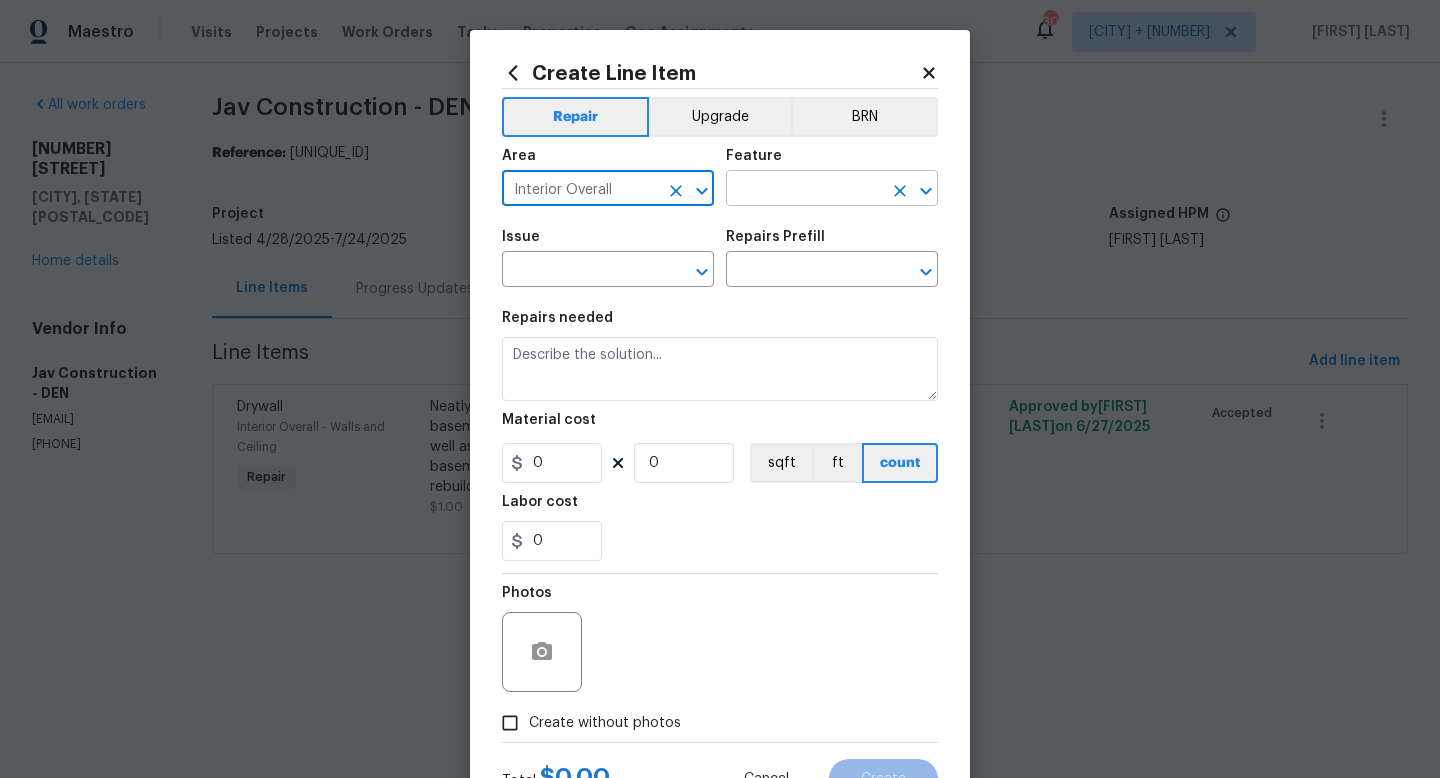 type on "Interior Overall" 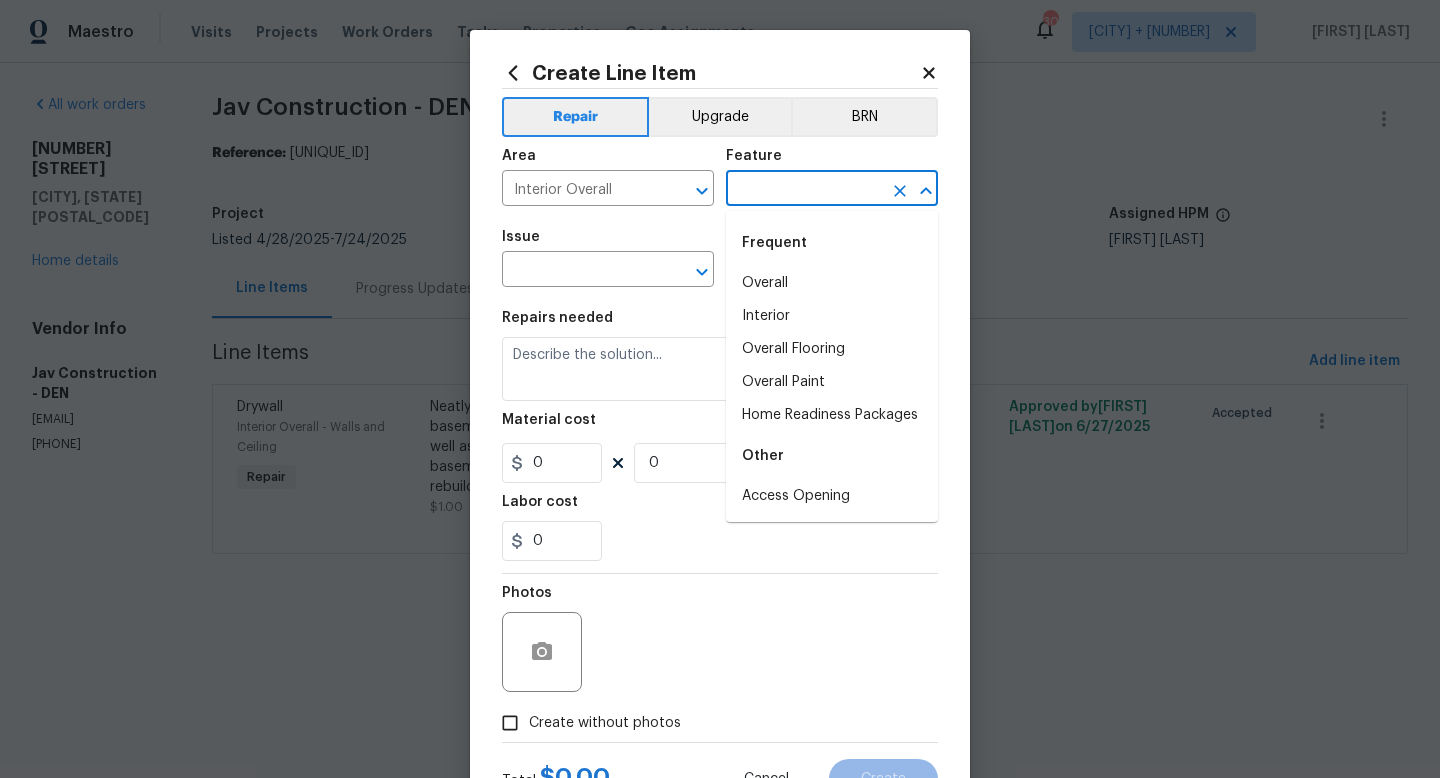 click at bounding box center [804, 190] 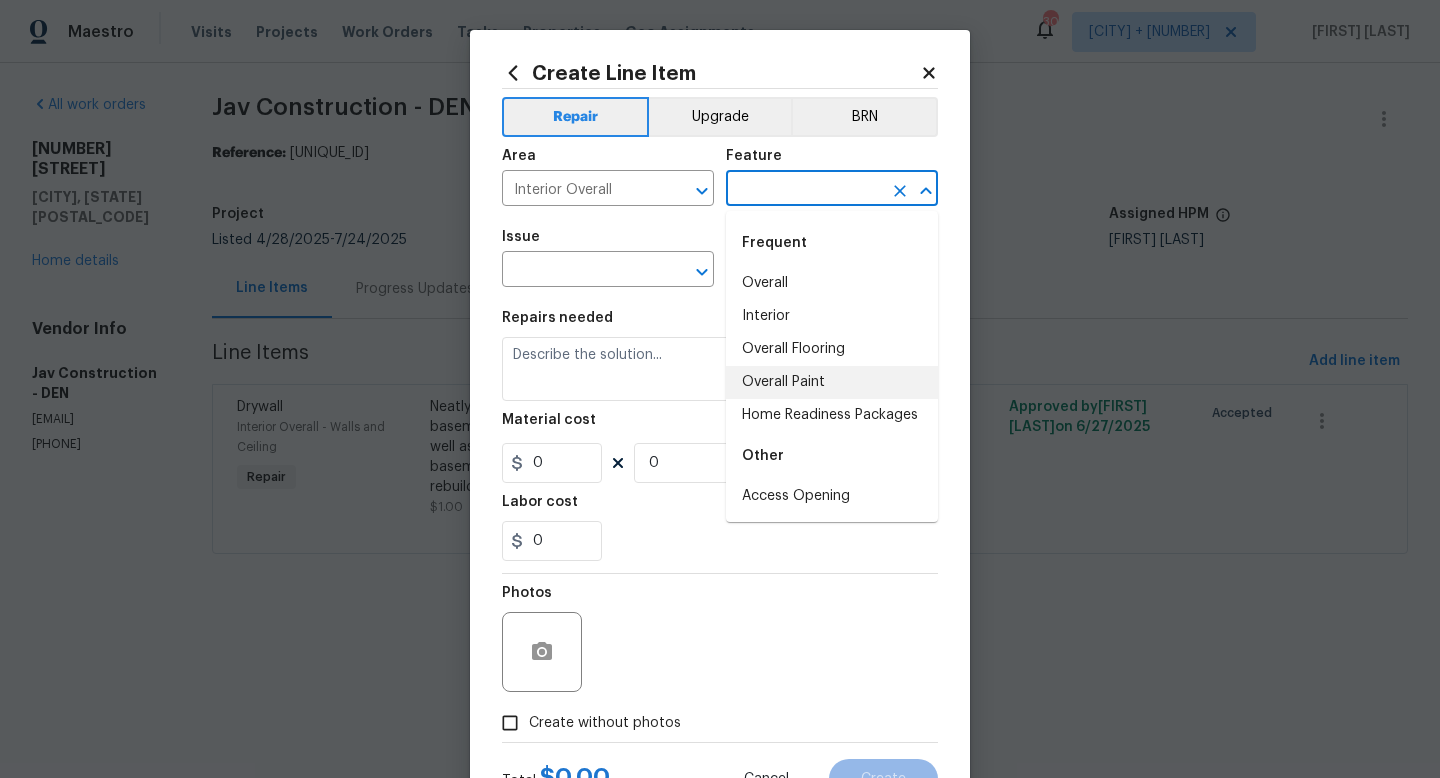 click on "Overall Paint" at bounding box center [832, 382] 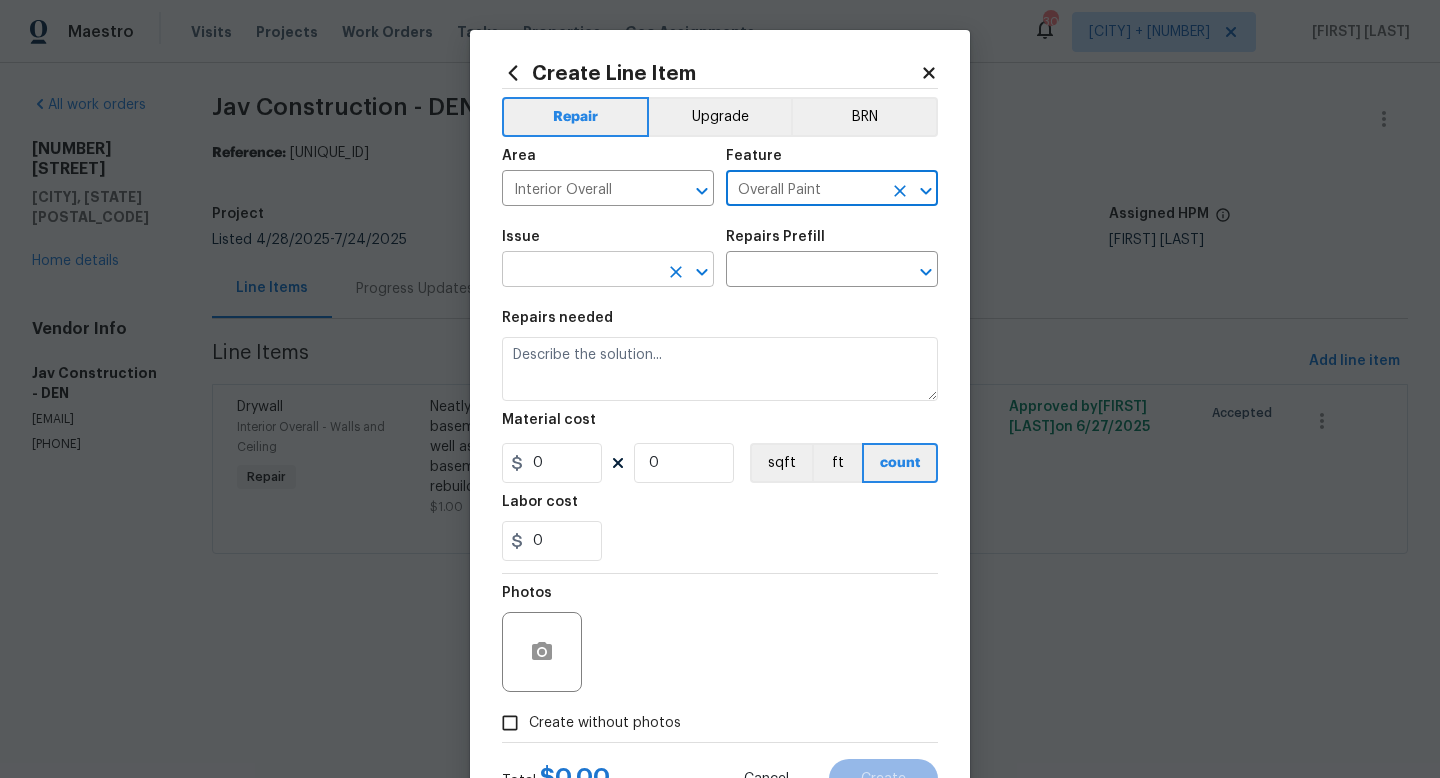 click at bounding box center (580, 271) 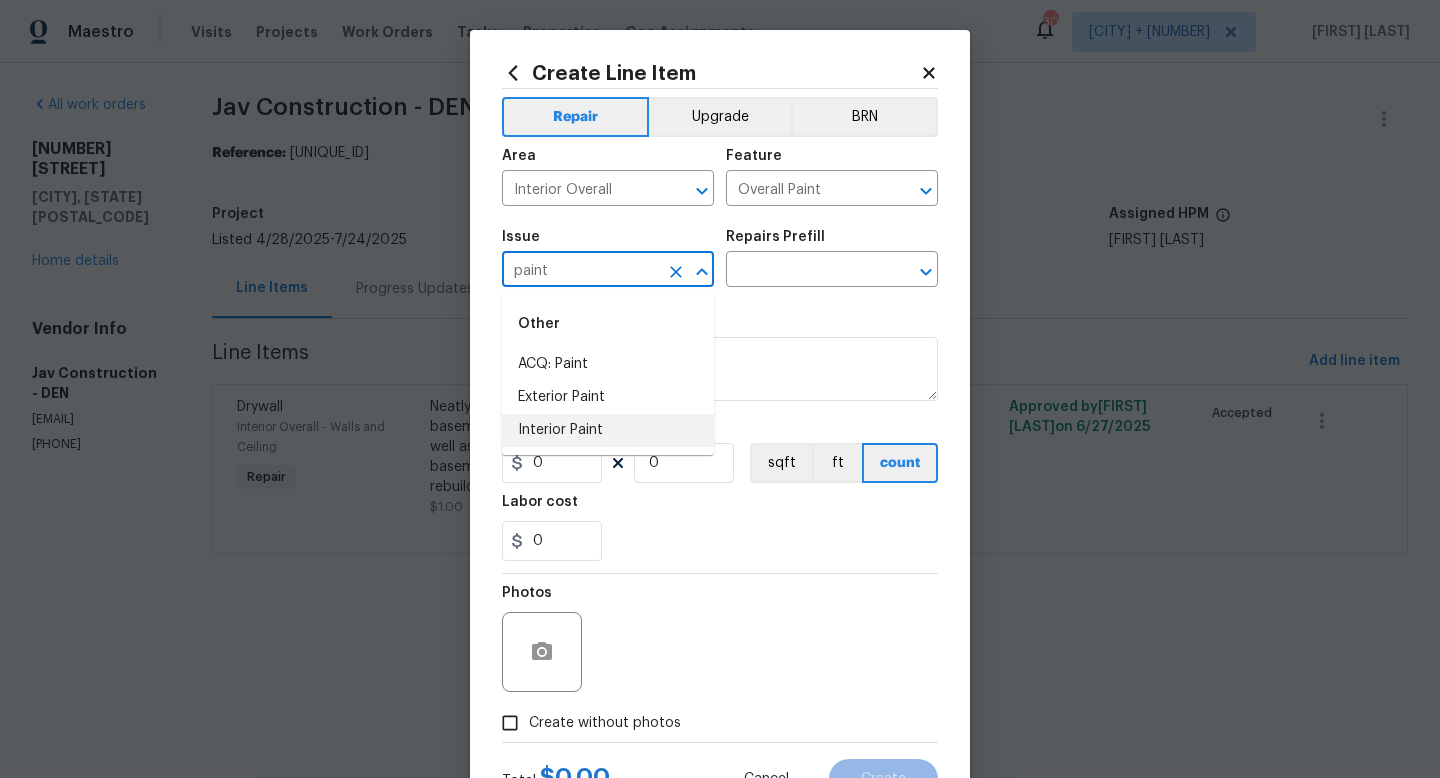 click on "Interior Paint" at bounding box center (608, 430) 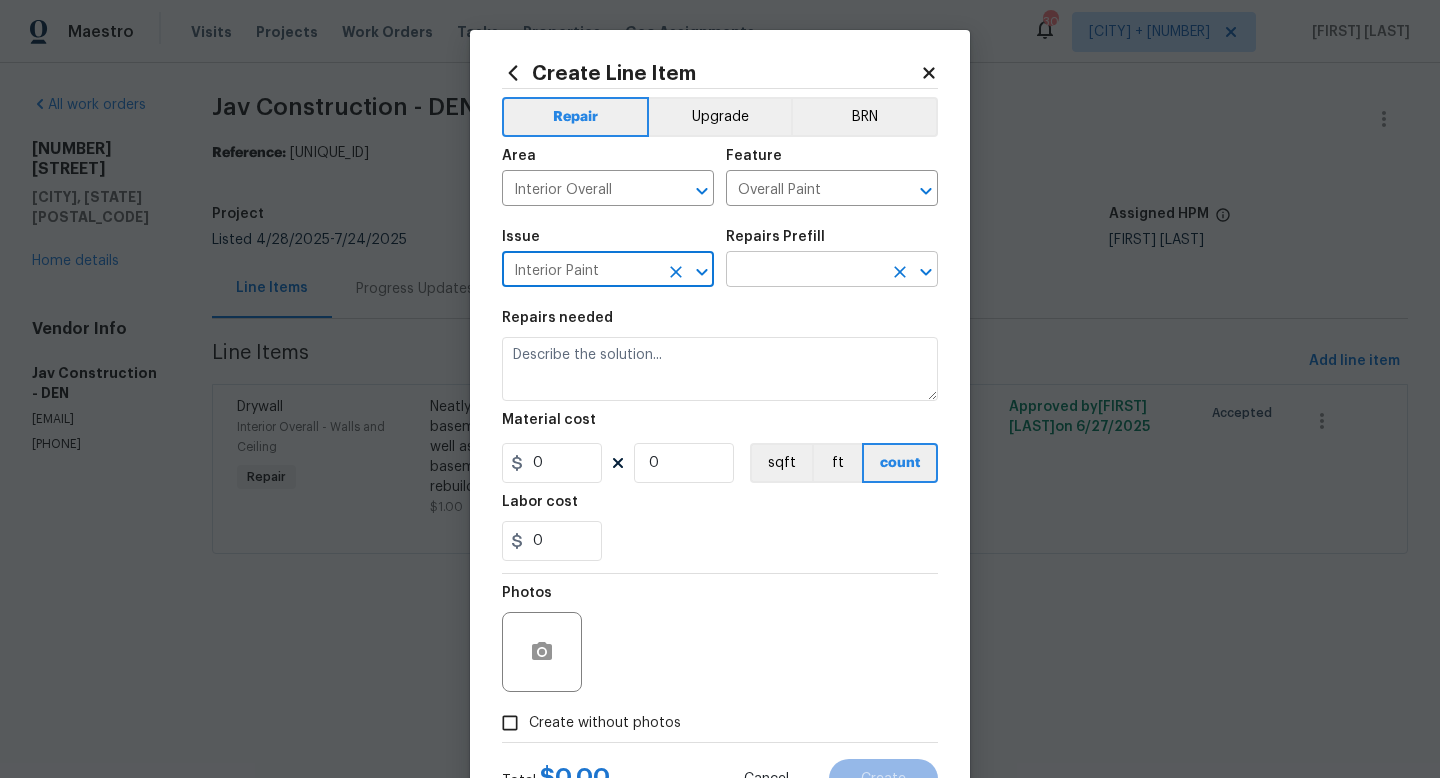 type on "Interior Paint" 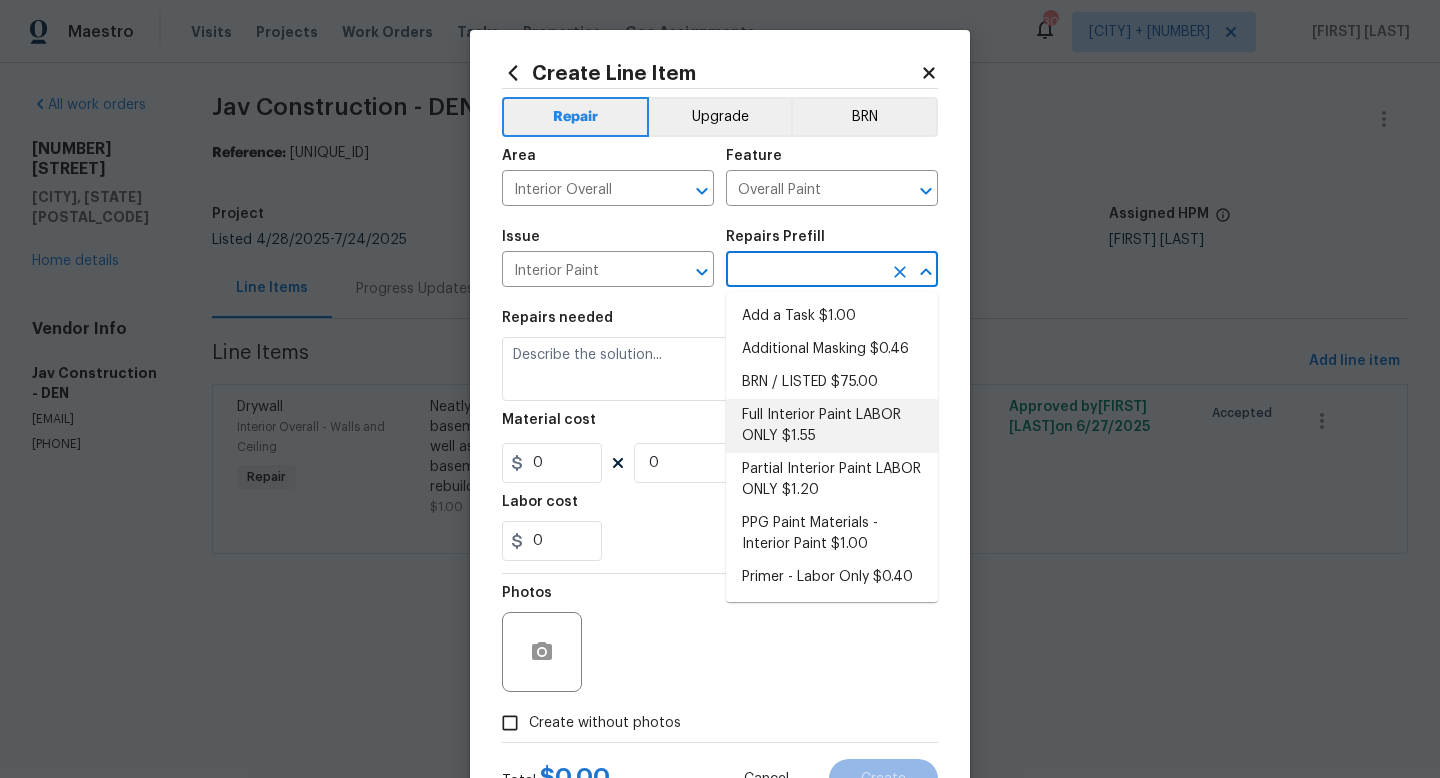 click on "Full Interior Paint LABOR ONLY $1.55" at bounding box center [832, 426] 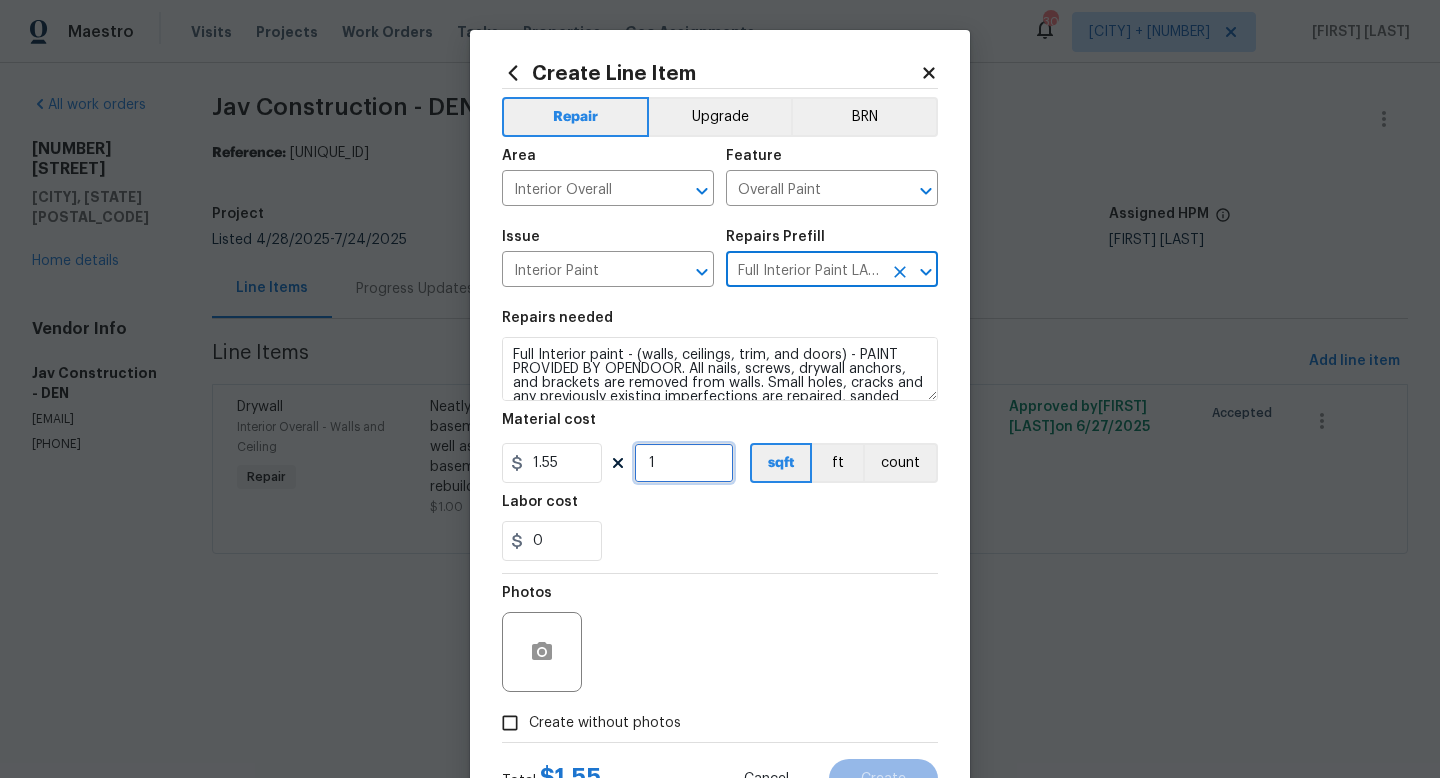 click on "1" at bounding box center (684, 463) 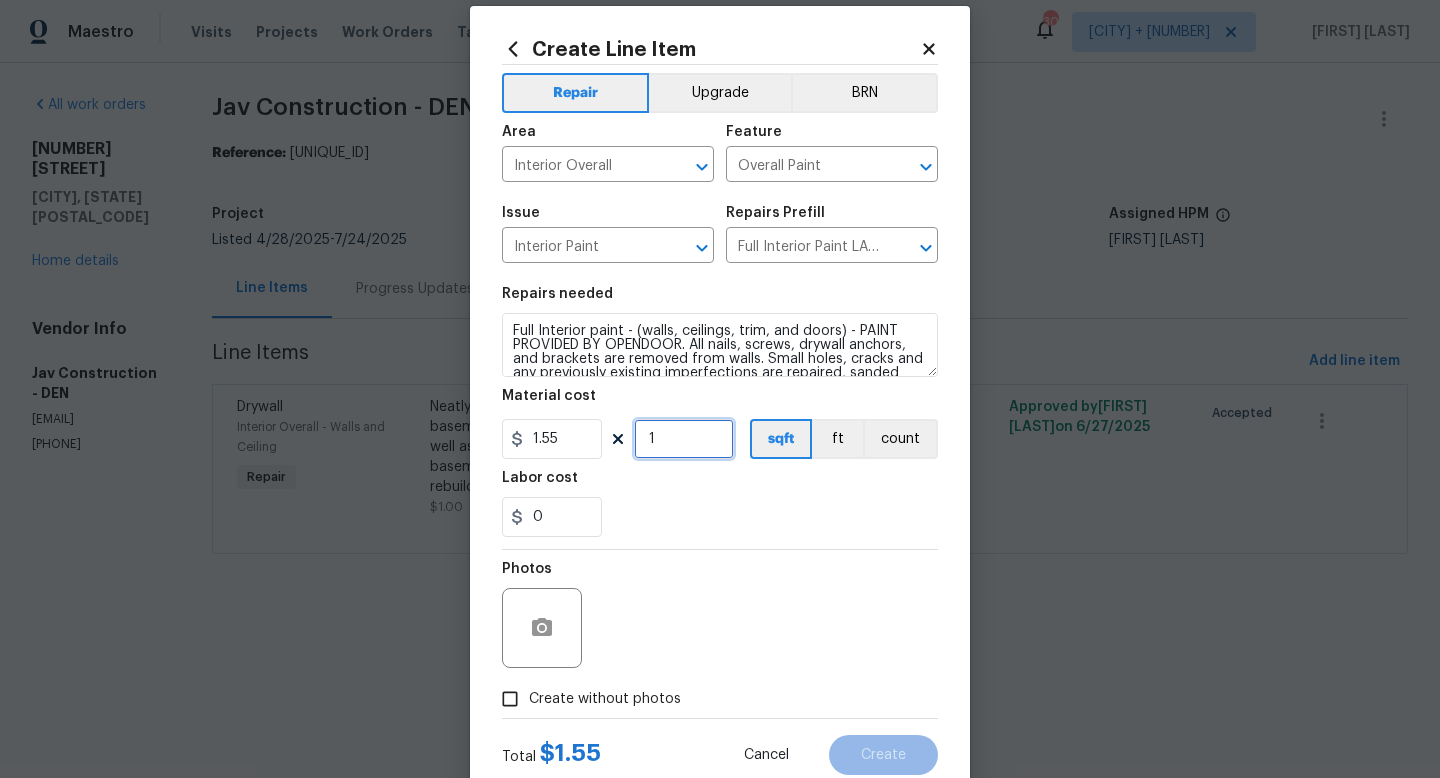 scroll, scrollTop: 0, scrollLeft: 0, axis: both 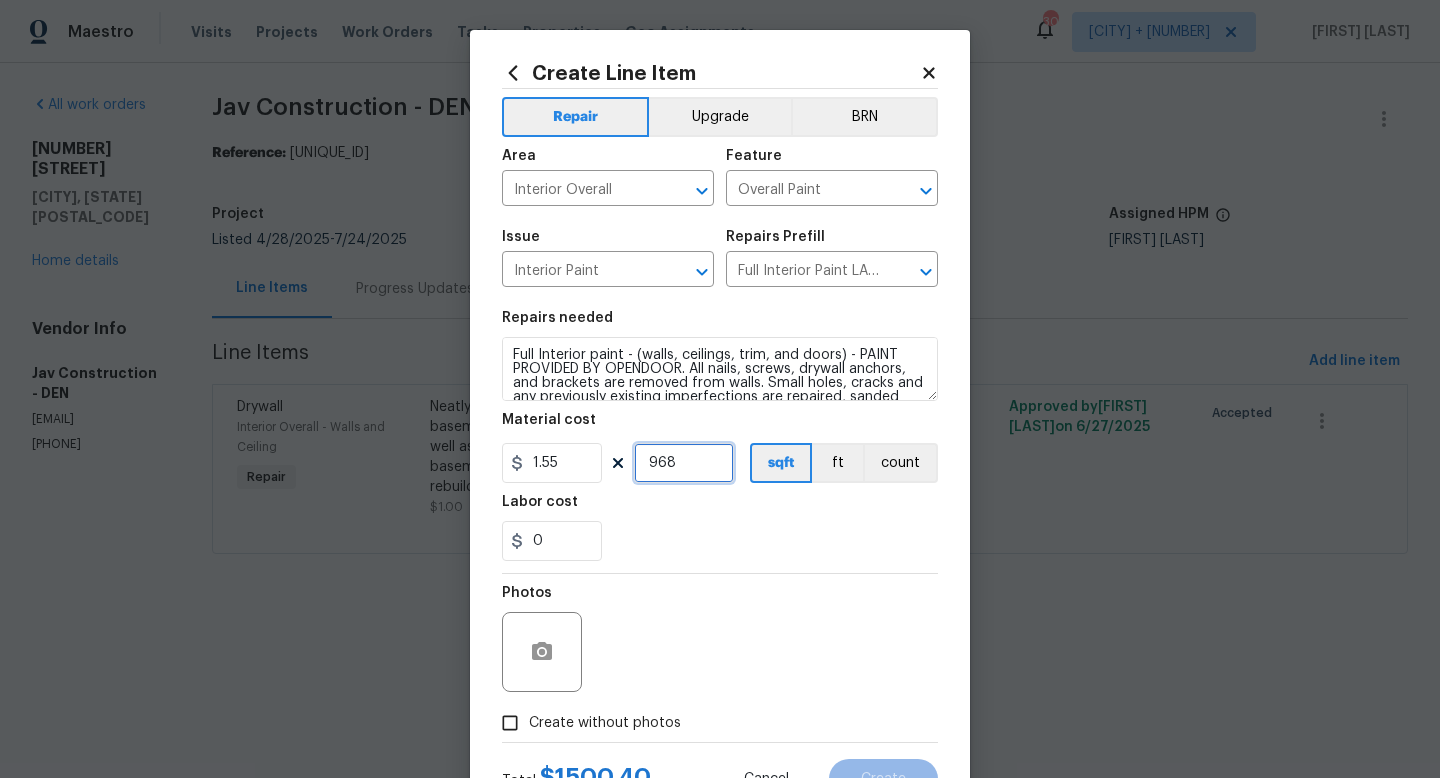 type on "968" 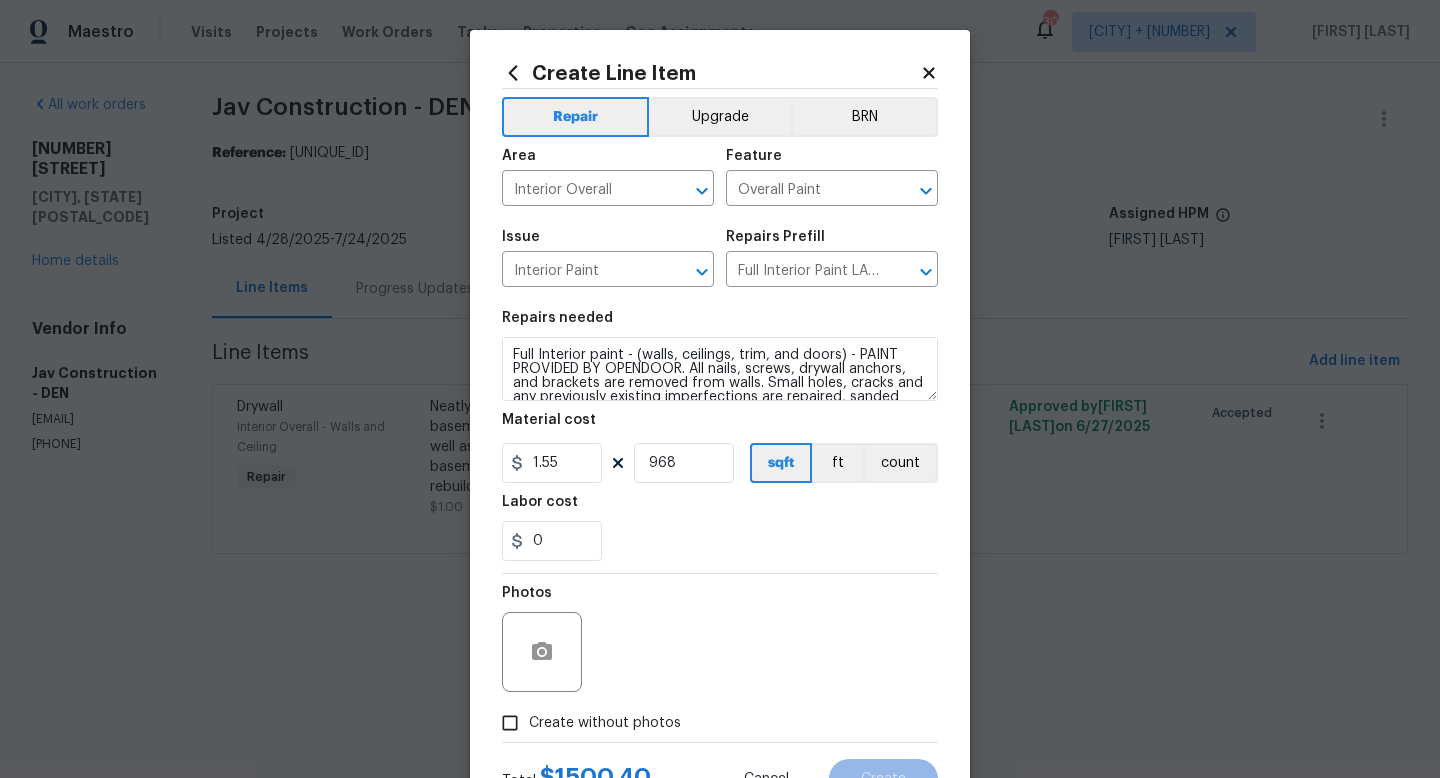 click on "Photos" at bounding box center [720, 639] 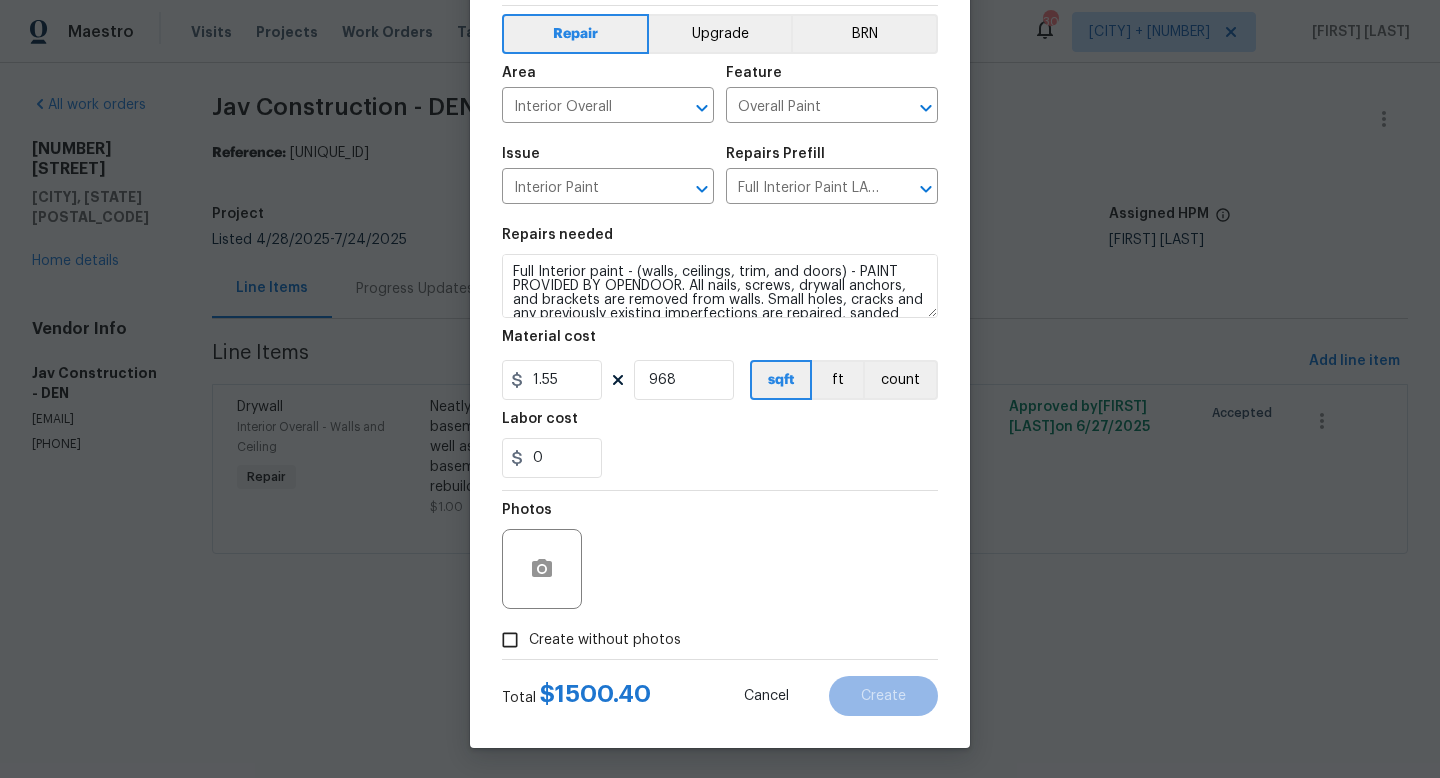 click on "Create without photos" at bounding box center (510, 640) 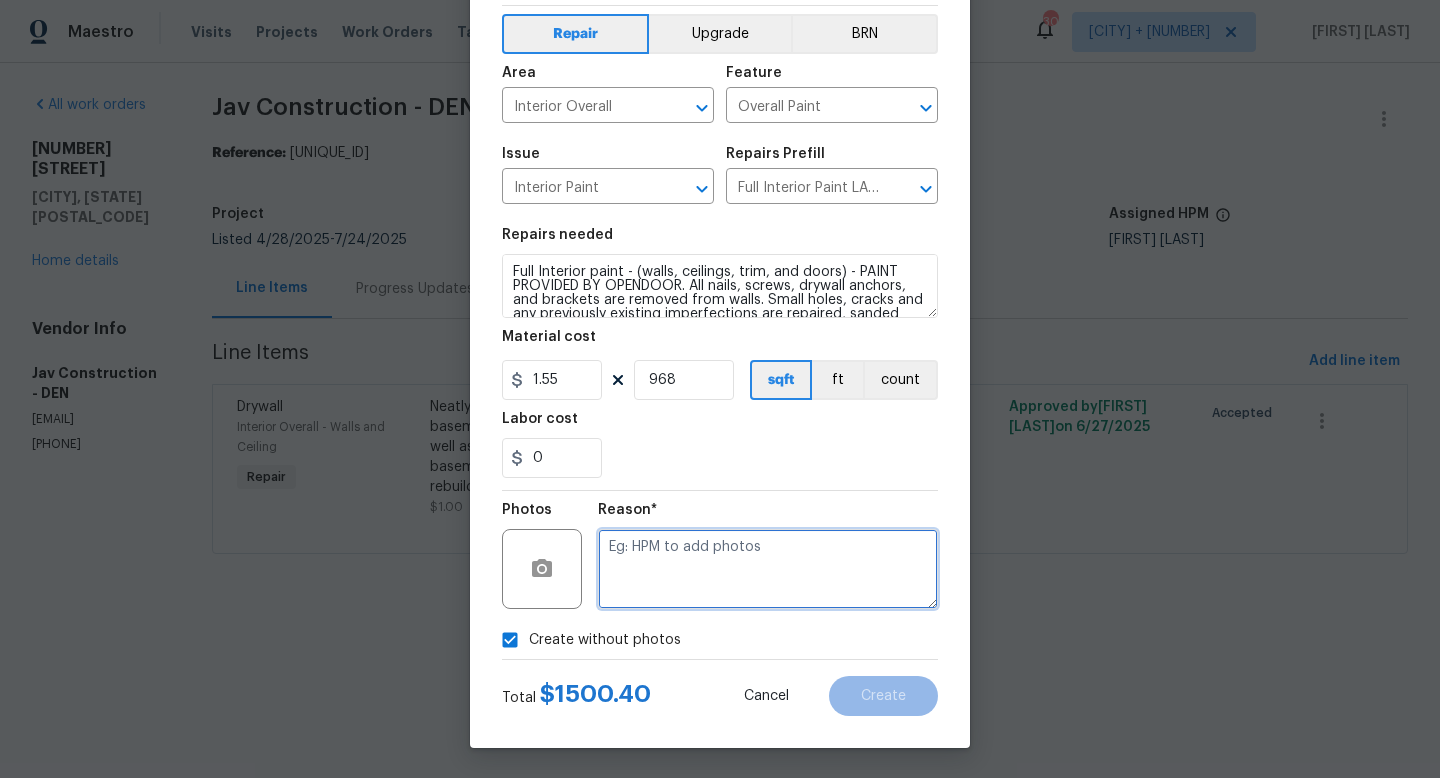click at bounding box center [768, 569] 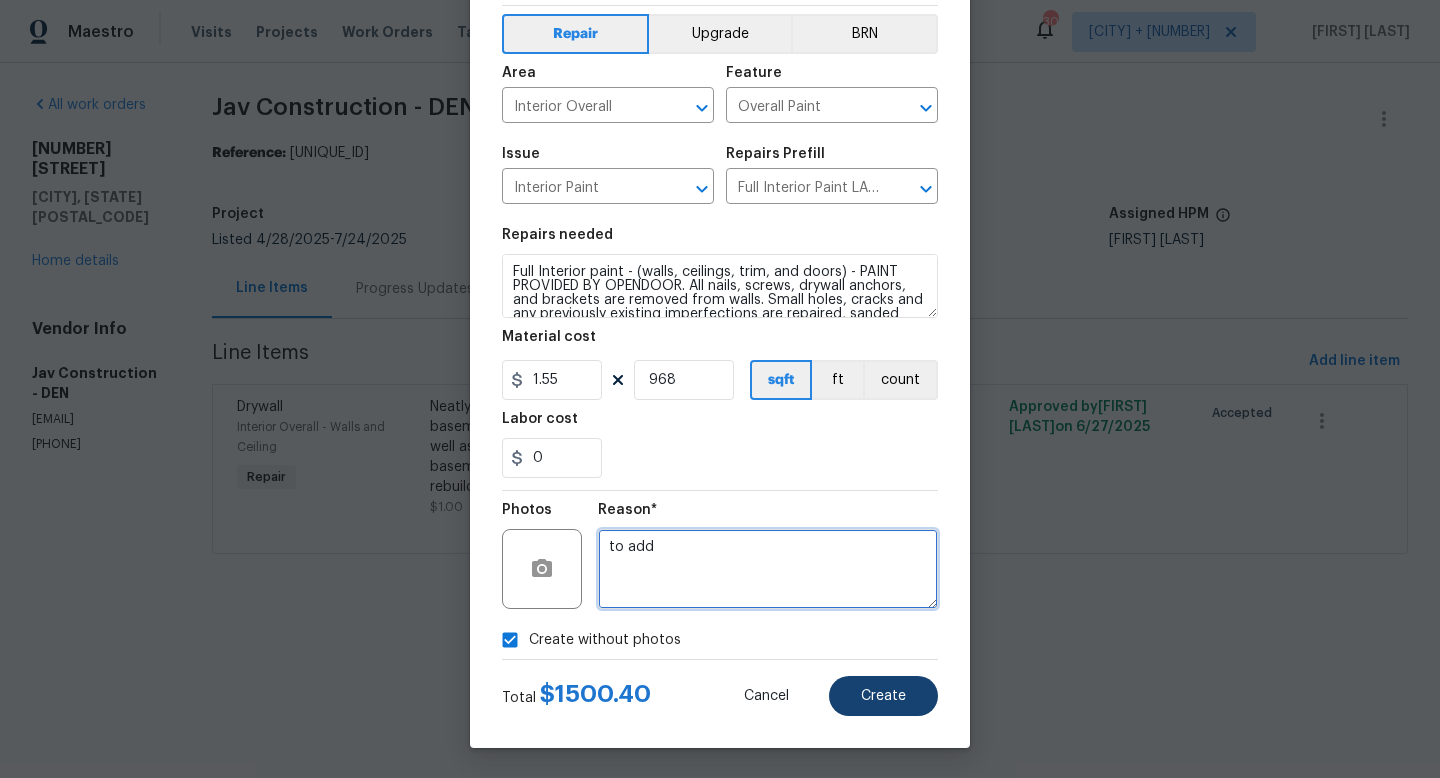 type on "to add" 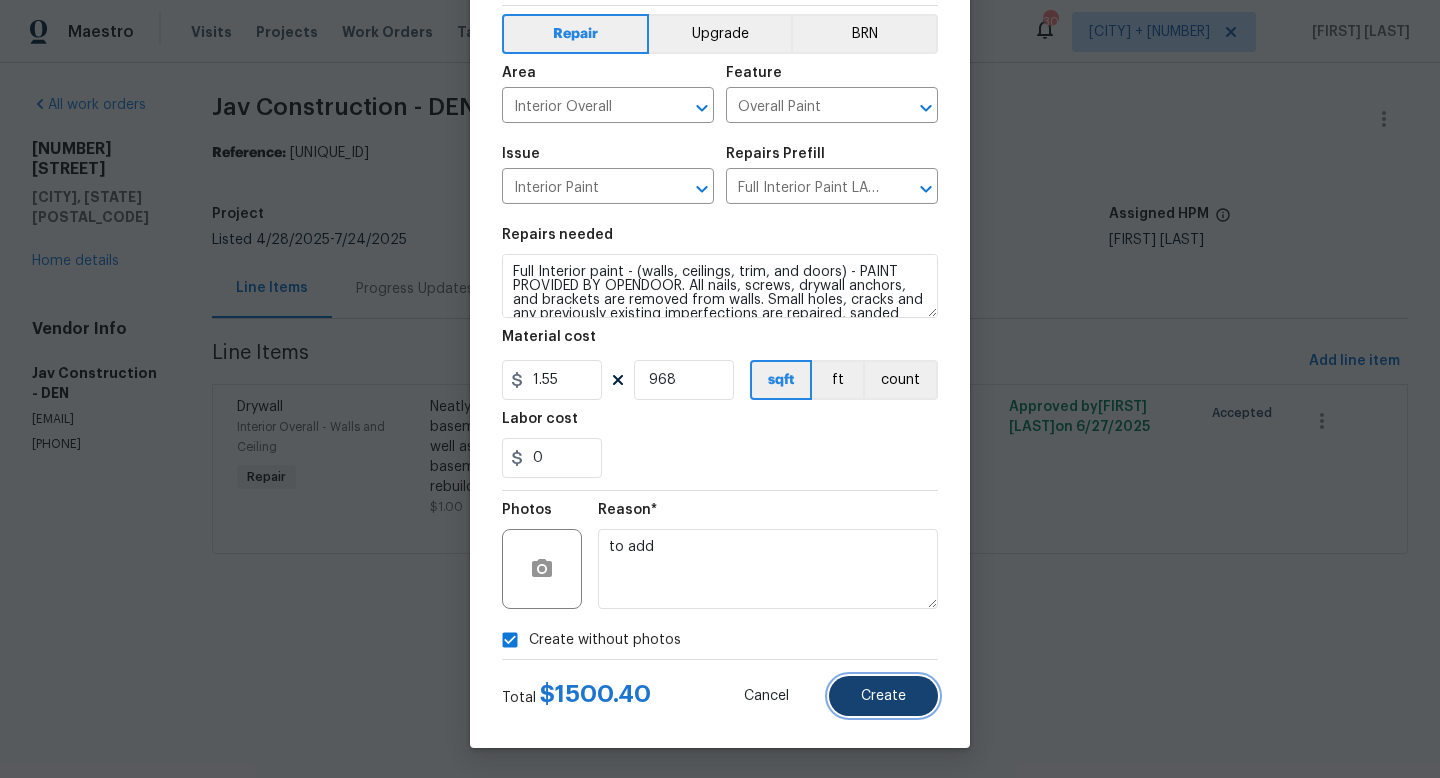 click on "Create" at bounding box center [883, 696] 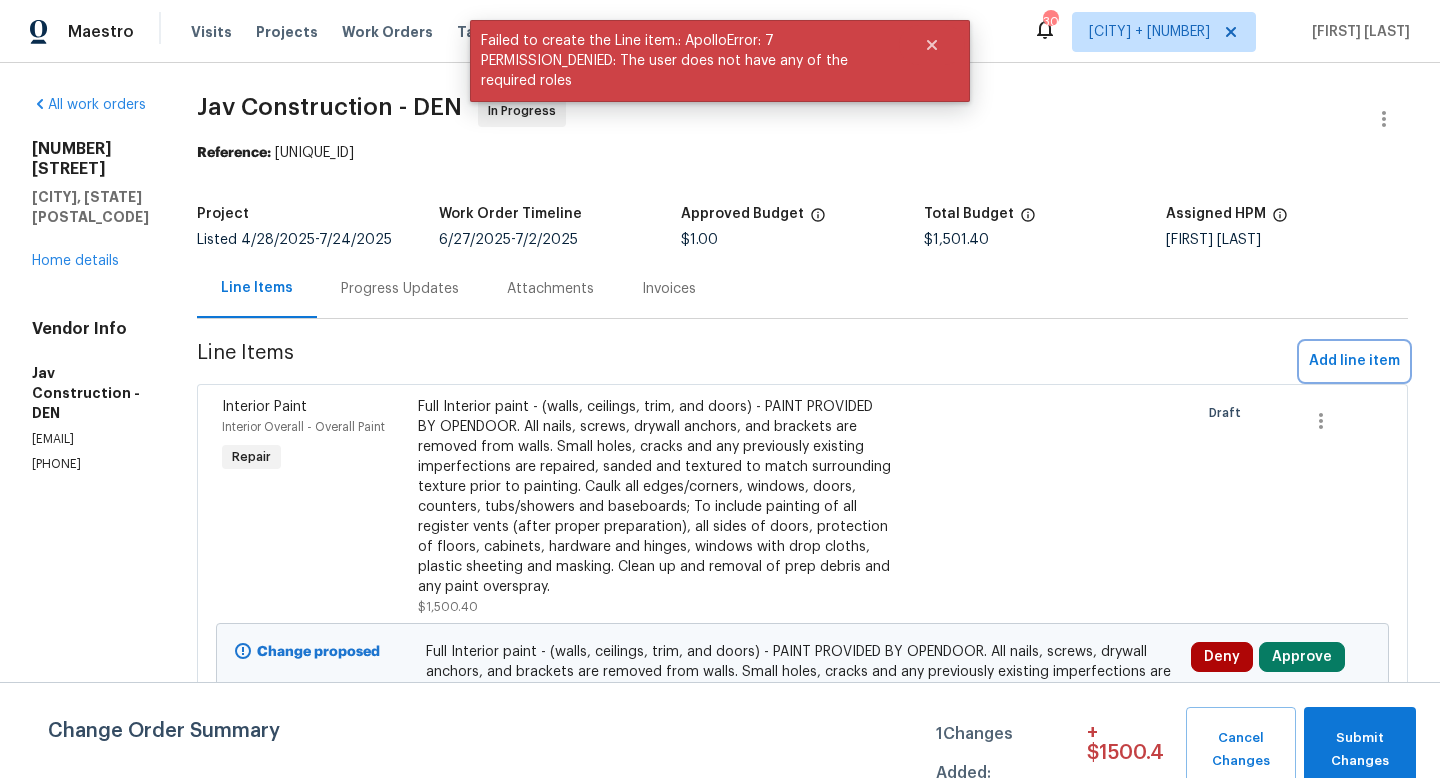 click on "Add line item" at bounding box center [1354, 361] 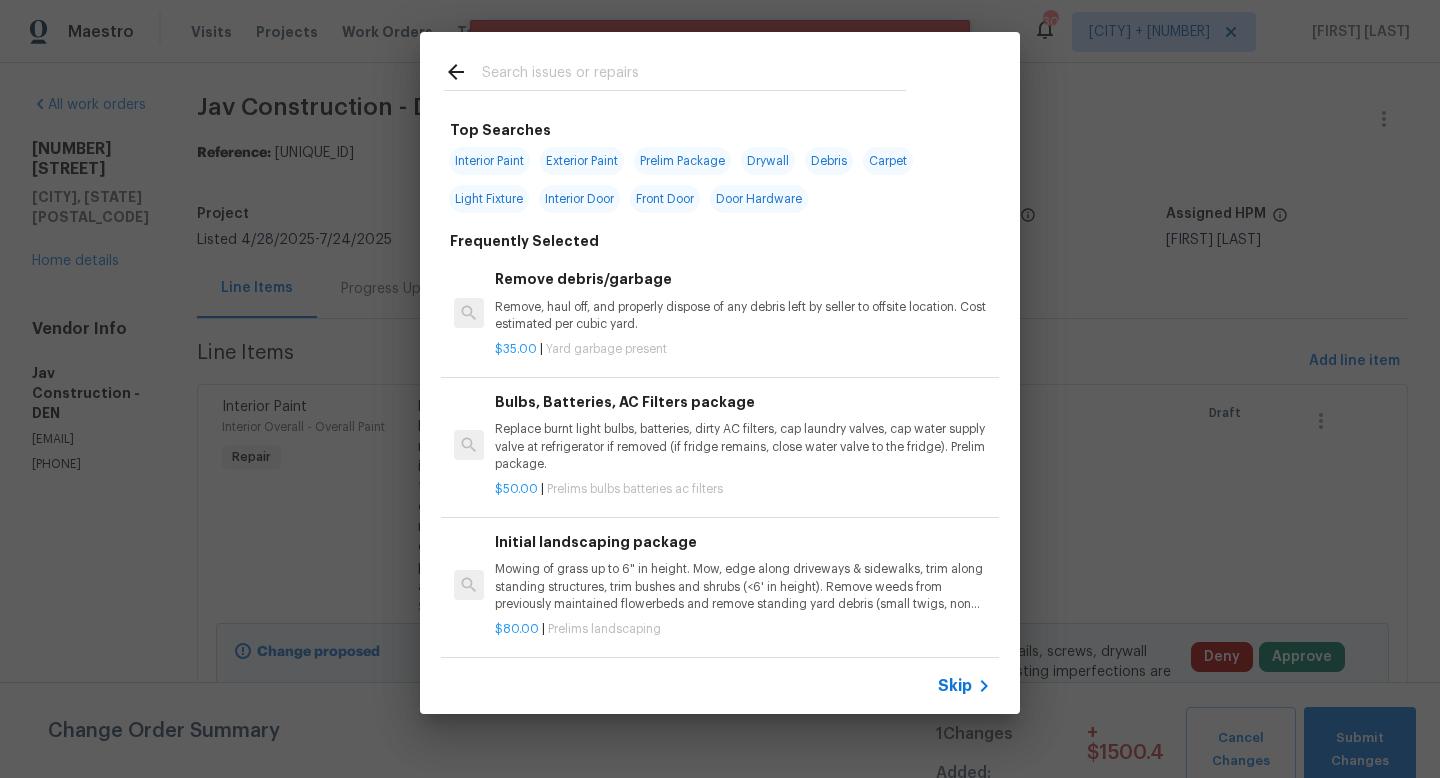 click on "Skip" at bounding box center [955, 686] 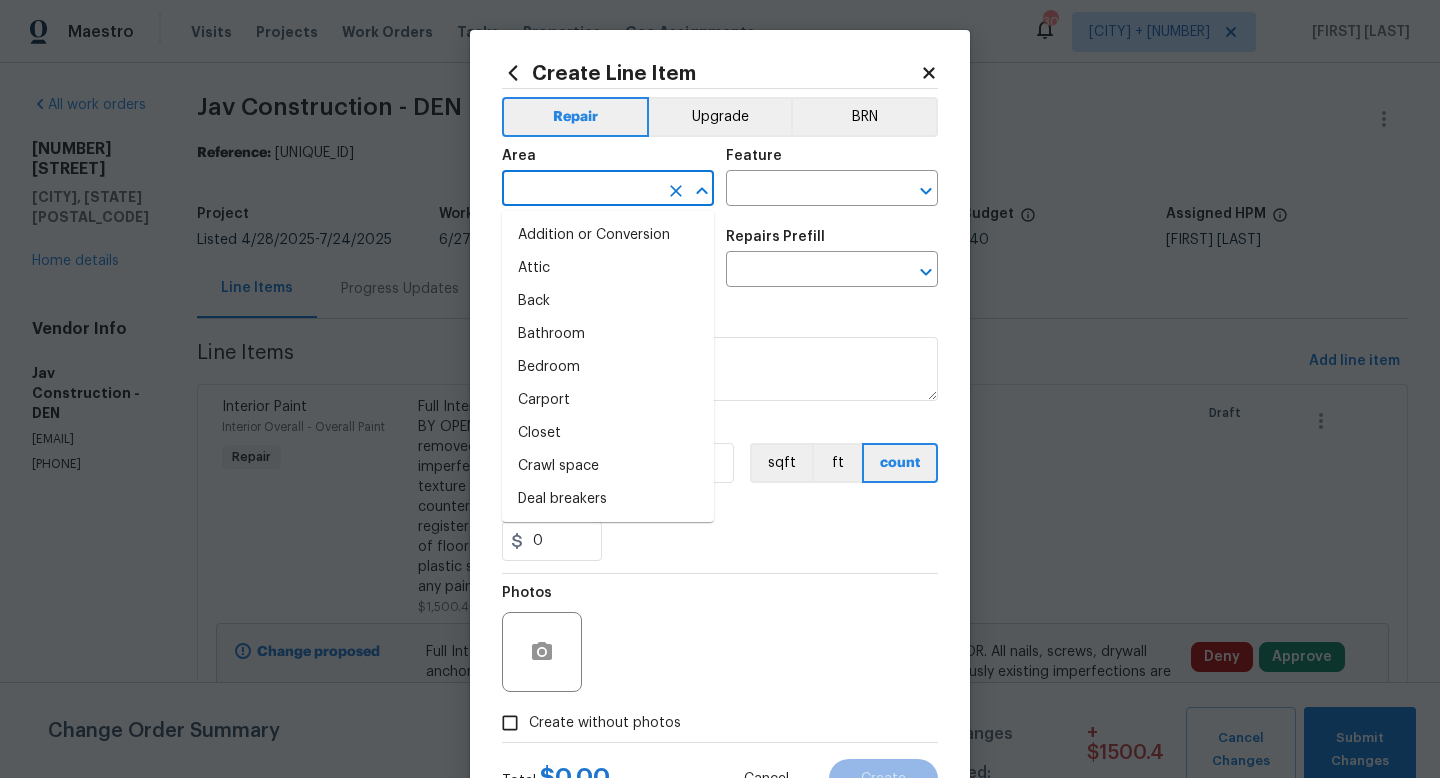 click at bounding box center [580, 190] 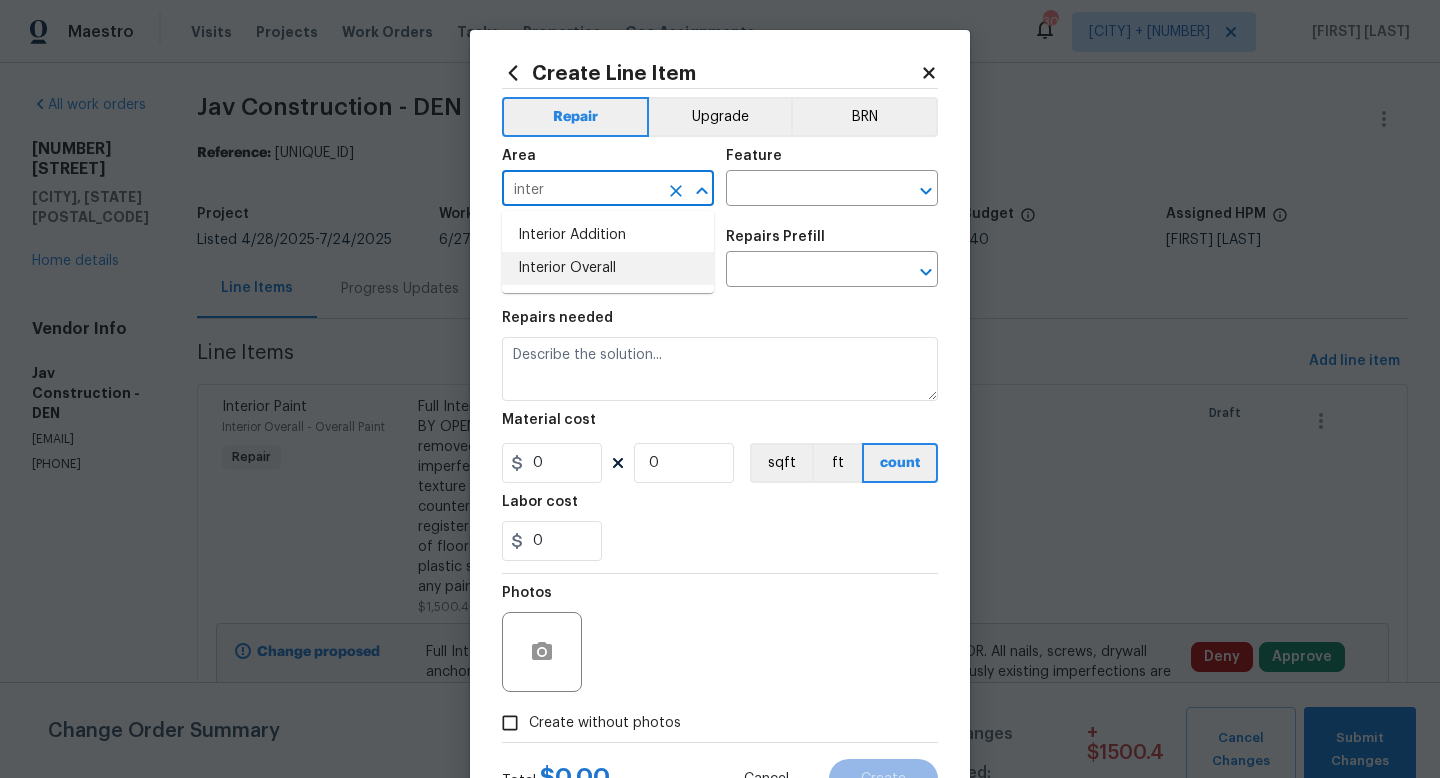 click on "Interior Overall" at bounding box center (608, 268) 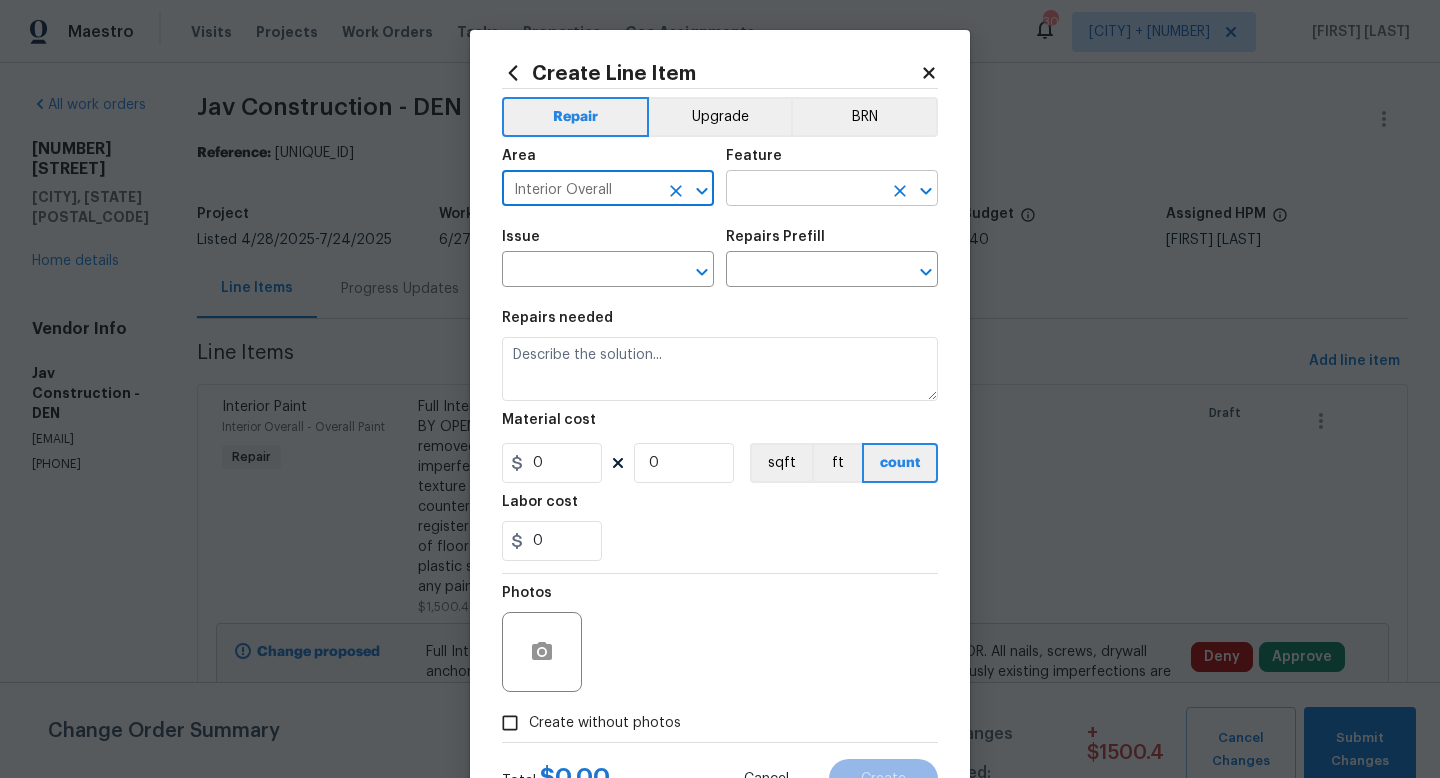 type on "Interior Overall" 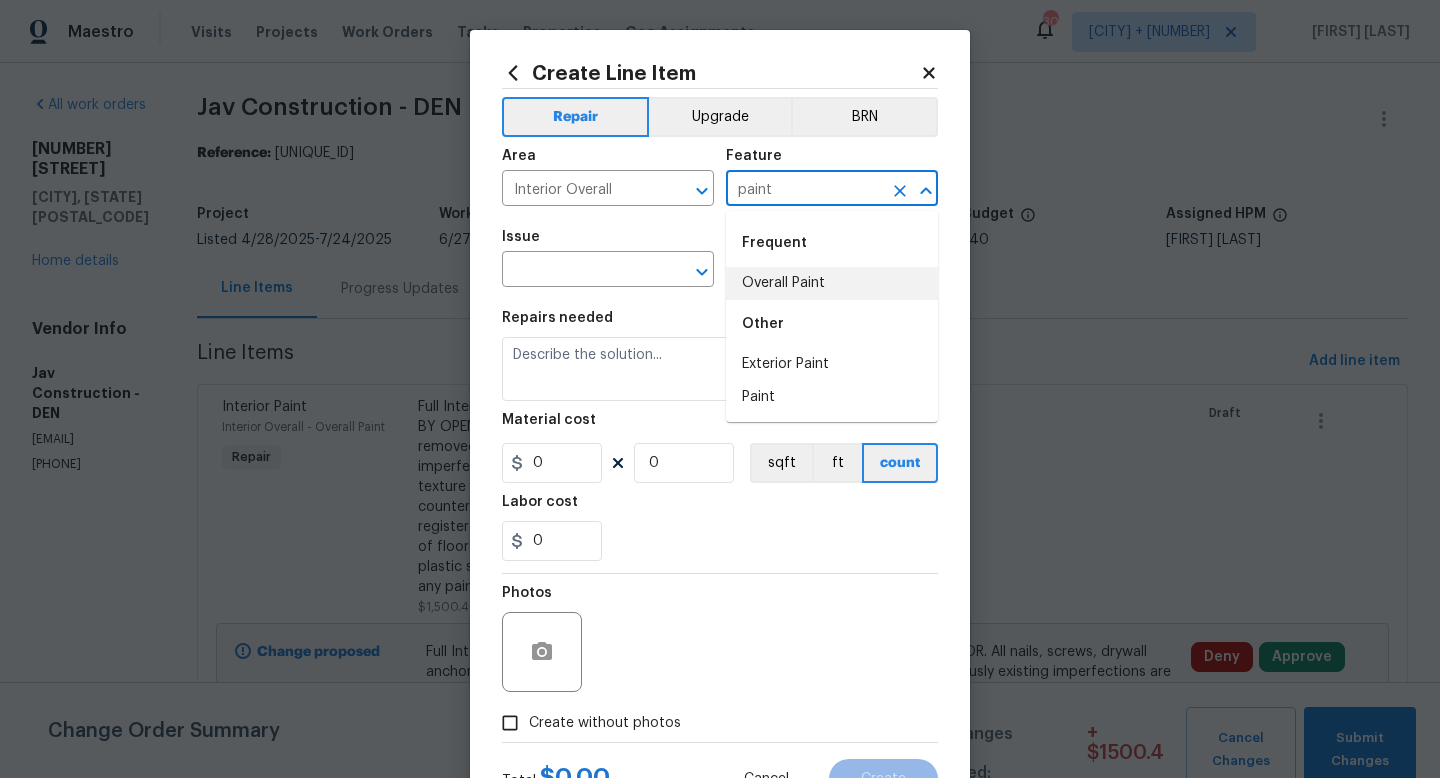 click on "Overall Paint" at bounding box center [832, 283] 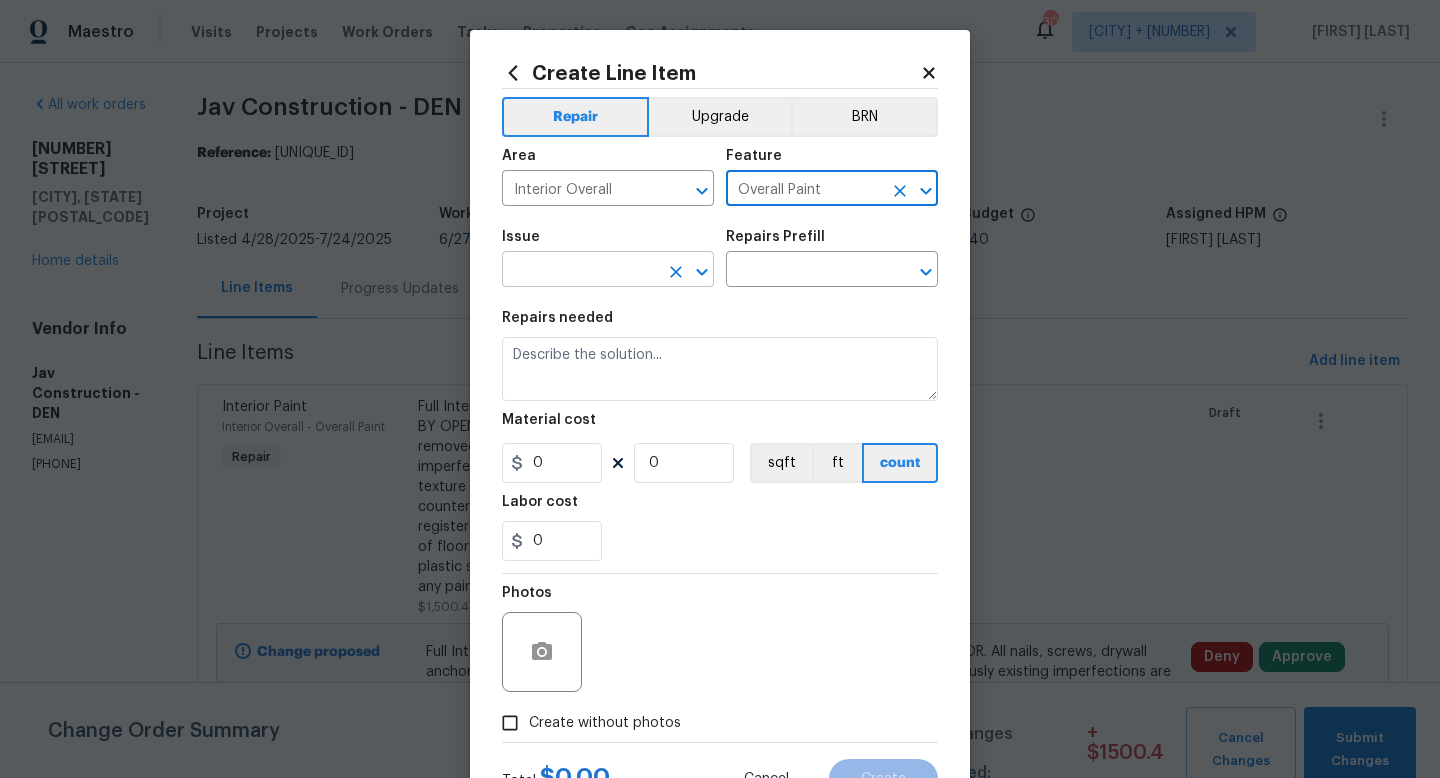 type on "Overall Paint" 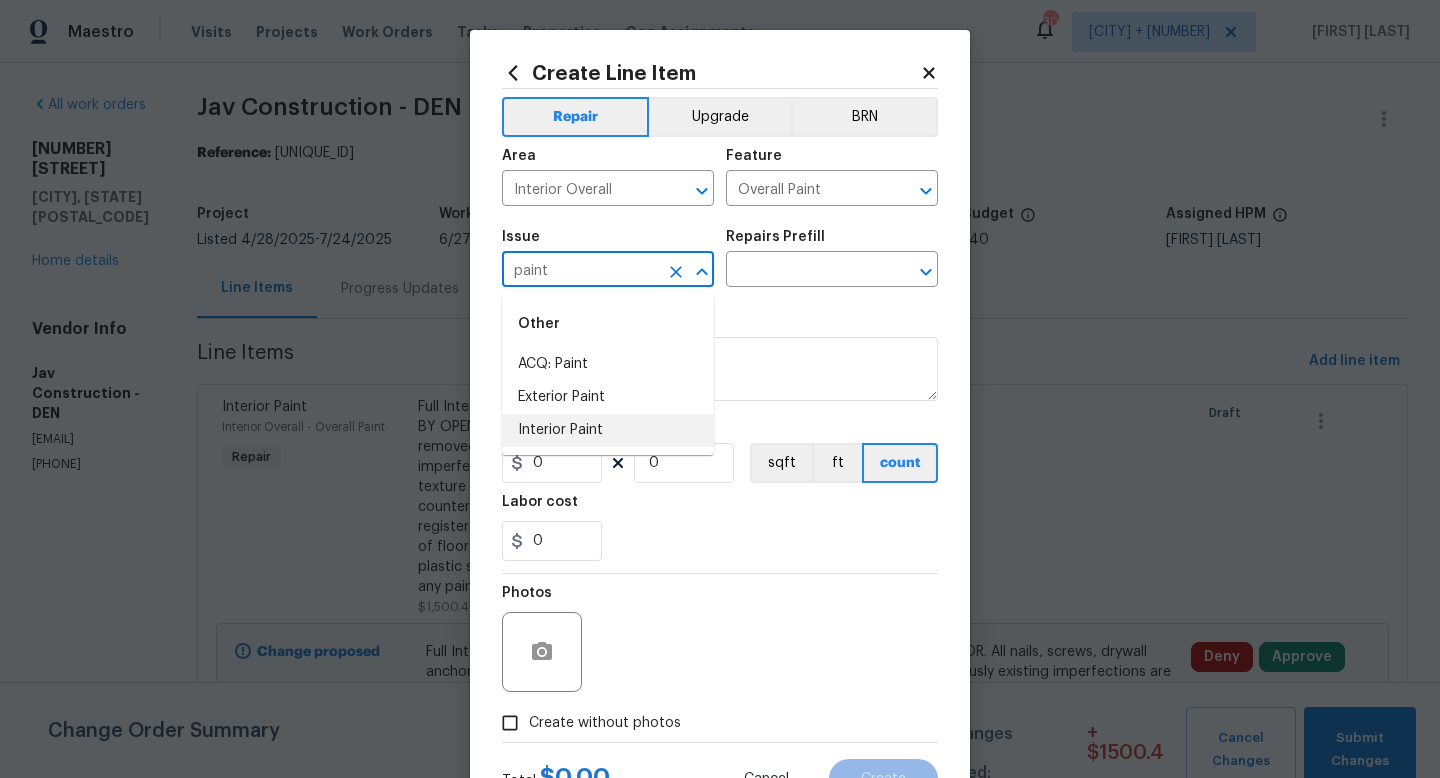 click on "Interior Paint" at bounding box center [608, 430] 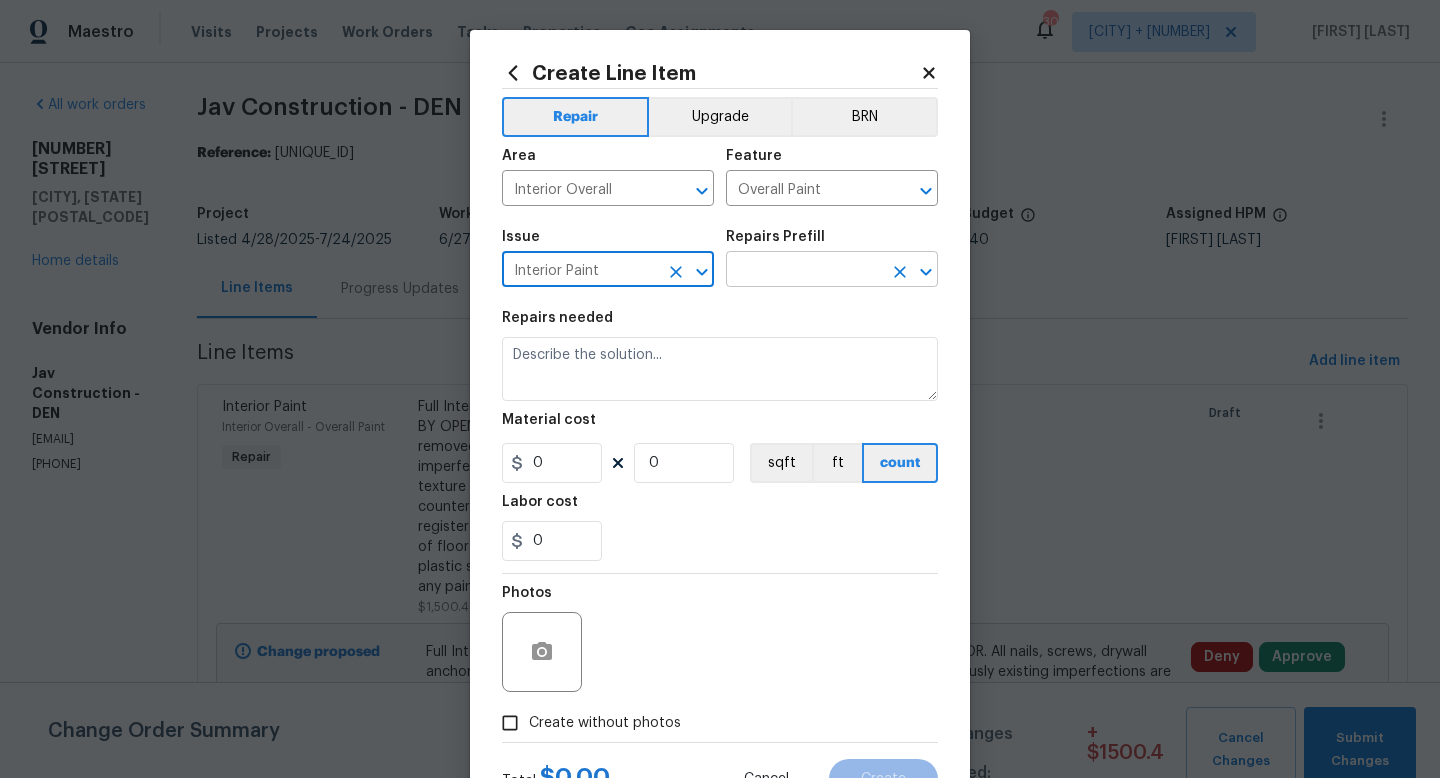 type on "Interior Paint" 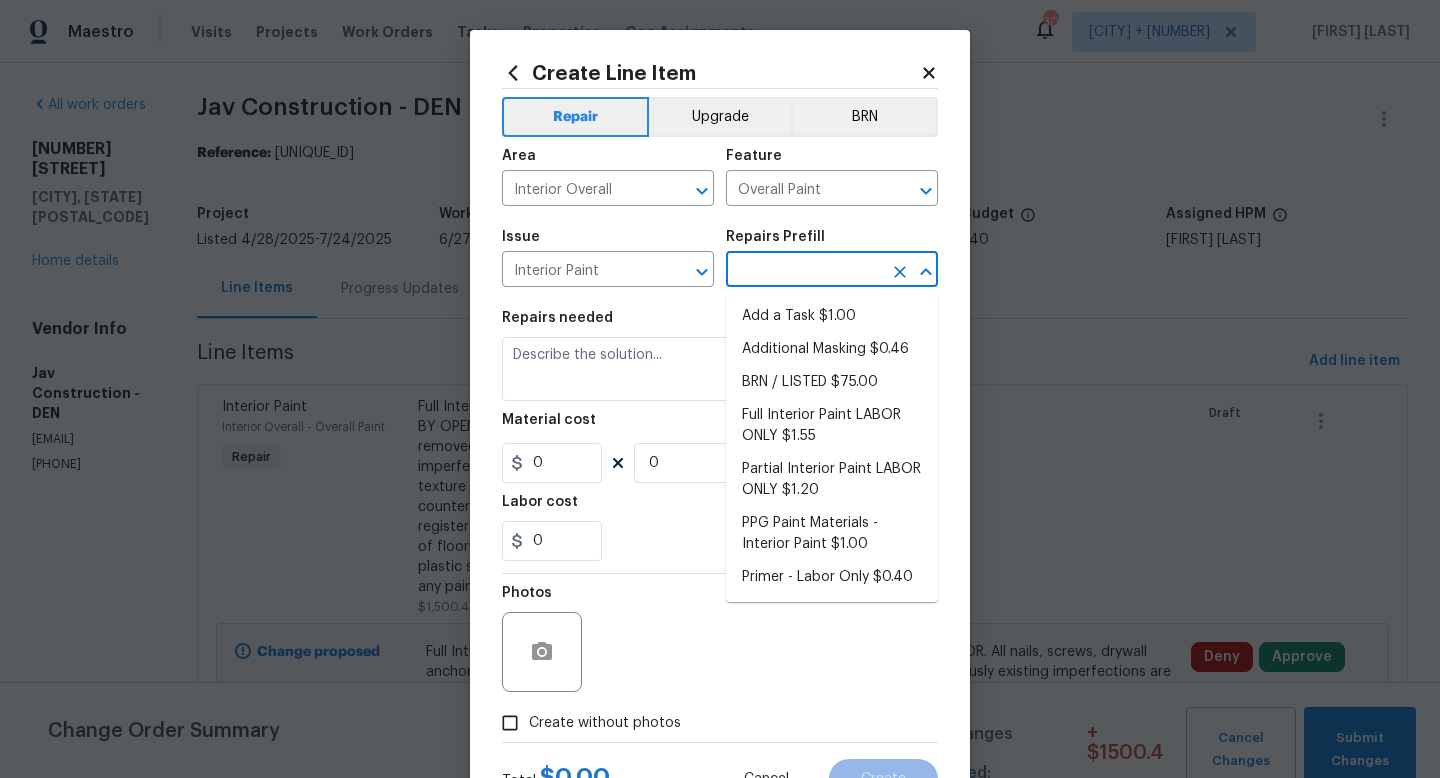 click at bounding box center (804, 271) 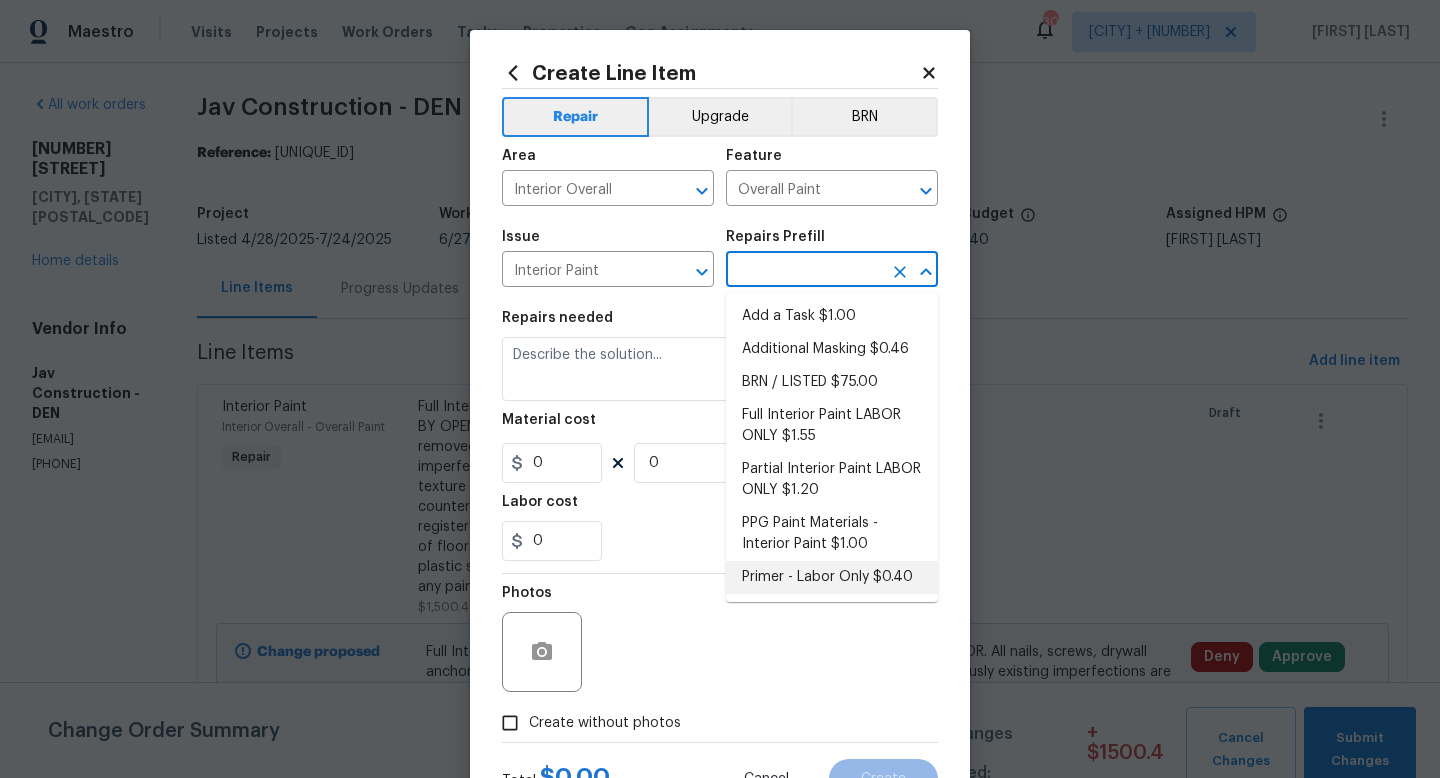 click on "Primer - Labor Only $0.40" at bounding box center [832, 577] 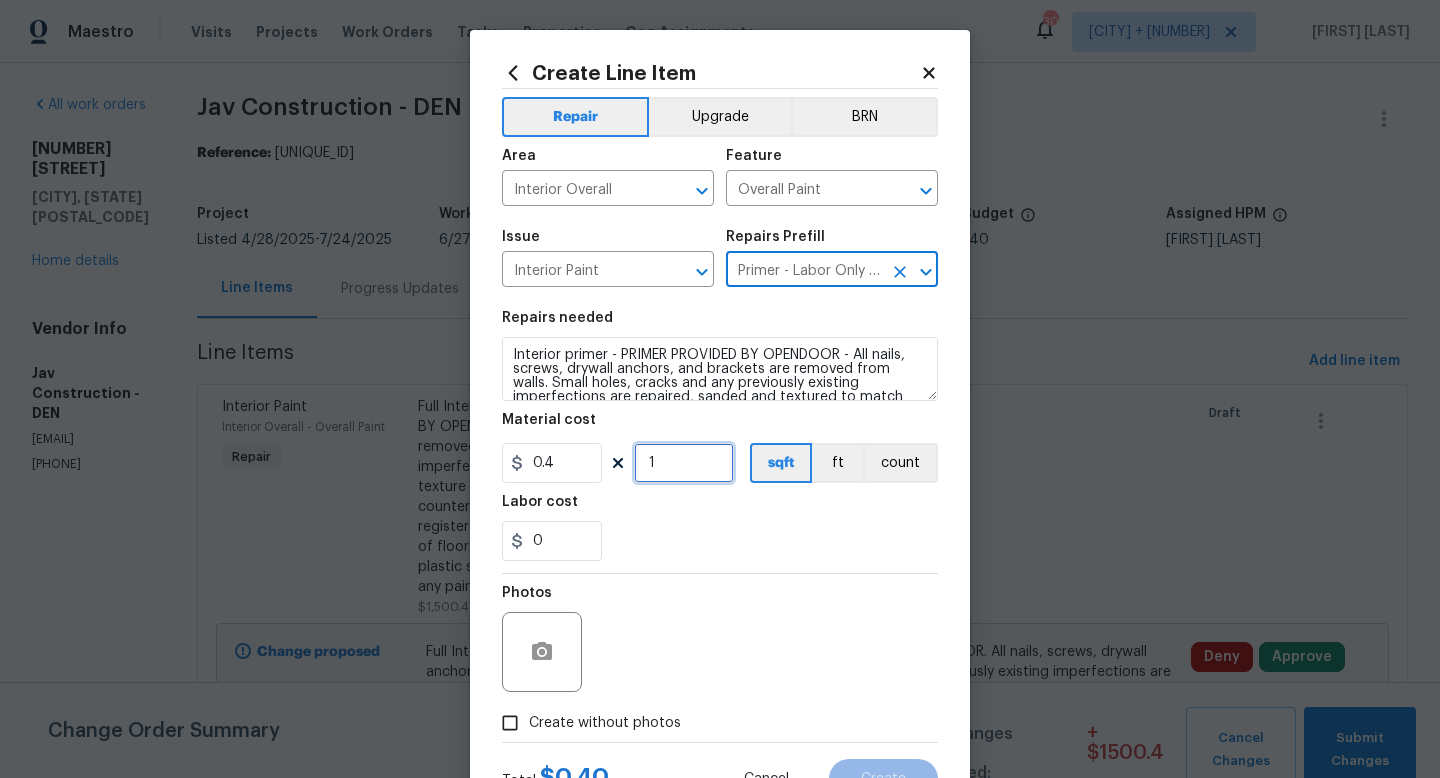 click on "1" at bounding box center [684, 463] 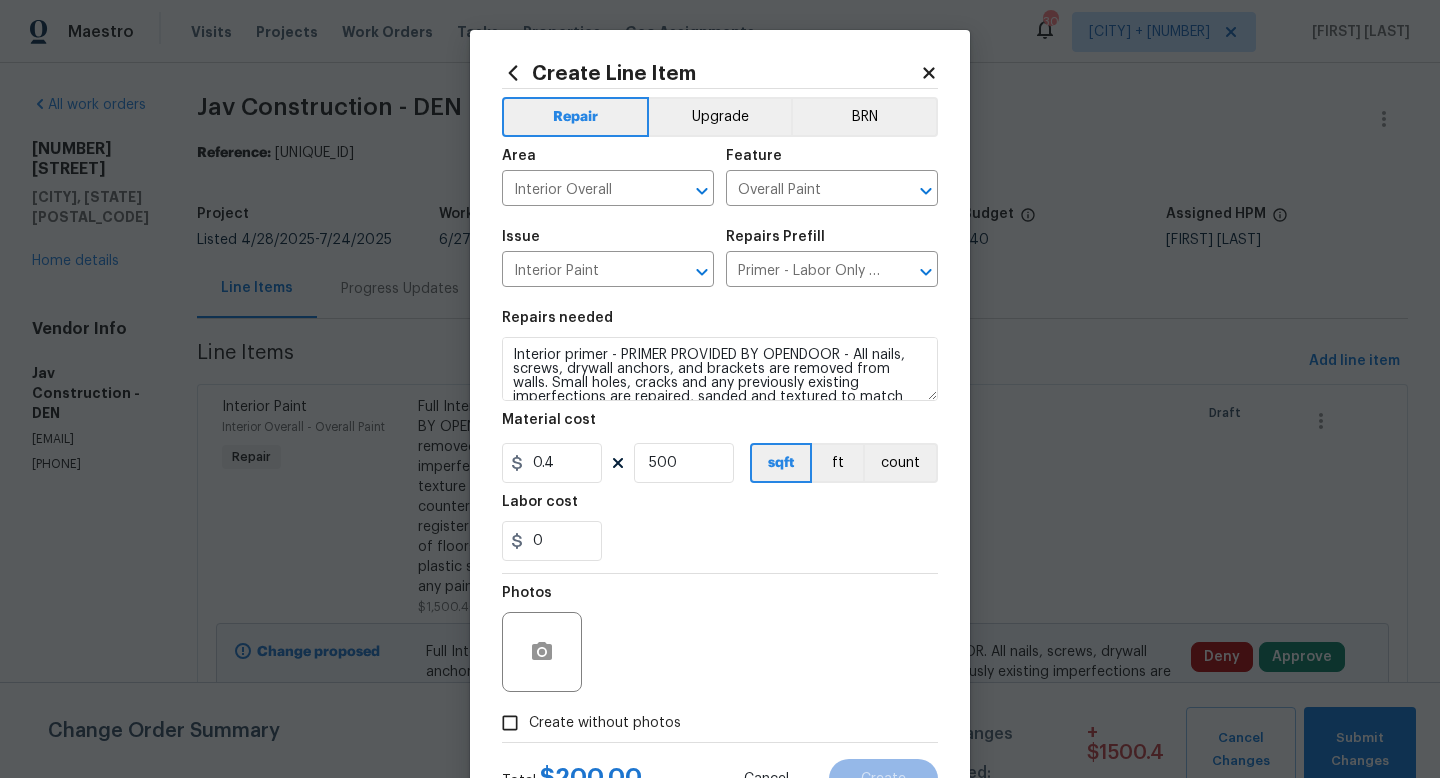 click on "Photos" at bounding box center [720, 639] 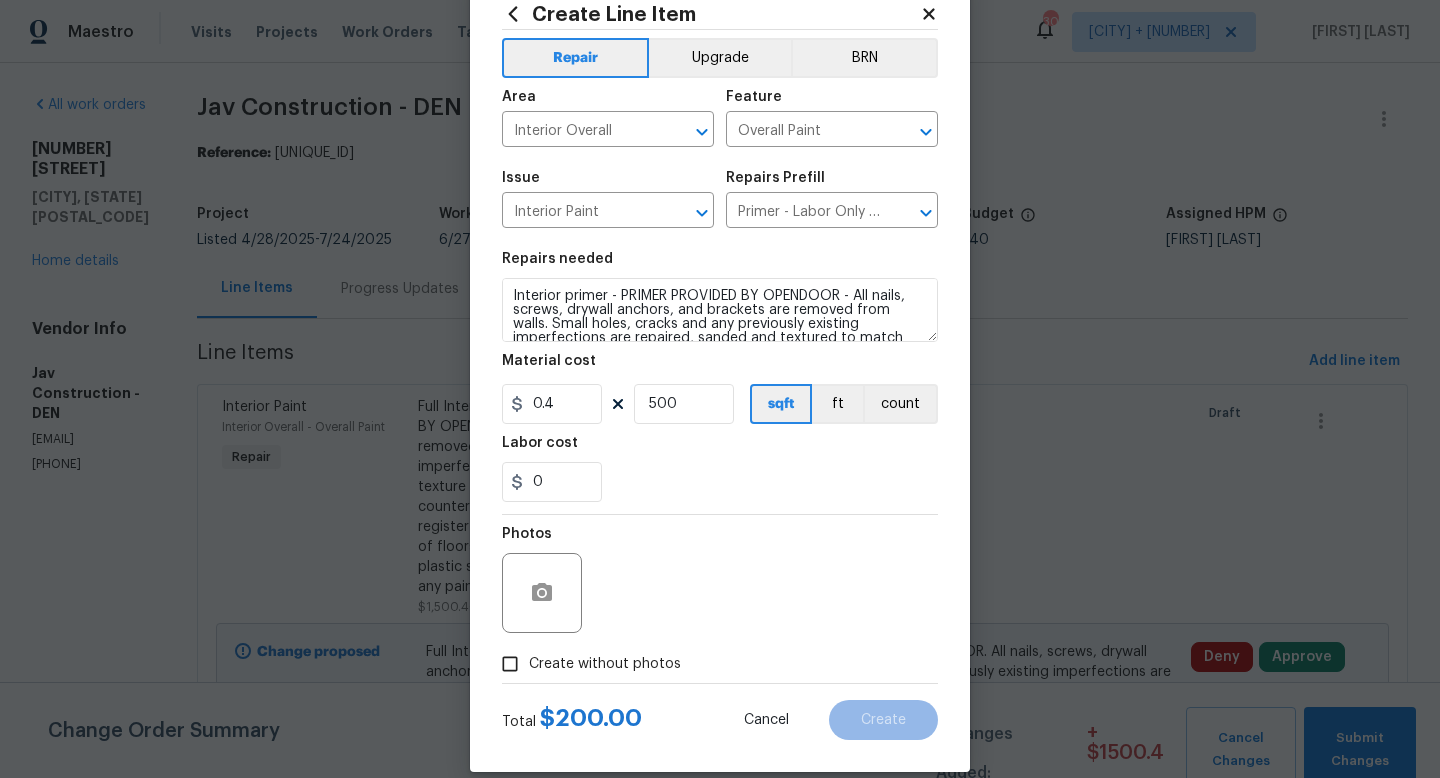 scroll, scrollTop: 84, scrollLeft: 0, axis: vertical 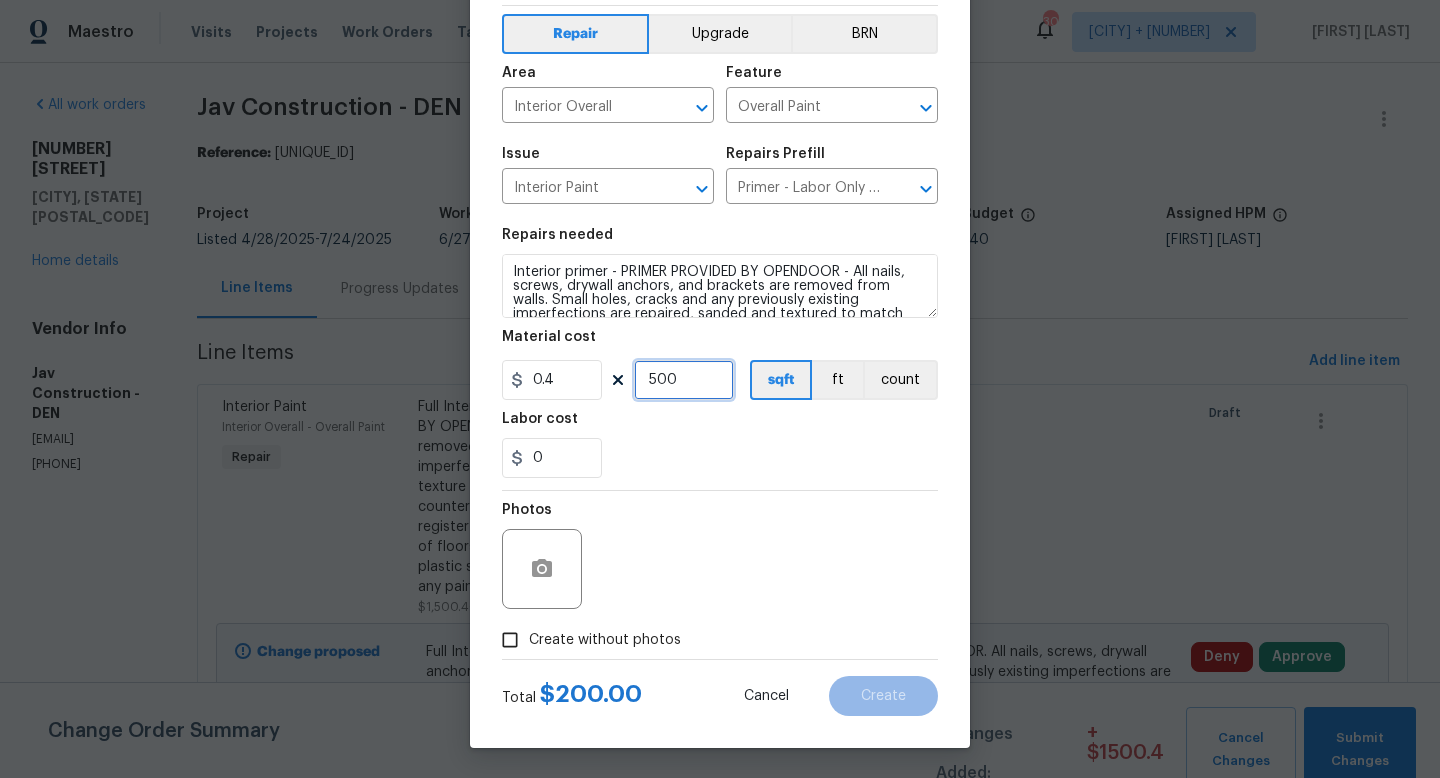 click on "500" at bounding box center (684, 380) 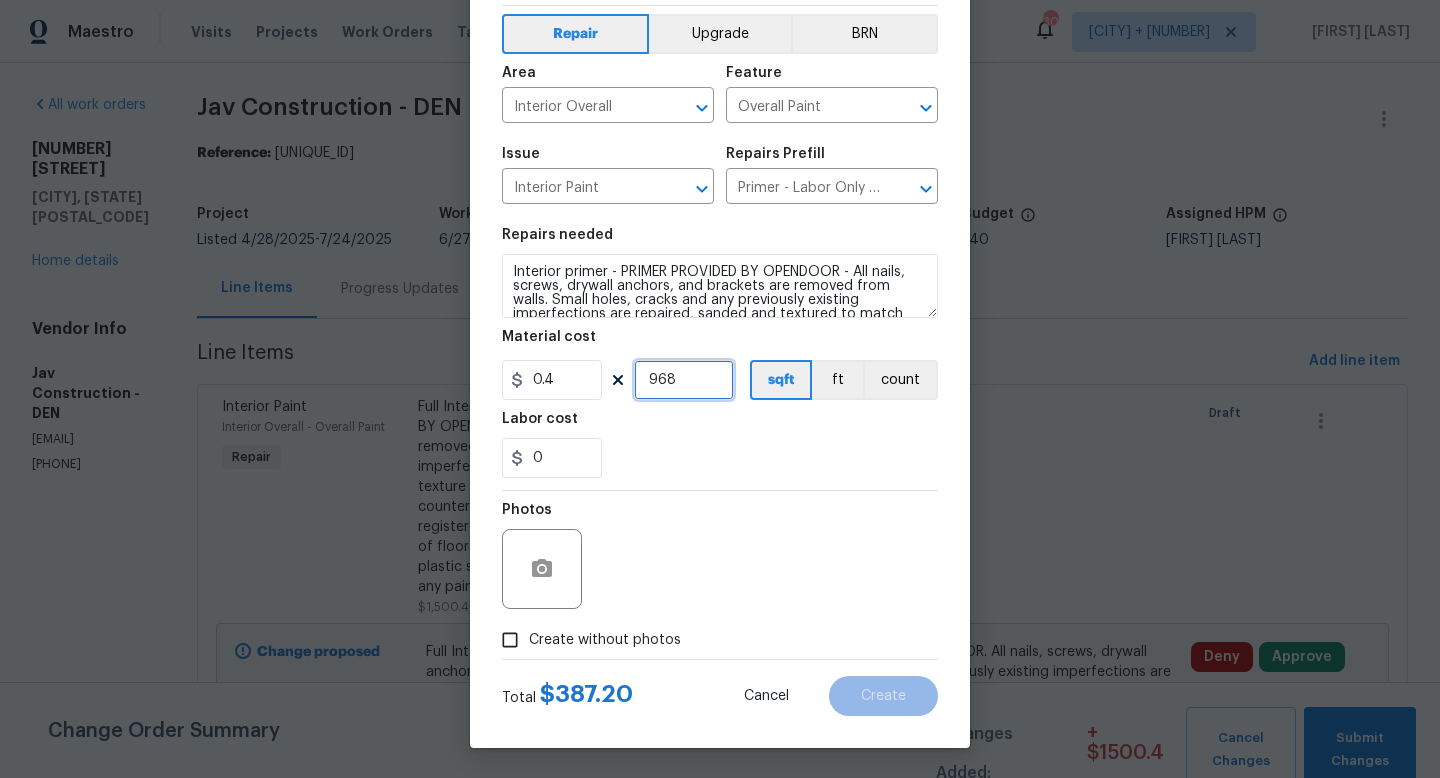 type on "968" 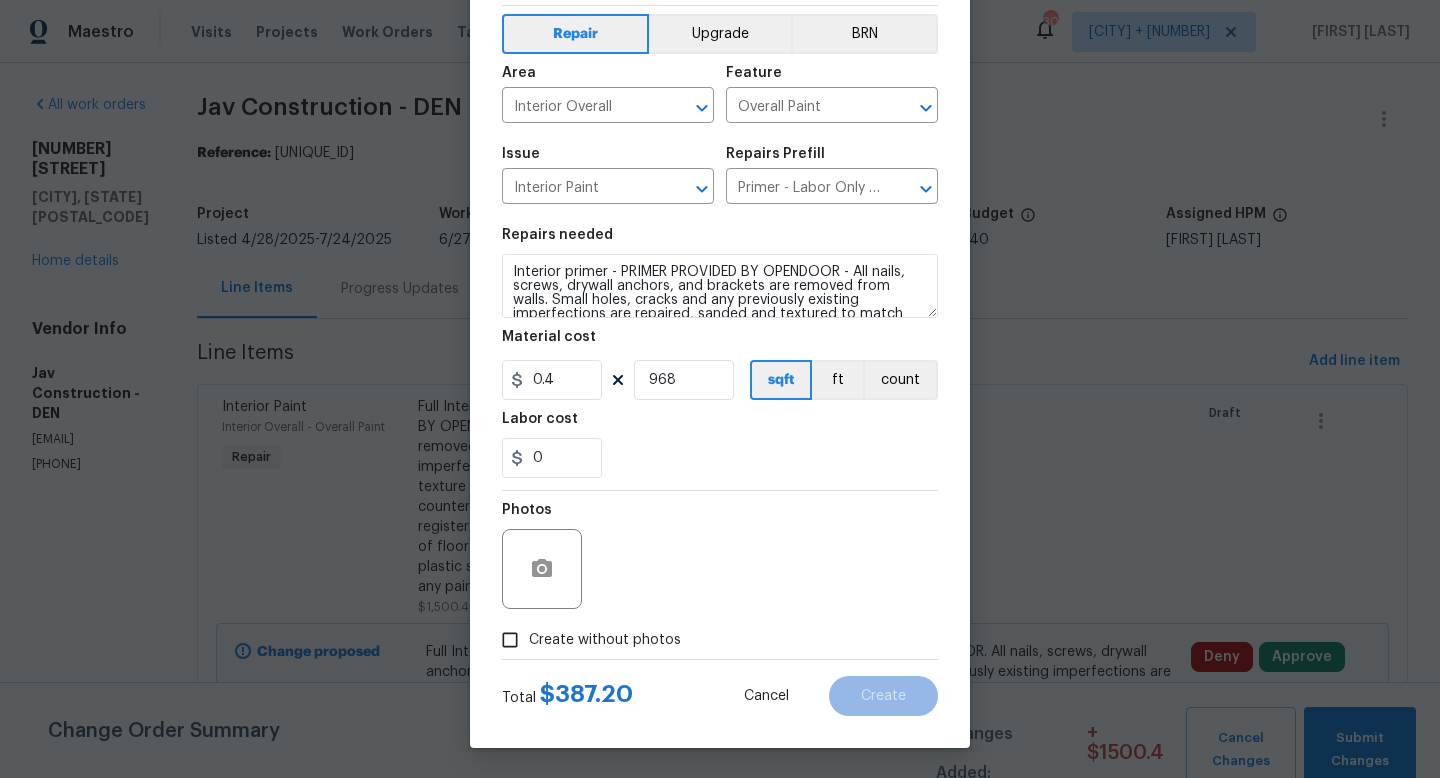click on "Photos" at bounding box center (720, 556) 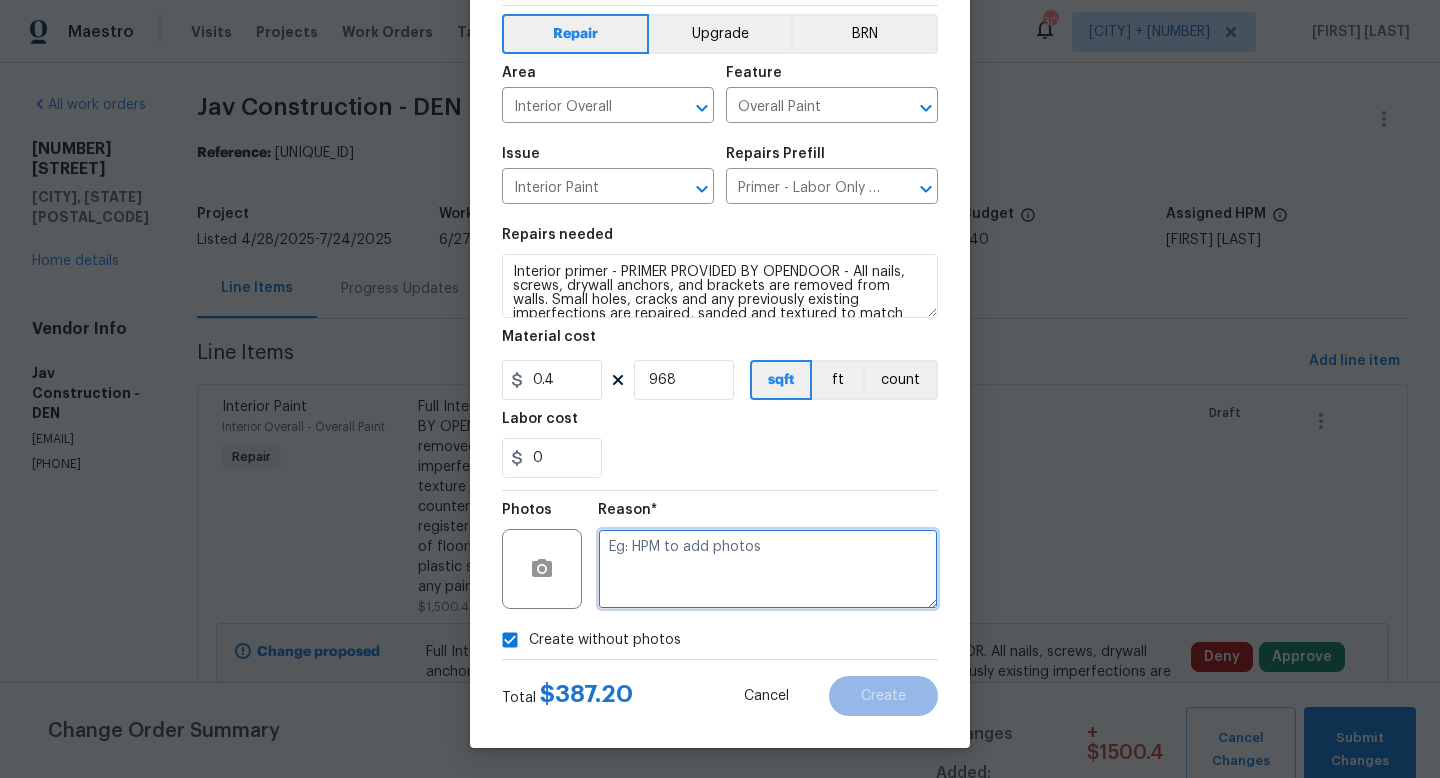 click at bounding box center [768, 569] 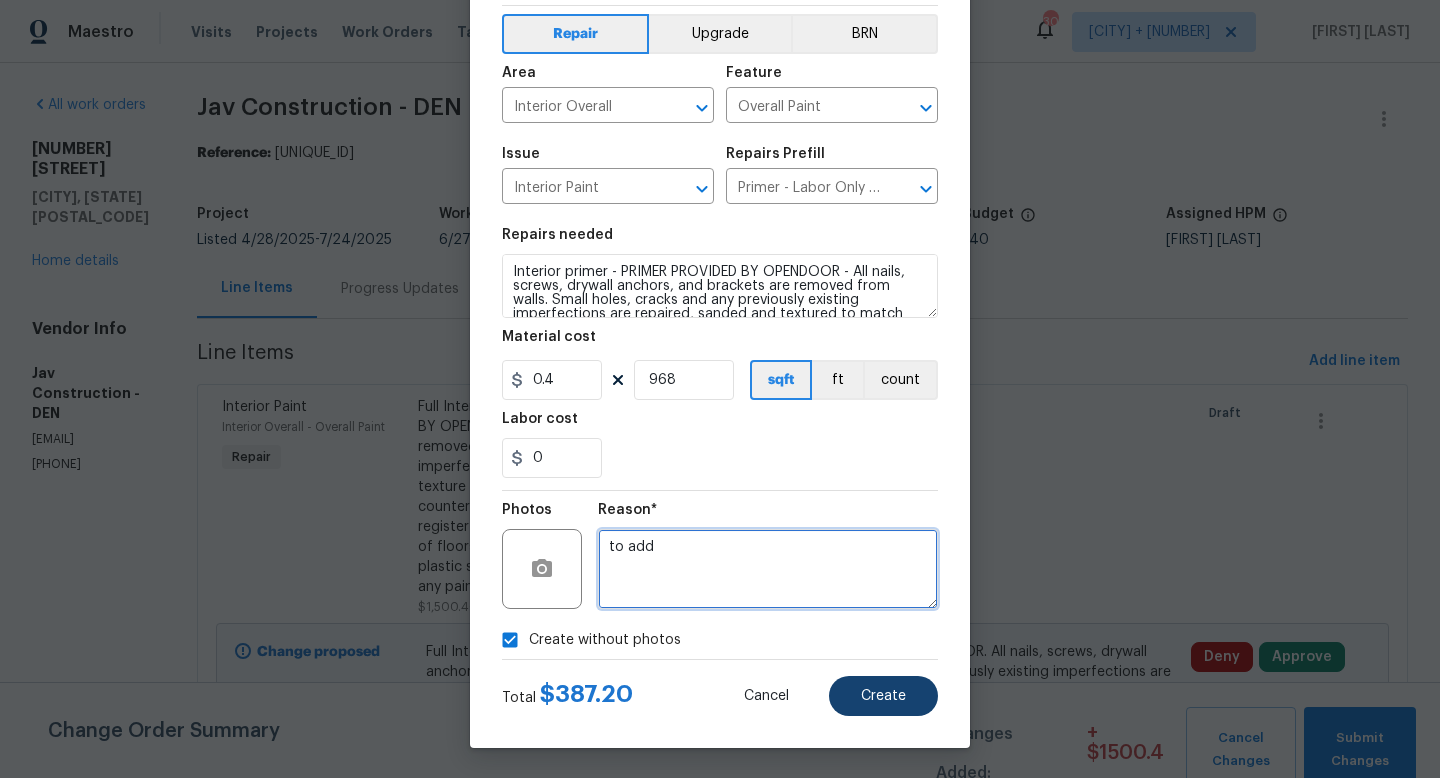 type on "to add" 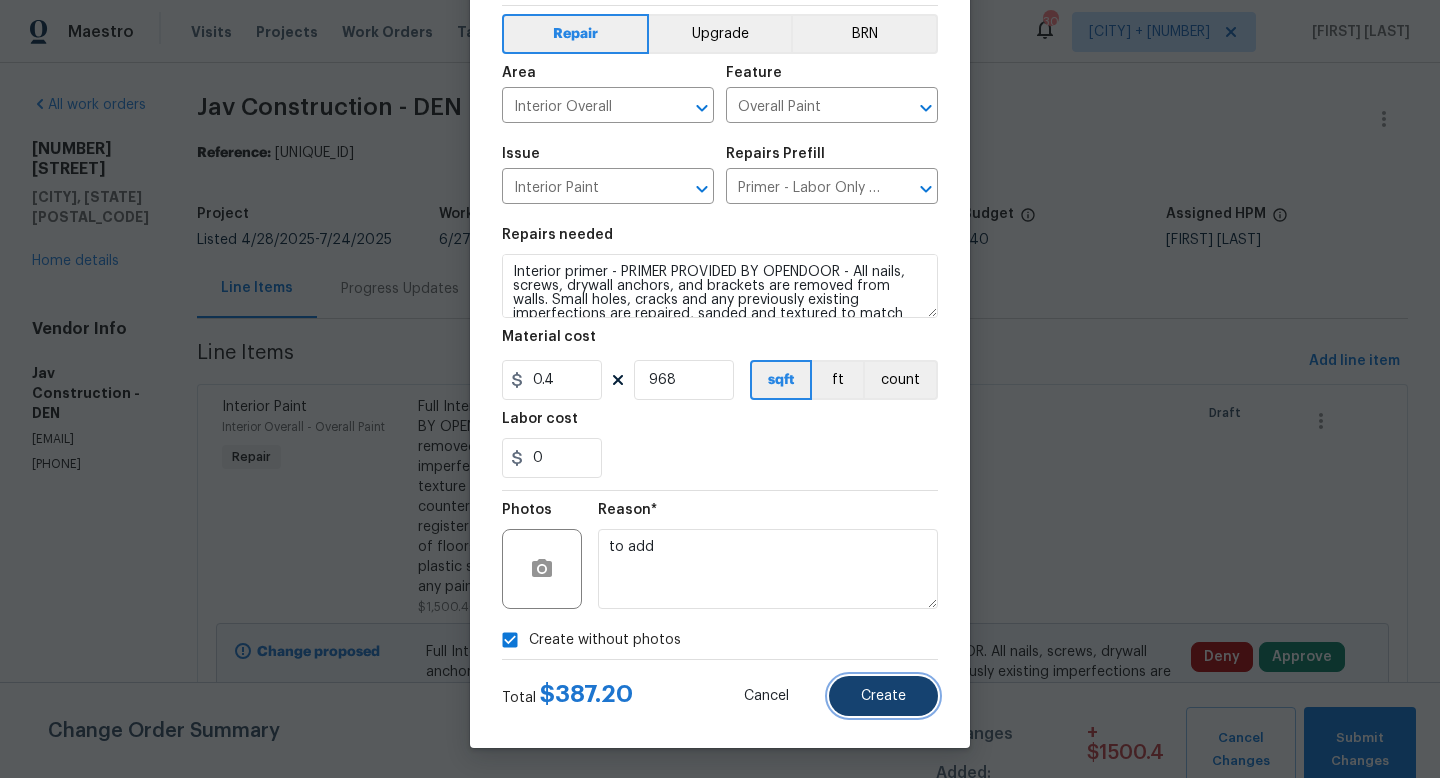 click on "Create" at bounding box center [883, 696] 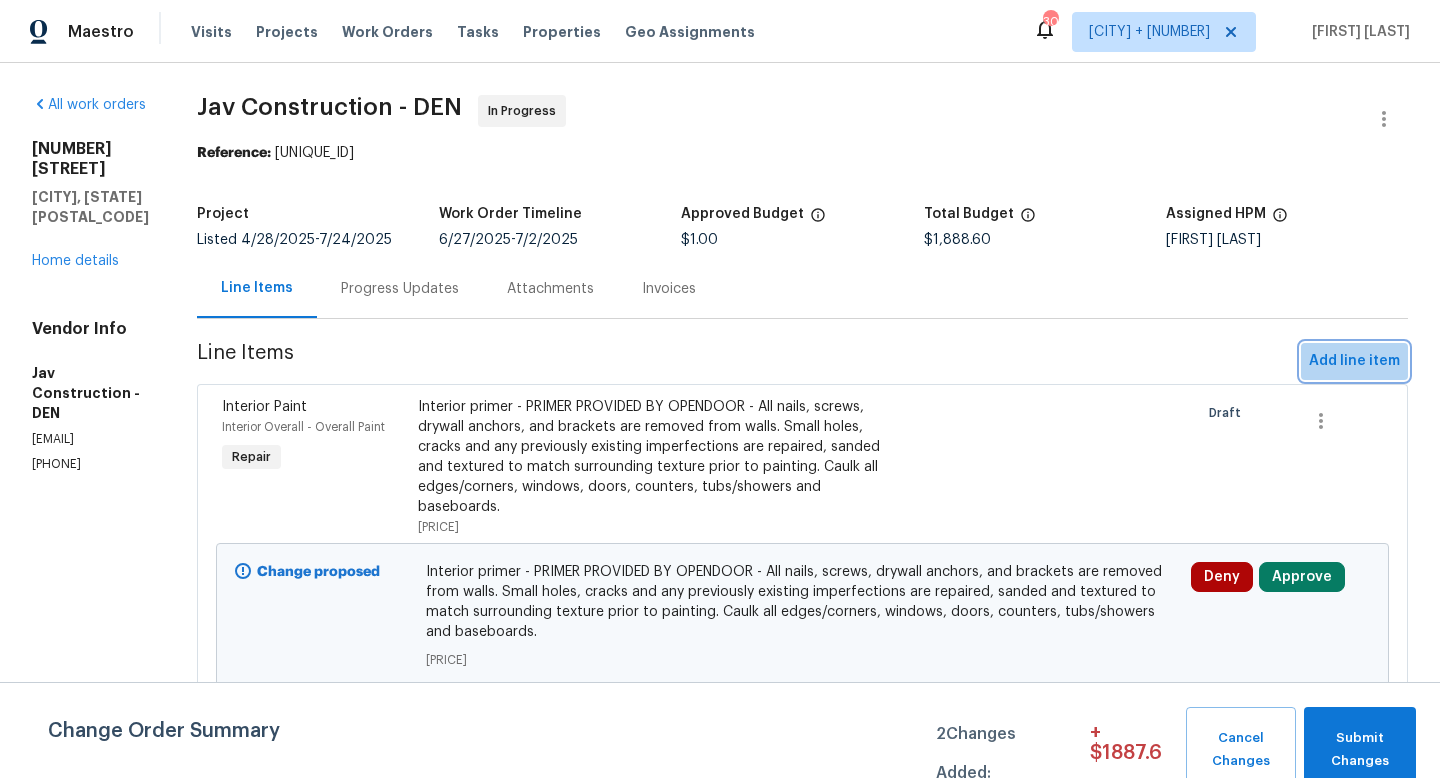 click on "Add line item" at bounding box center [1354, 361] 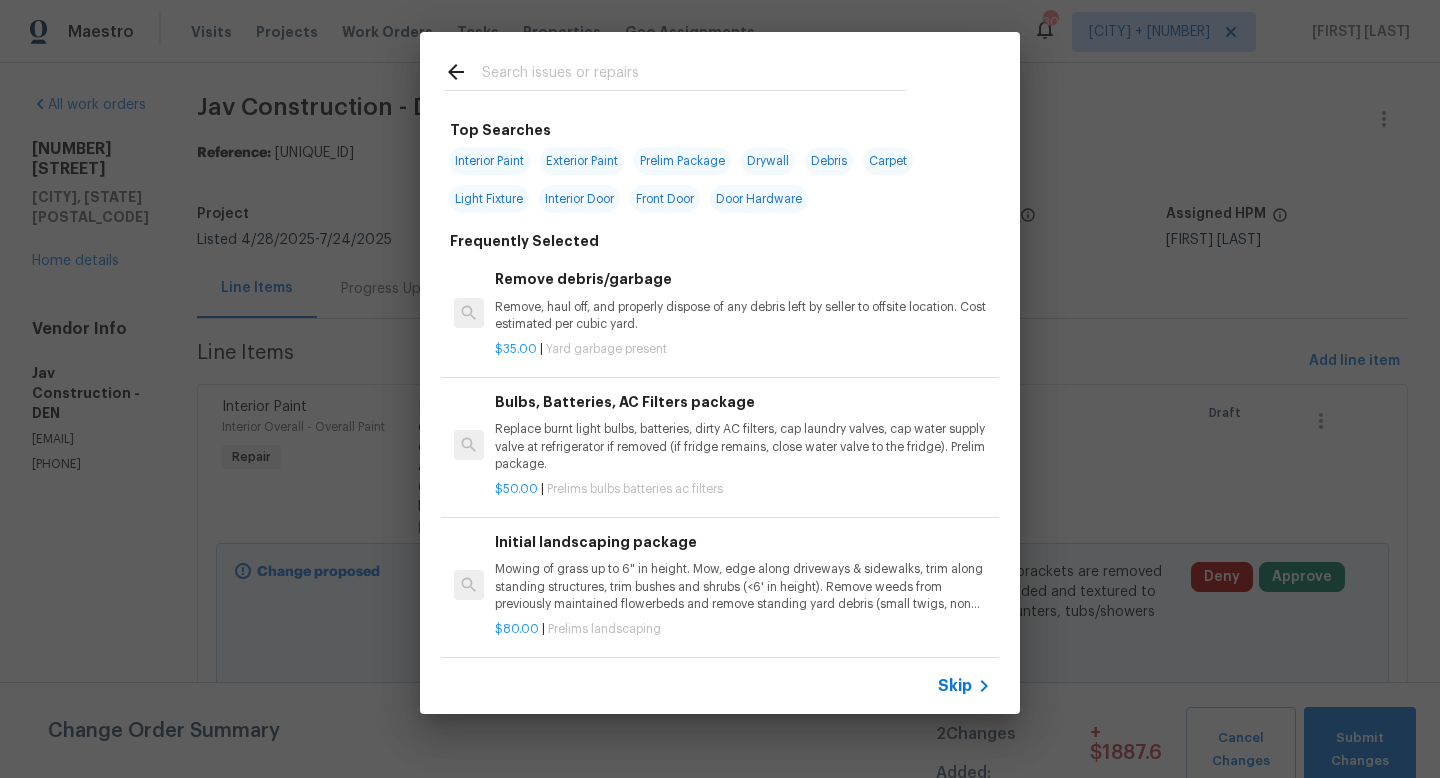 click 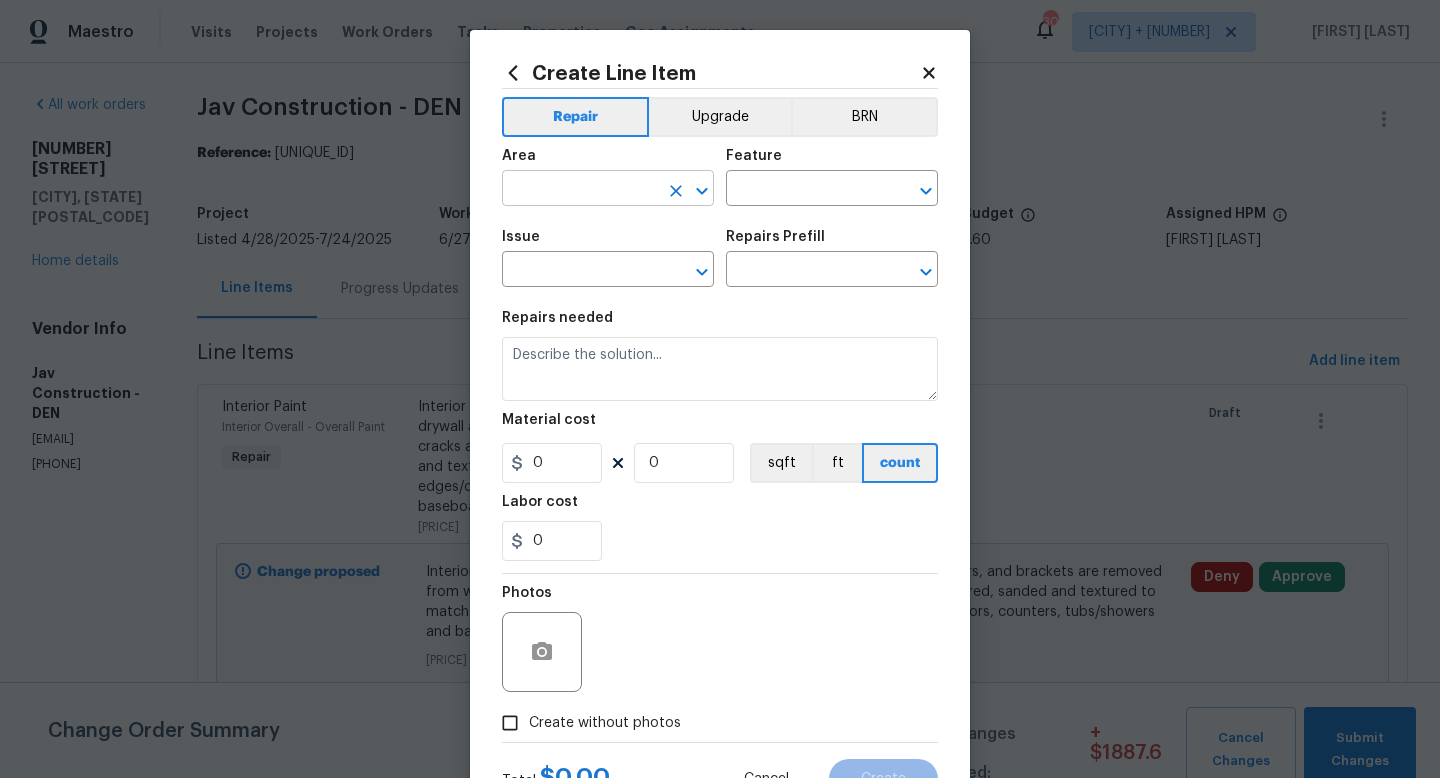 click at bounding box center [580, 190] 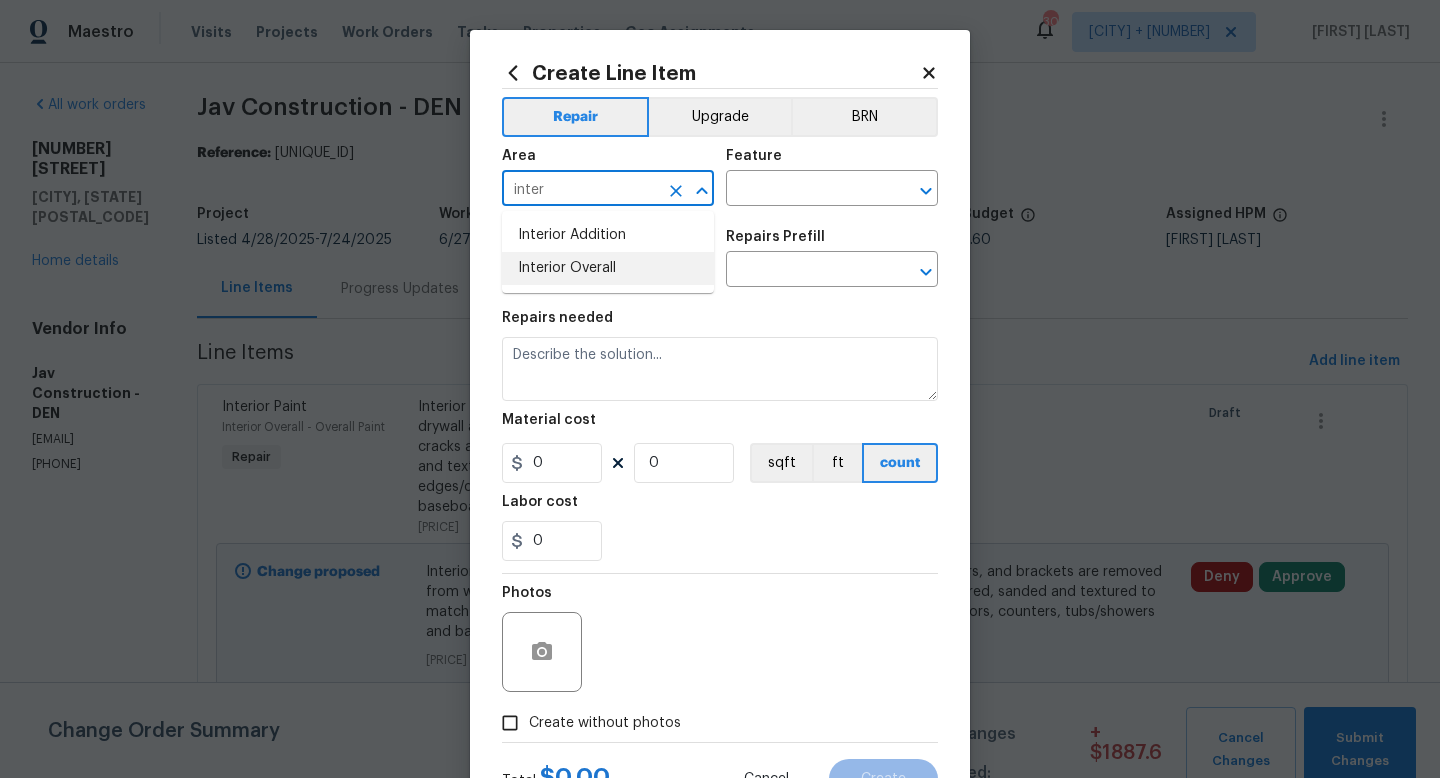 click on "Interior Overall" at bounding box center [608, 268] 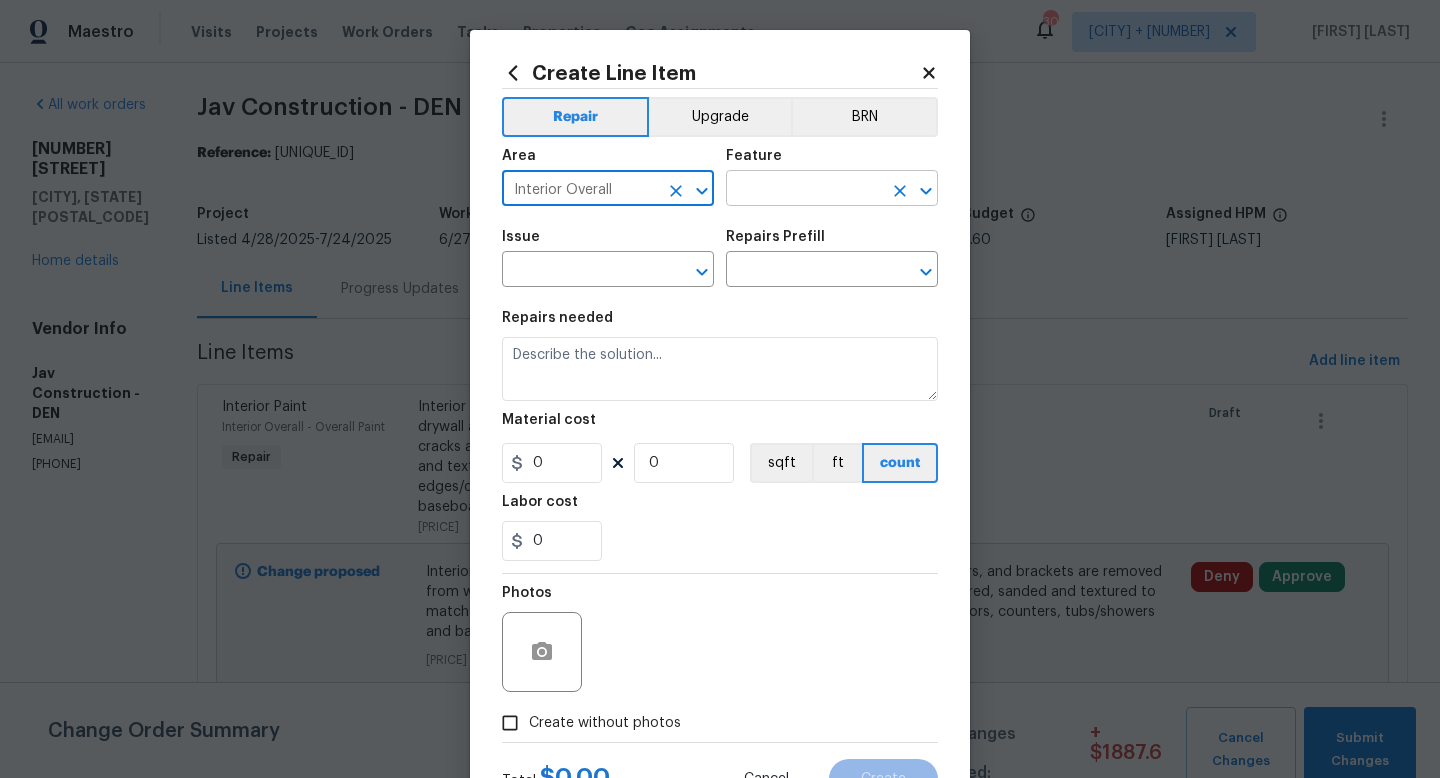 type on "Interior Overall" 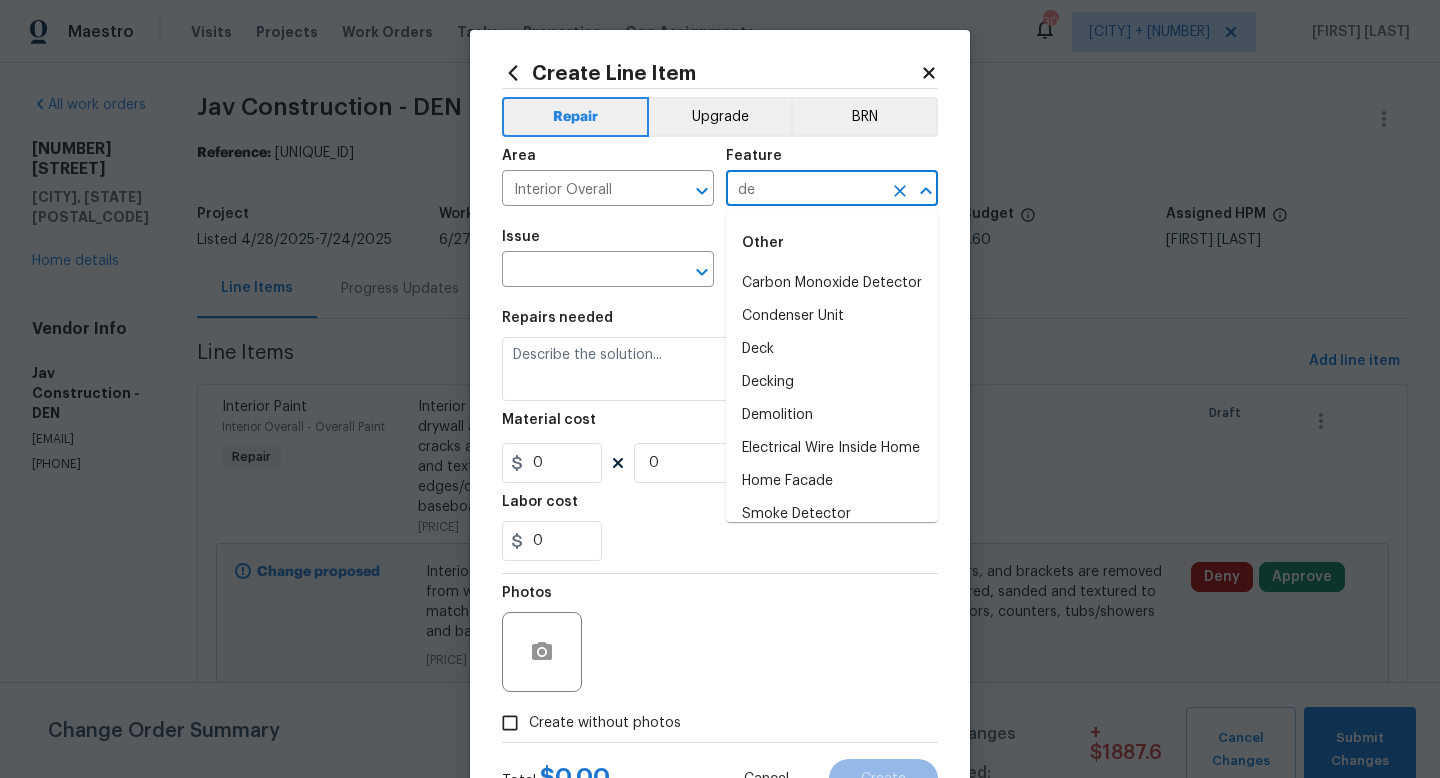 type on "d" 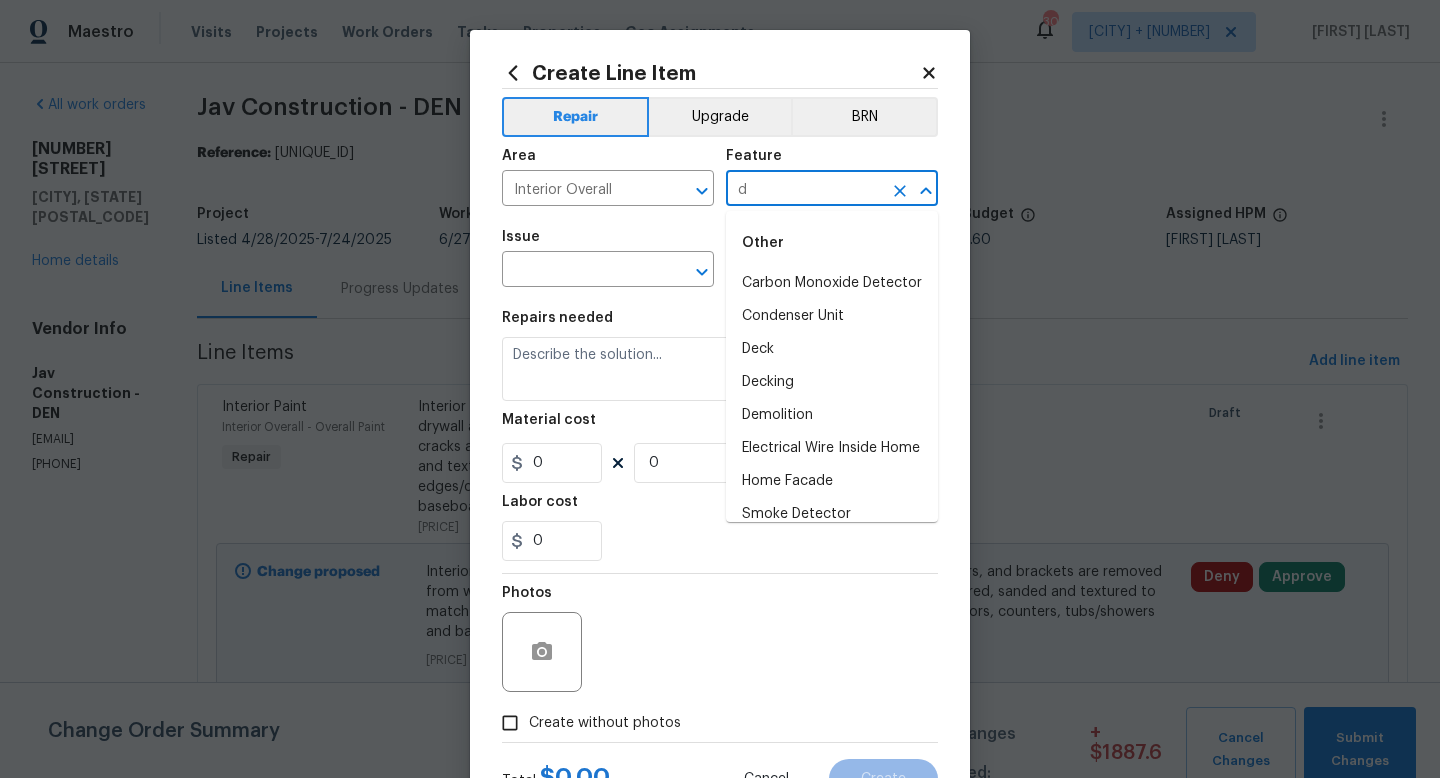 type 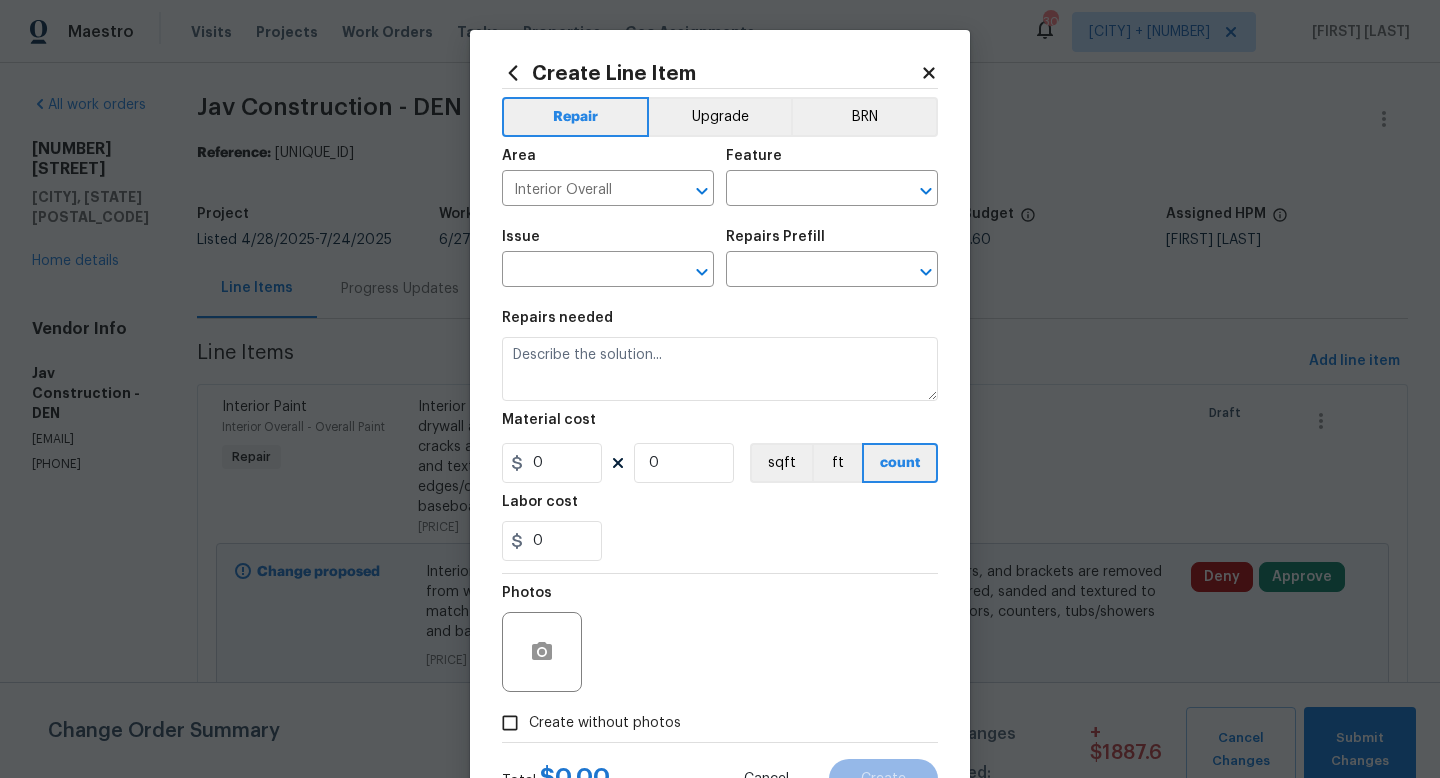 click 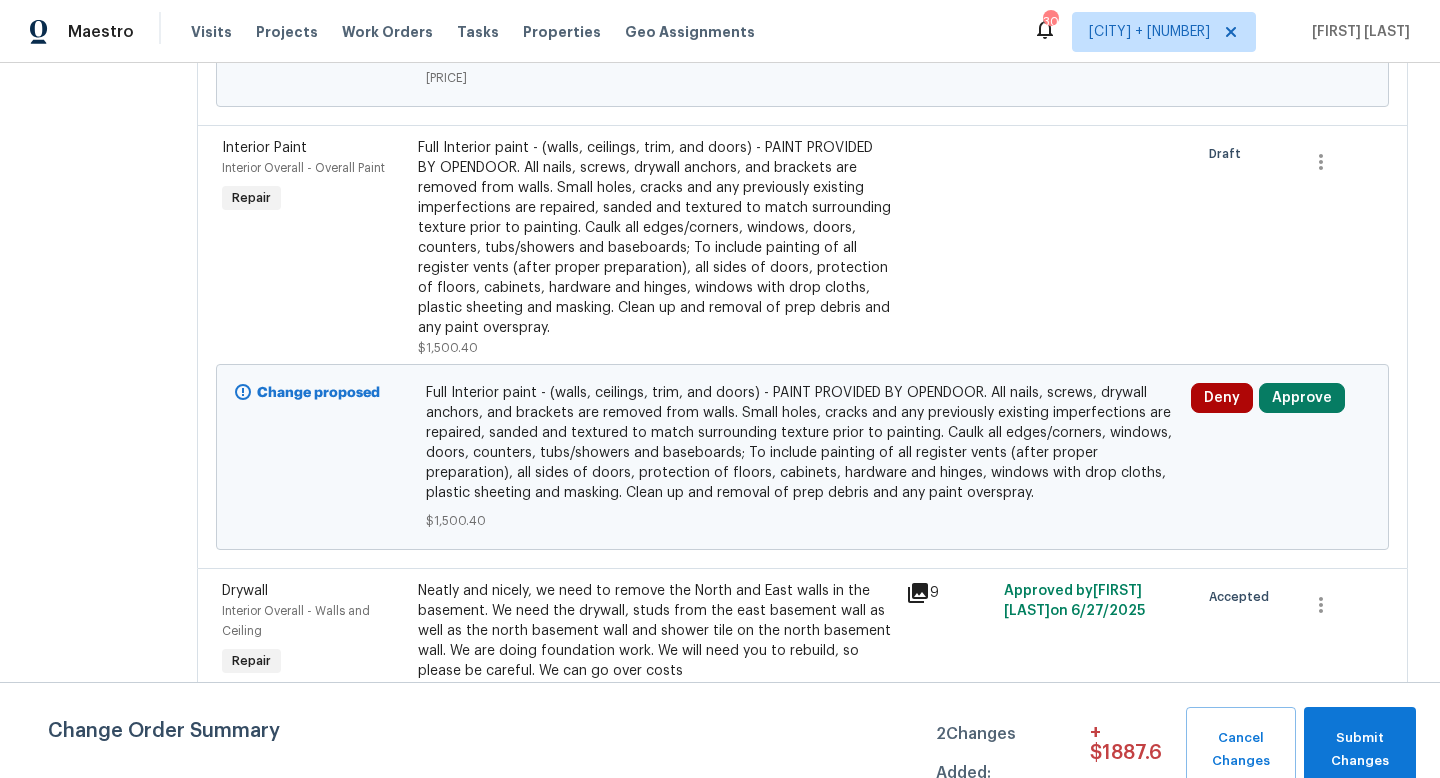 scroll, scrollTop: 599, scrollLeft: 0, axis: vertical 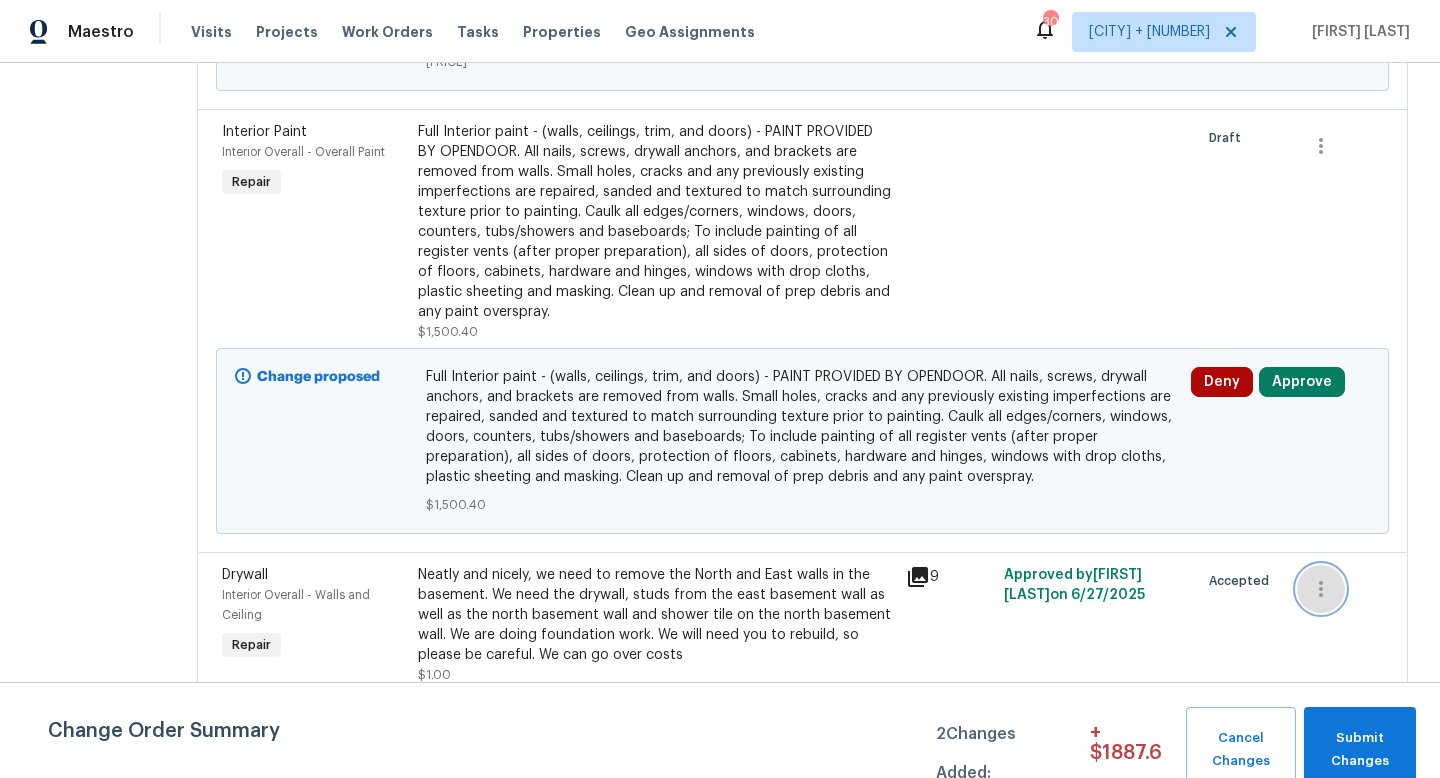 click 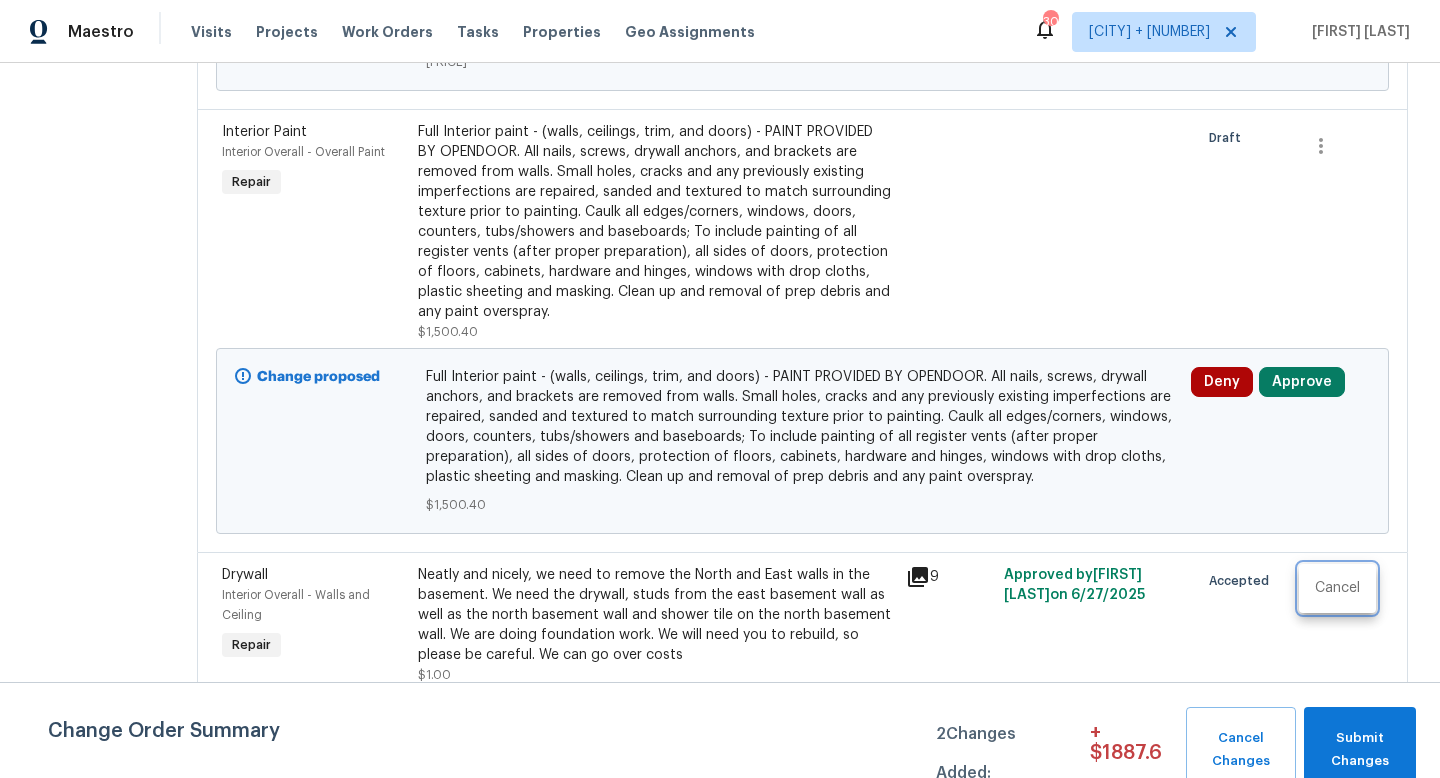 click at bounding box center (720, 389) 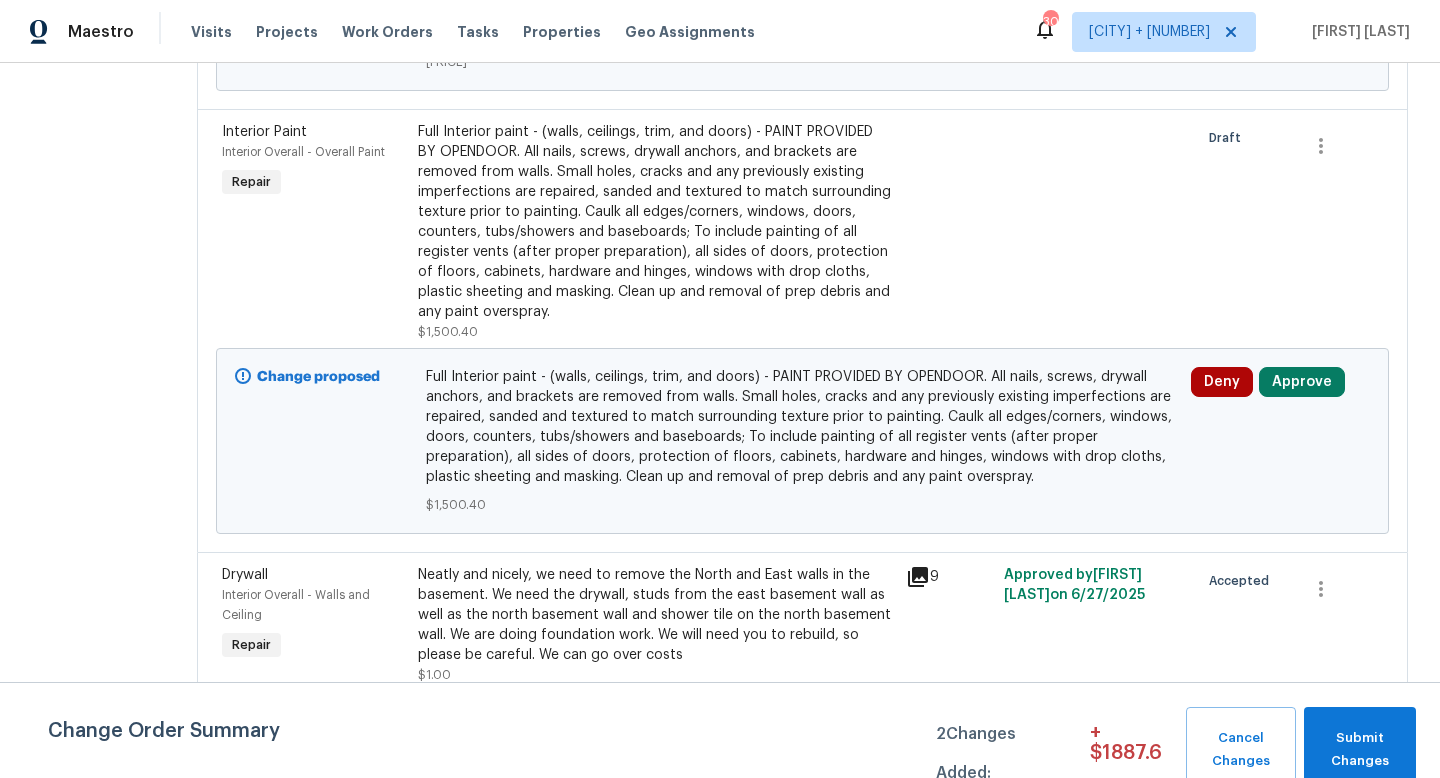click on "Neatly and nicely, we need to remove the North and East walls in the basement. We need the drywall, studs from the east basement wall as well as the north basement wall and shower tile on the north basement wall. We are doing foundation work. We will need you to rebuild, so please be careful. We can go over costs" at bounding box center [656, 615] 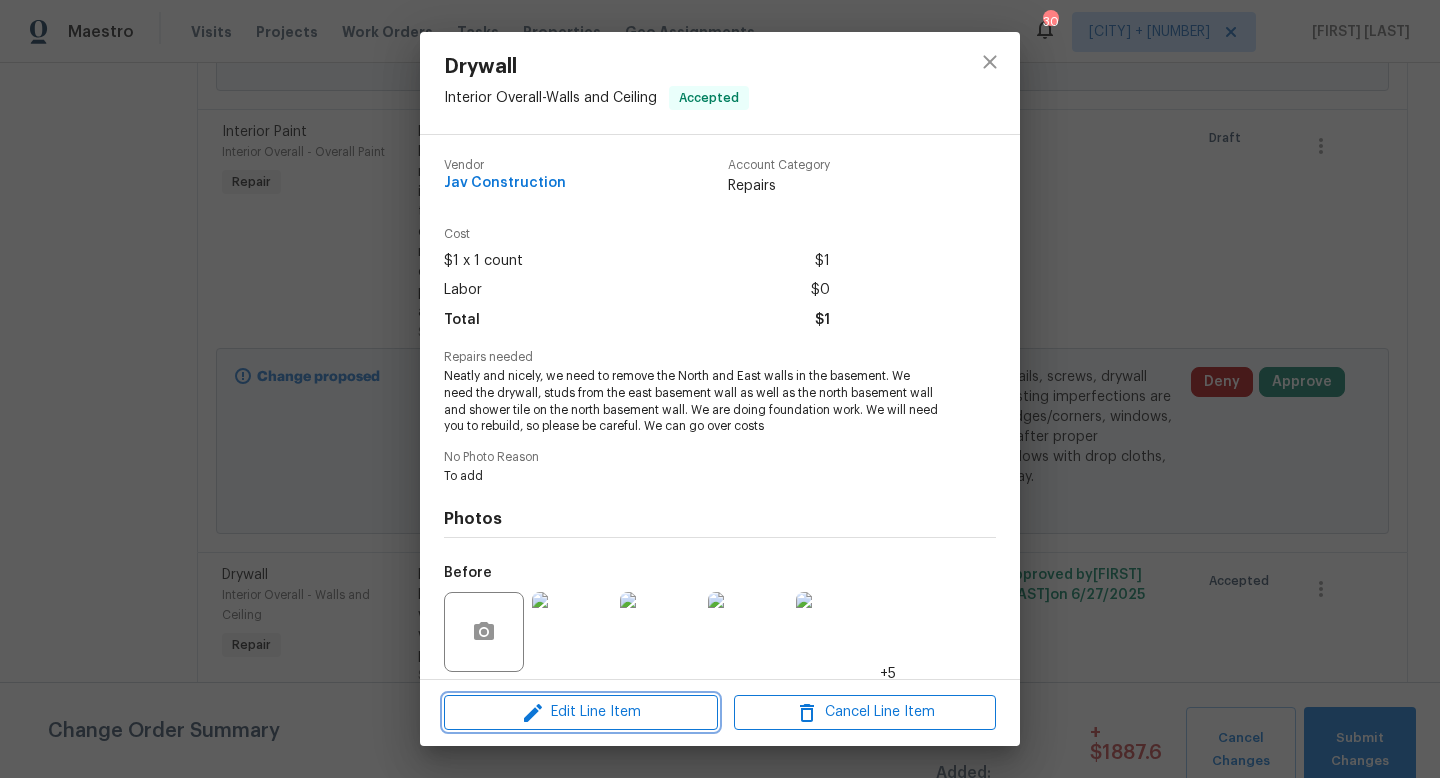 click on "Edit Line Item" at bounding box center [581, 712] 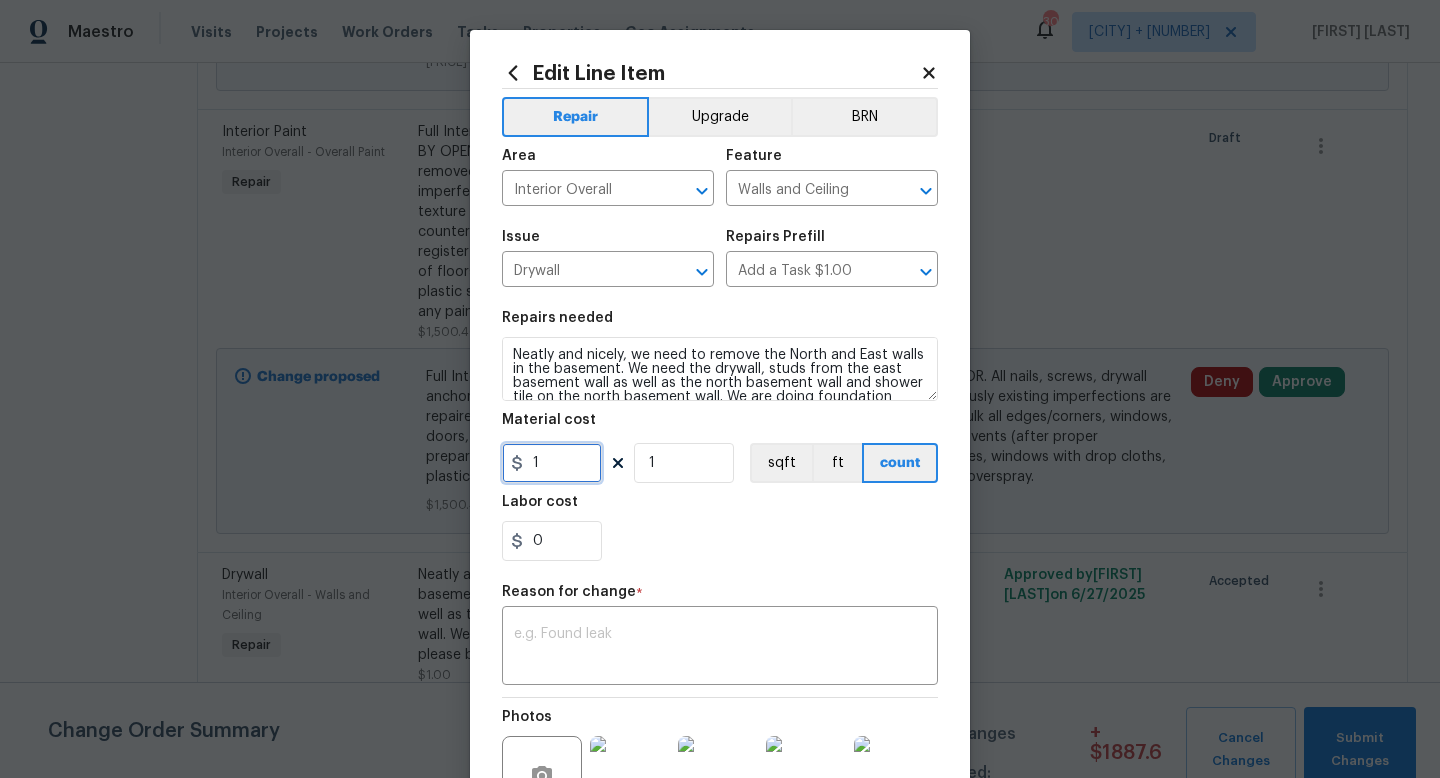 click on "1" at bounding box center (552, 463) 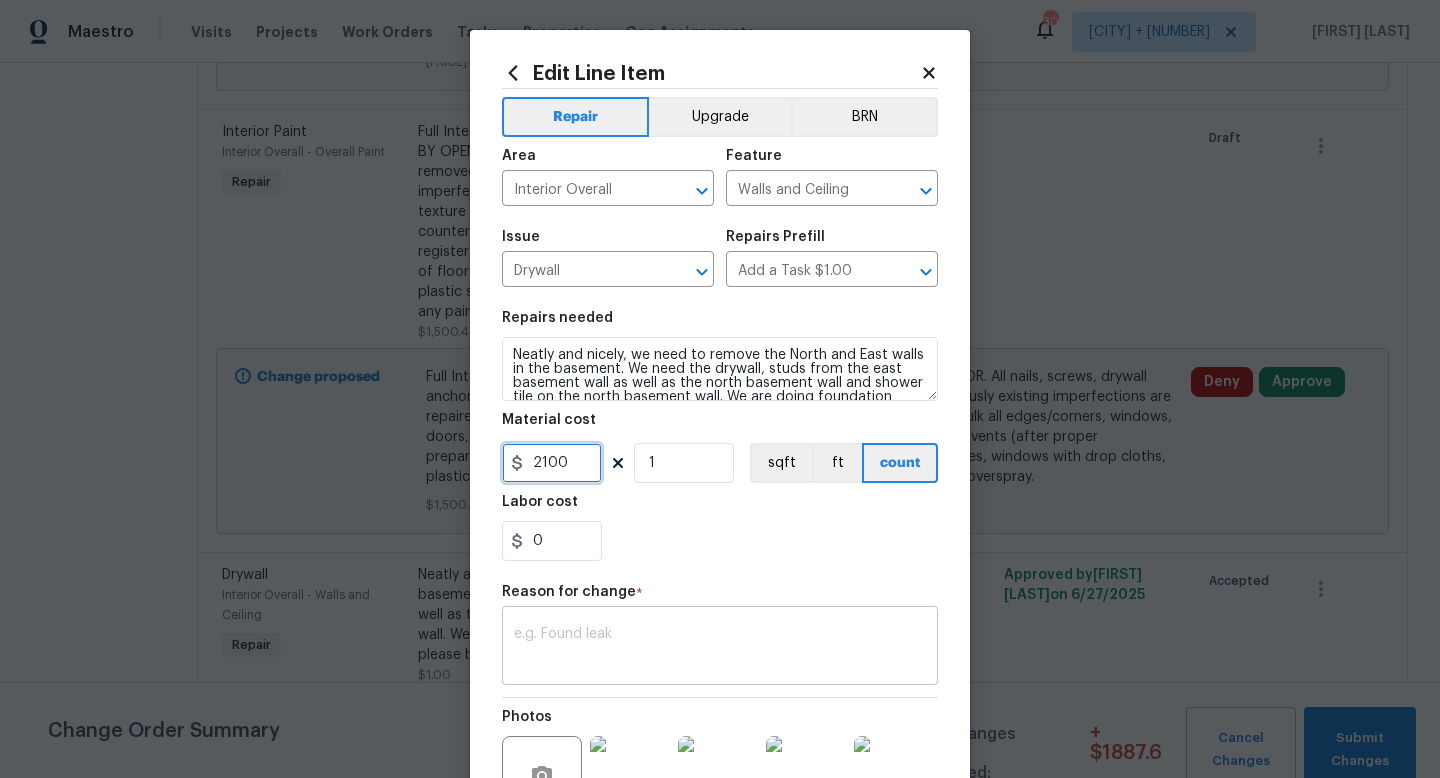 type on "2100" 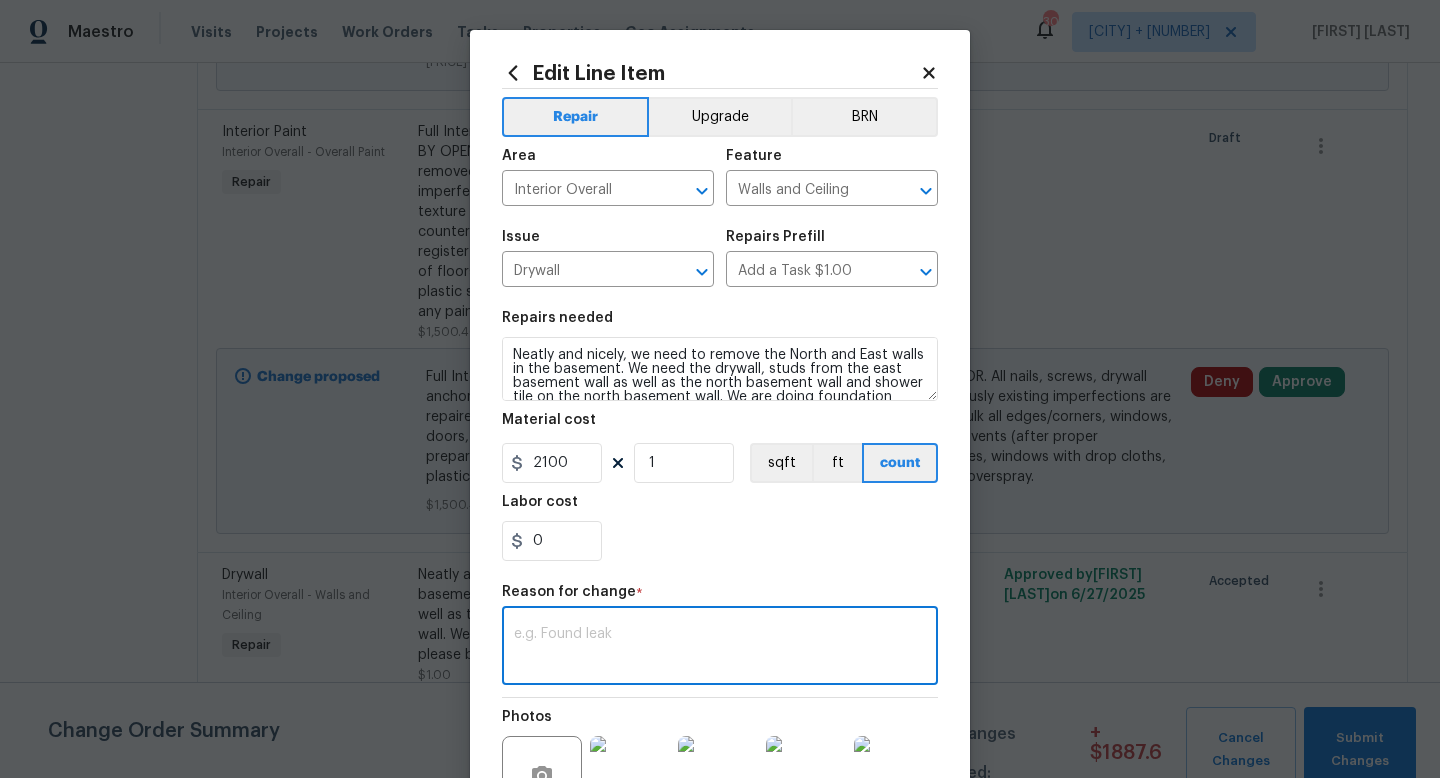 click at bounding box center [720, 648] 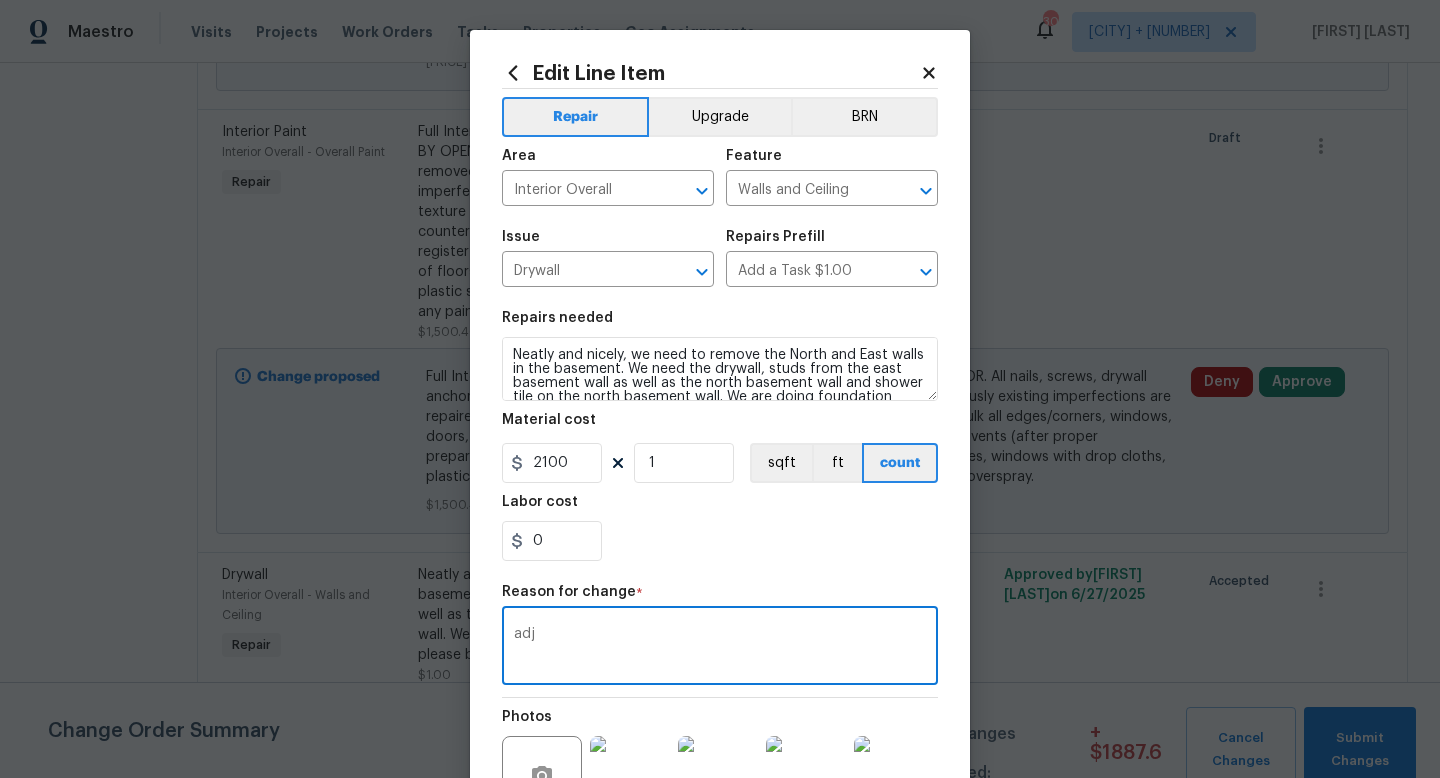 type on "adj" 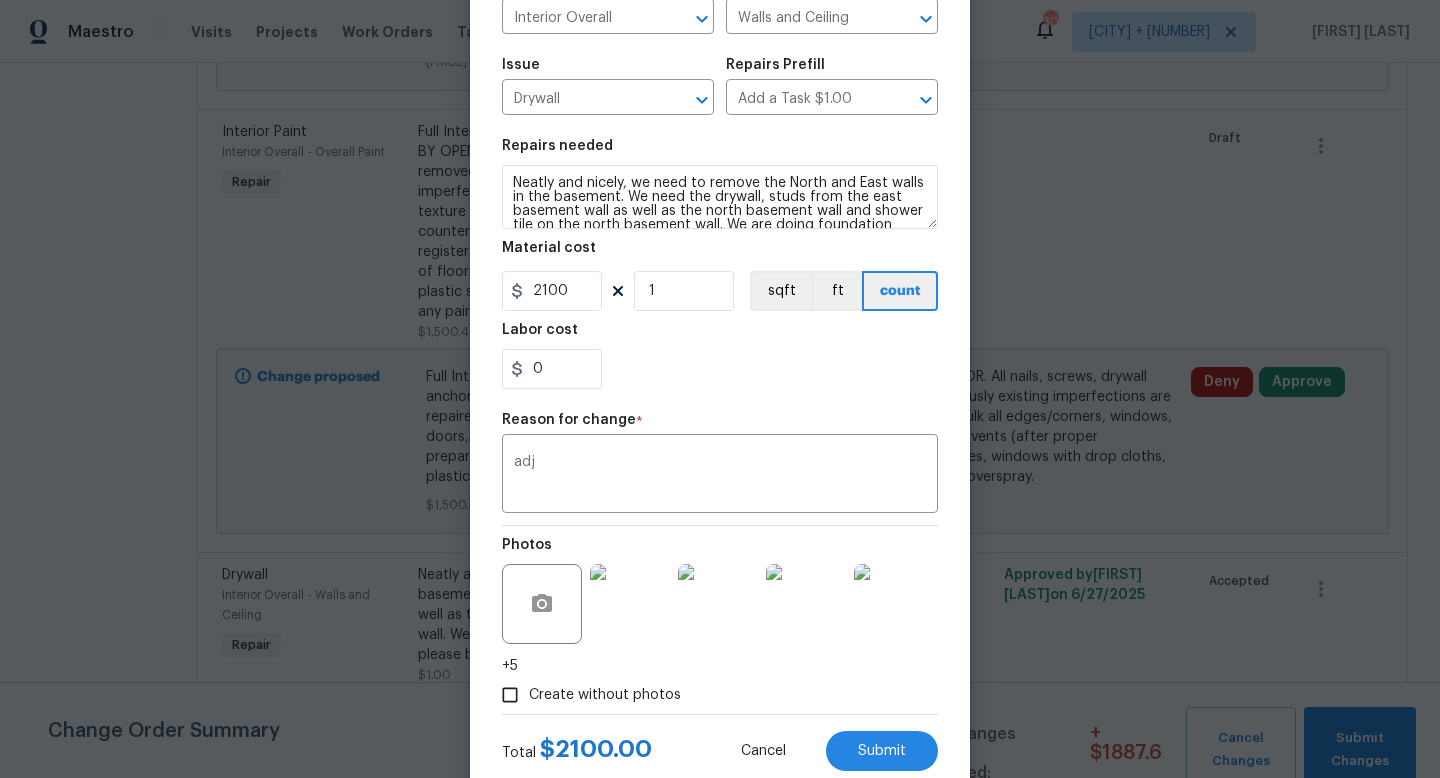 scroll, scrollTop: 228, scrollLeft: 0, axis: vertical 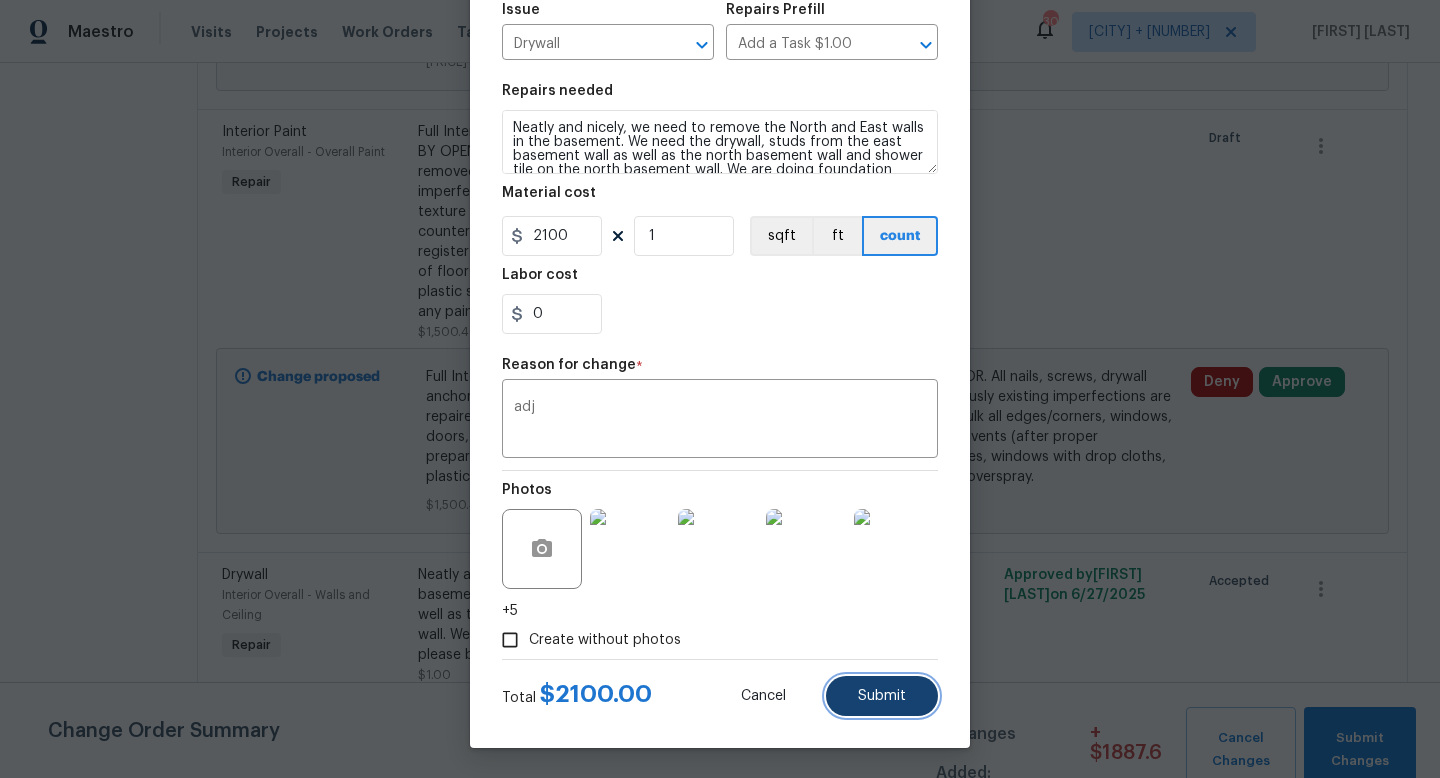 click on "Submit" at bounding box center [882, 696] 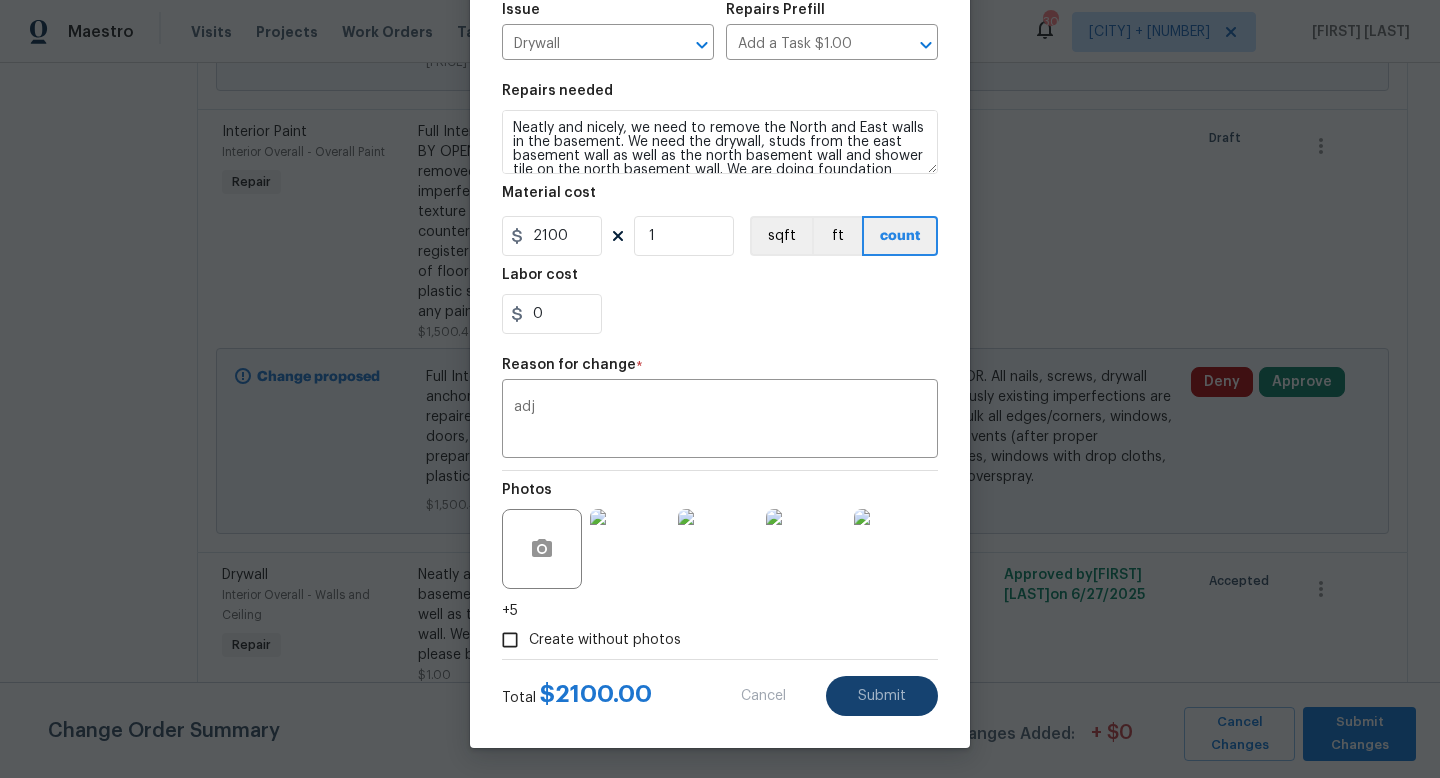 type on "1" 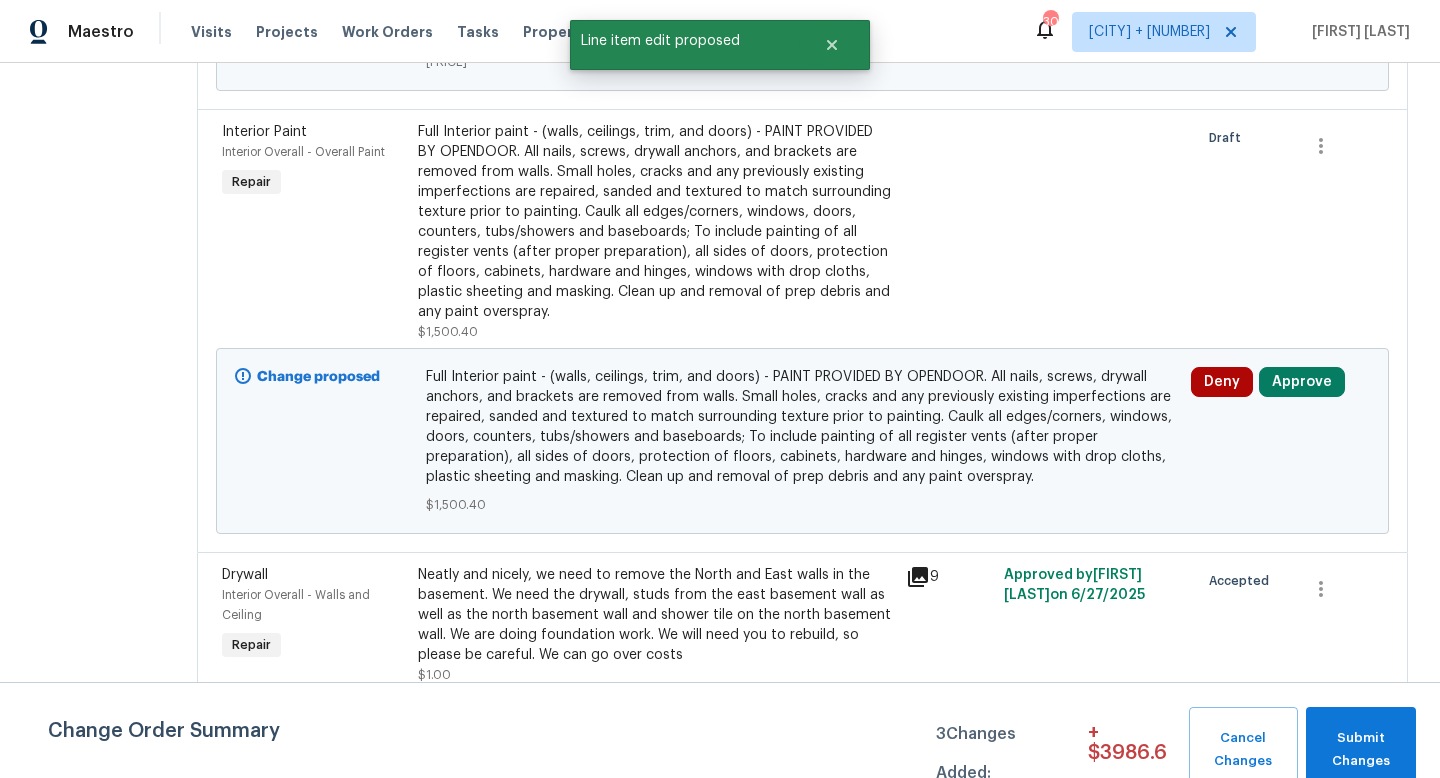 scroll, scrollTop: 0, scrollLeft: 0, axis: both 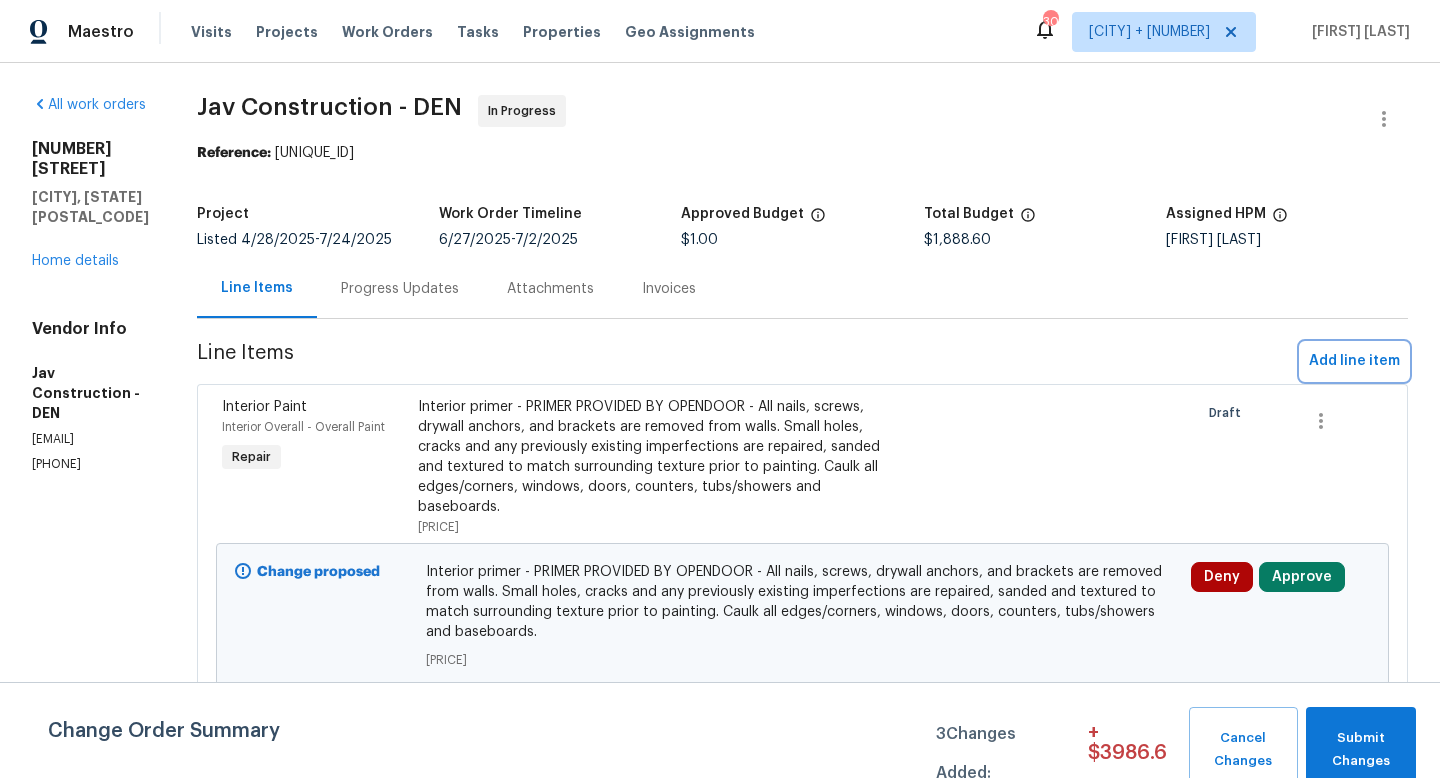 click on "Add line item" at bounding box center (1354, 361) 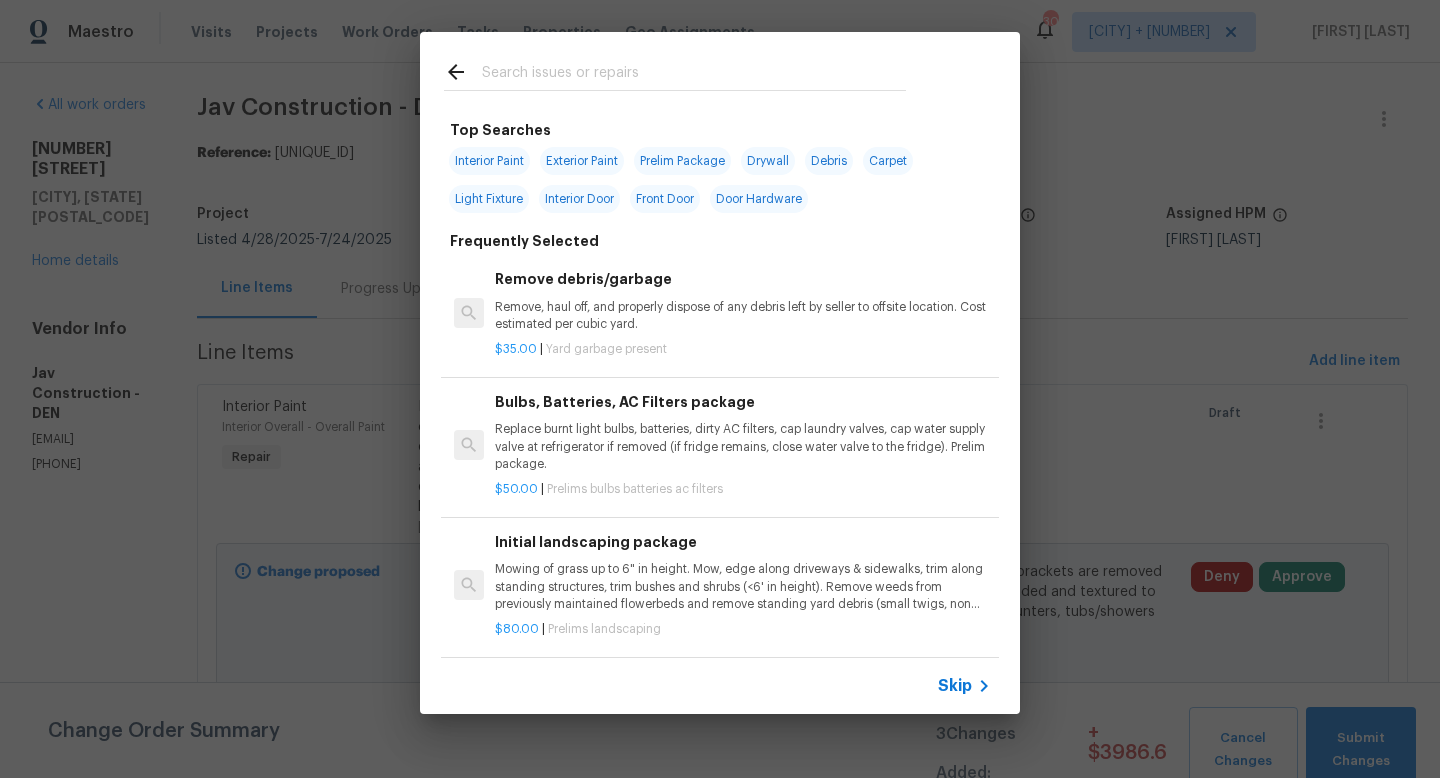 click on "Skip" at bounding box center [955, 686] 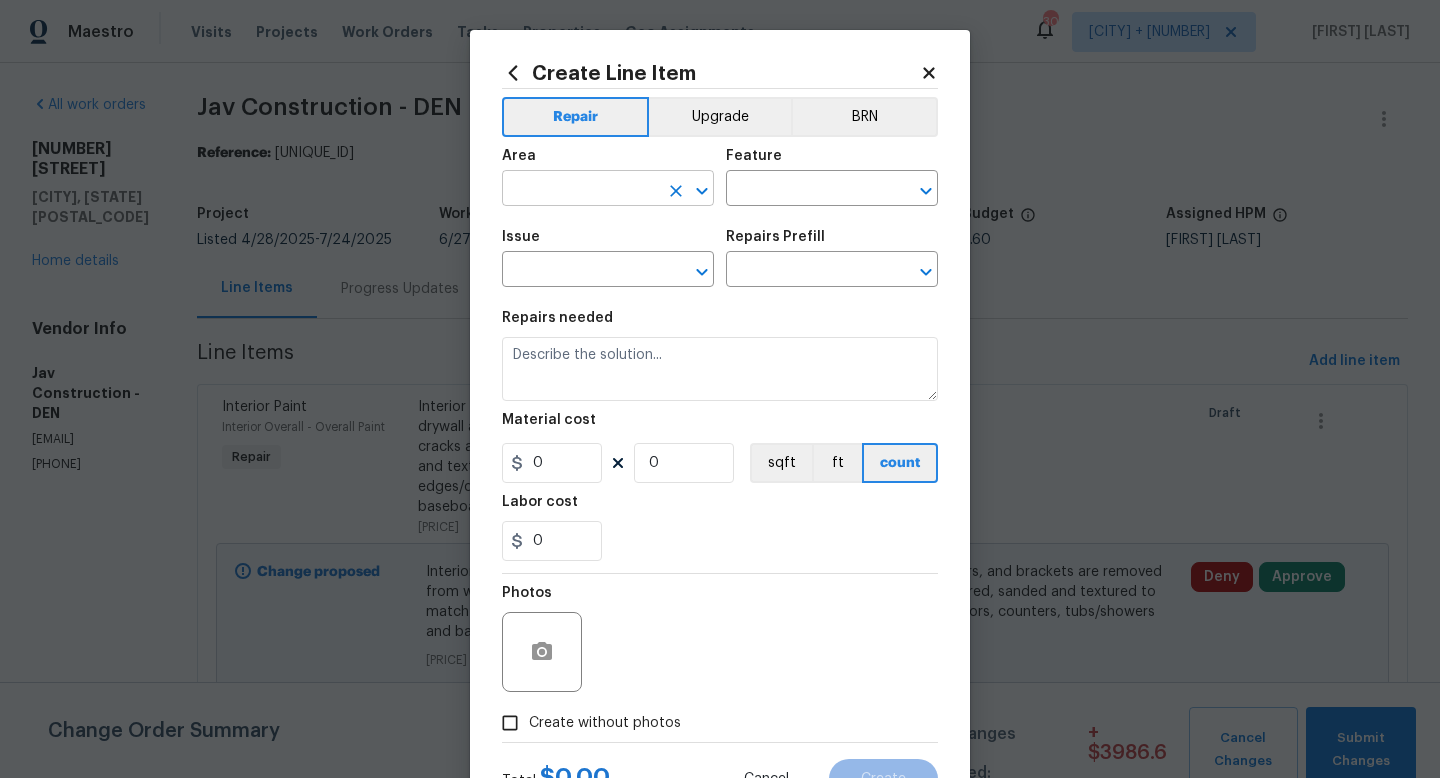 click at bounding box center (580, 190) 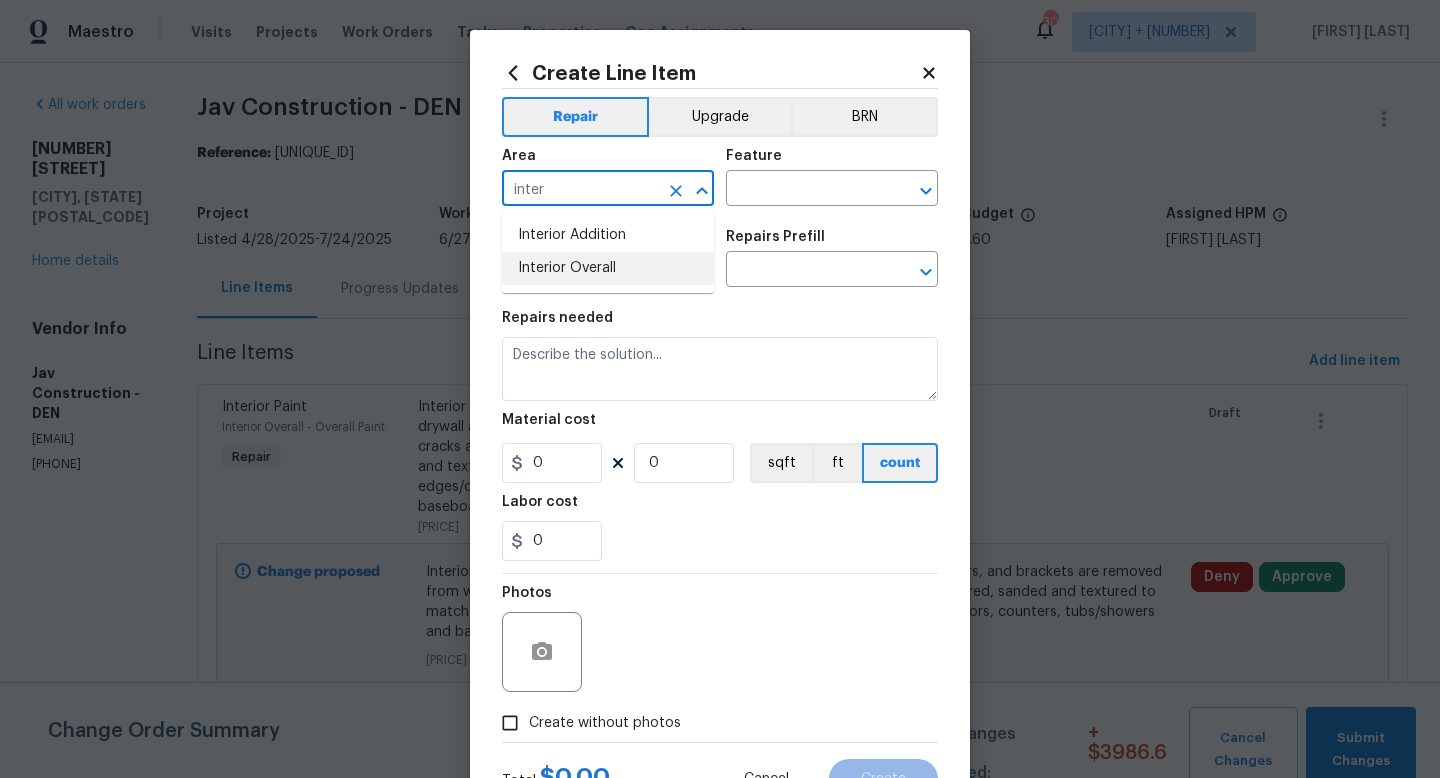 click on "Interior Overall" at bounding box center (608, 268) 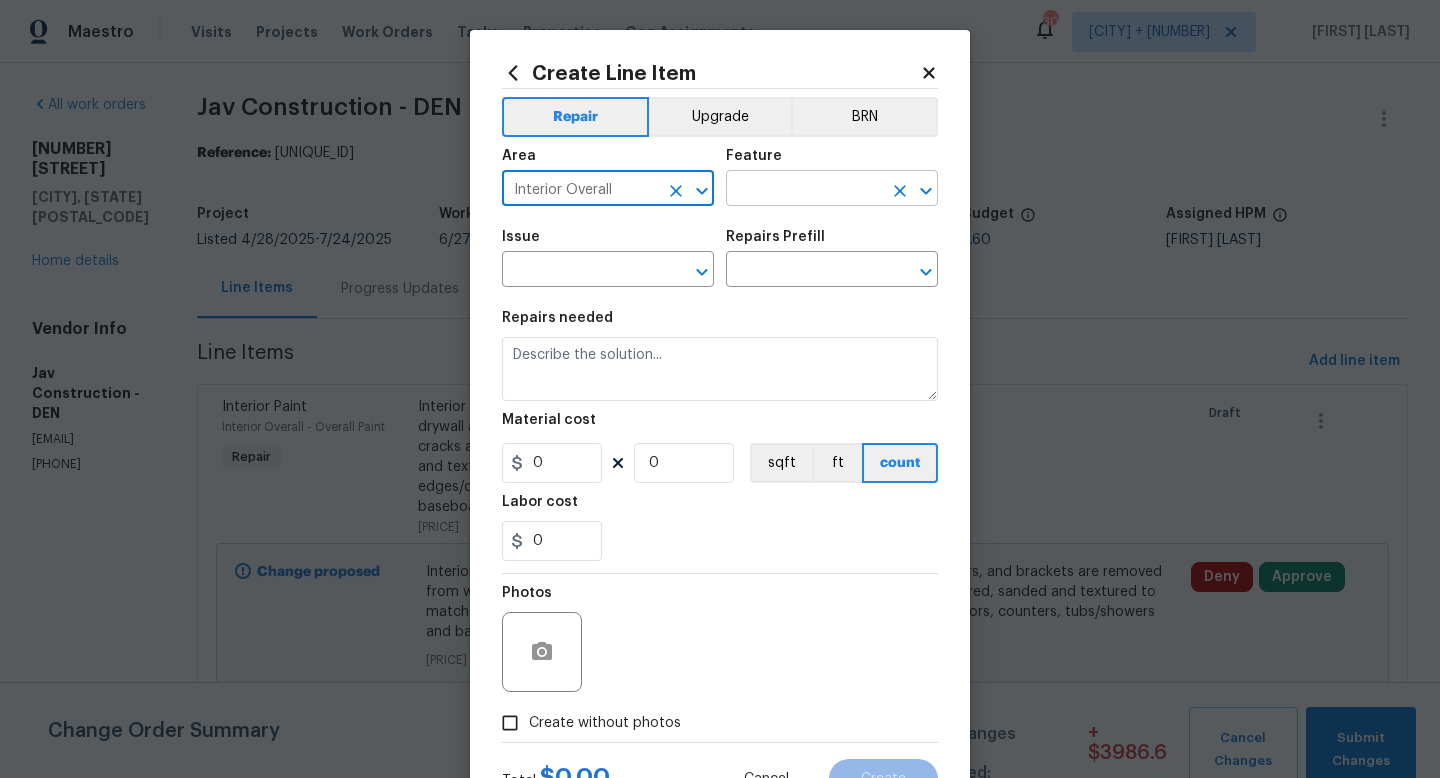 type on "Interior Overall" 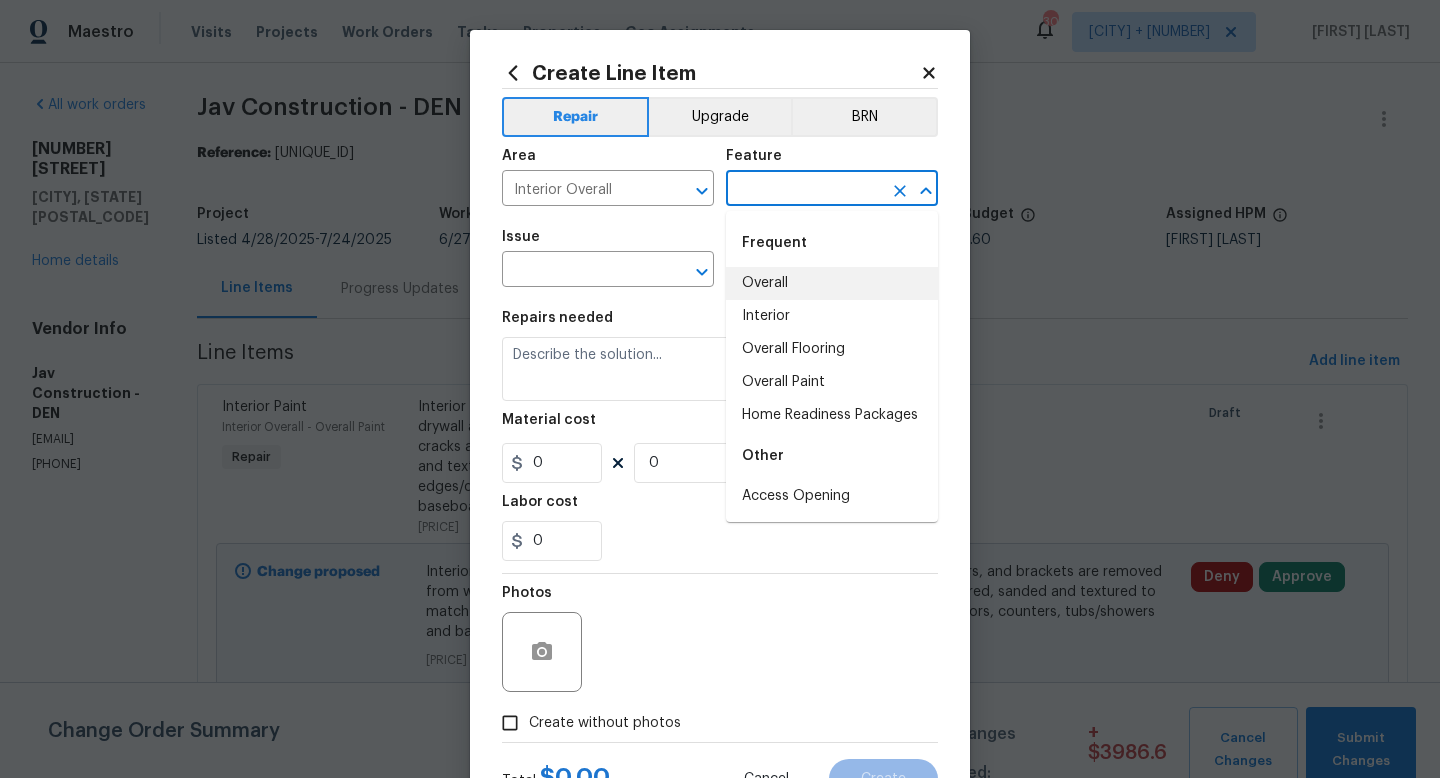 click on "Overall" at bounding box center [832, 283] 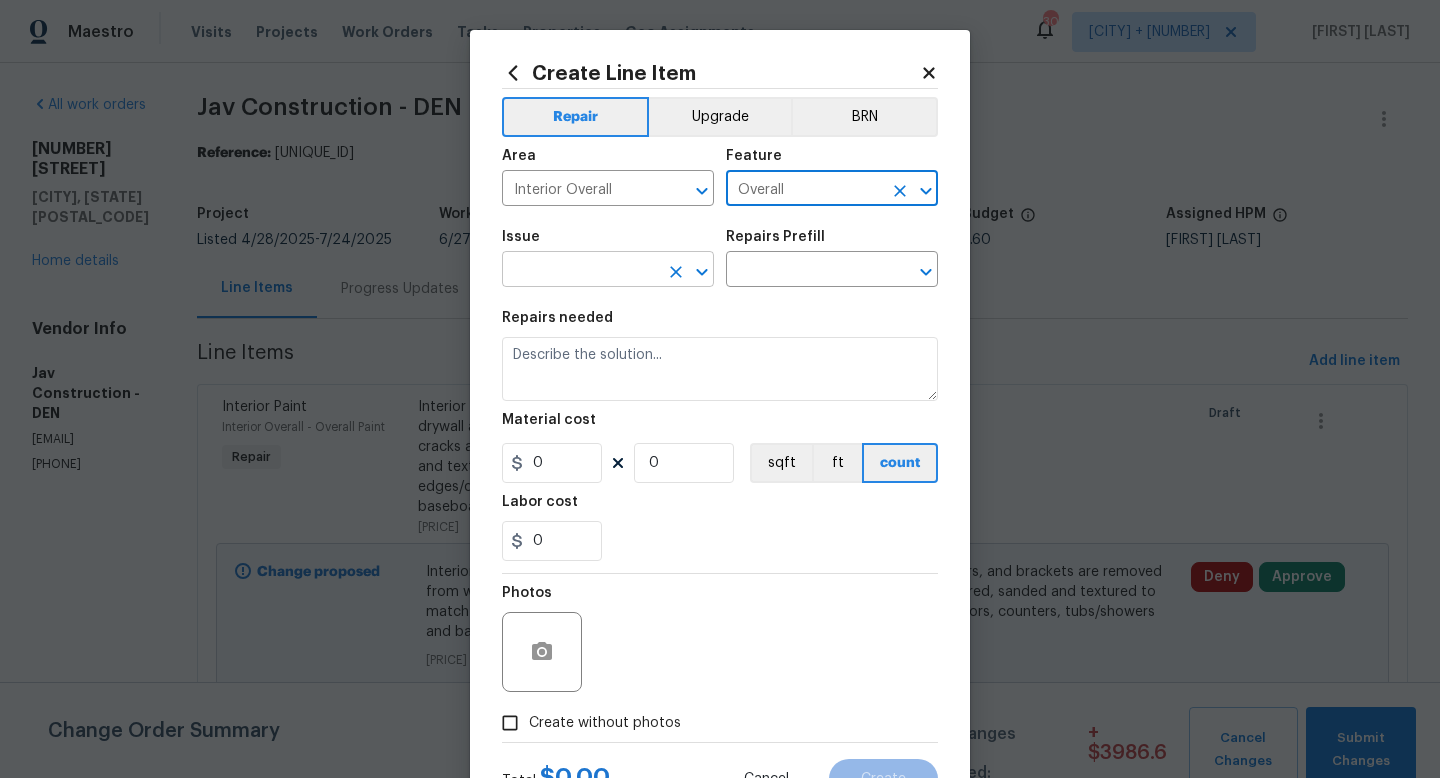 click at bounding box center (580, 271) 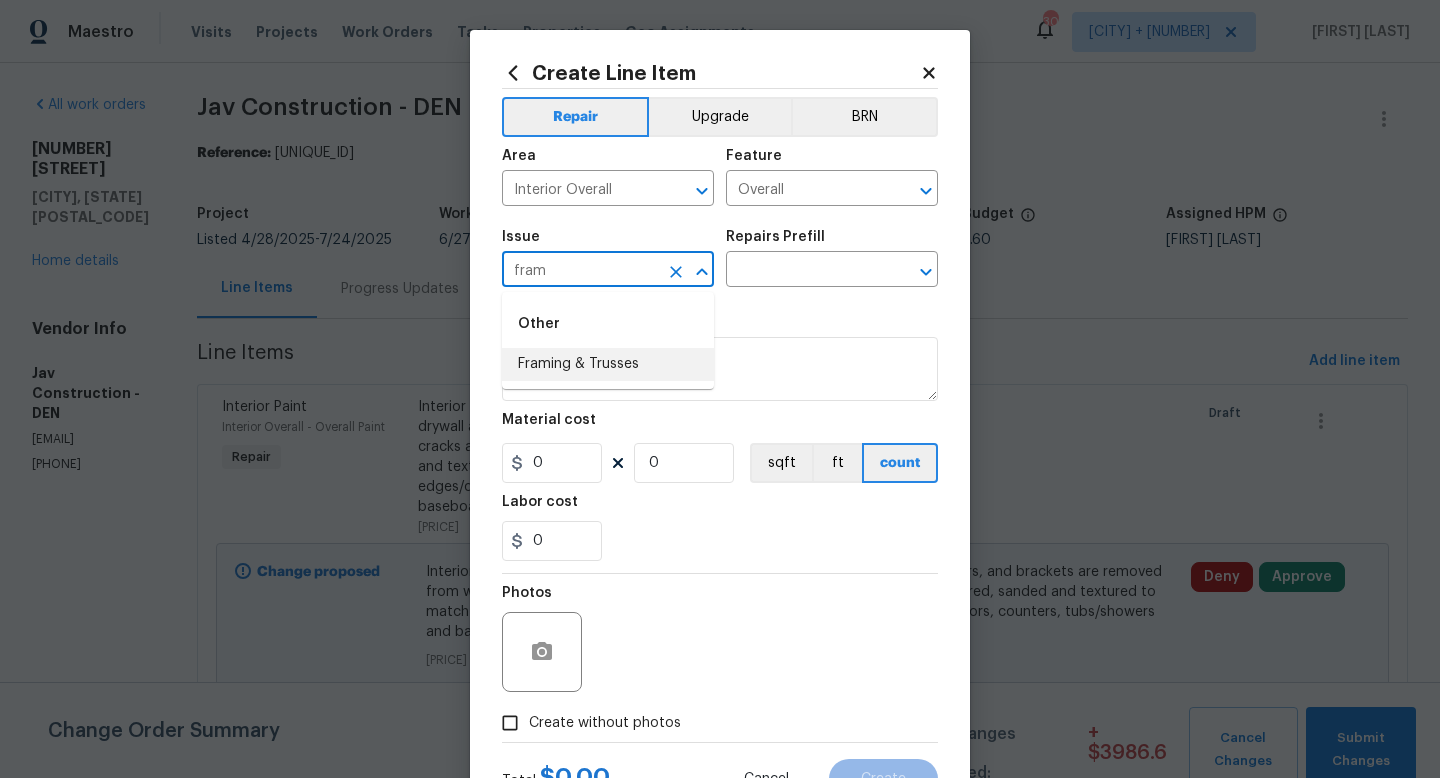 click on "Framing & Trusses" at bounding box center (608, 364) 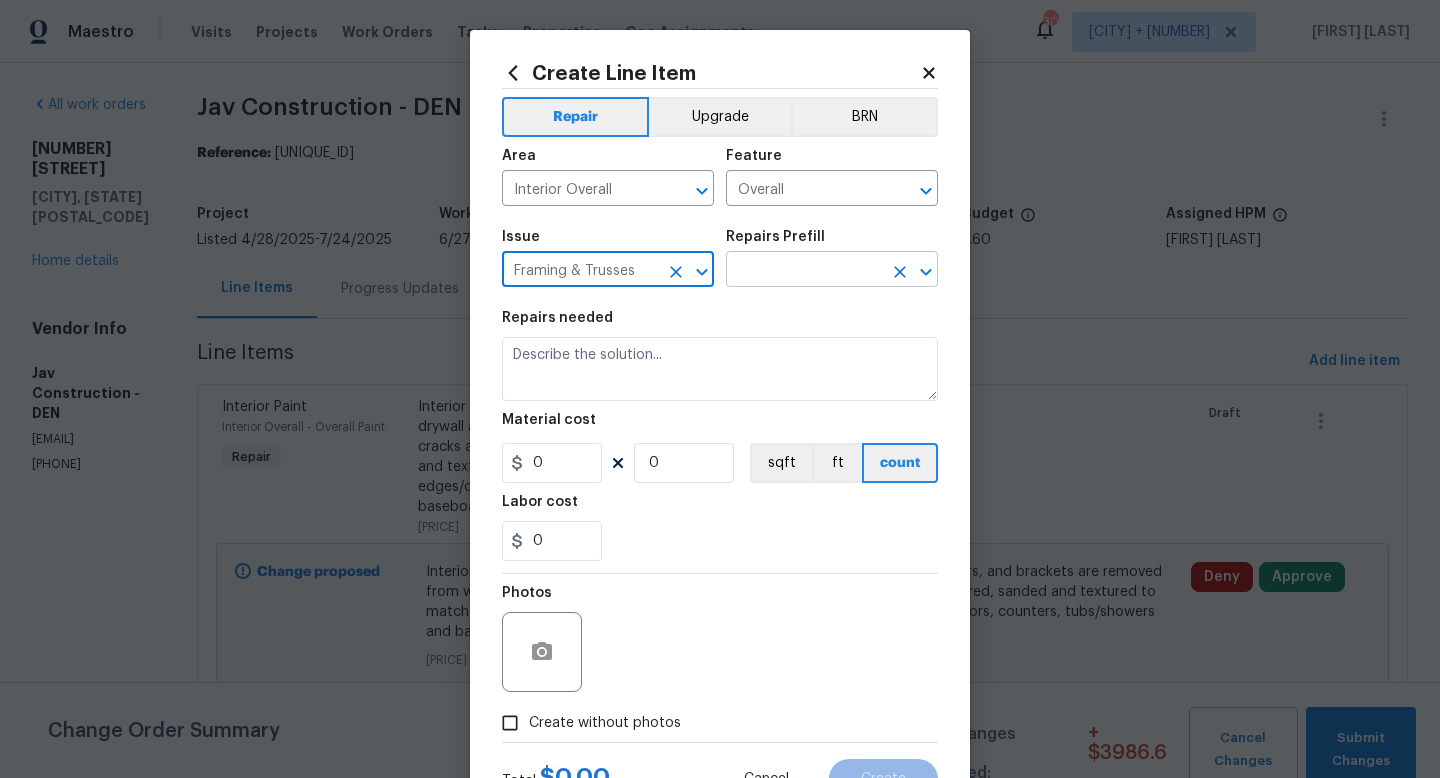 type on "Framing & Trusses" 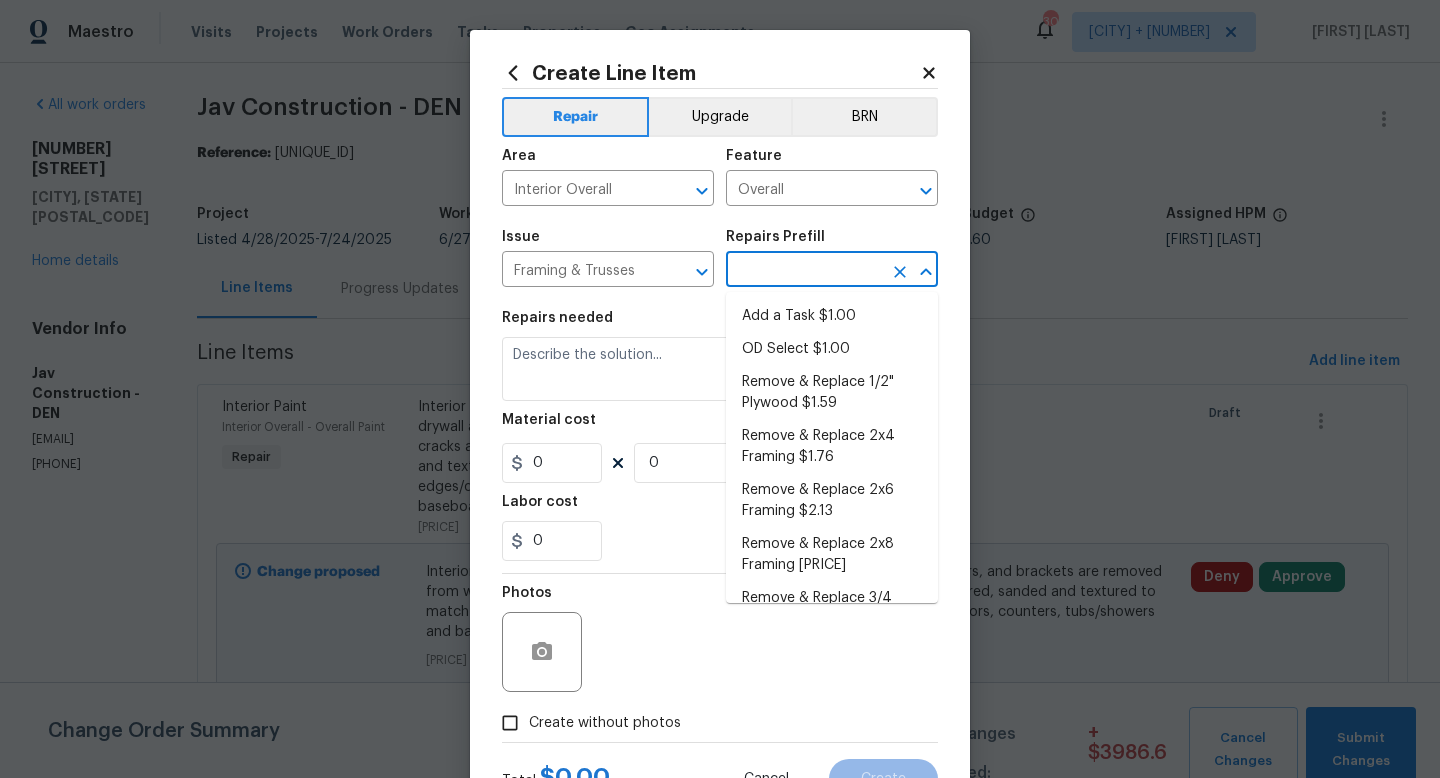 click at bounding box center (804, 271) 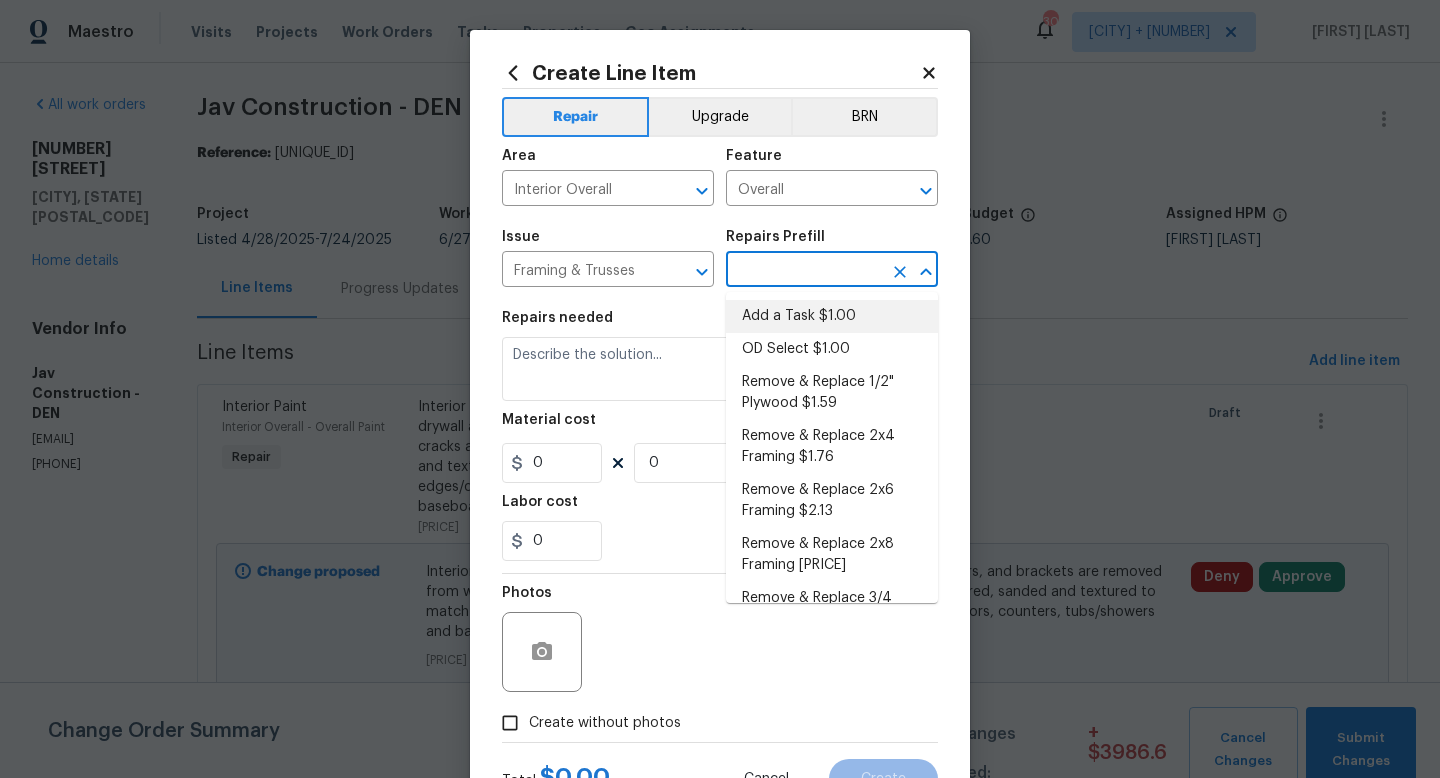 click on "Add a Task $1.00" at bounding box center [832, 316] 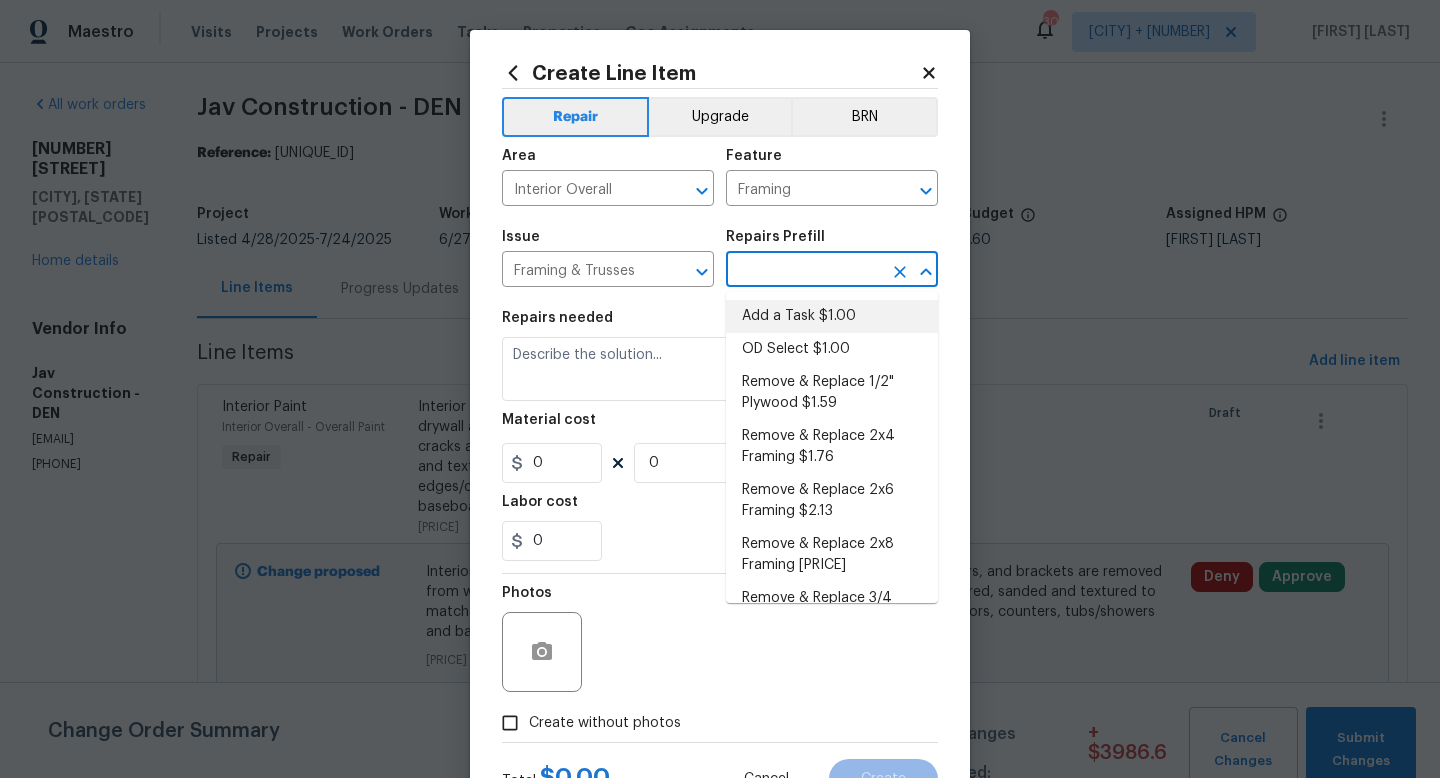 type on "Add a Task $1.00" 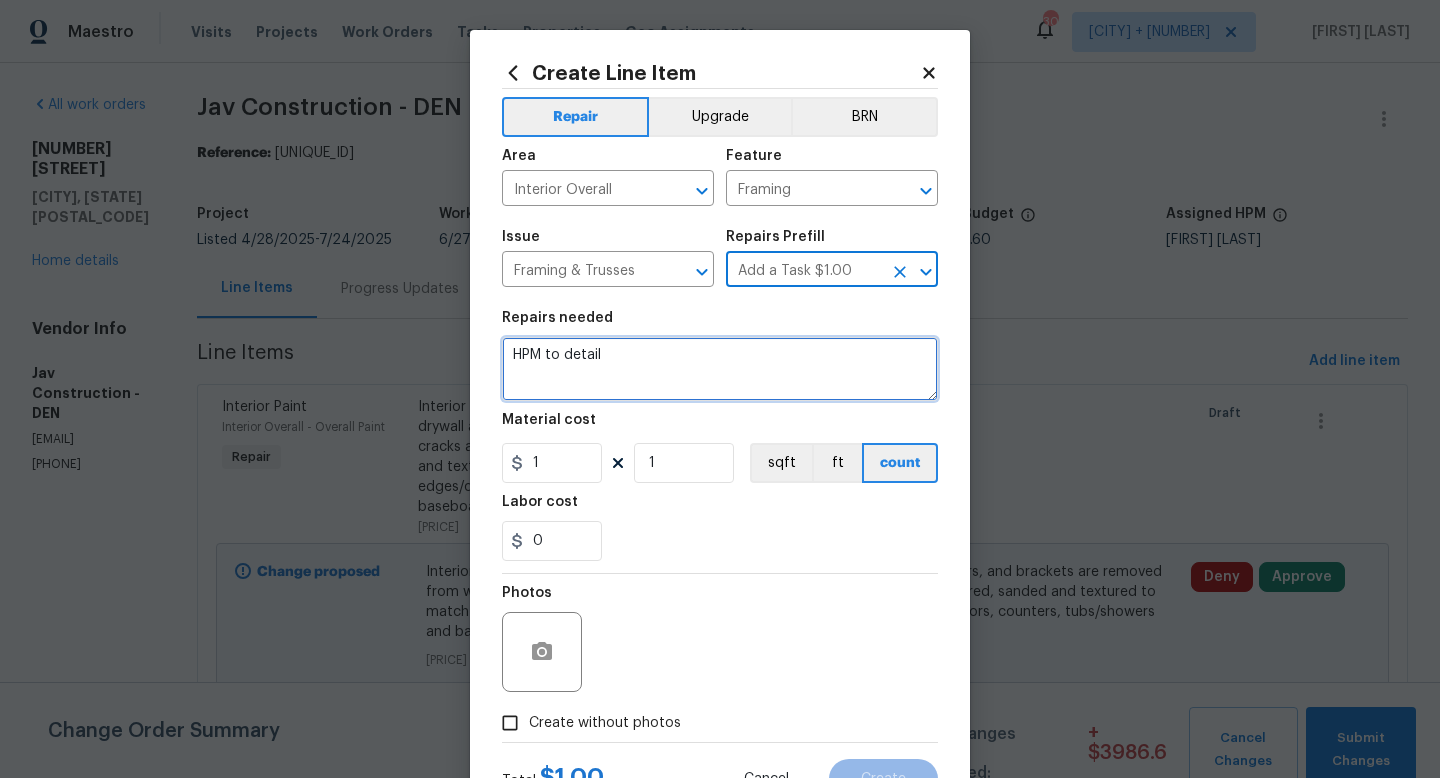 click on "HPM to detail" at bounding box center (720, 369) 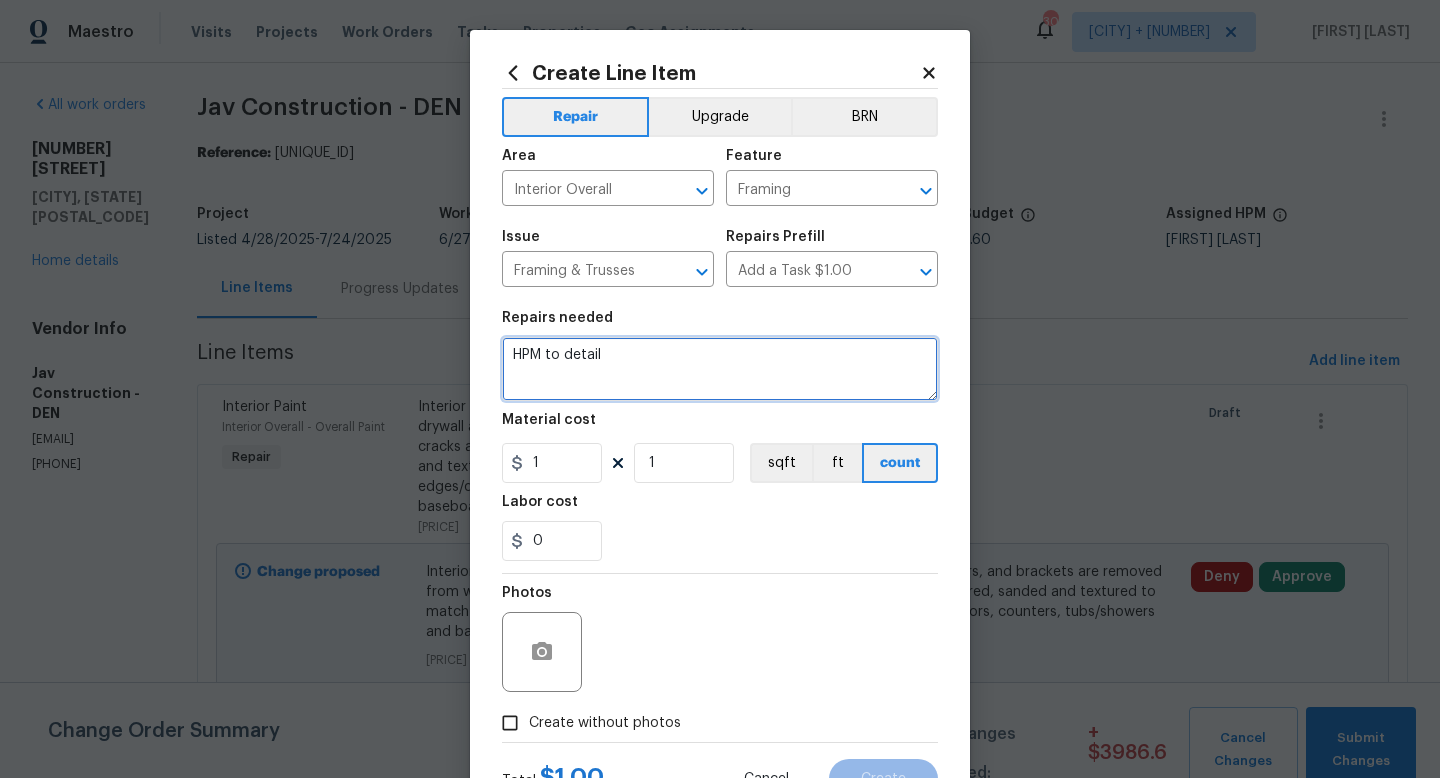click on "HPM to detail" at bounding box center (720, 369) 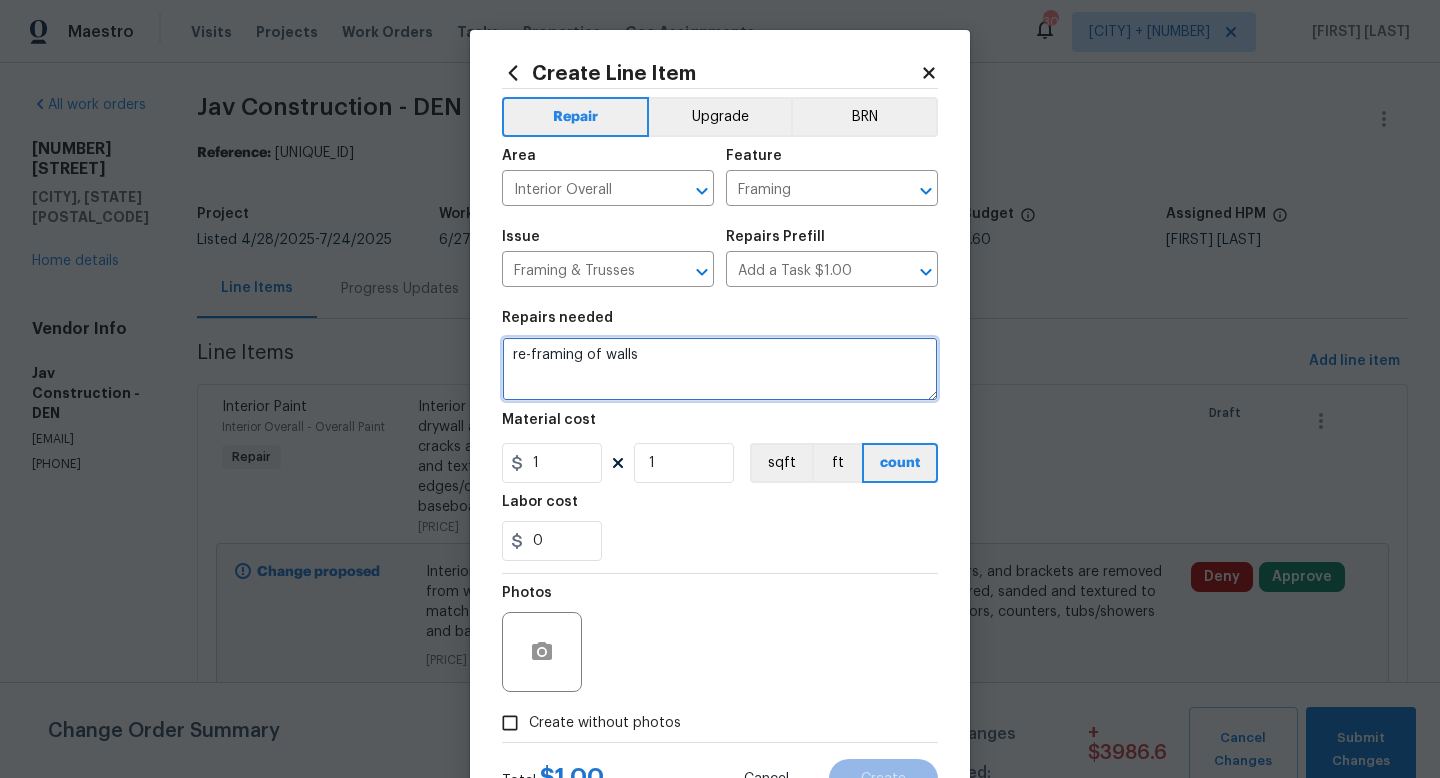 type on "re-framing of walls" 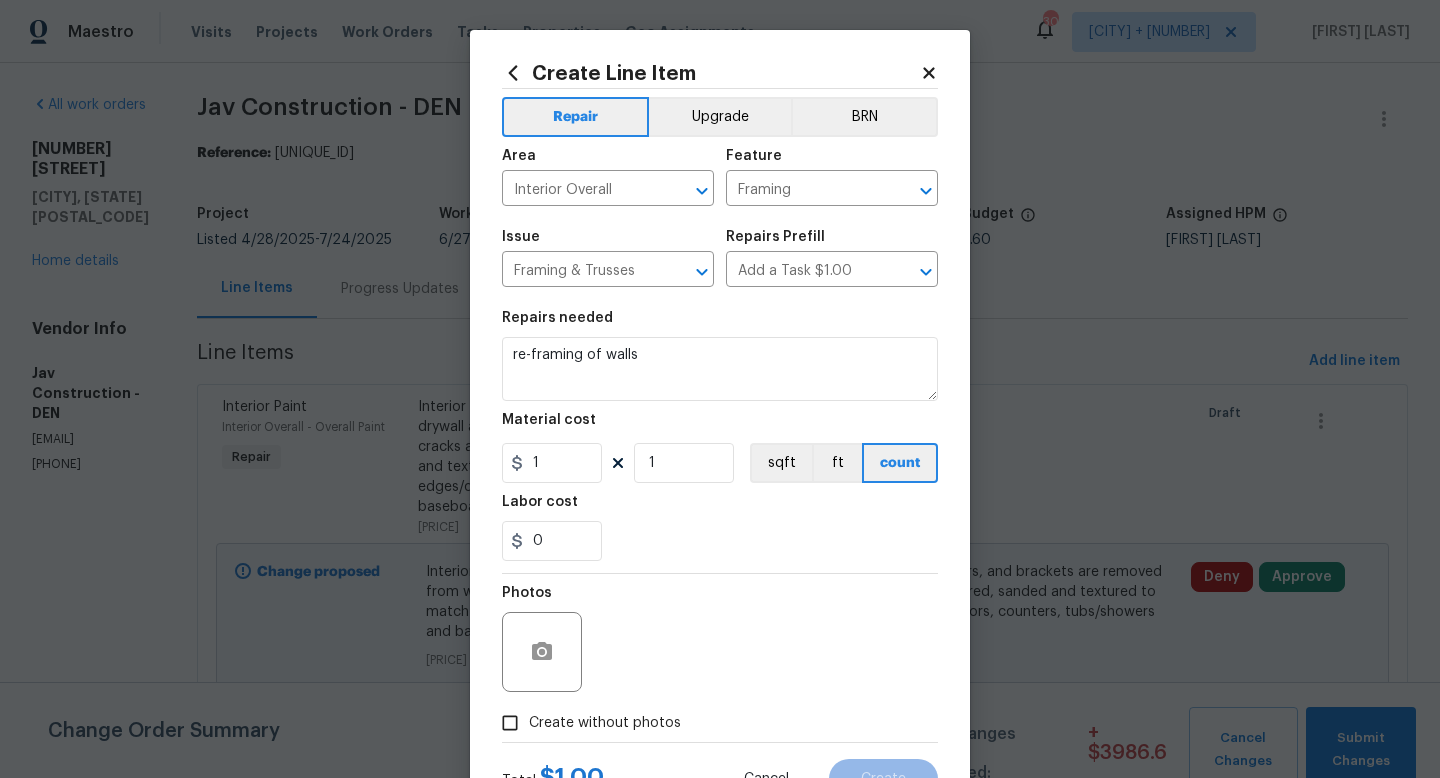 click on "Repairs needed re-framing of walls  Material cost 1 1 sqft ft count Labor cost 0" at bounding box center [720, 436] 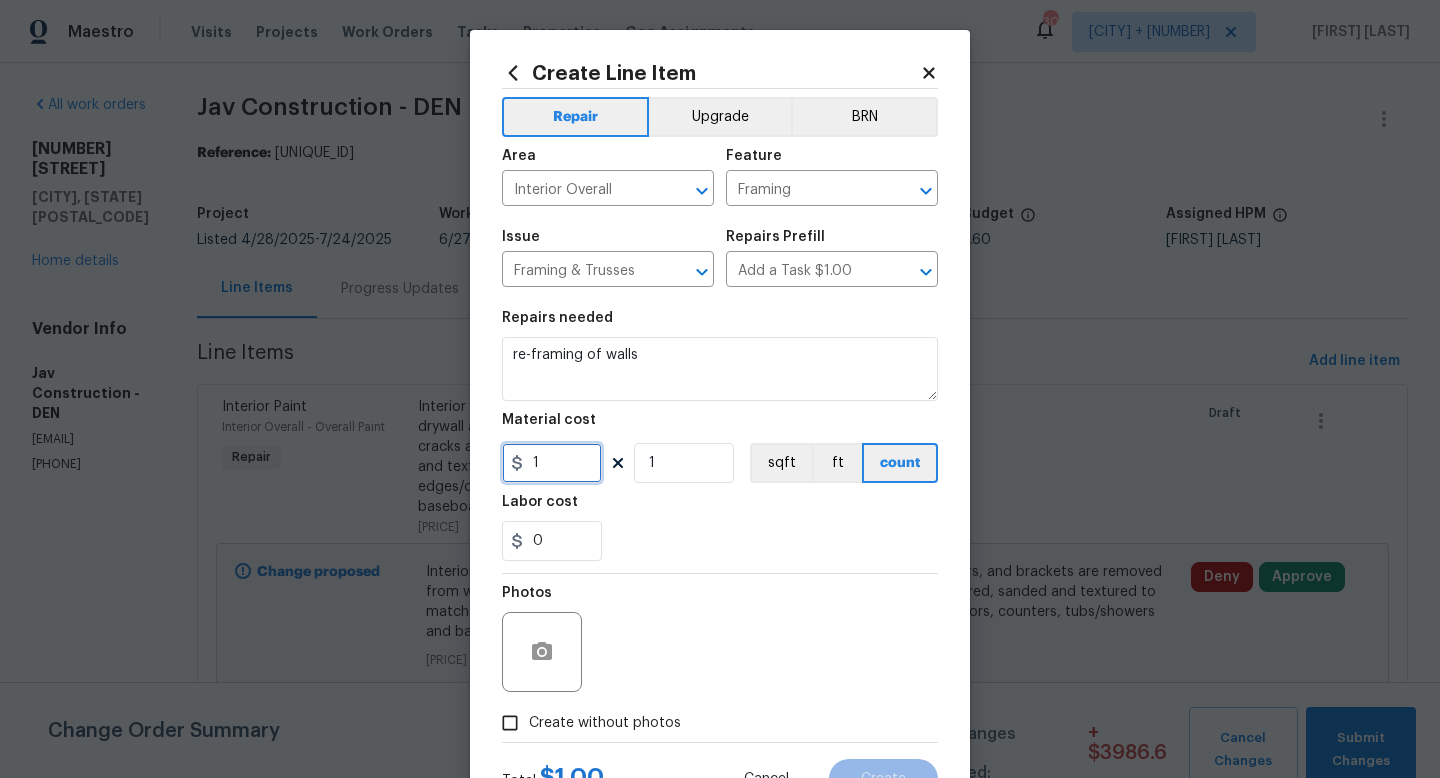 click on "1" at bounding box center (552, 463) 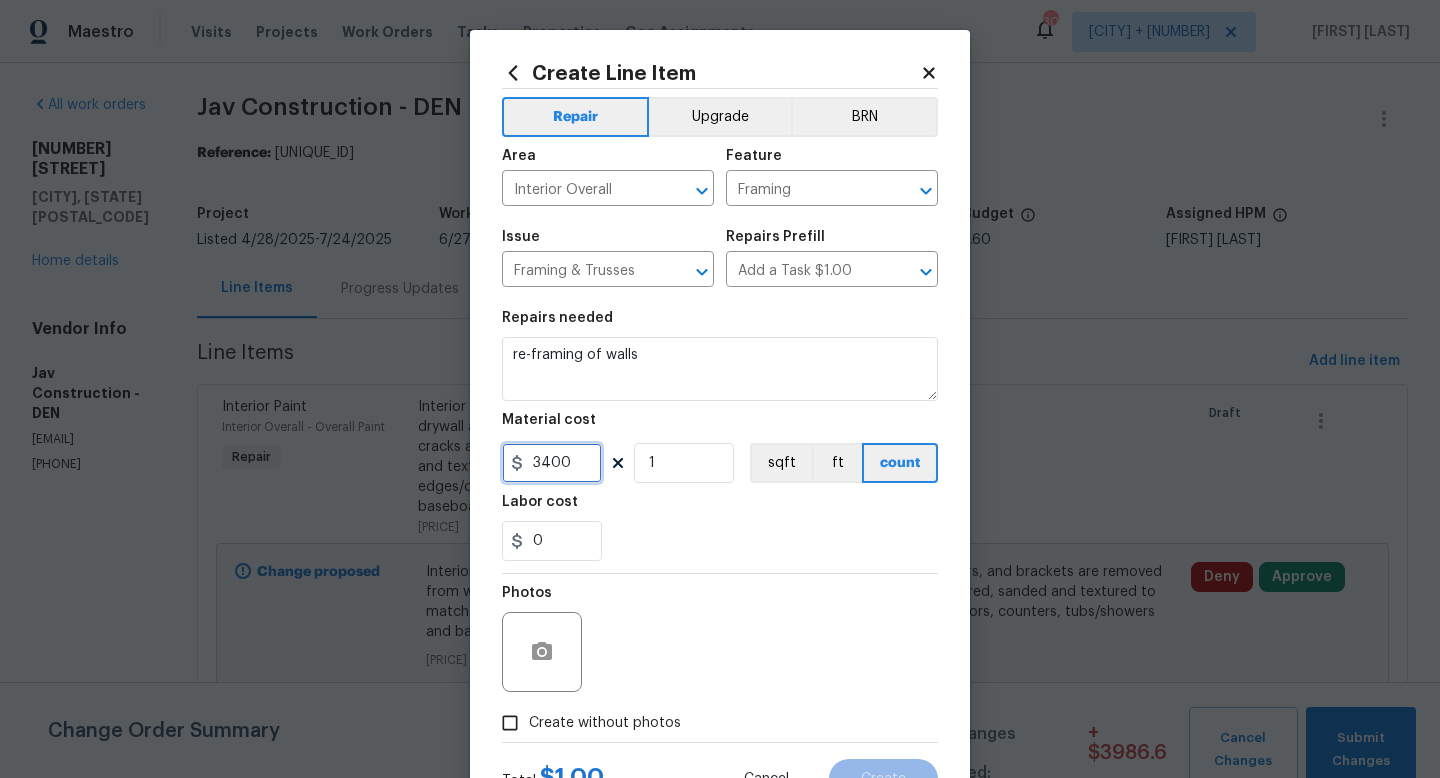 type on "3400" 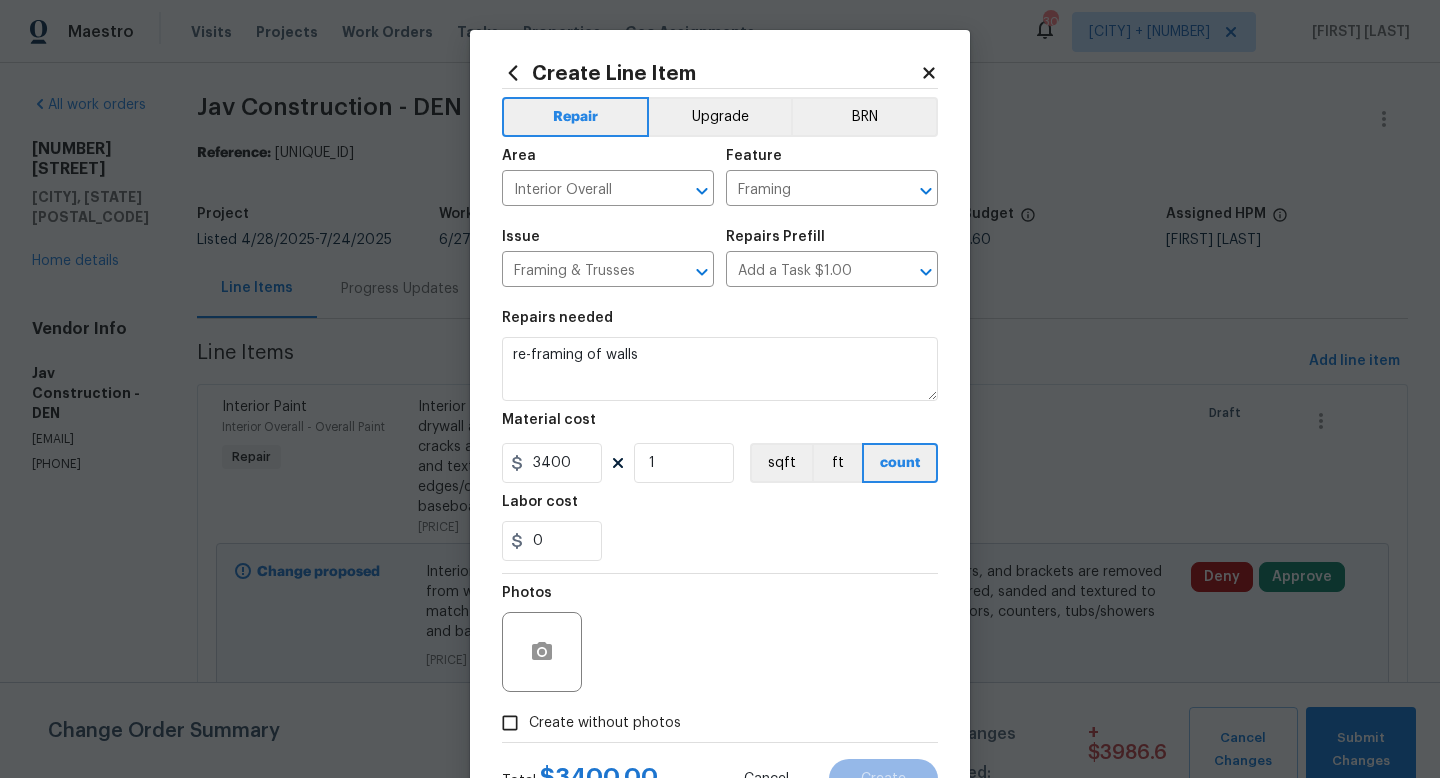 click on "Photos" at bounding box center (720, 639) 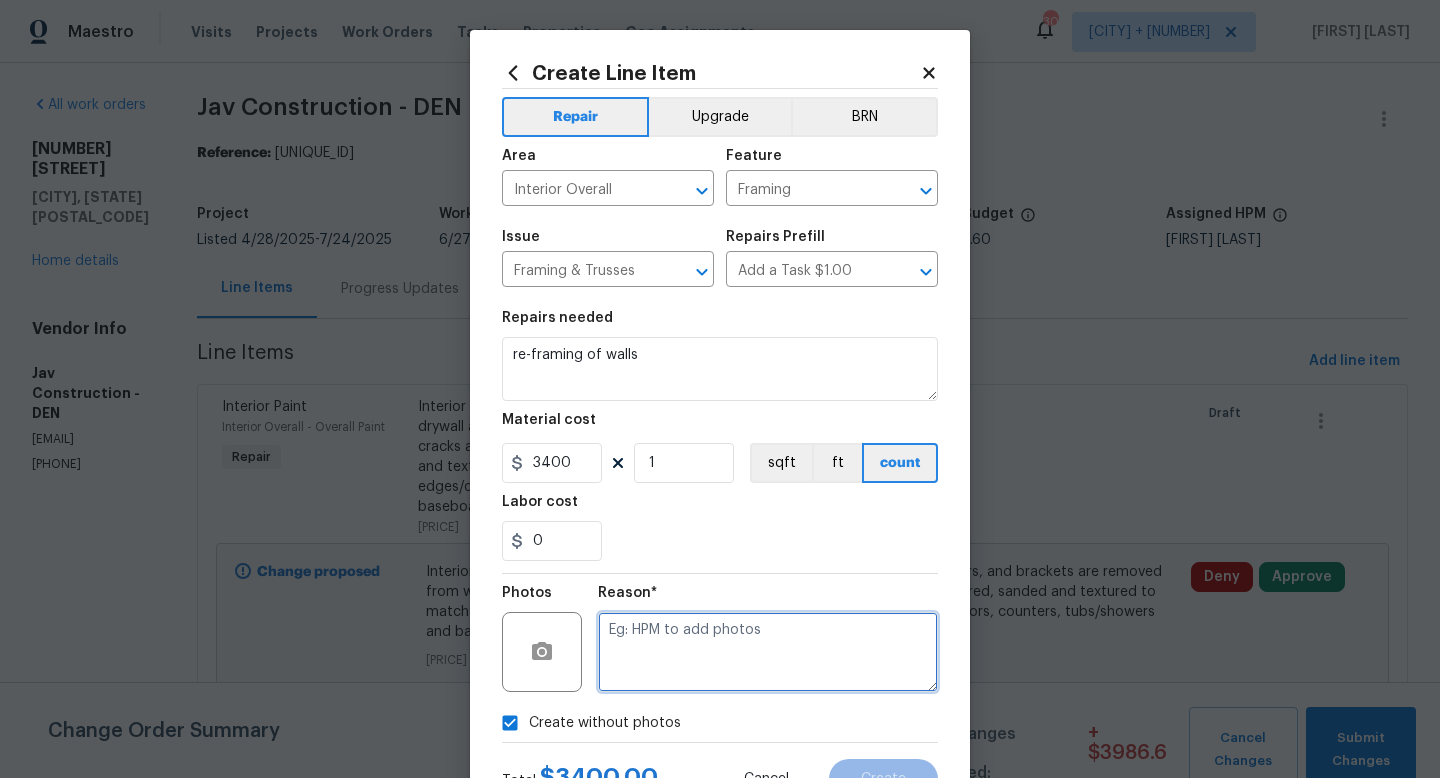 click at bounding box center [768, 652] 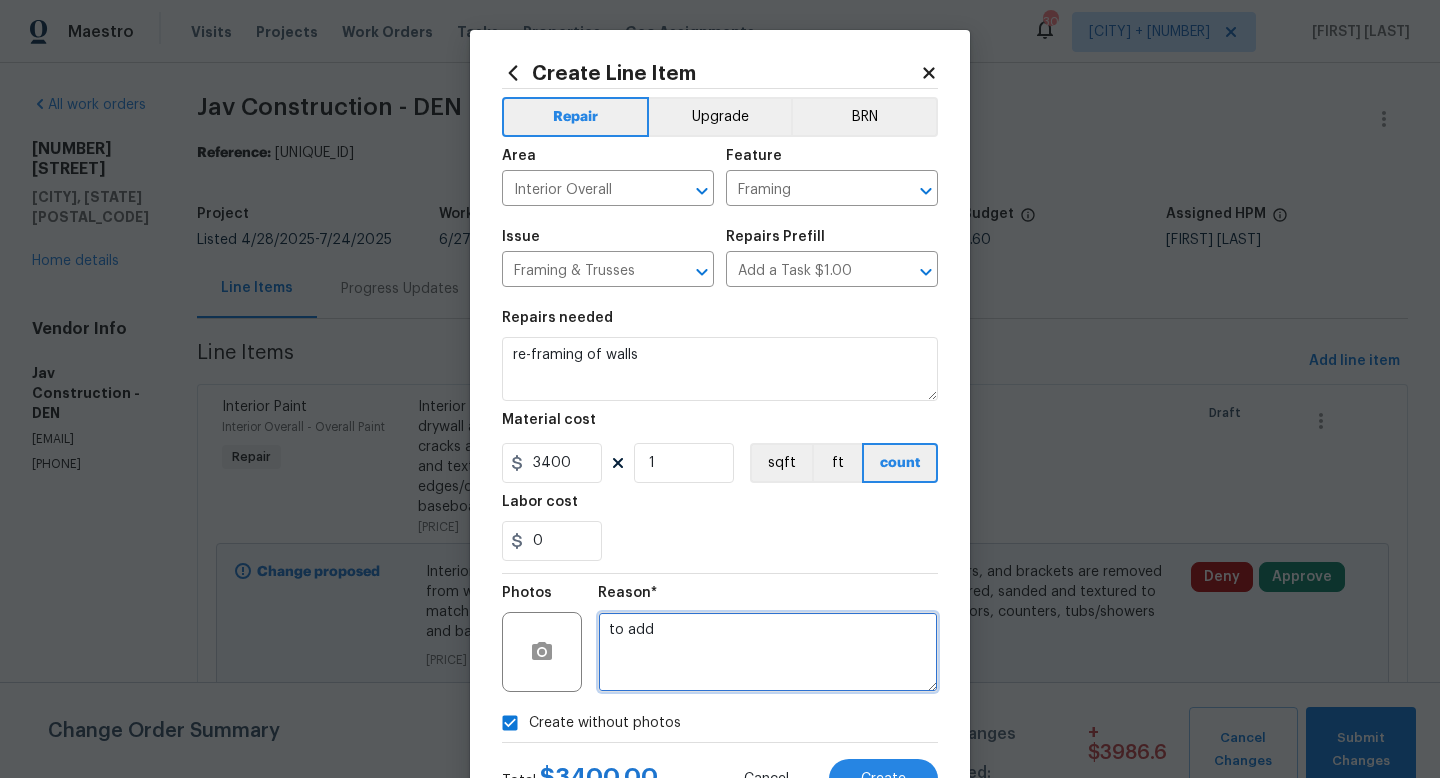 type on "to add" 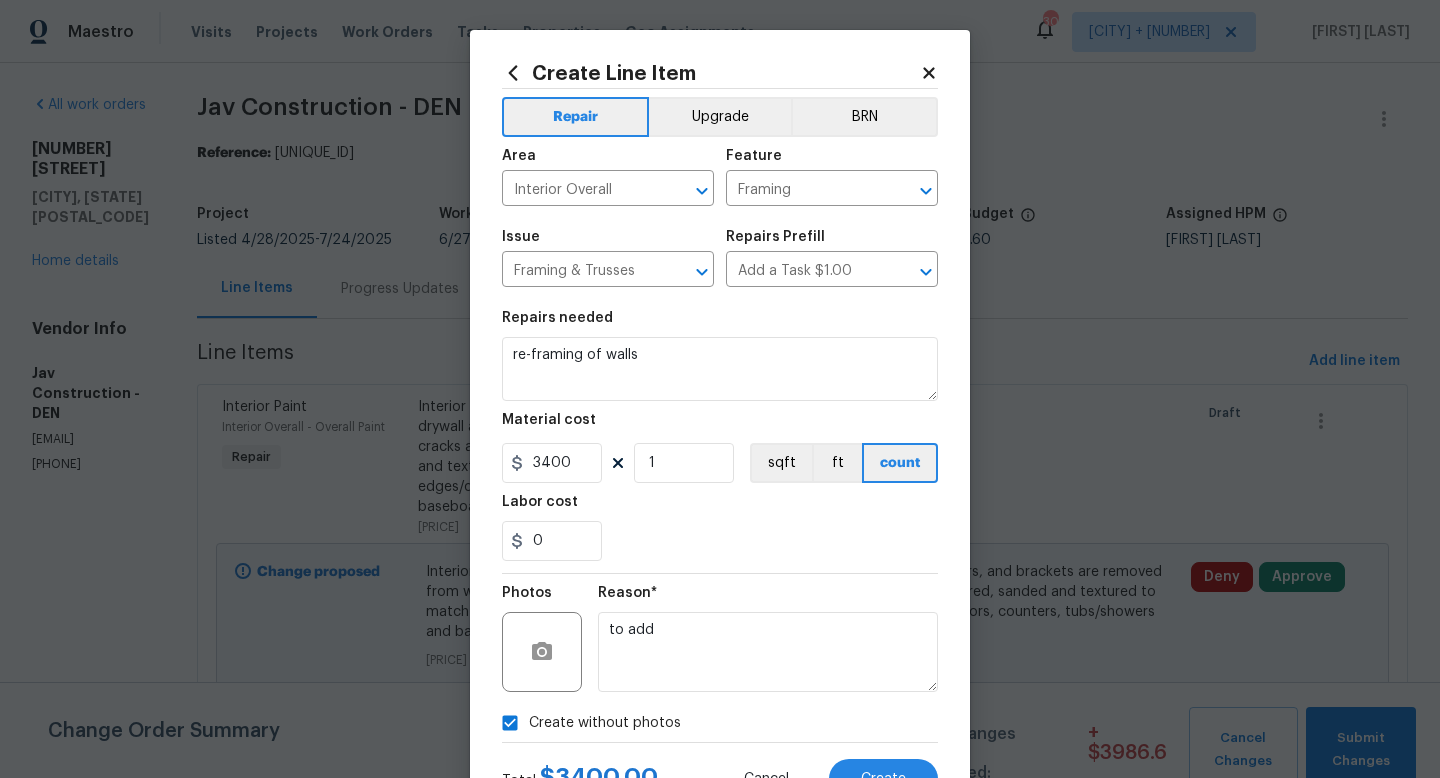 click on "Reason* to add" at bounding box center (768, 639) 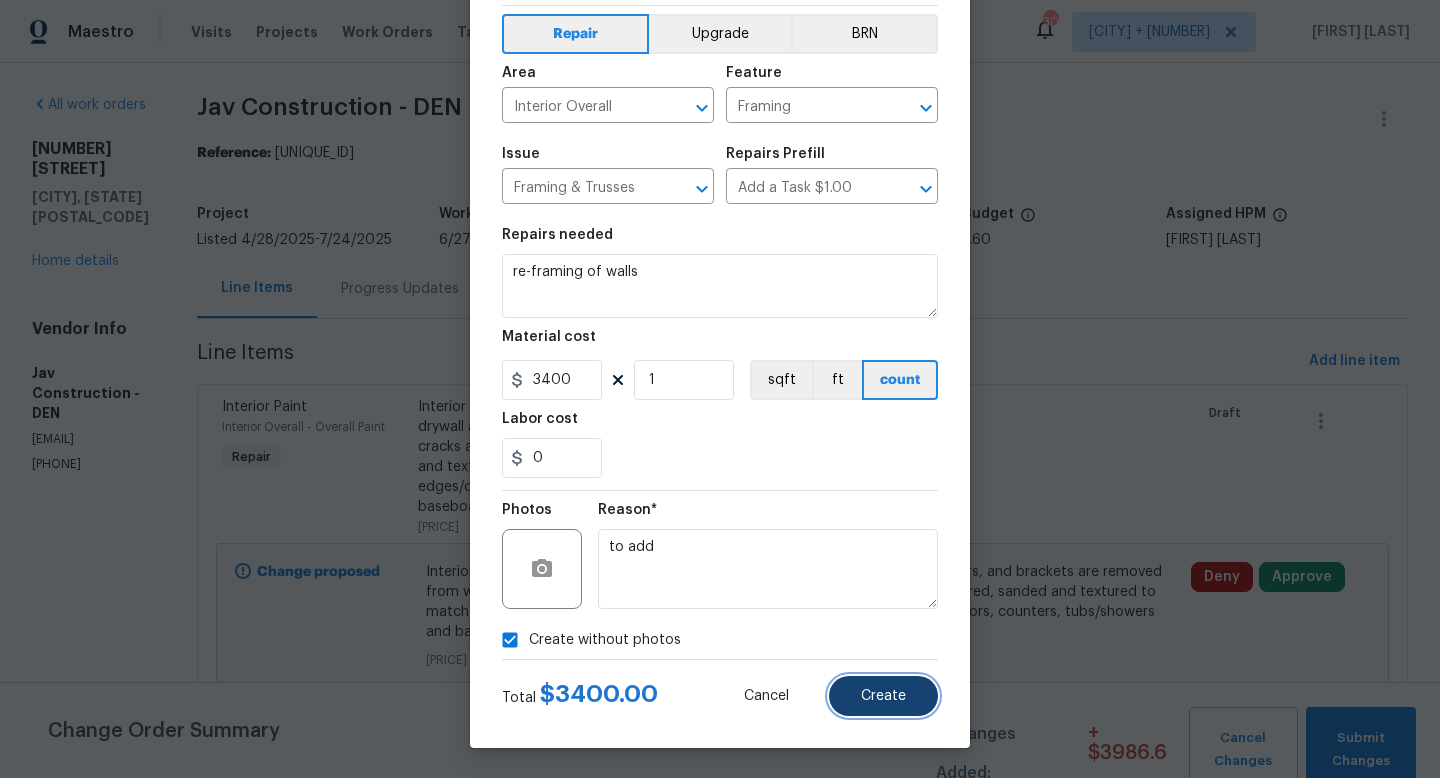 click on "Create" at bounding box center (883, 696) 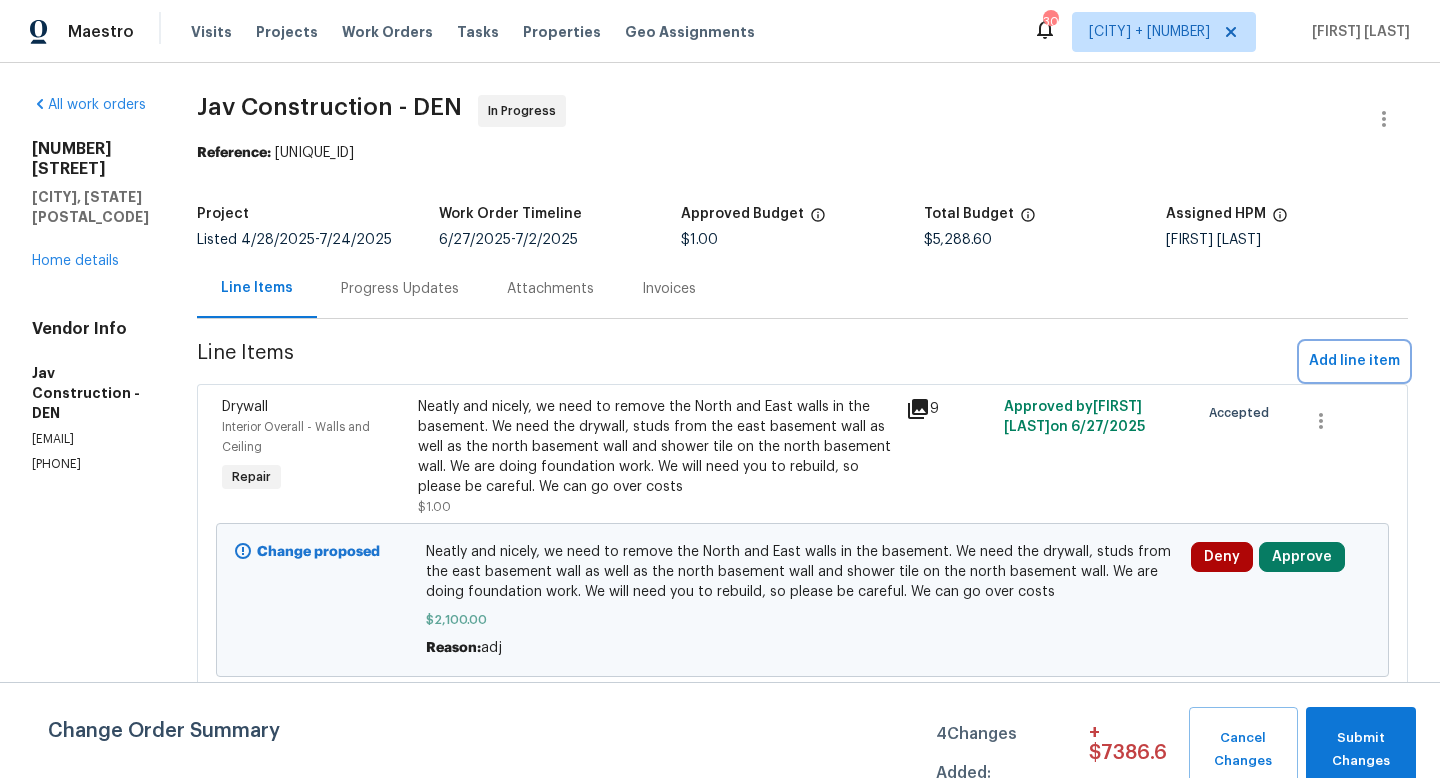 click on "Add line item" at bounding box center [1354, 361] 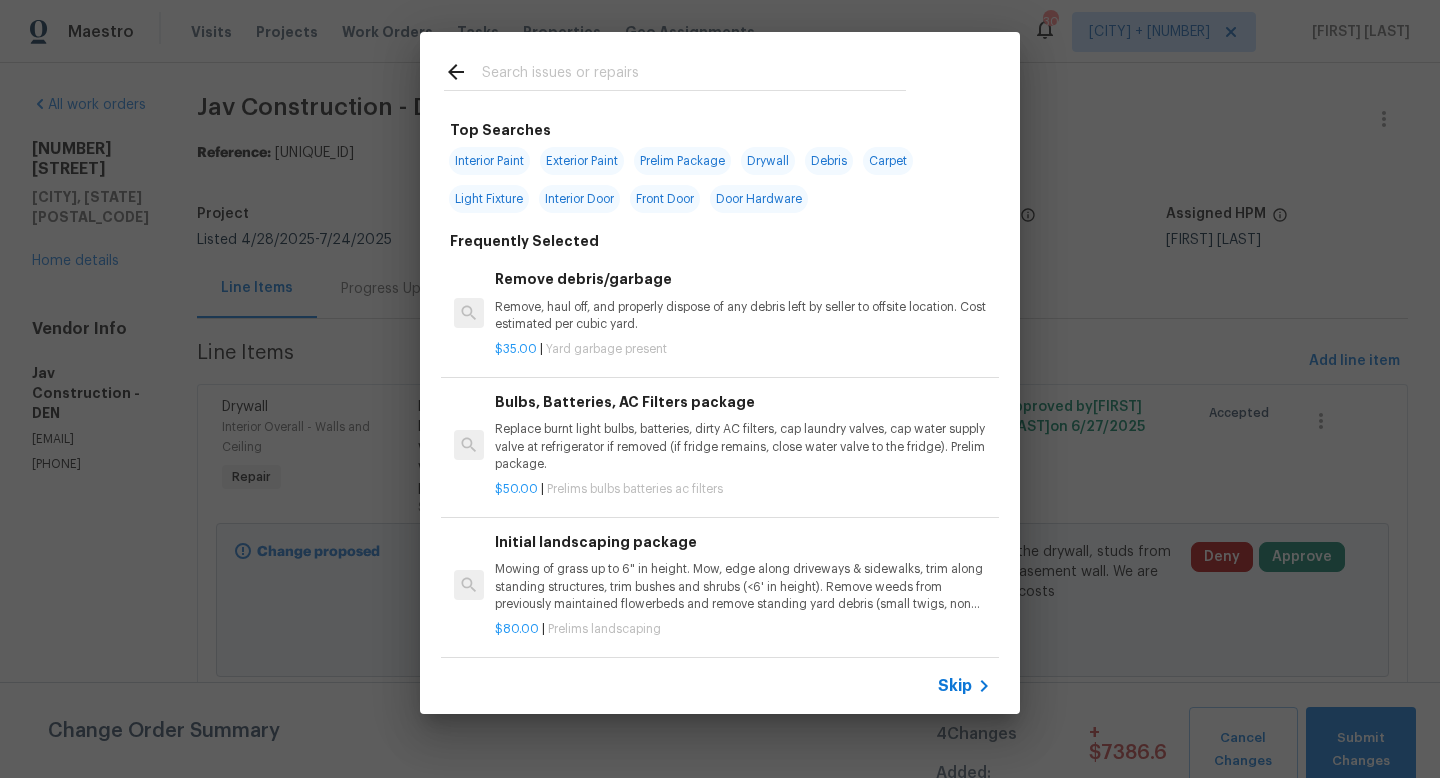 click 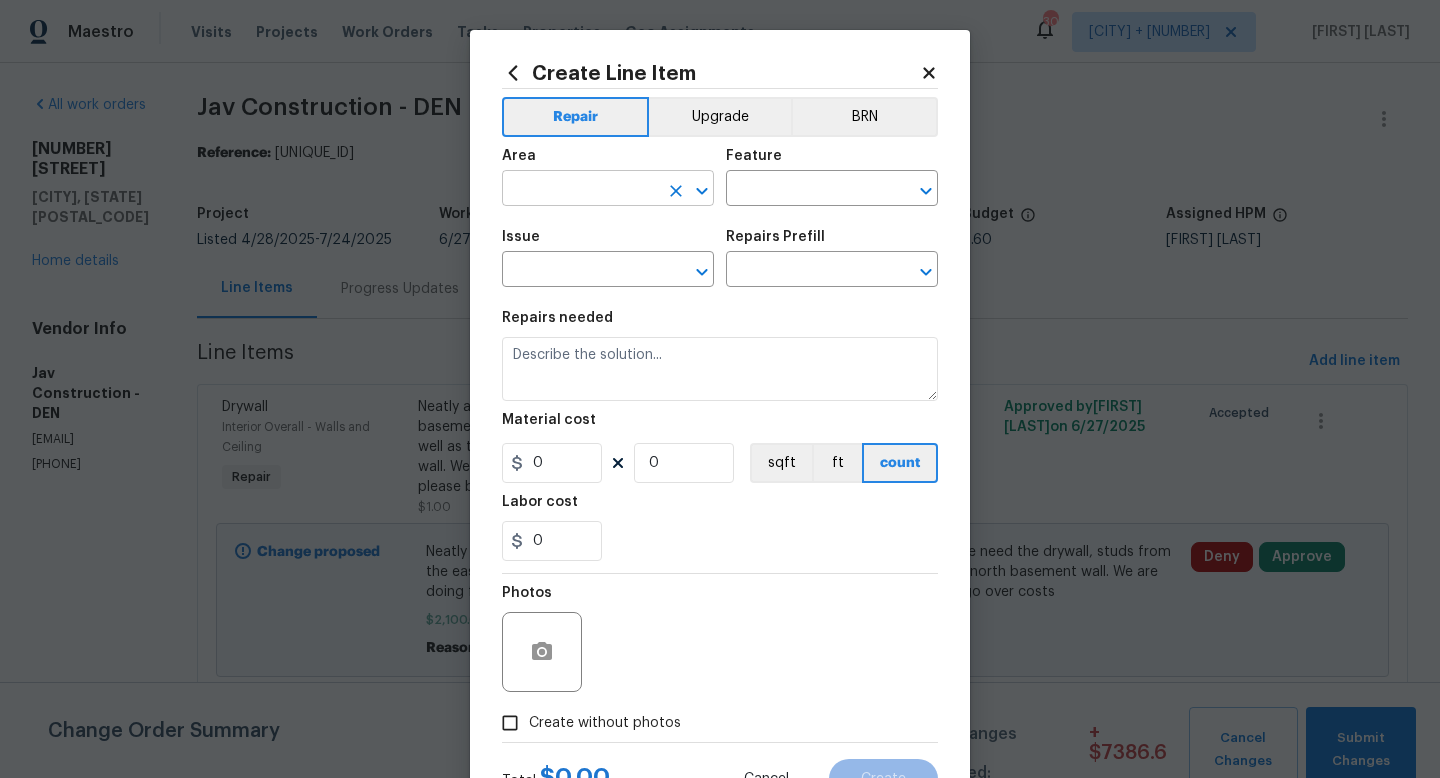 click at bounding box center [580, 190] 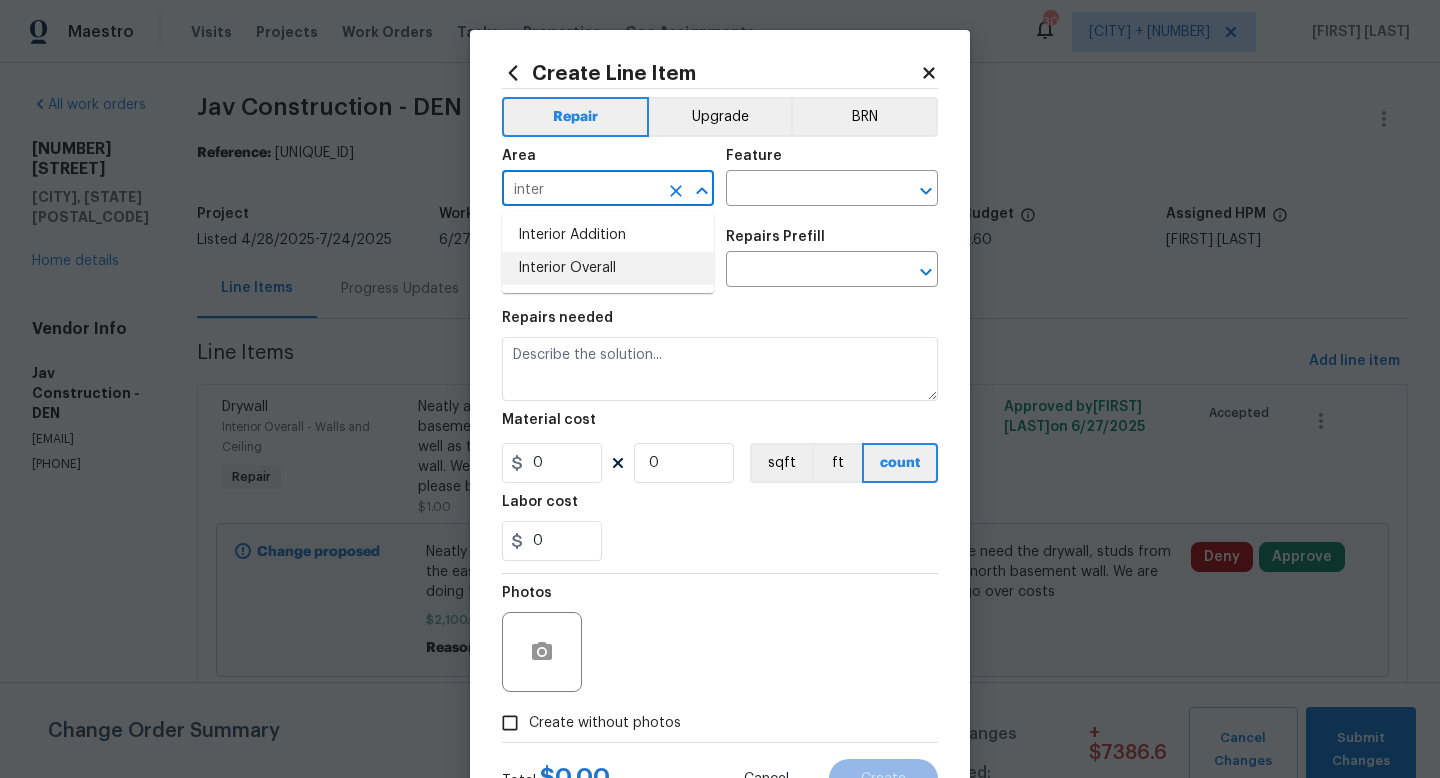 click on "Interior Overall" at bounding box center (608, 268) 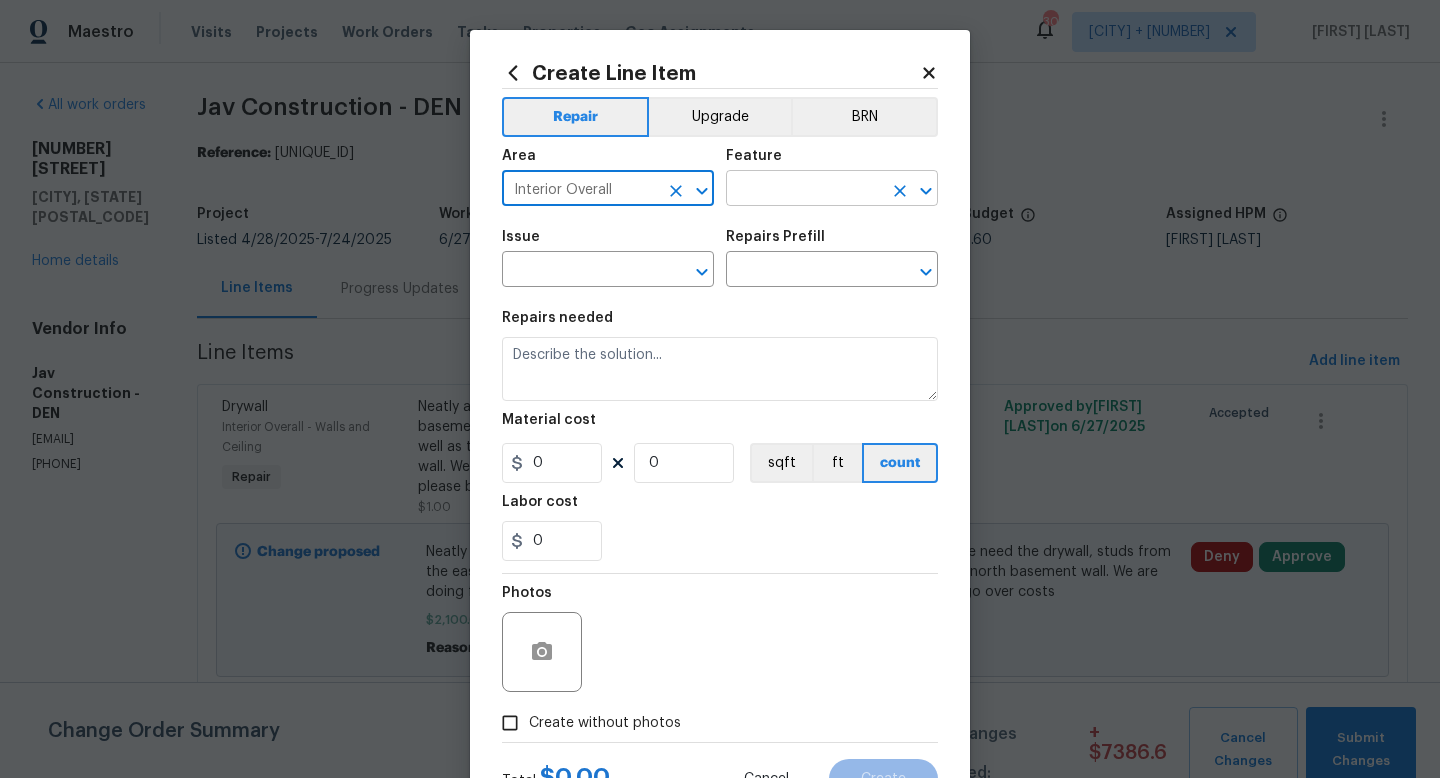 type on "Interior Overall" 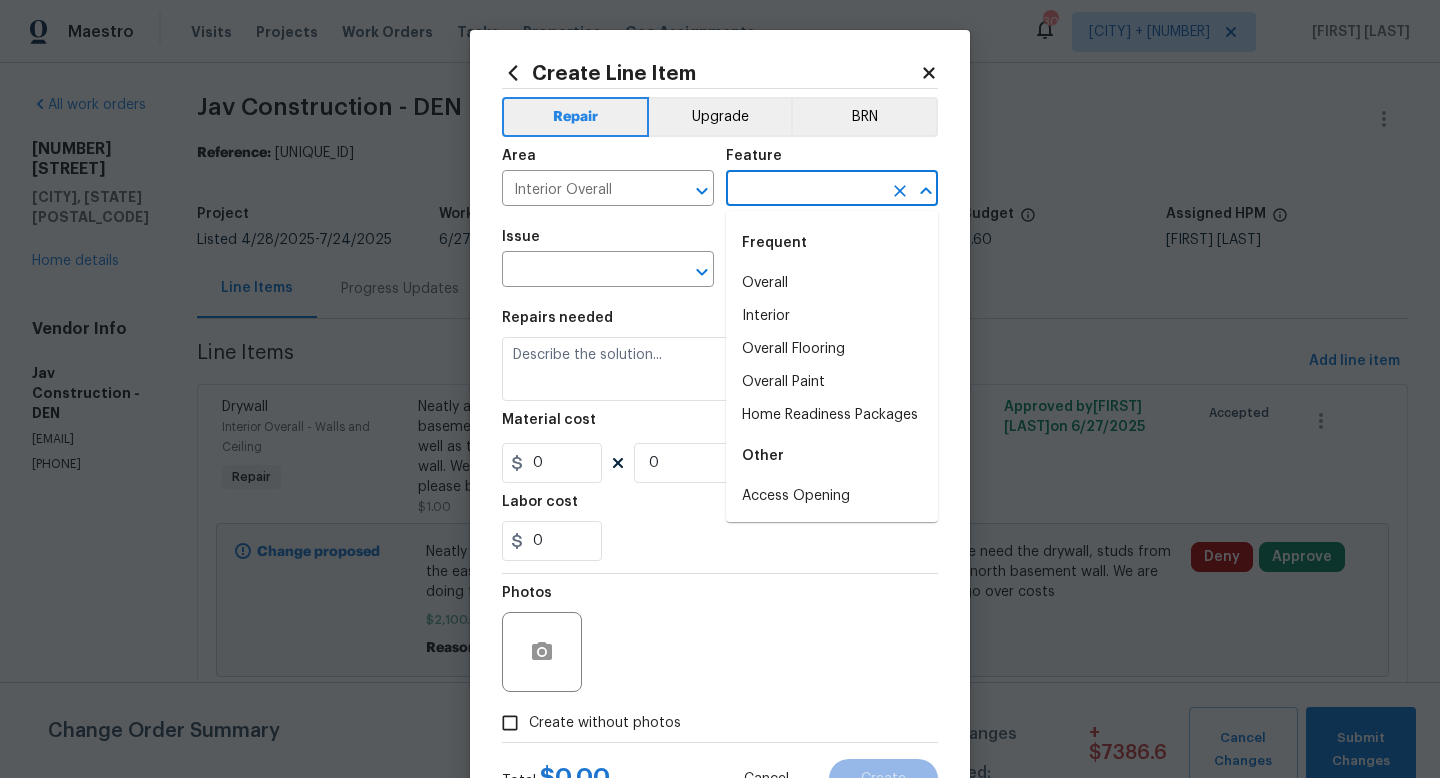 click at bounding box center (804, 190) 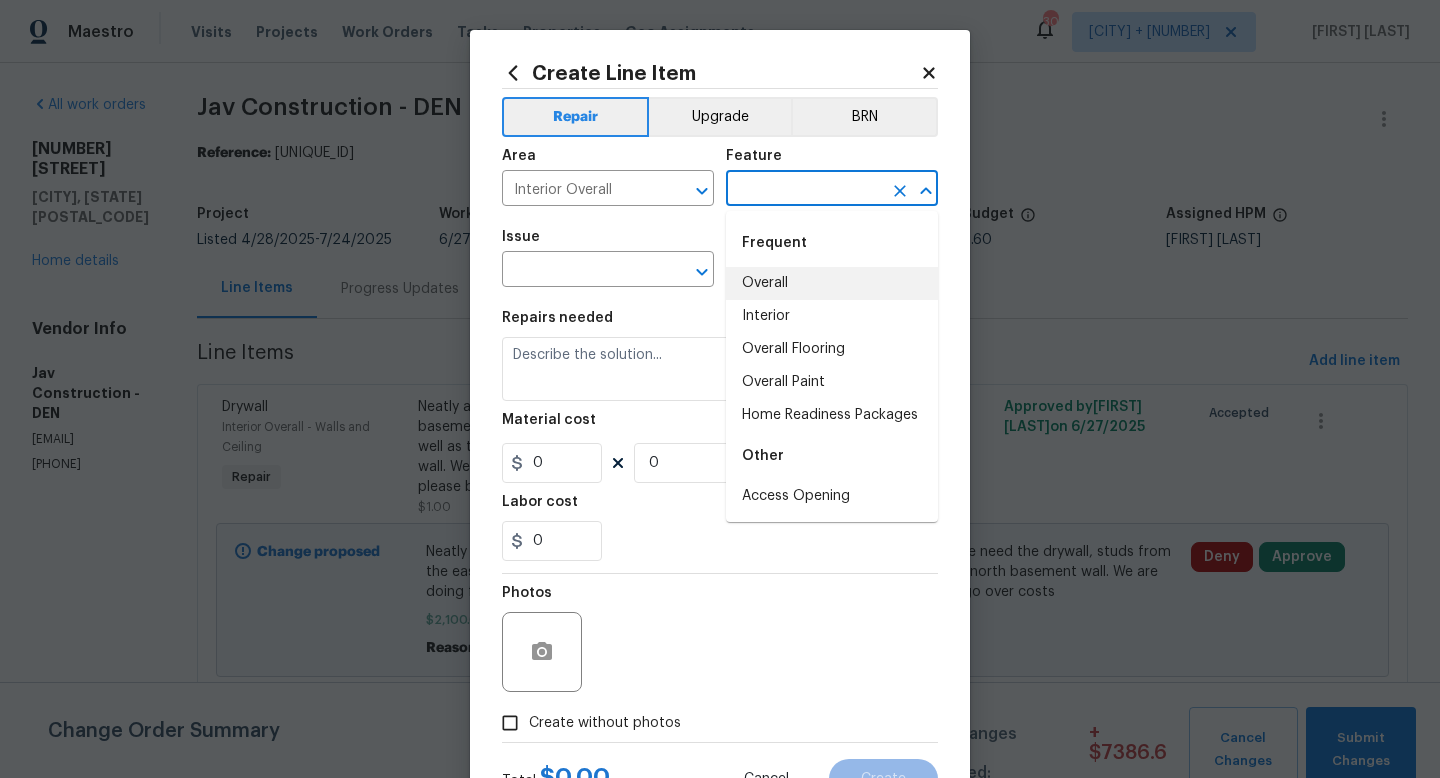 click on "Overall" at bounding box center (832, 283) 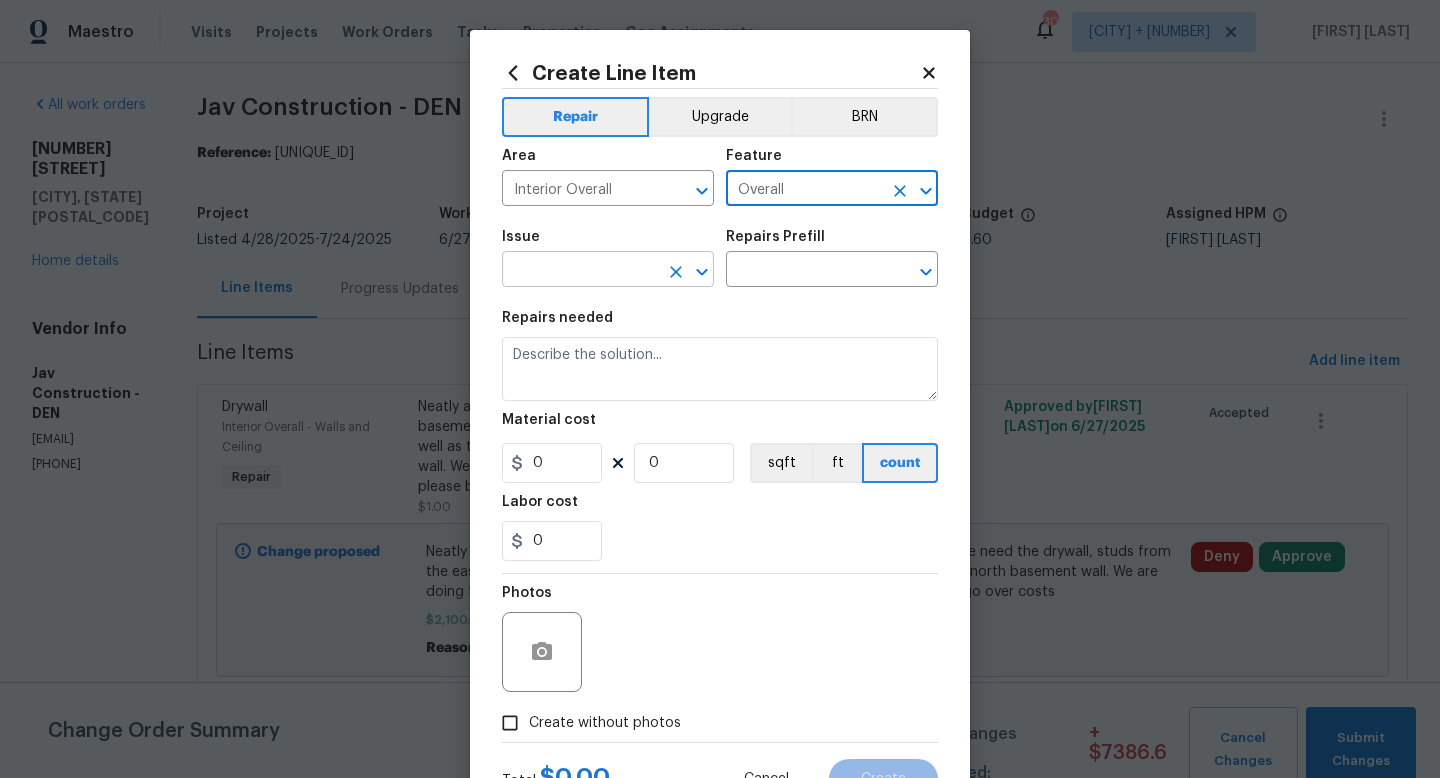 click at bounding box center [580, 271] 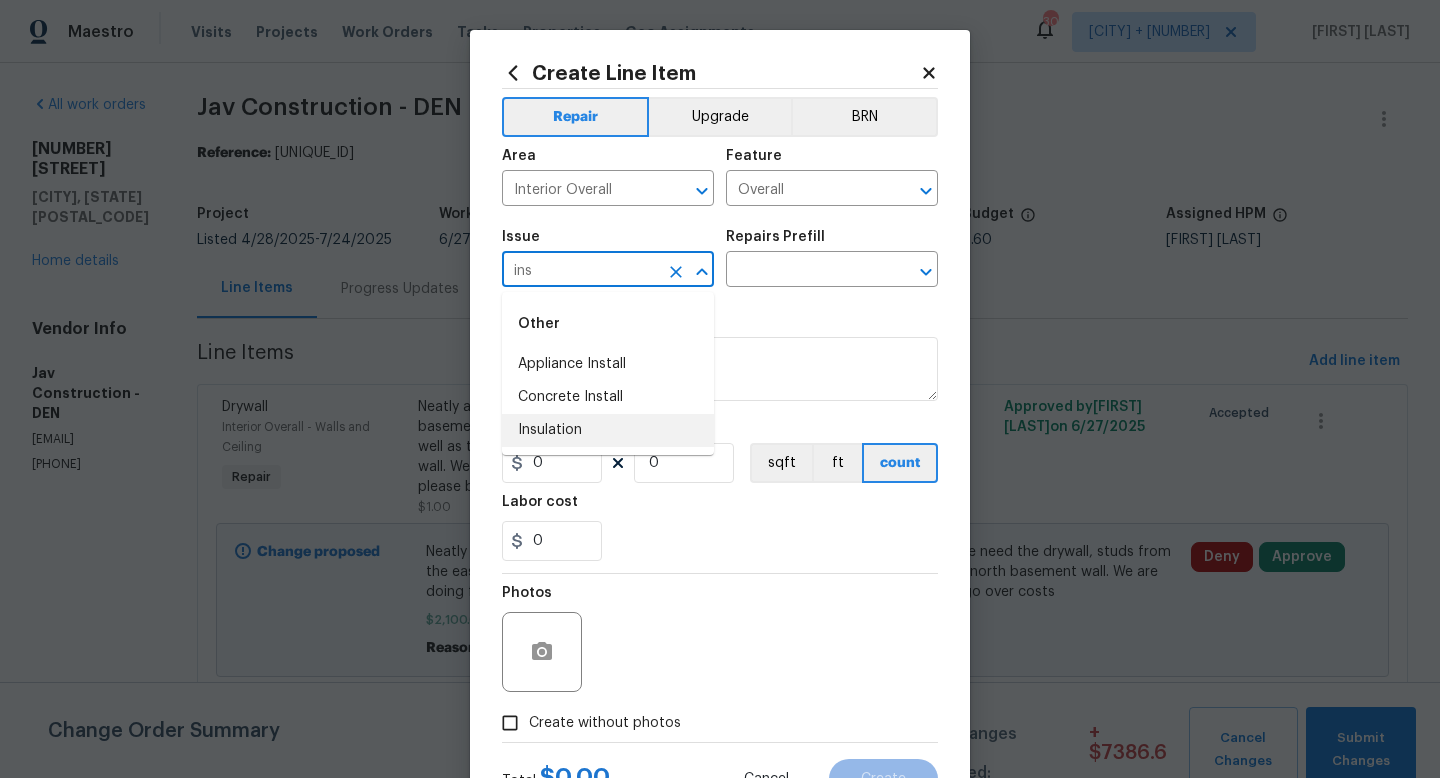 click on "Insulation" at bounding box center (608, 430) 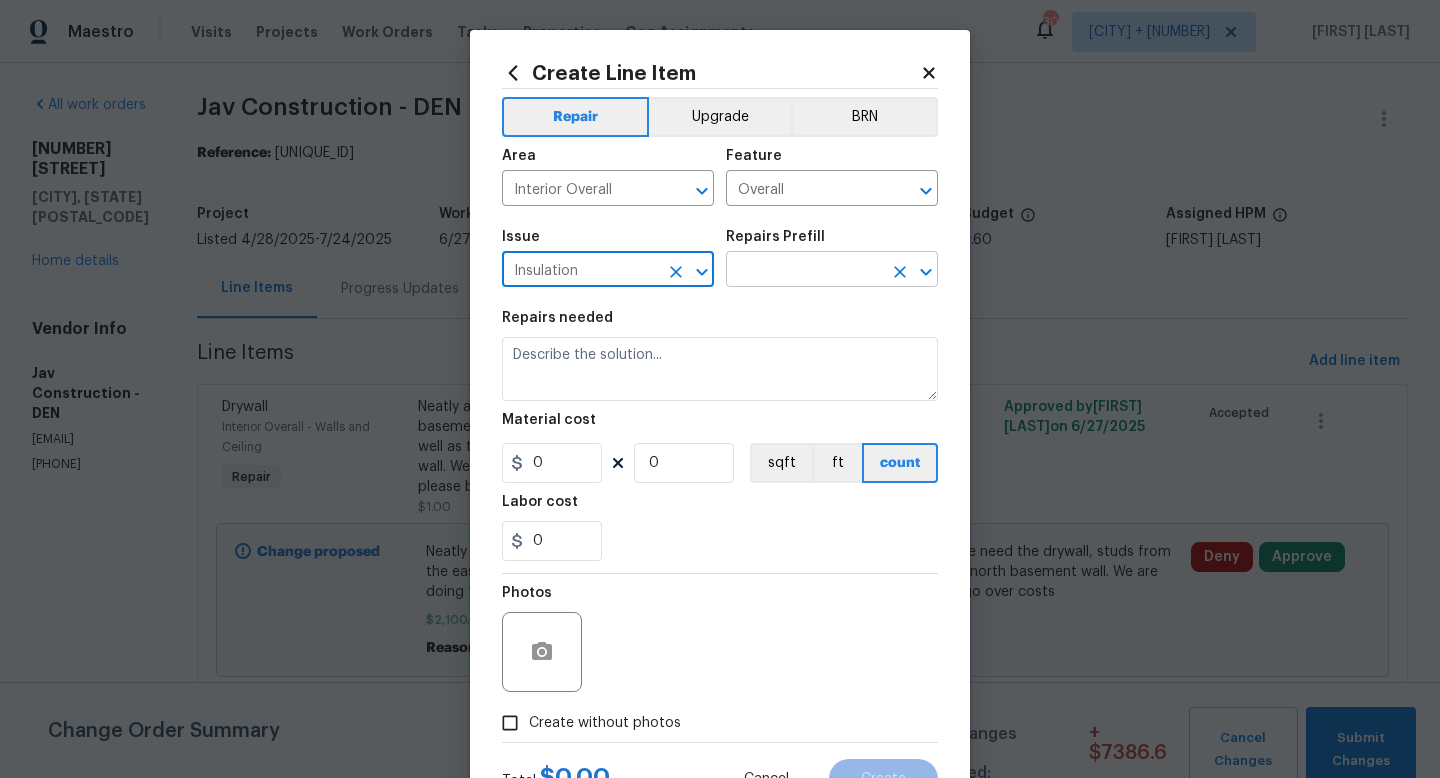 type on "Insulation" 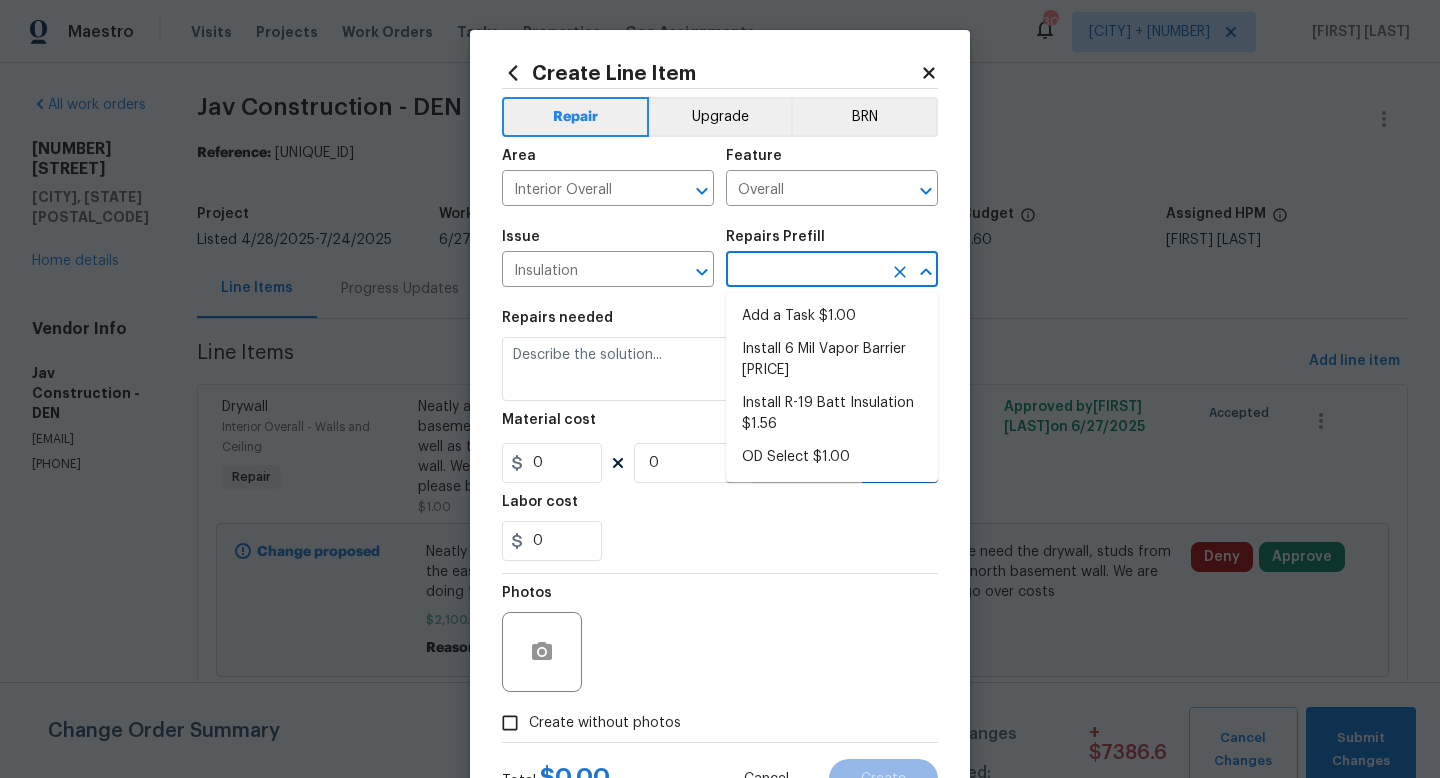 click at bounding box center (804, 271) 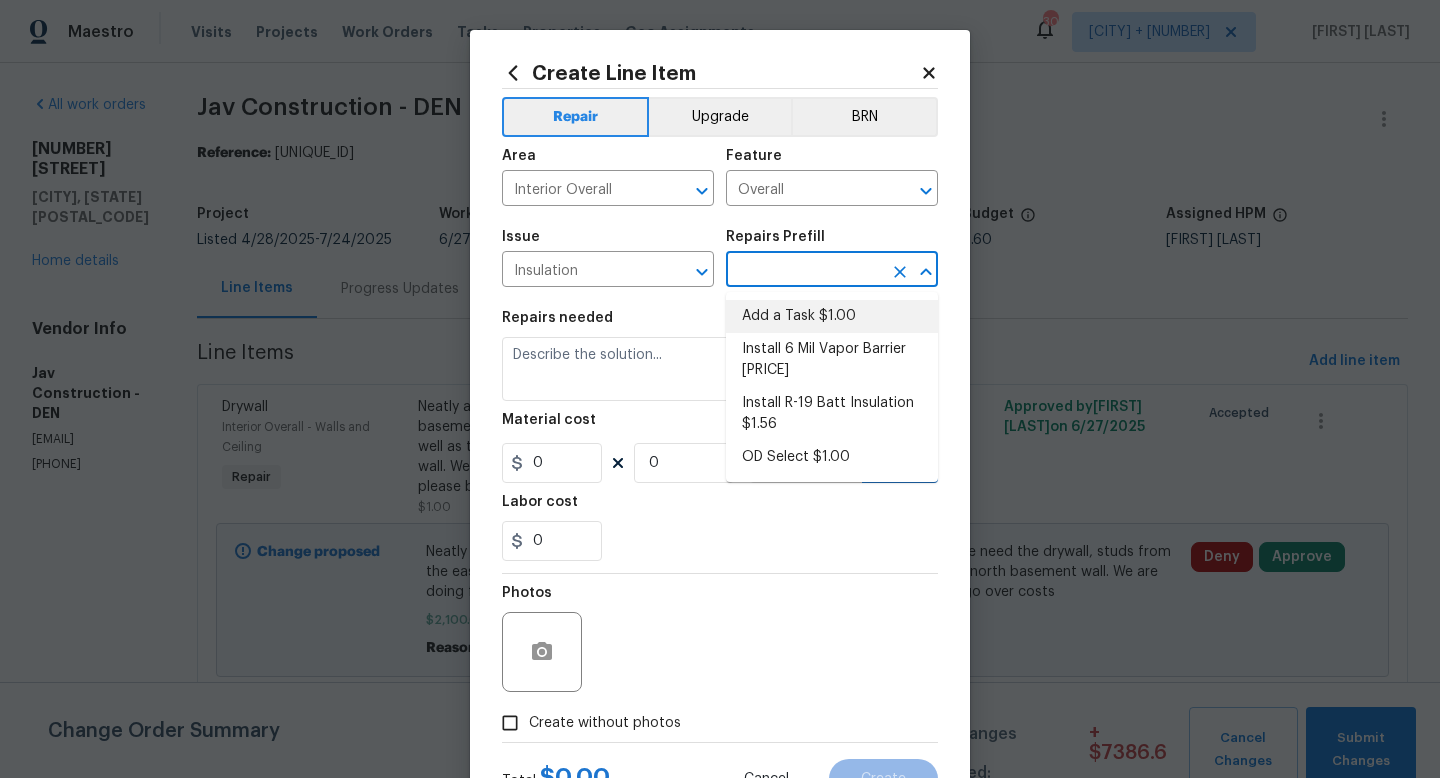 click on "Add a Task $1.00" at bounding box center (832, 316) 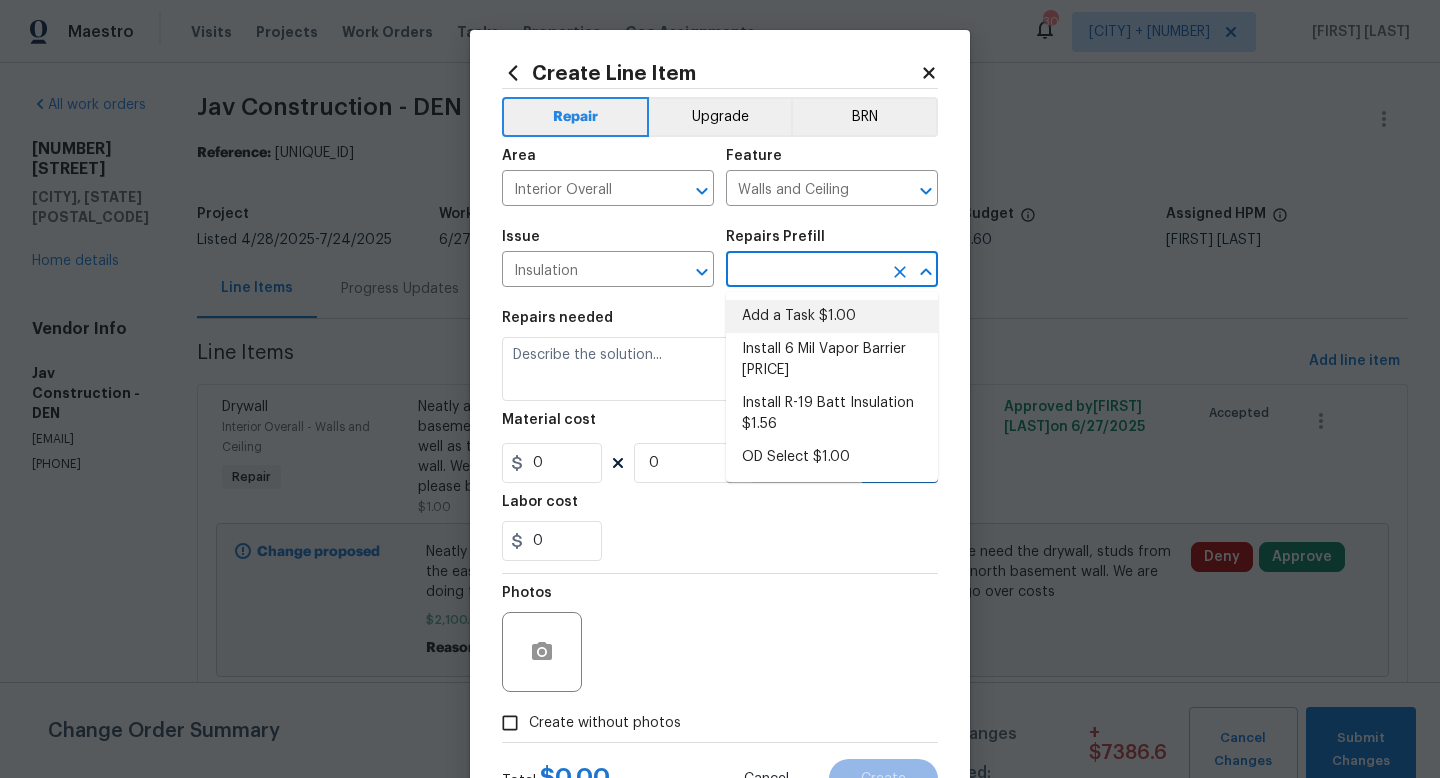 type on "Add a Task $1.00" 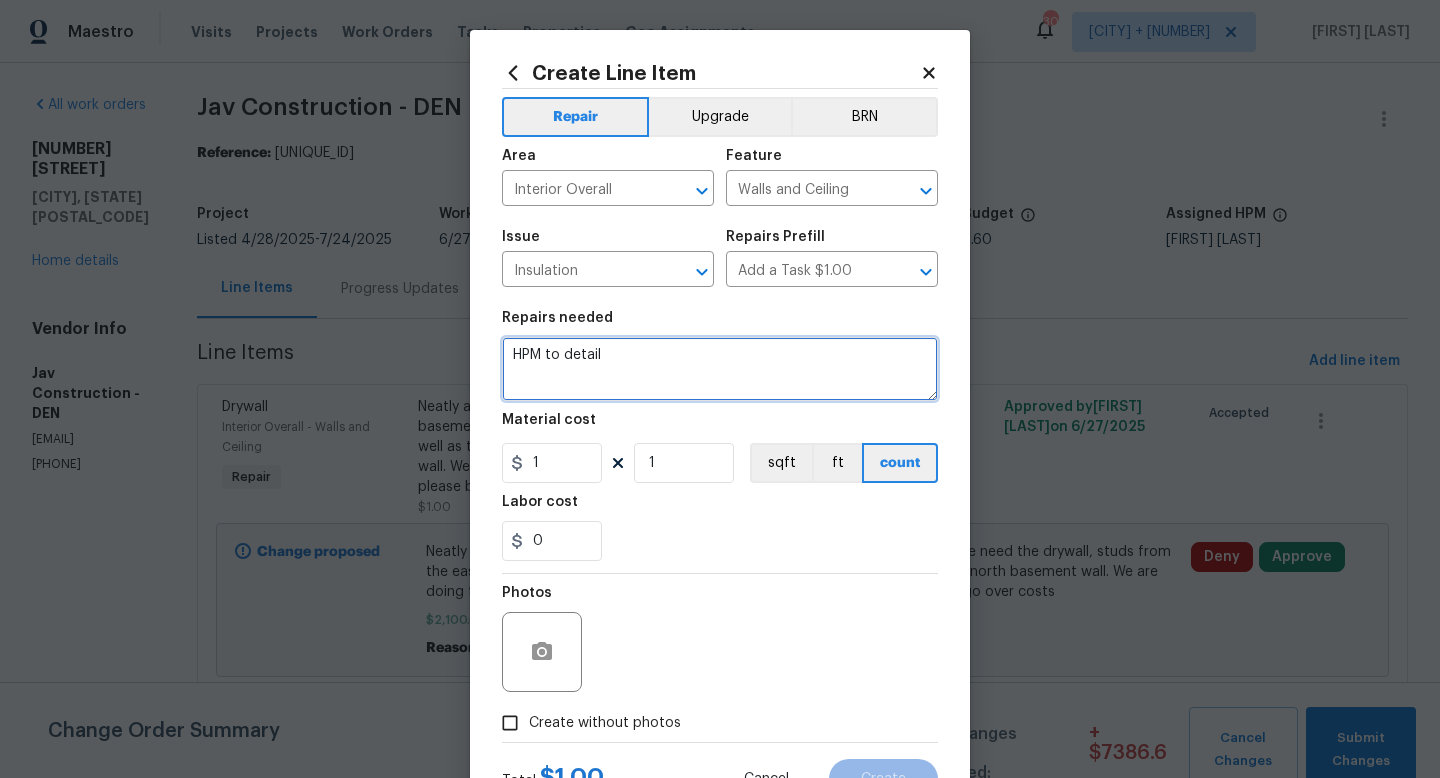 drag, startPoint x: 646, startPoint y: 354, endPoint x: 506, endPoint y: 358, distance: 140.05713 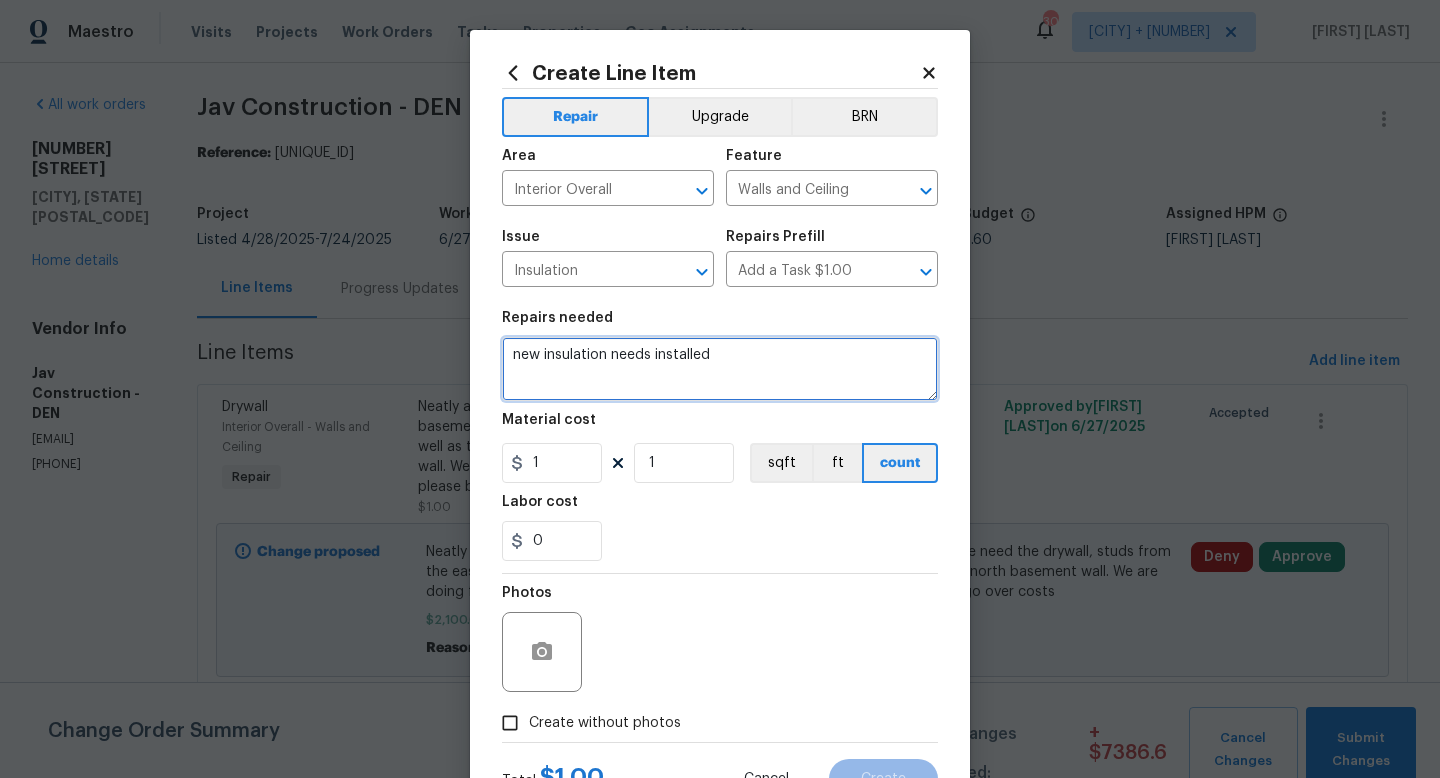 type on "new insulation needs installed" 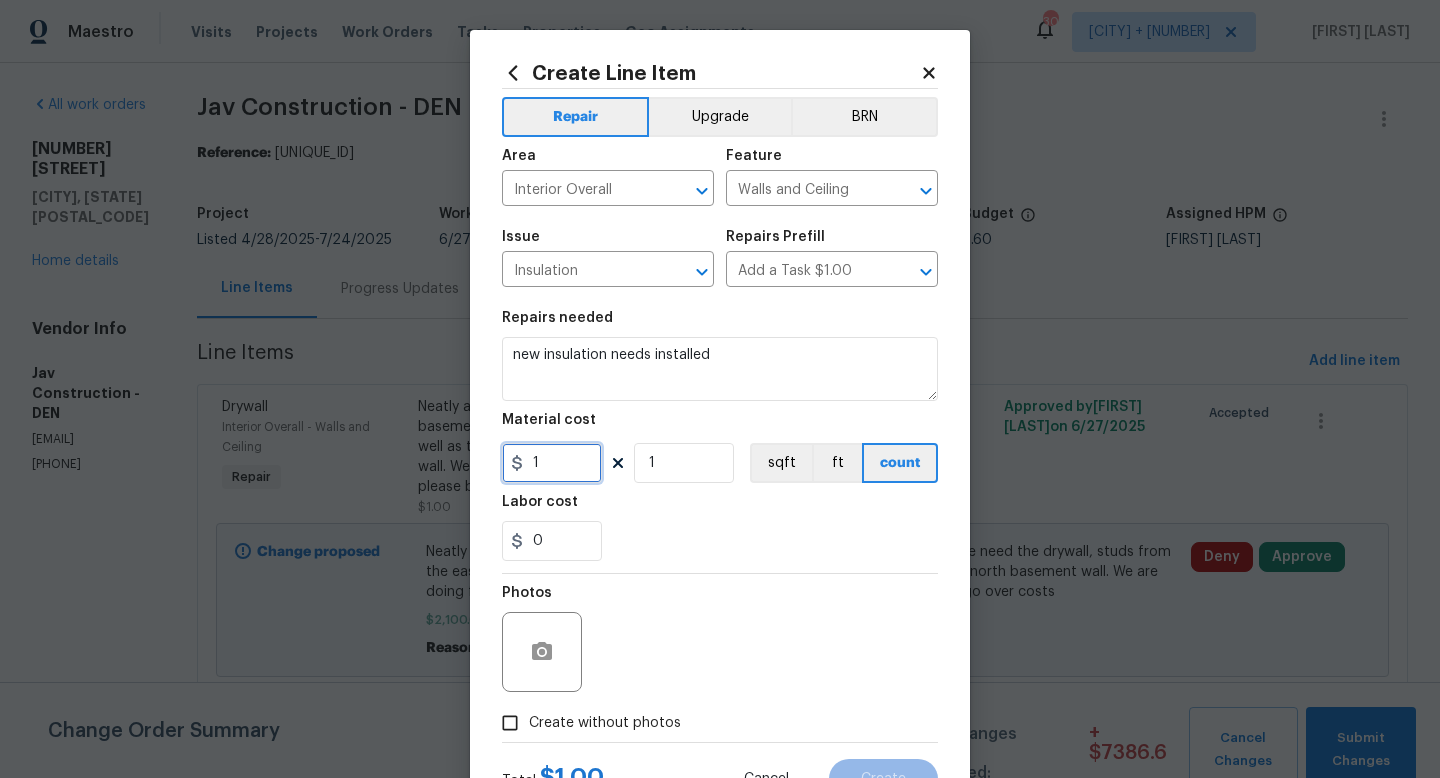 click on "1" at bounding box center [552, 463] 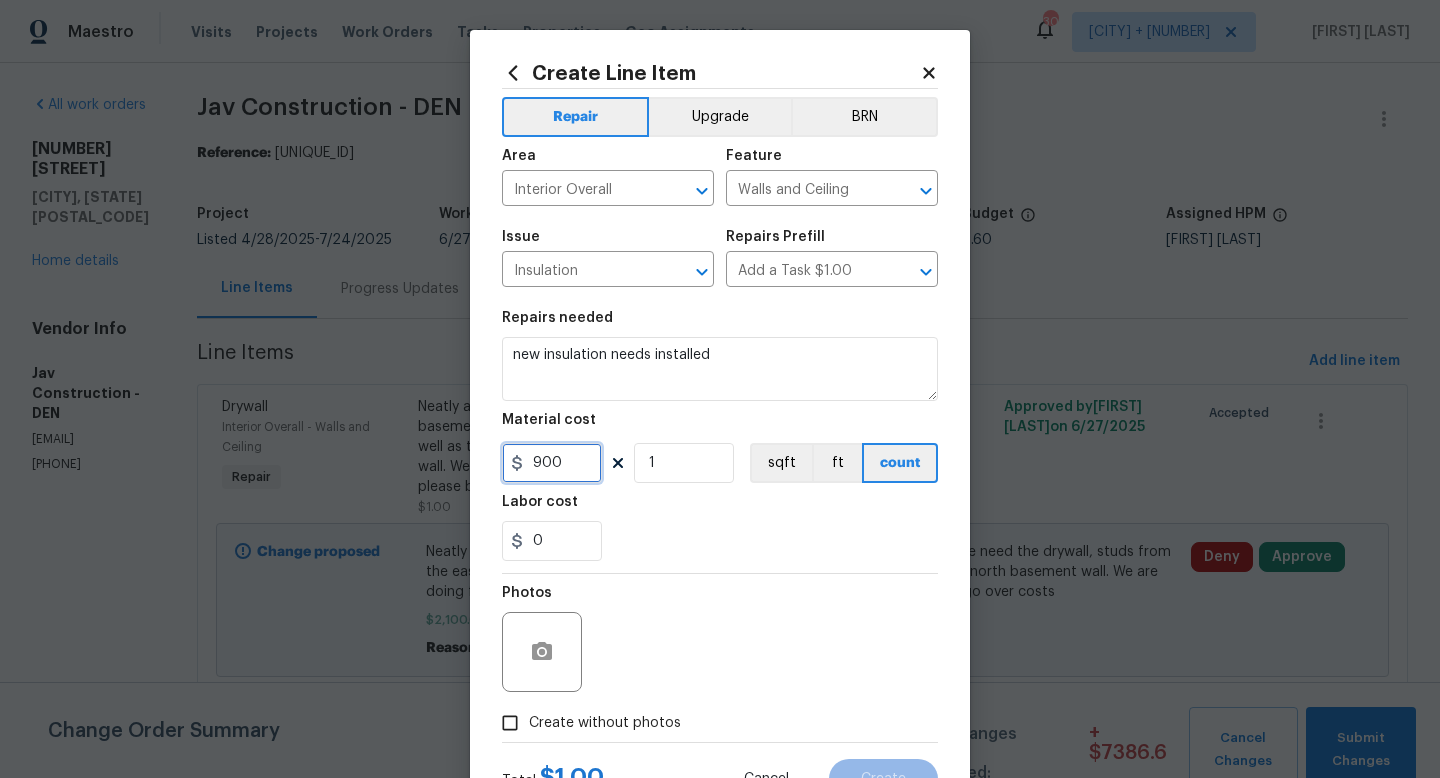 type on "900" 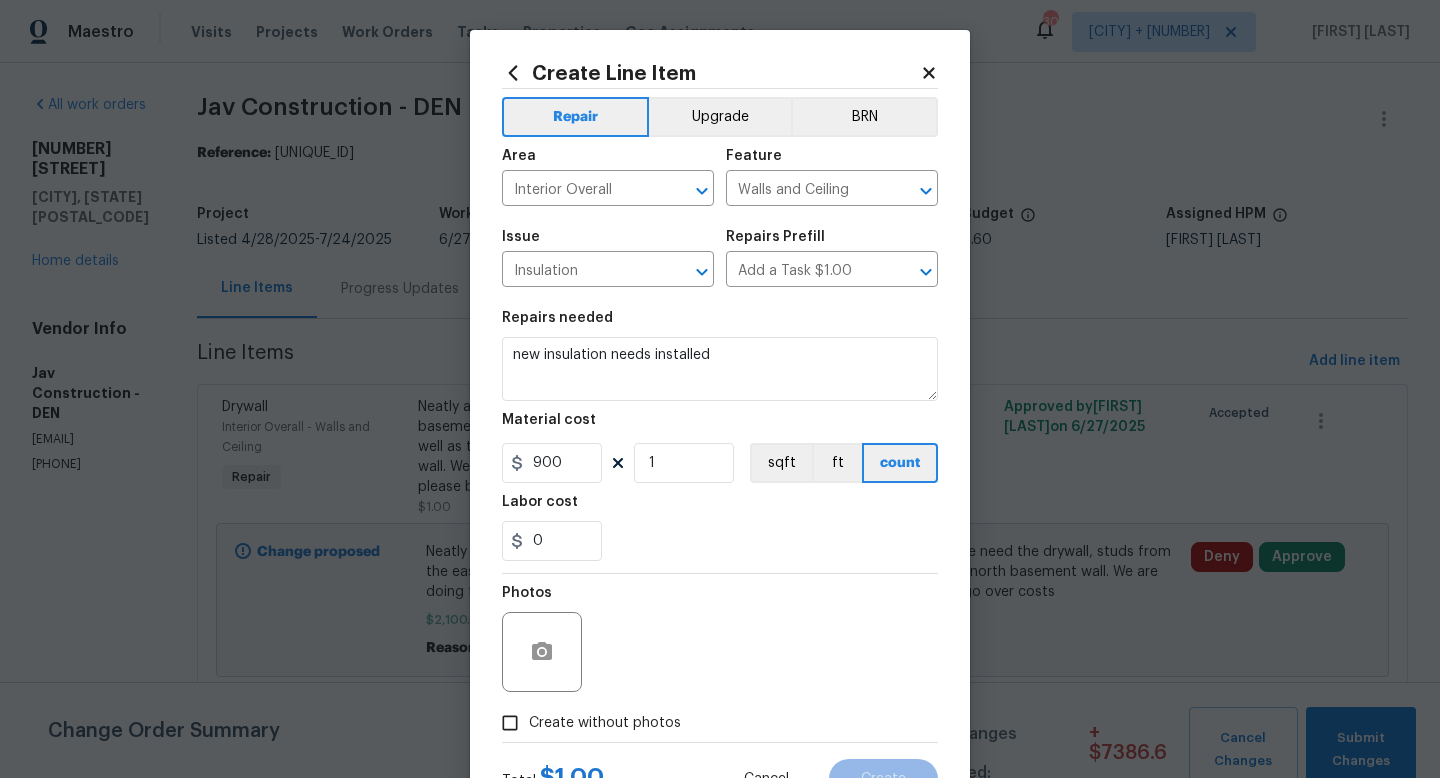 click on "Create without photos" at bounding box center (605, 723) 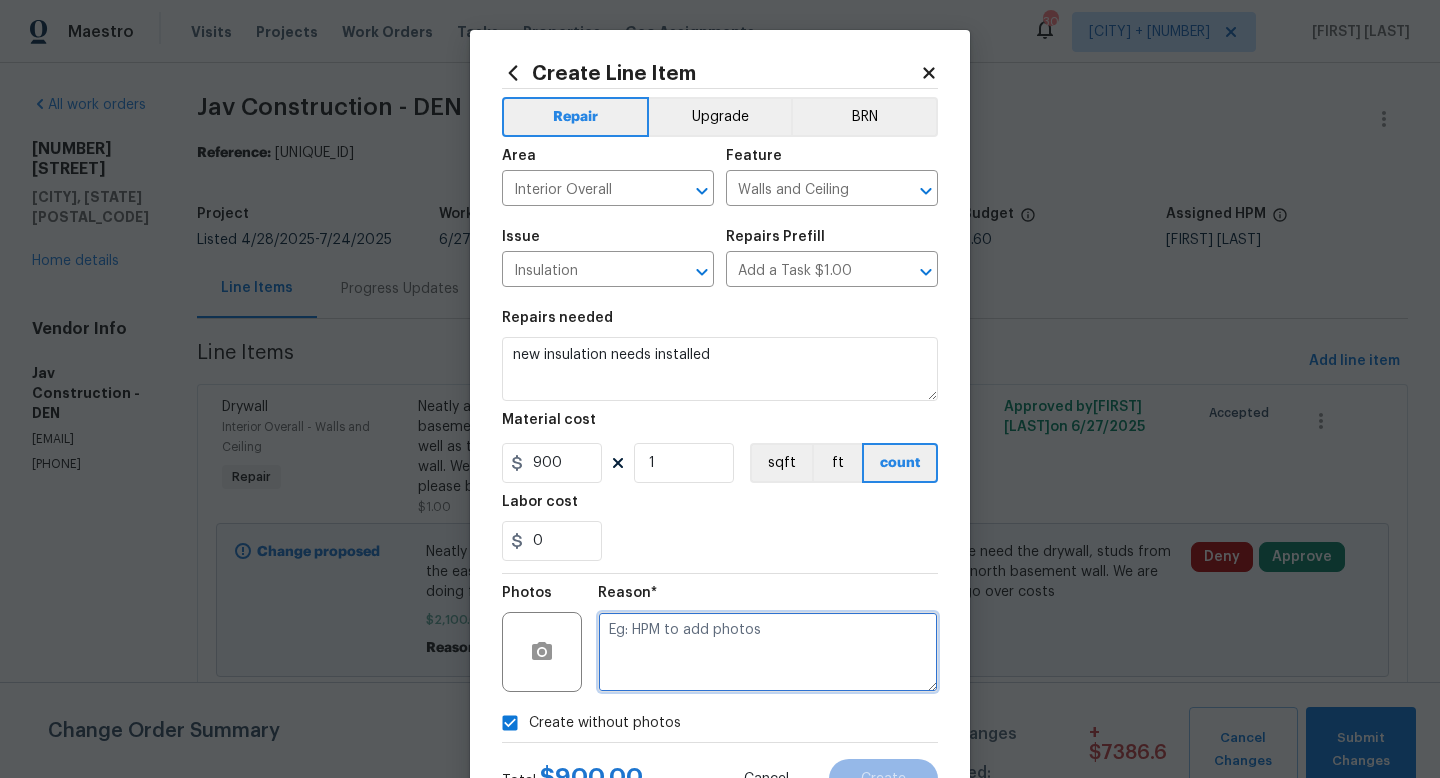 click at bounding box center [768, 652] 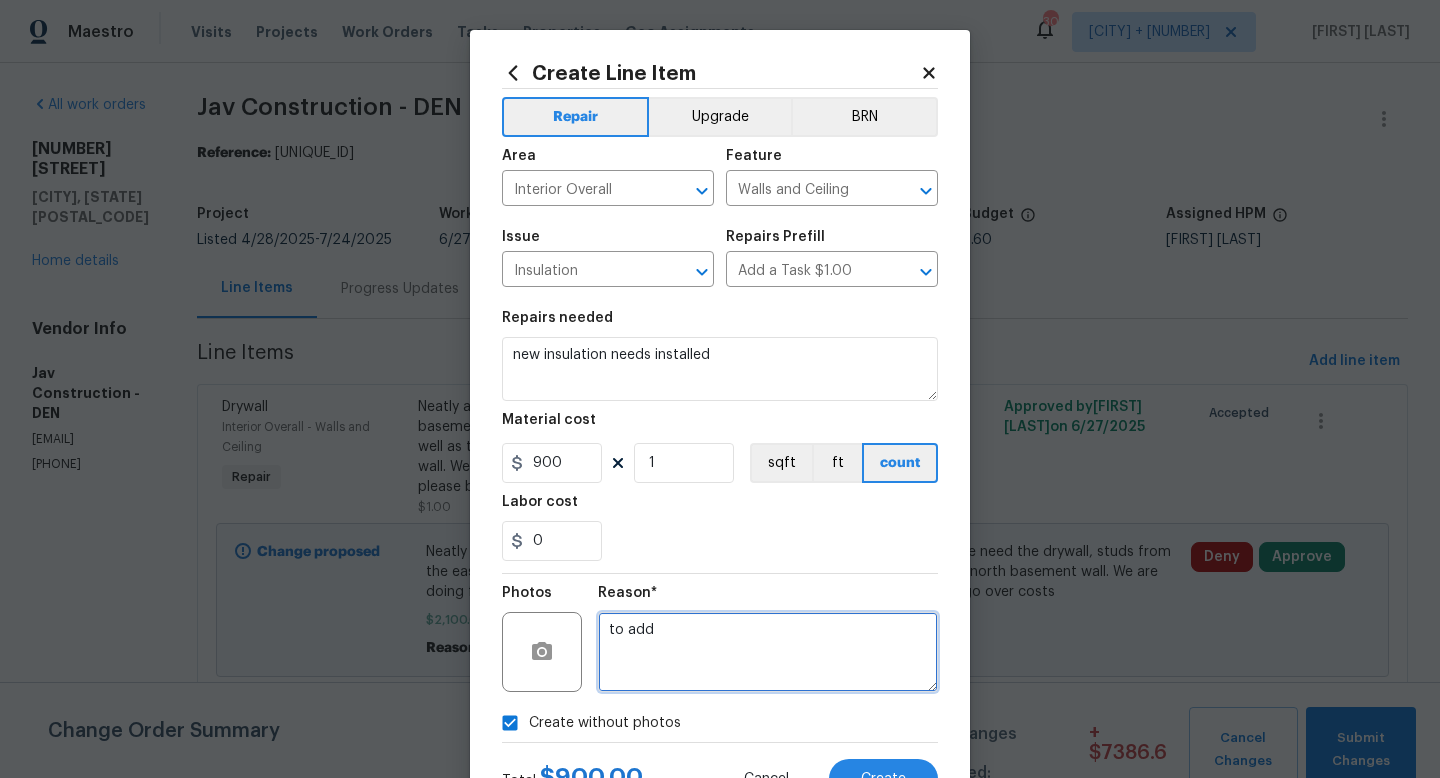type on "to add" 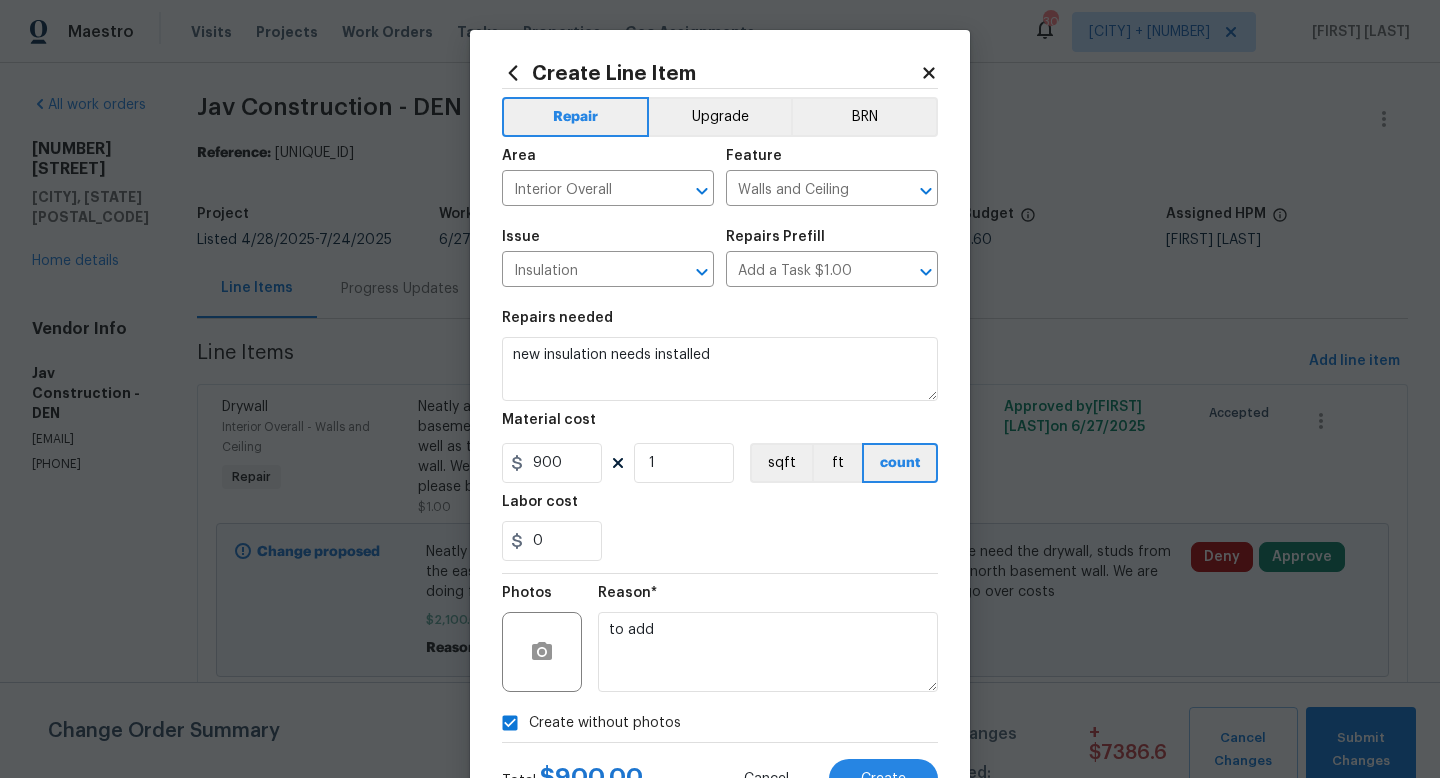 click at bounding box center (720, 573) 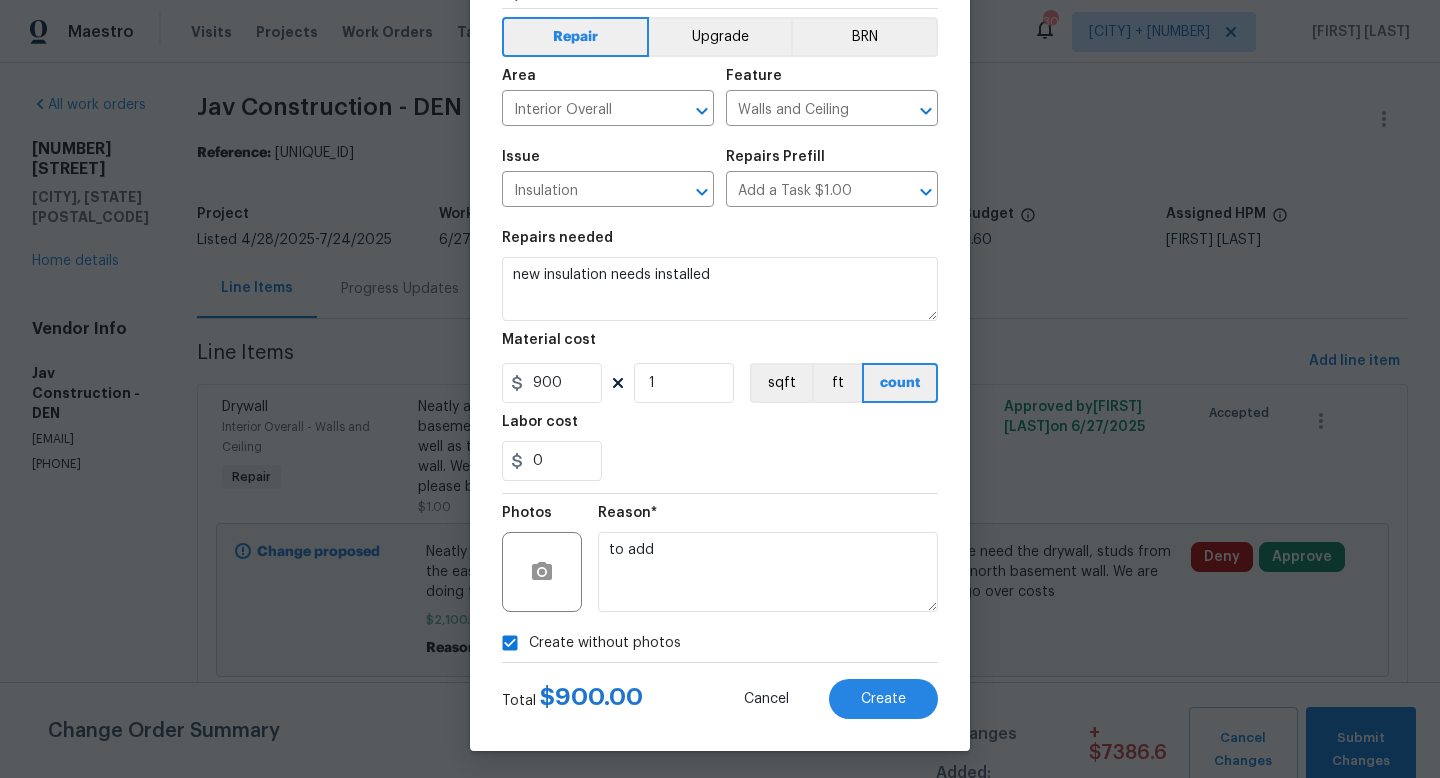 scroll, scrollTop: 84, scrollLeft: 0, axis: vertical 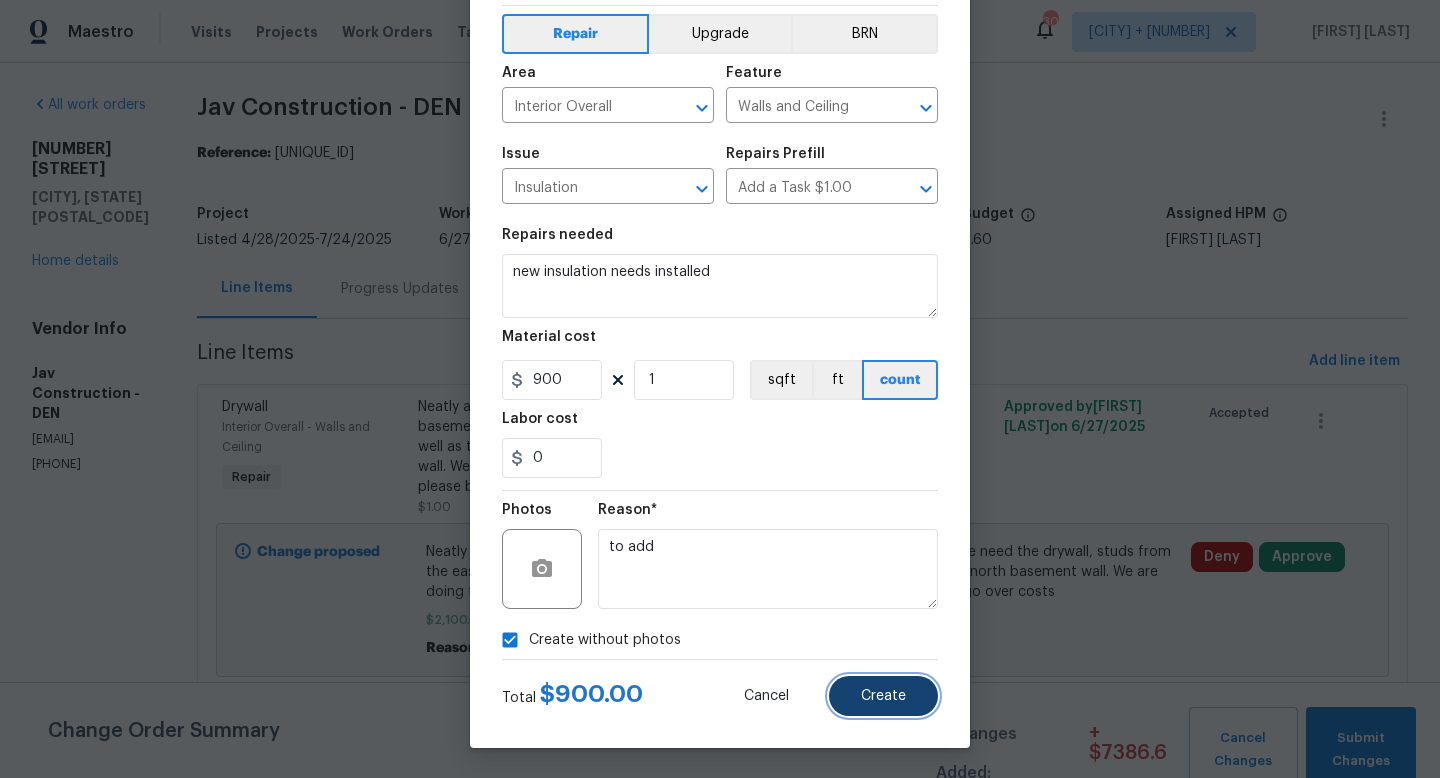 click on "Create" at bounding box center (883, 696) 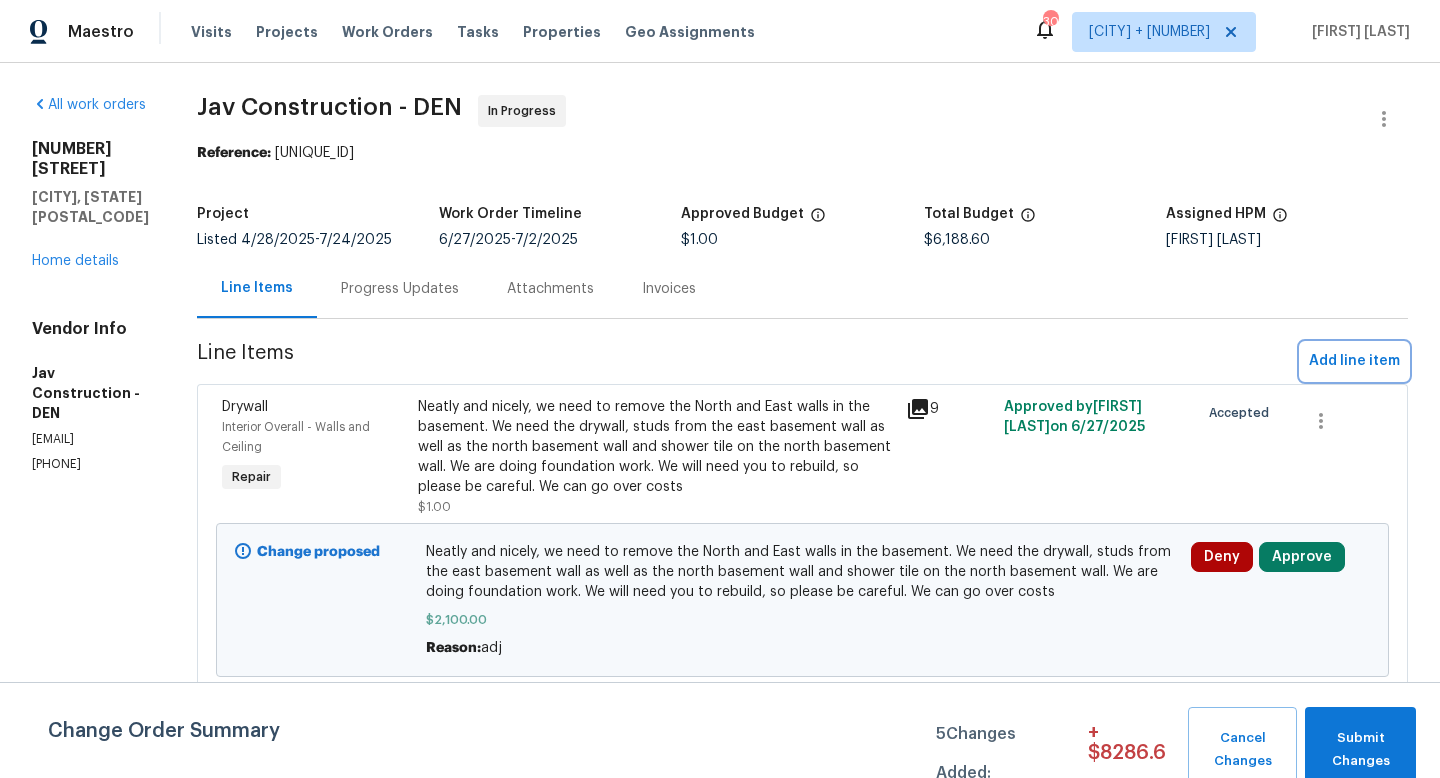 click on "Add line item" at bounding box center (1354, 361) 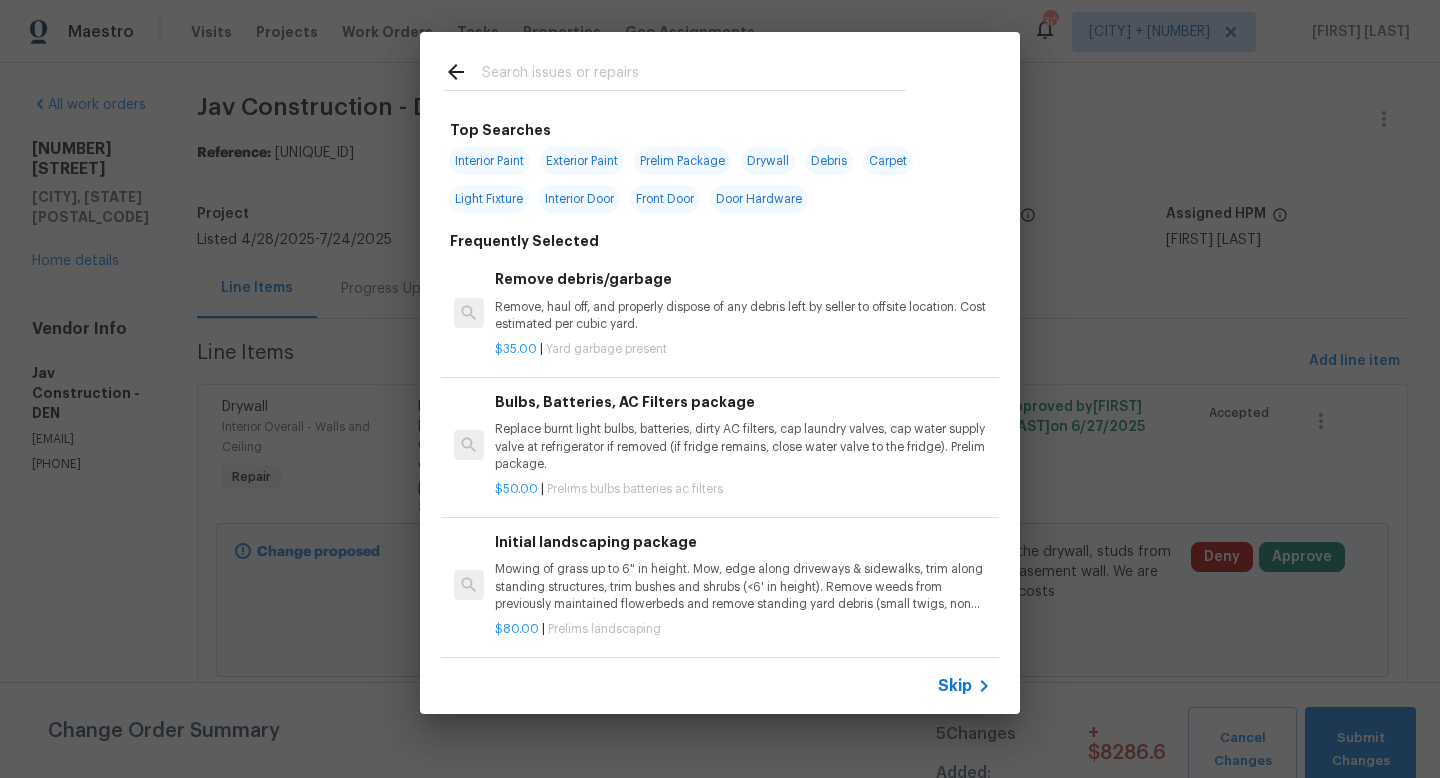click on "Skip" at bounding box center [955, 686] 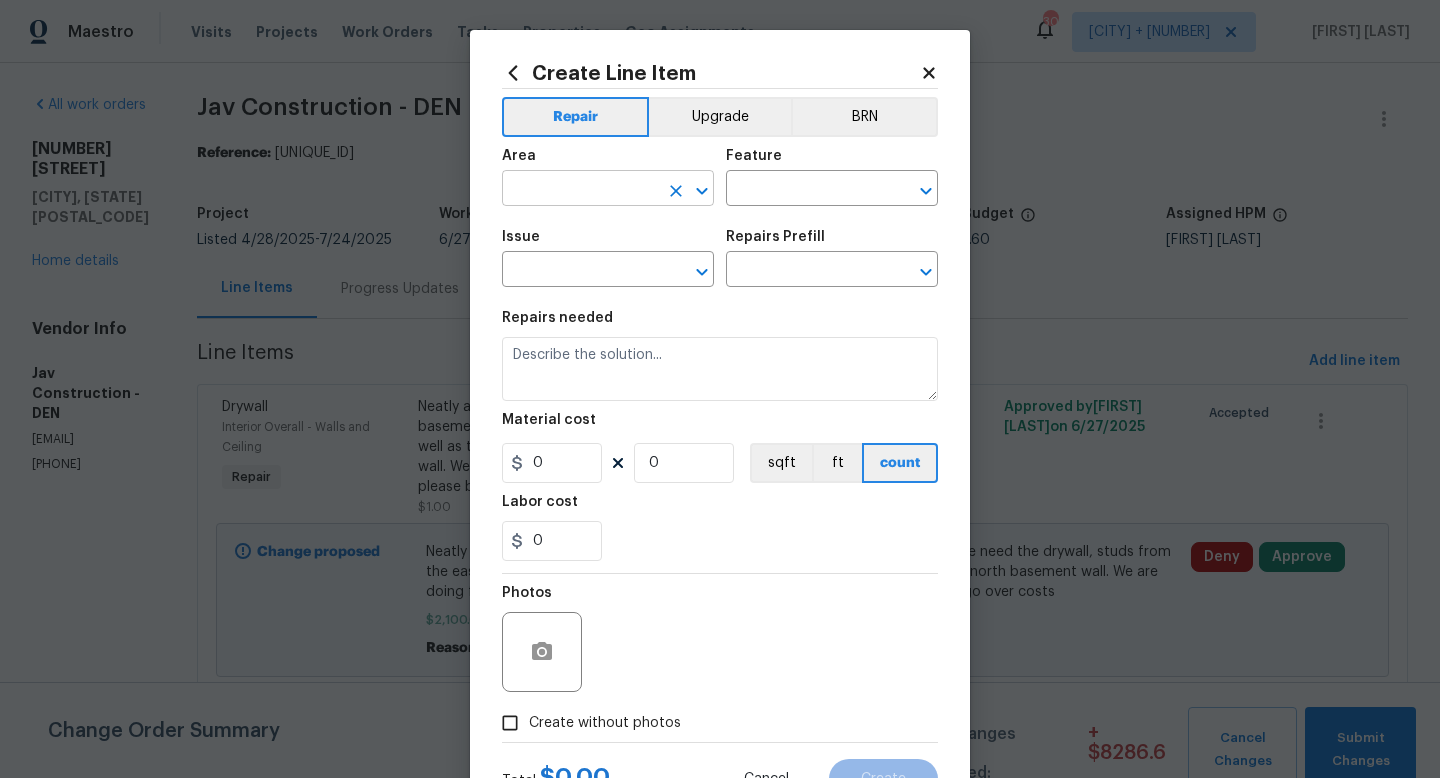 click at bounding box center [580, 190] 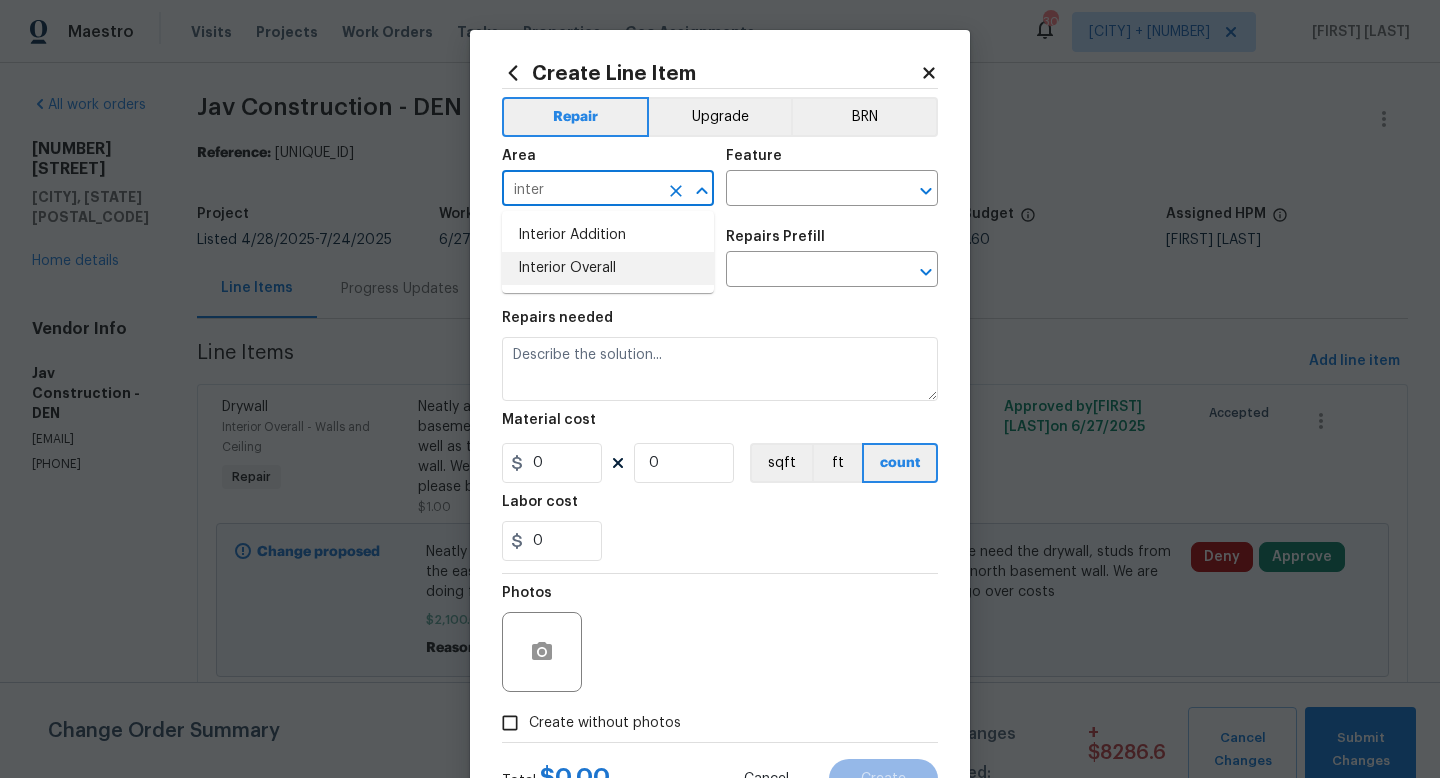 click on "Interior Overall" at bounding box center (608, 268) 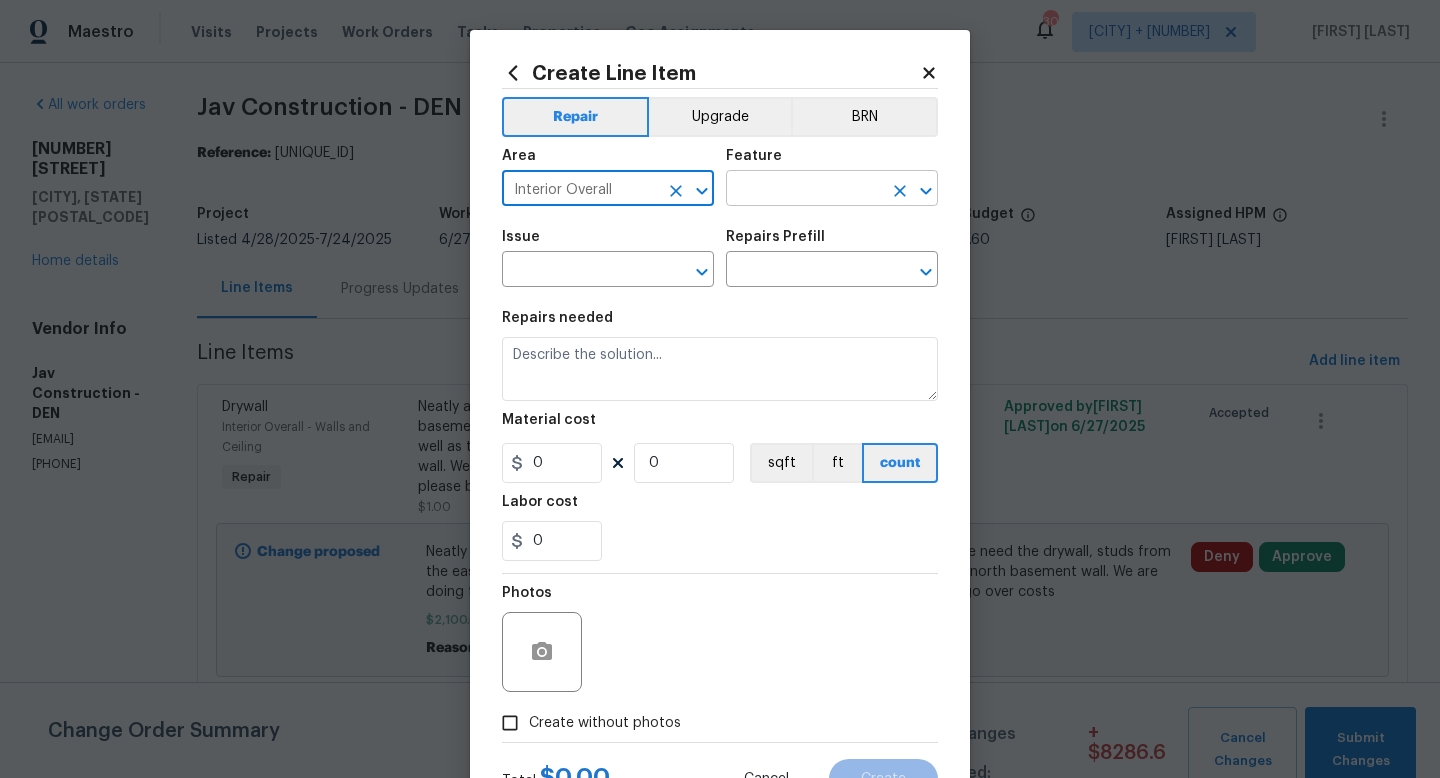 type on "Interior Overall" 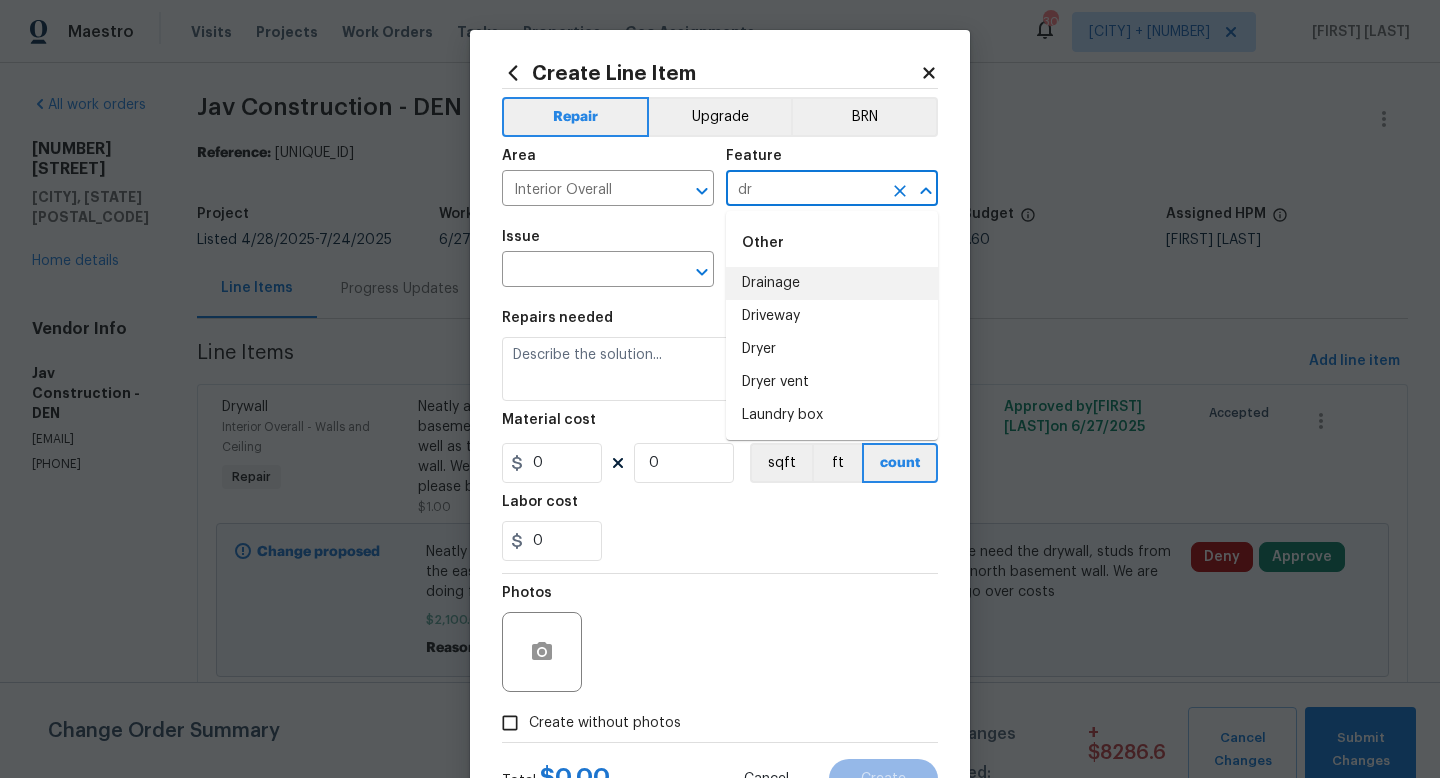 type on "d" 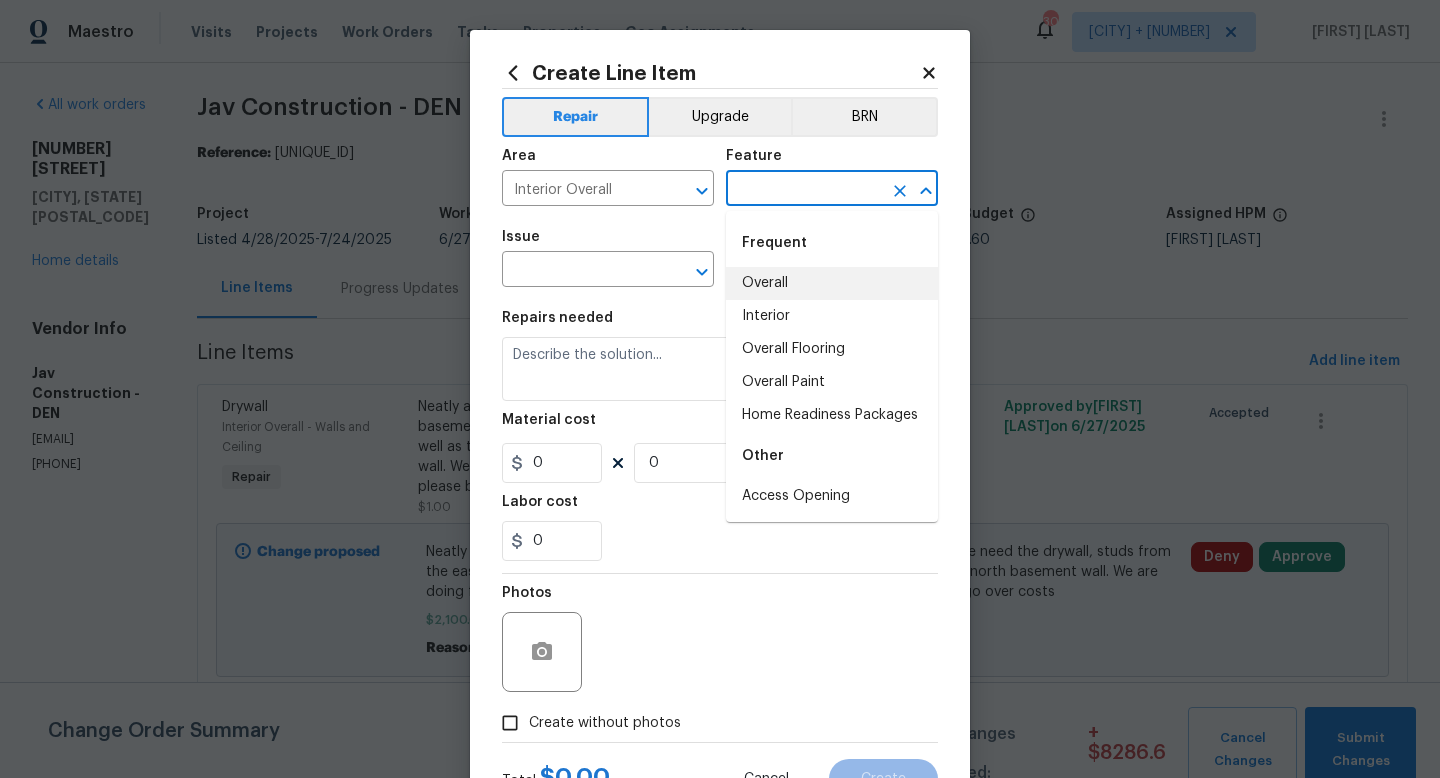 click on "Overall" at bounding box center (832, 283) 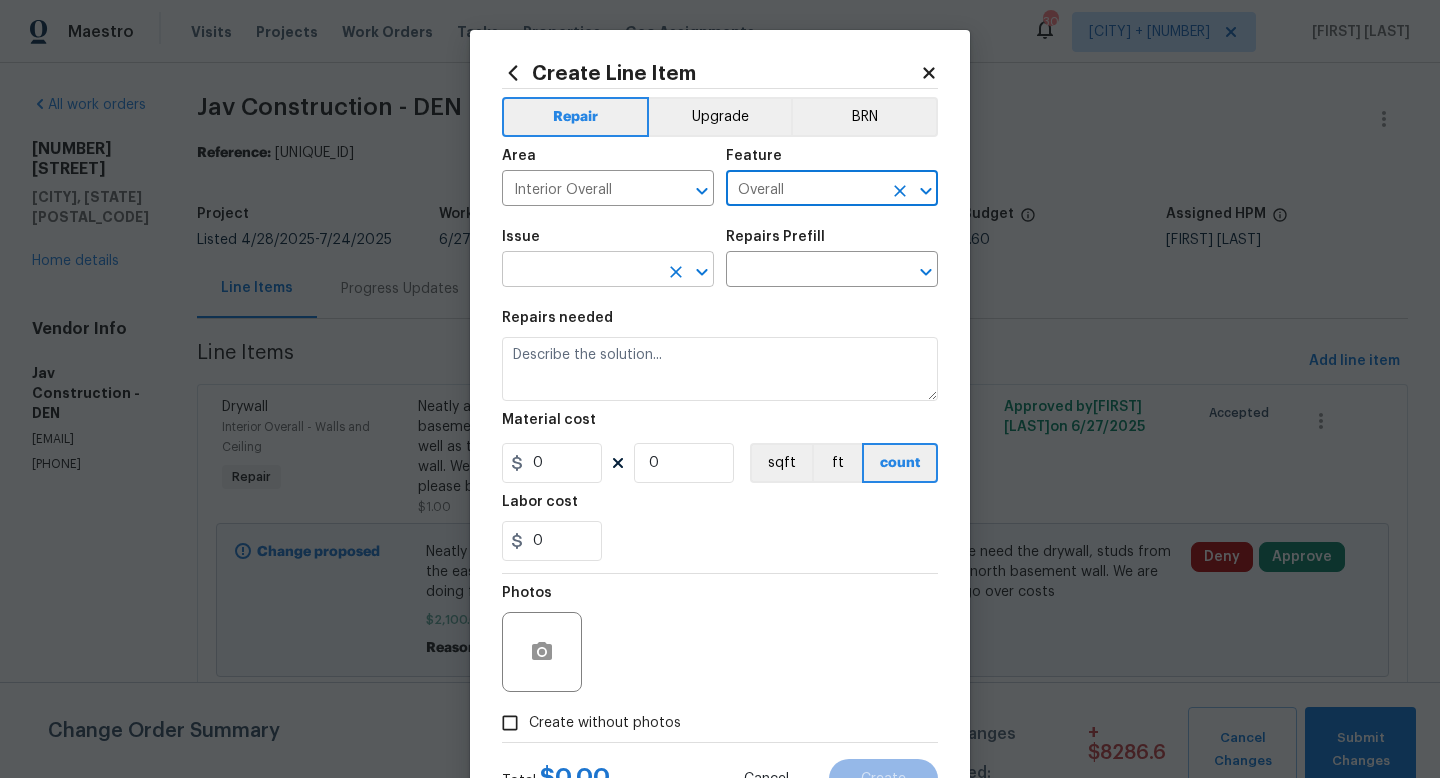 click at bounding box center [580, 271] 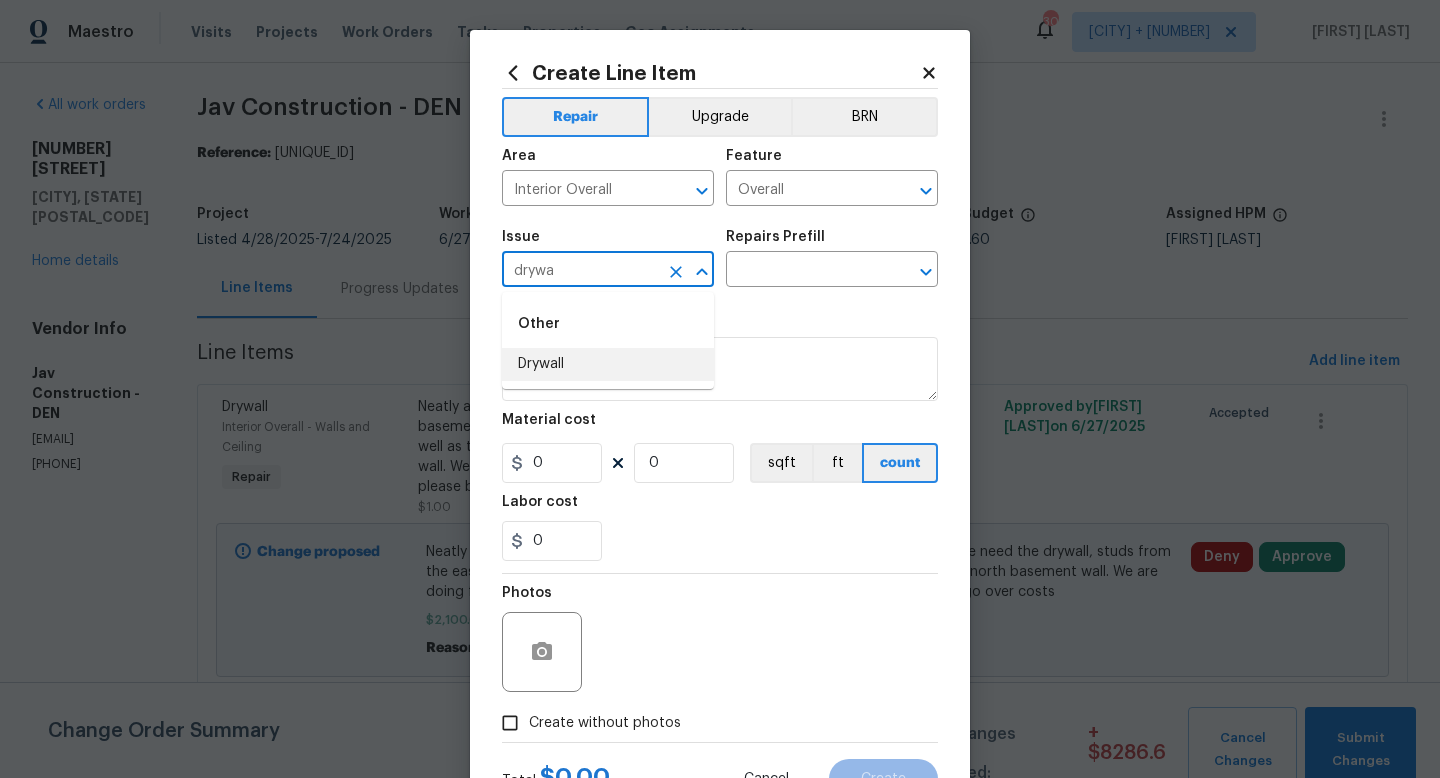 click on "Drywall" at bounding box center [608, 364] 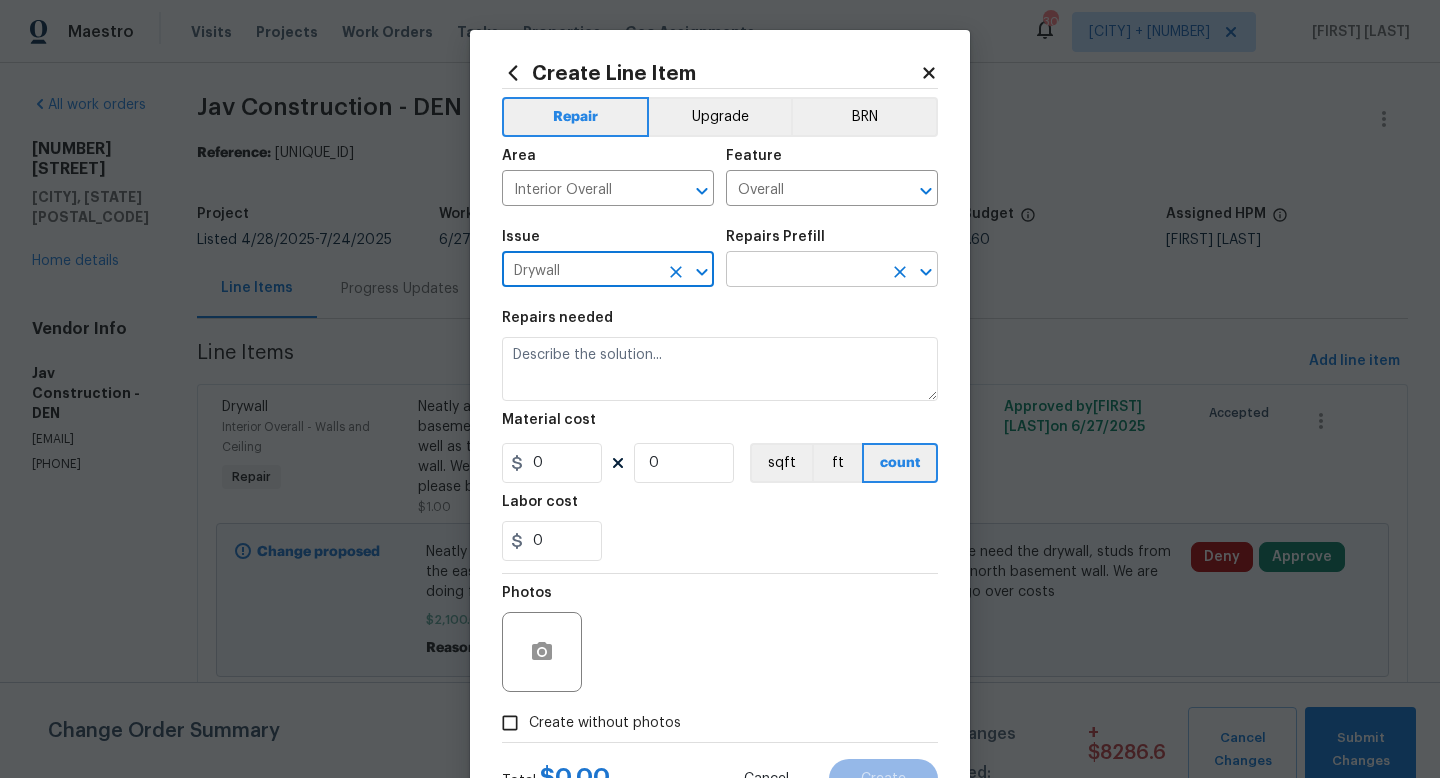 type on "Drywall" 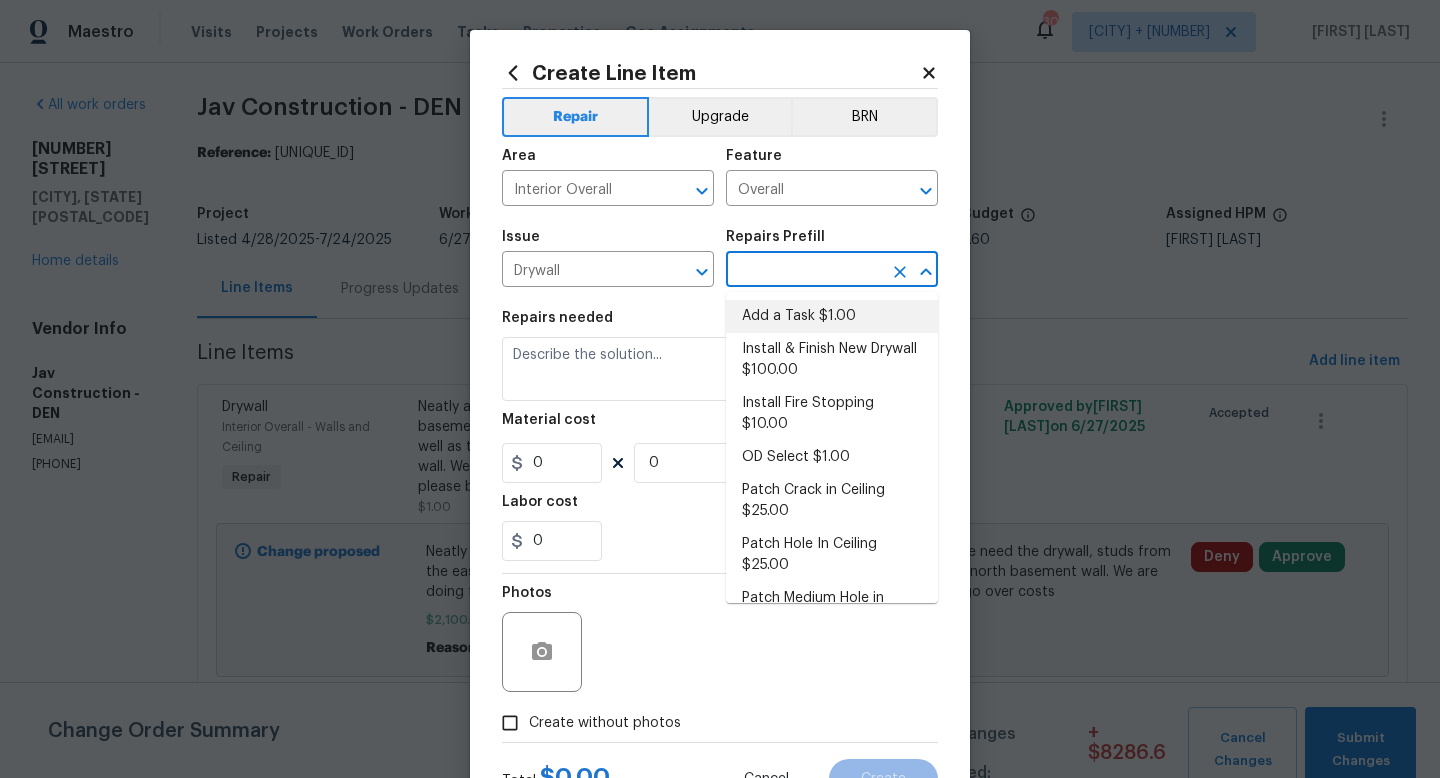 click on "Add a Task $1.00" at bounding box center [832, 316] 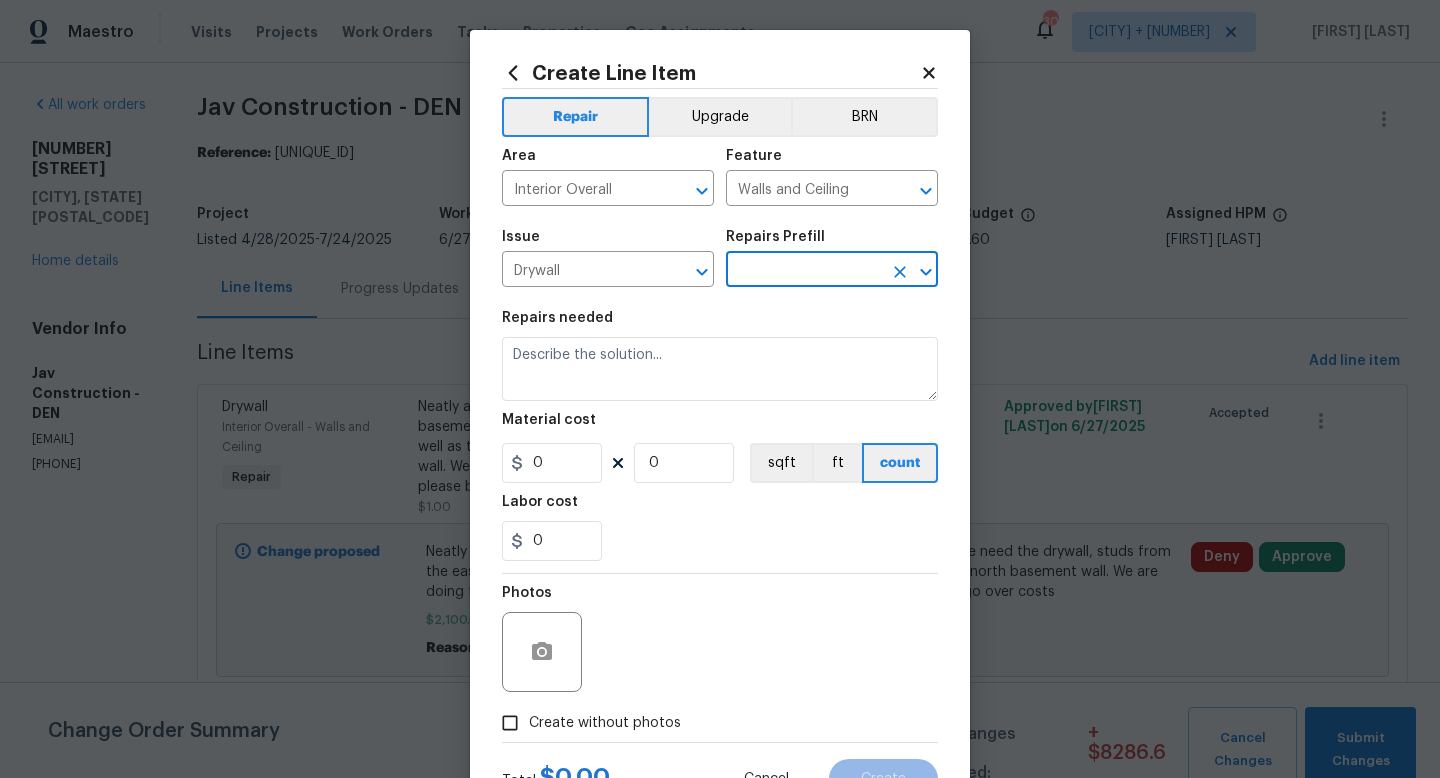 type on "Add a Task $1.00" 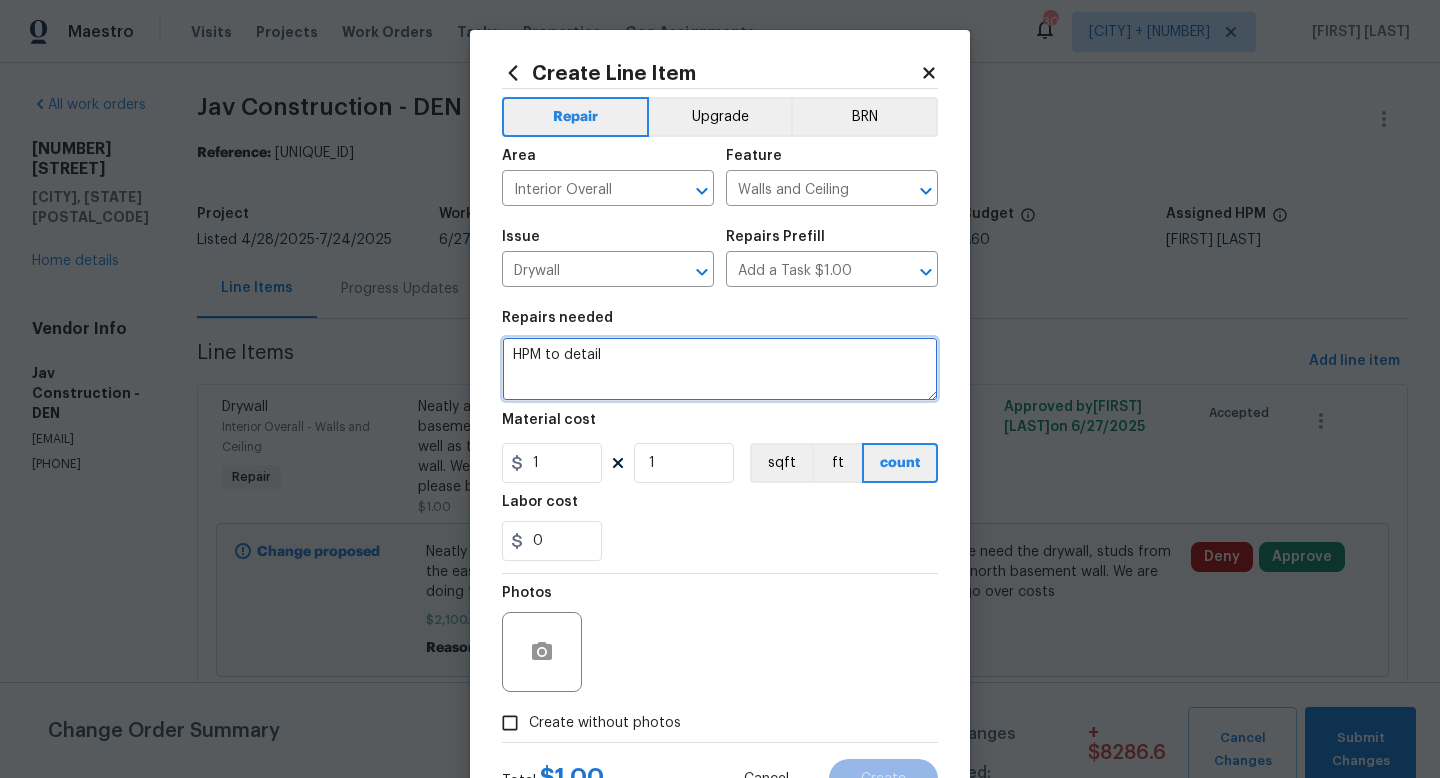 click on "HPM to detail" at bounding box center (720, 369) 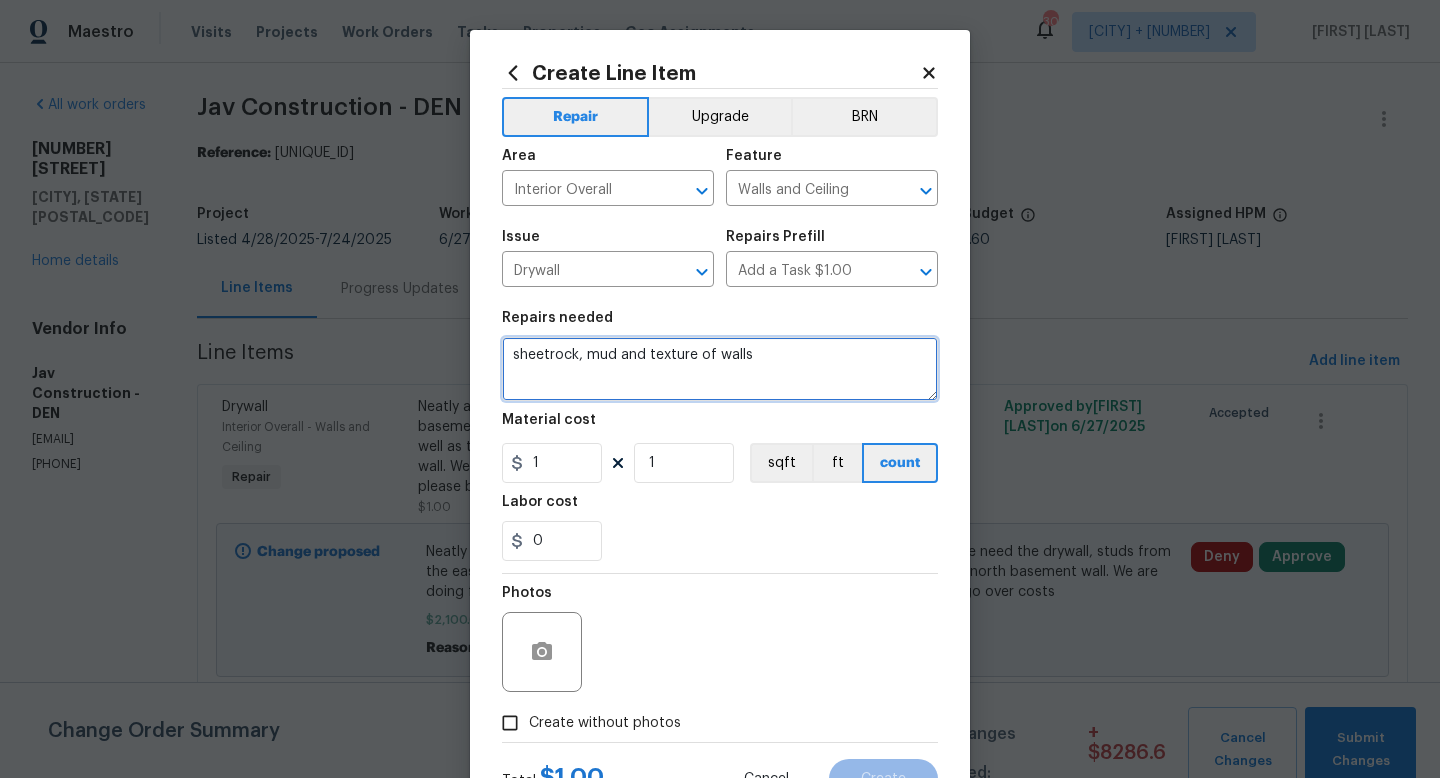 type on "sheetrock, mud and texture of walls" 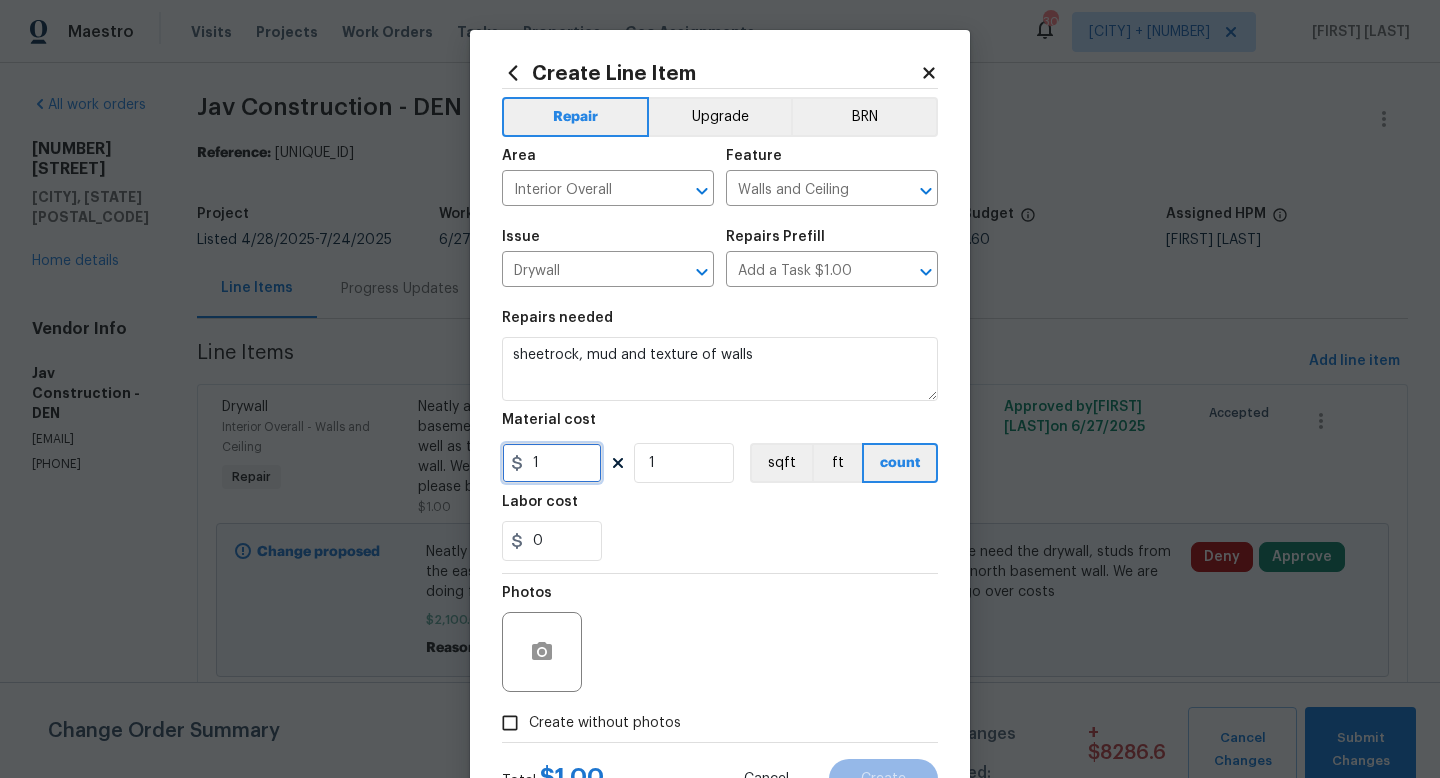 click on "1" at bounding box center (552, 463) 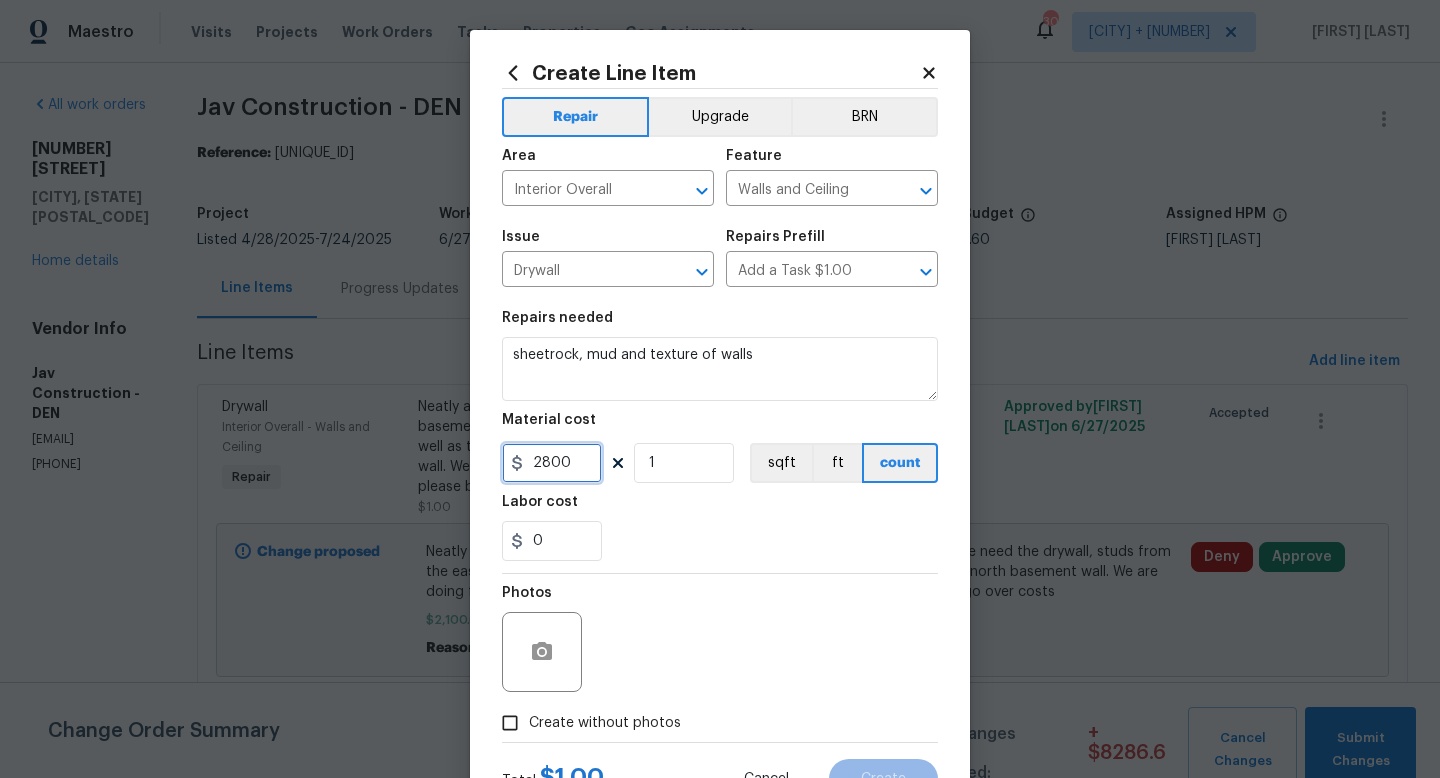type on "2800" 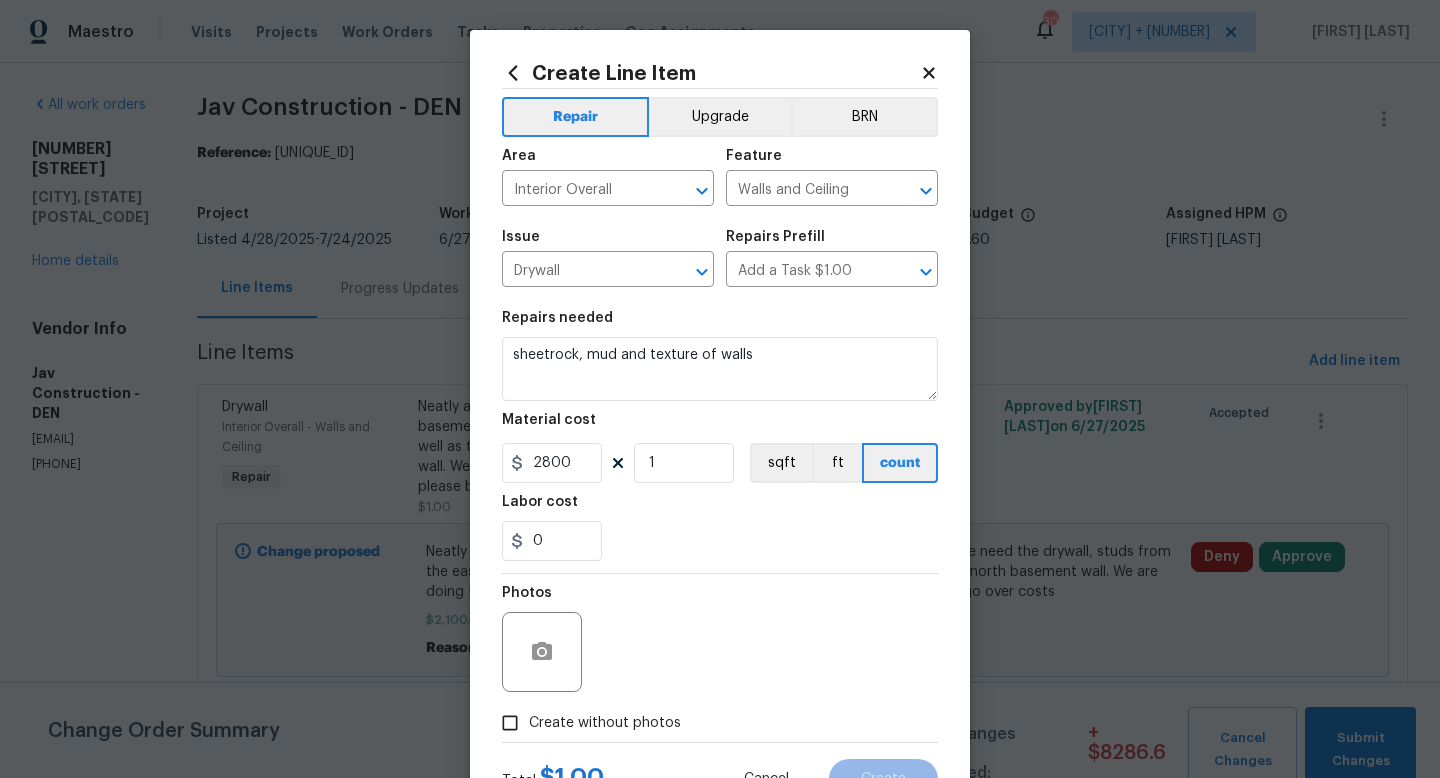 click on "Photos" at bounding box center (720, 639) 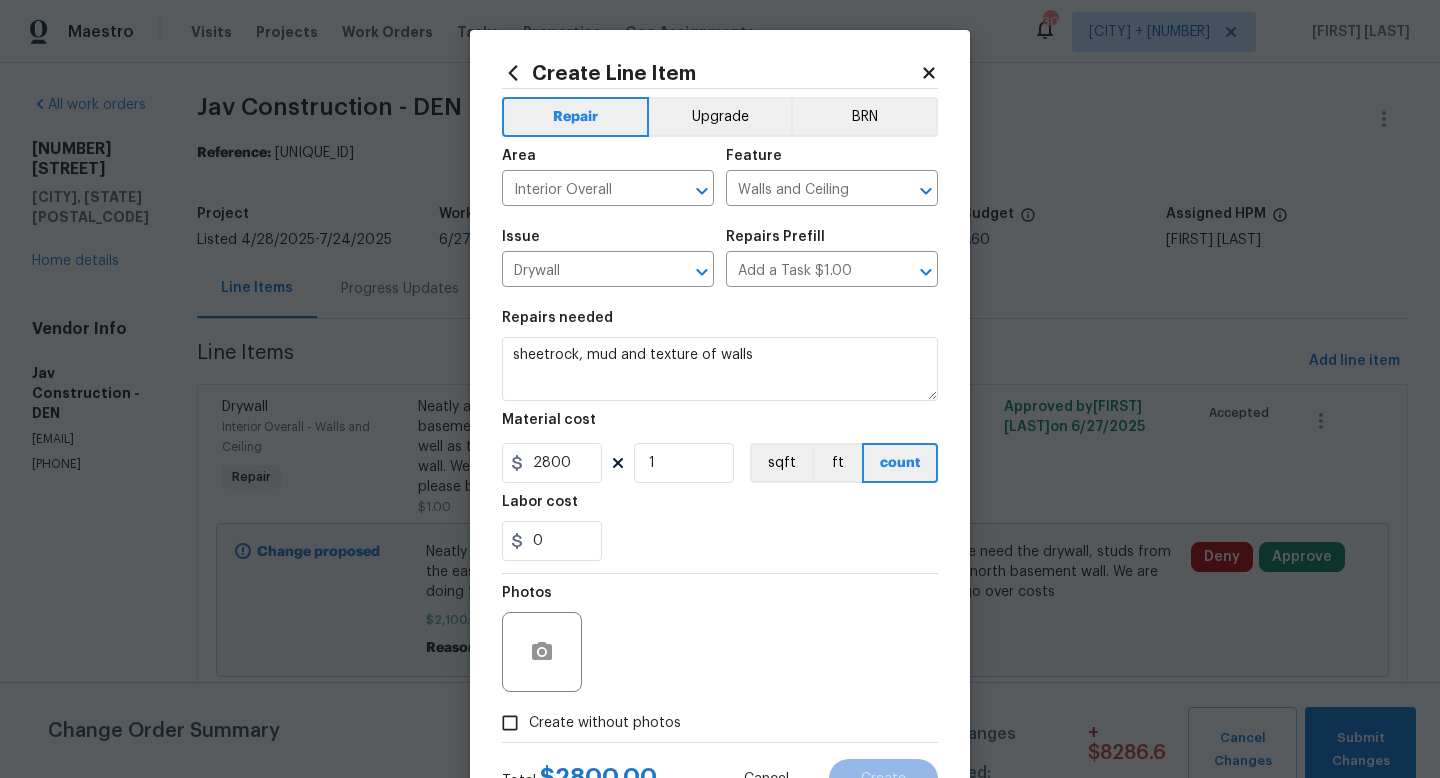 scroll, scrollTop: 84, scrollLeft: 0, axis: vertical 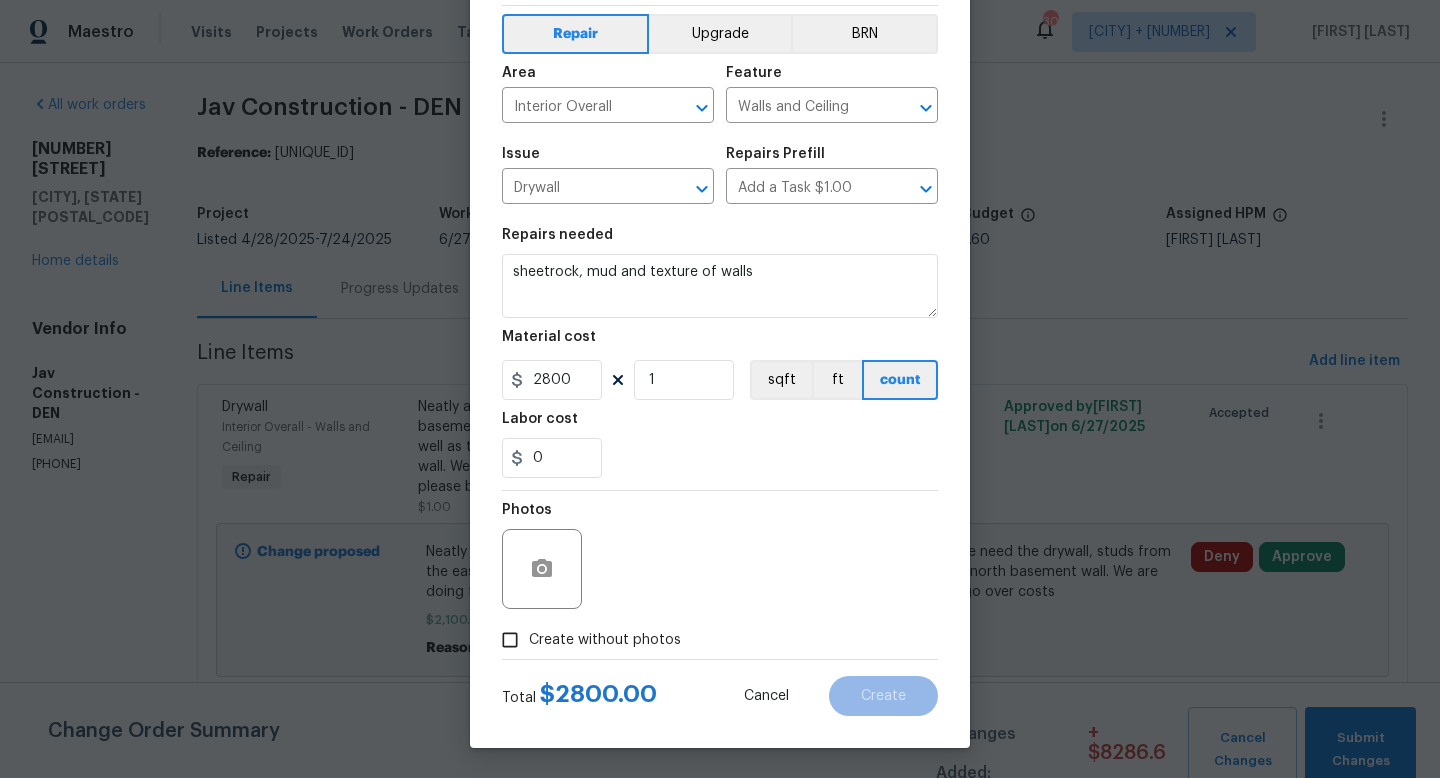 click on "Create without photos" at bounding box center (605, 640) 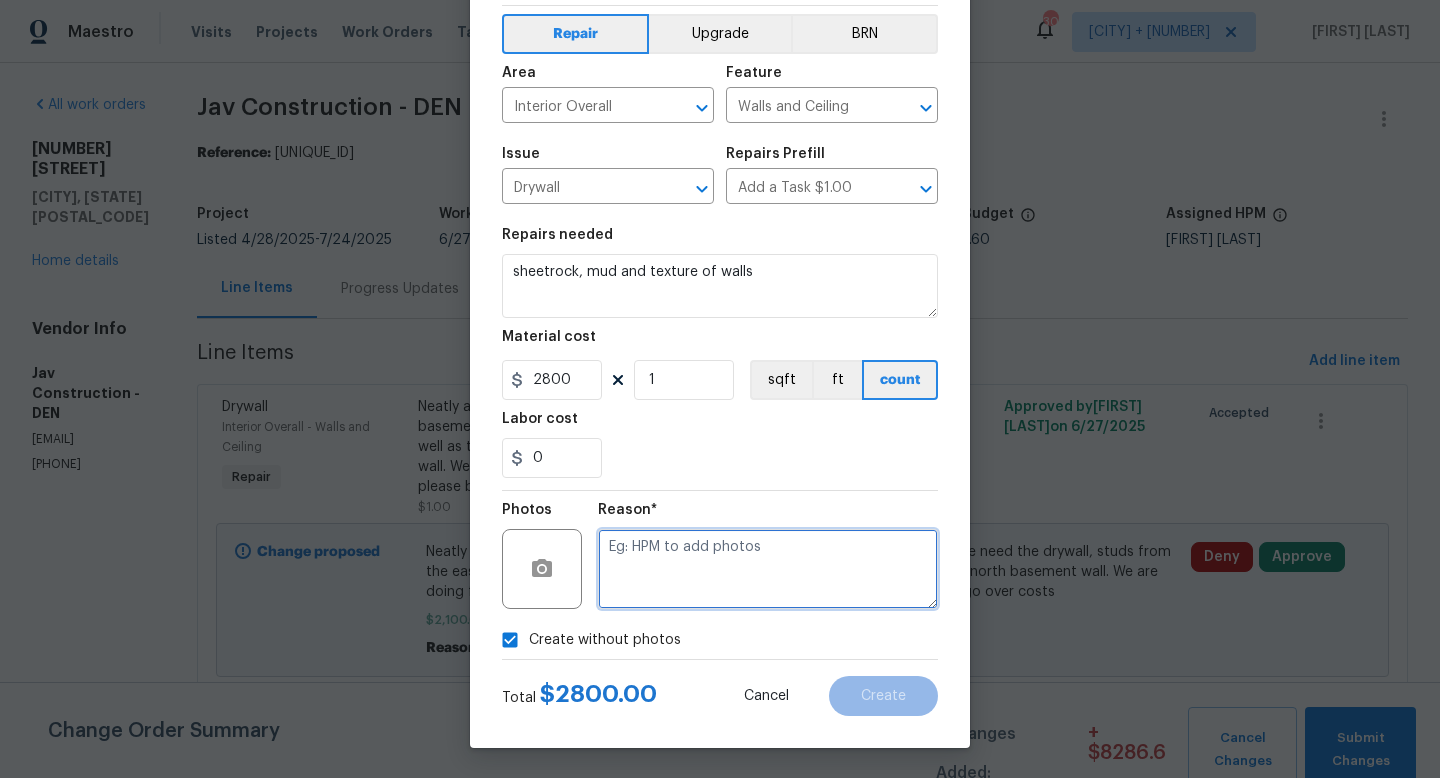 click at bounding box center [768, 569] 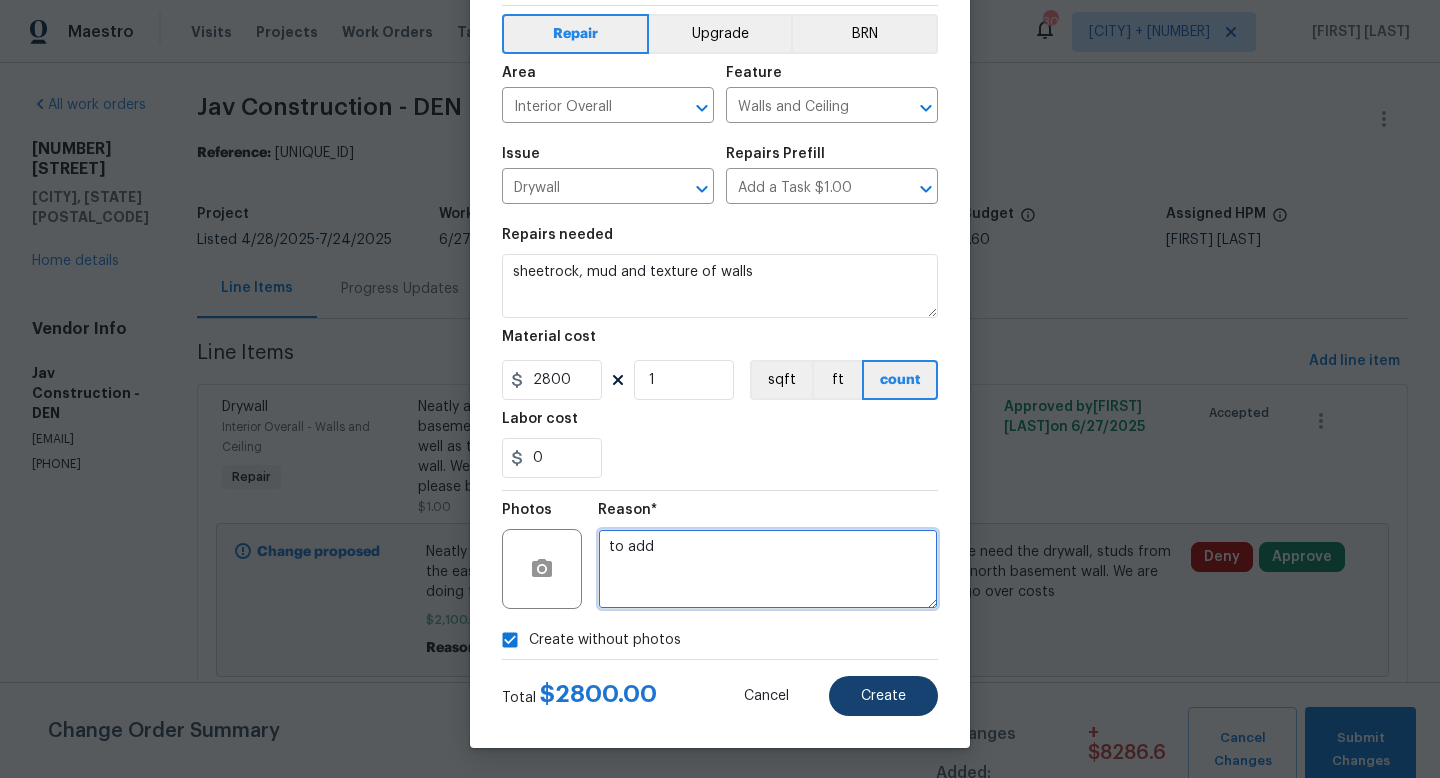 type on "to add" 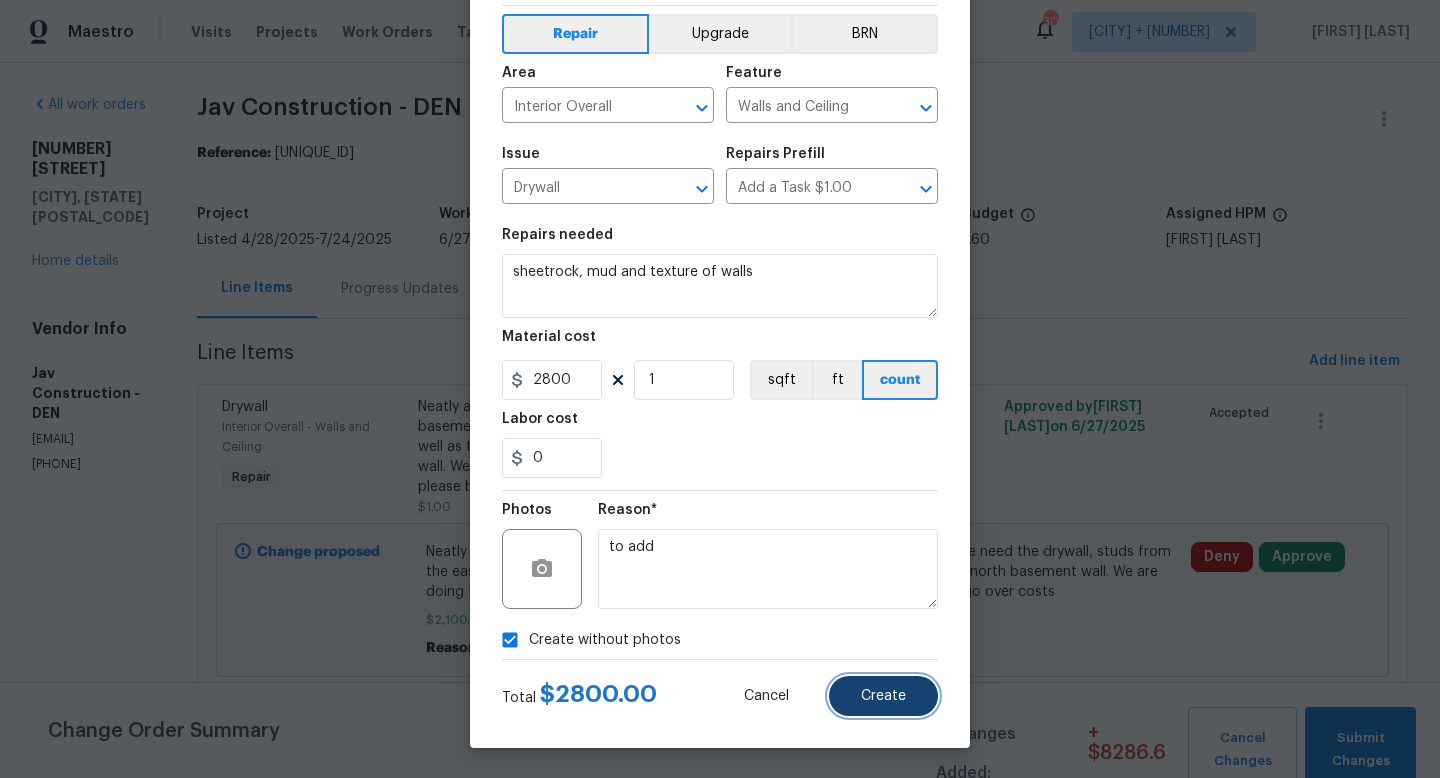 click on "Create" at bounding box center (883, 696) 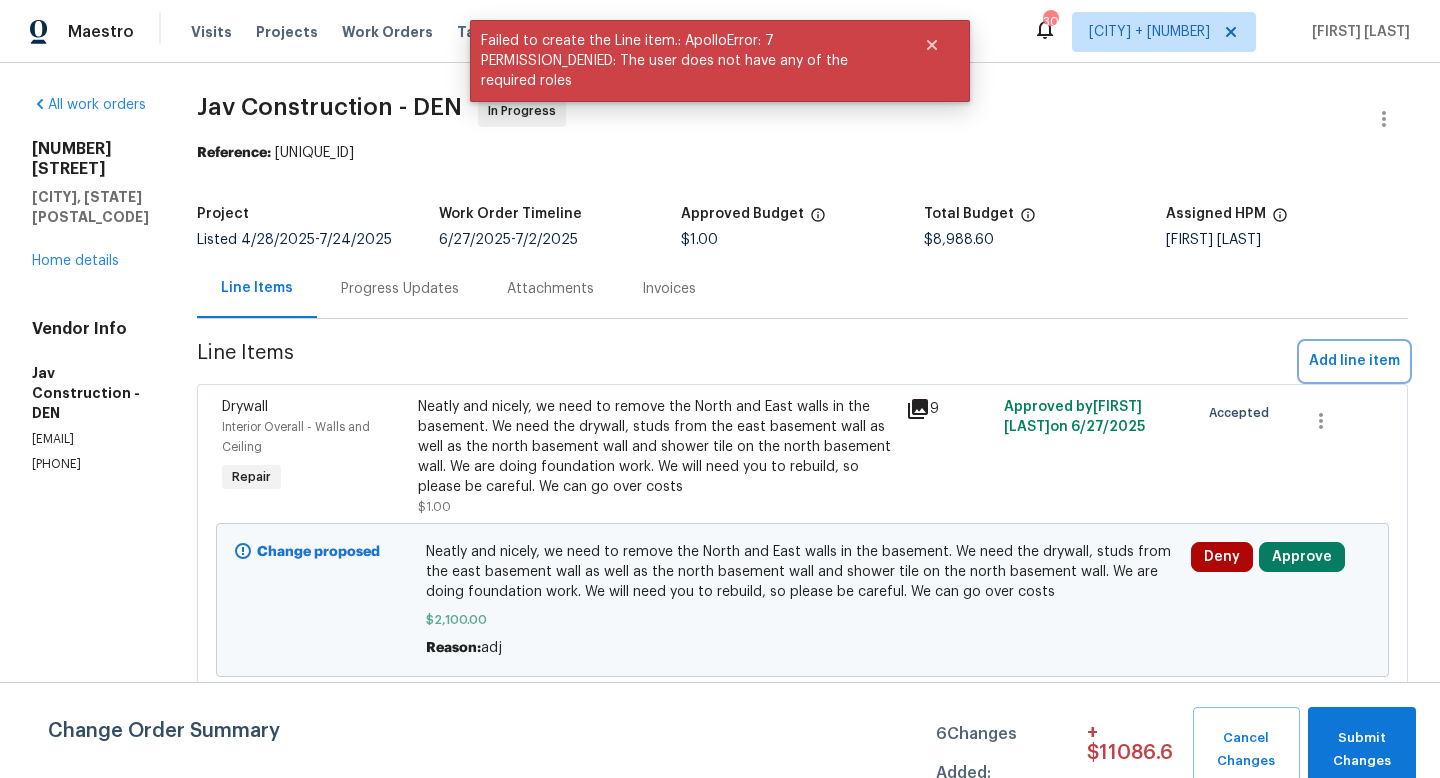 click on "Add line item" at bounding box center [1354, 361] 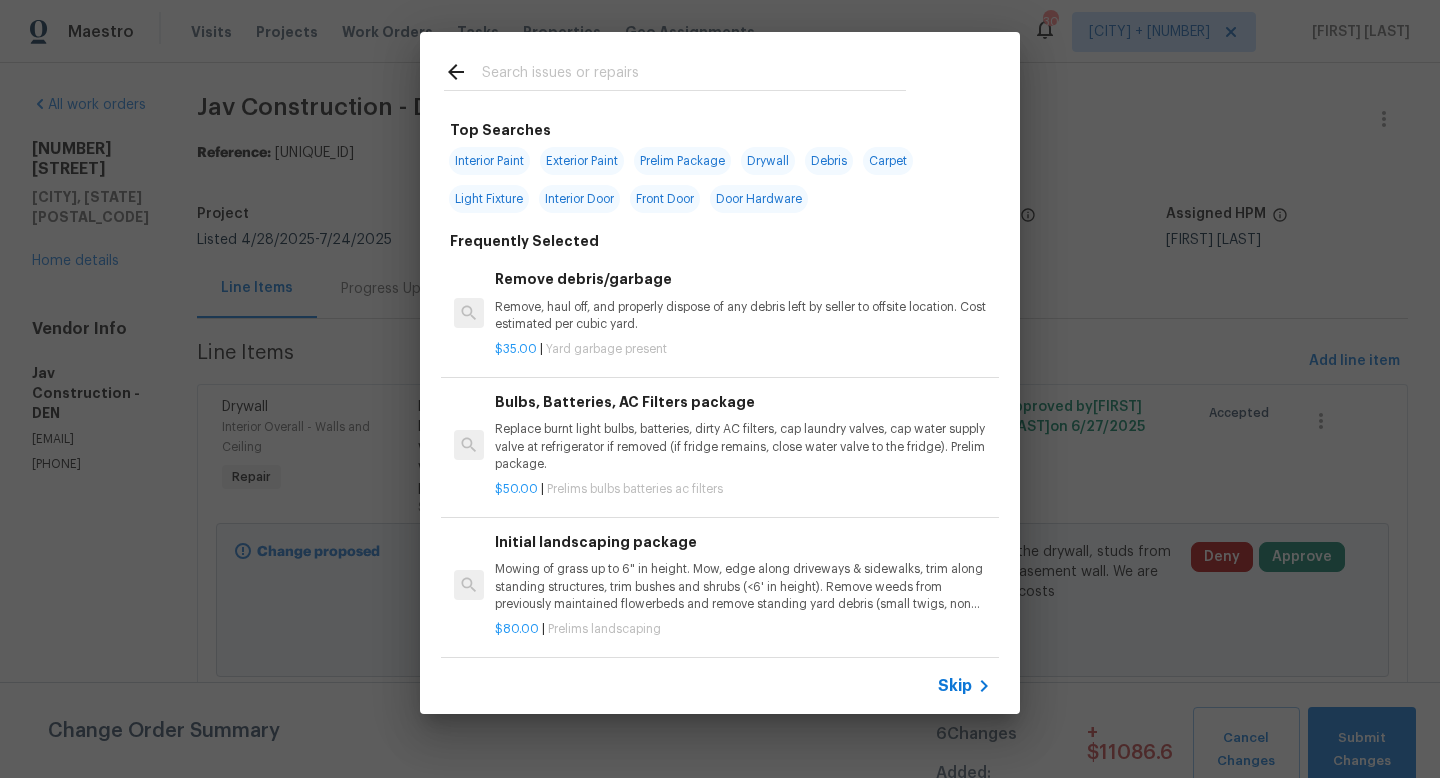 click on "Skip" at bounding box center (955, 686) 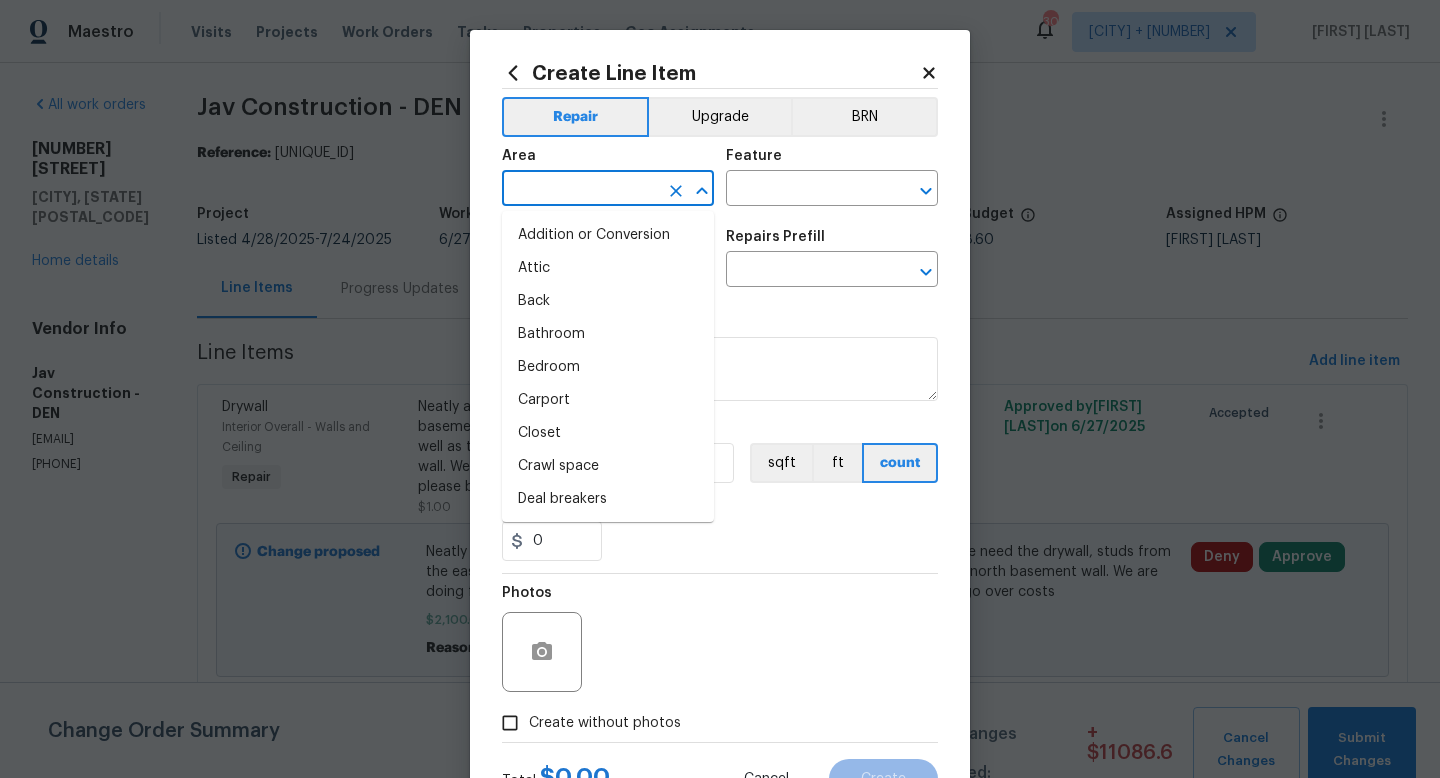 click at bounding box center [580, 190] 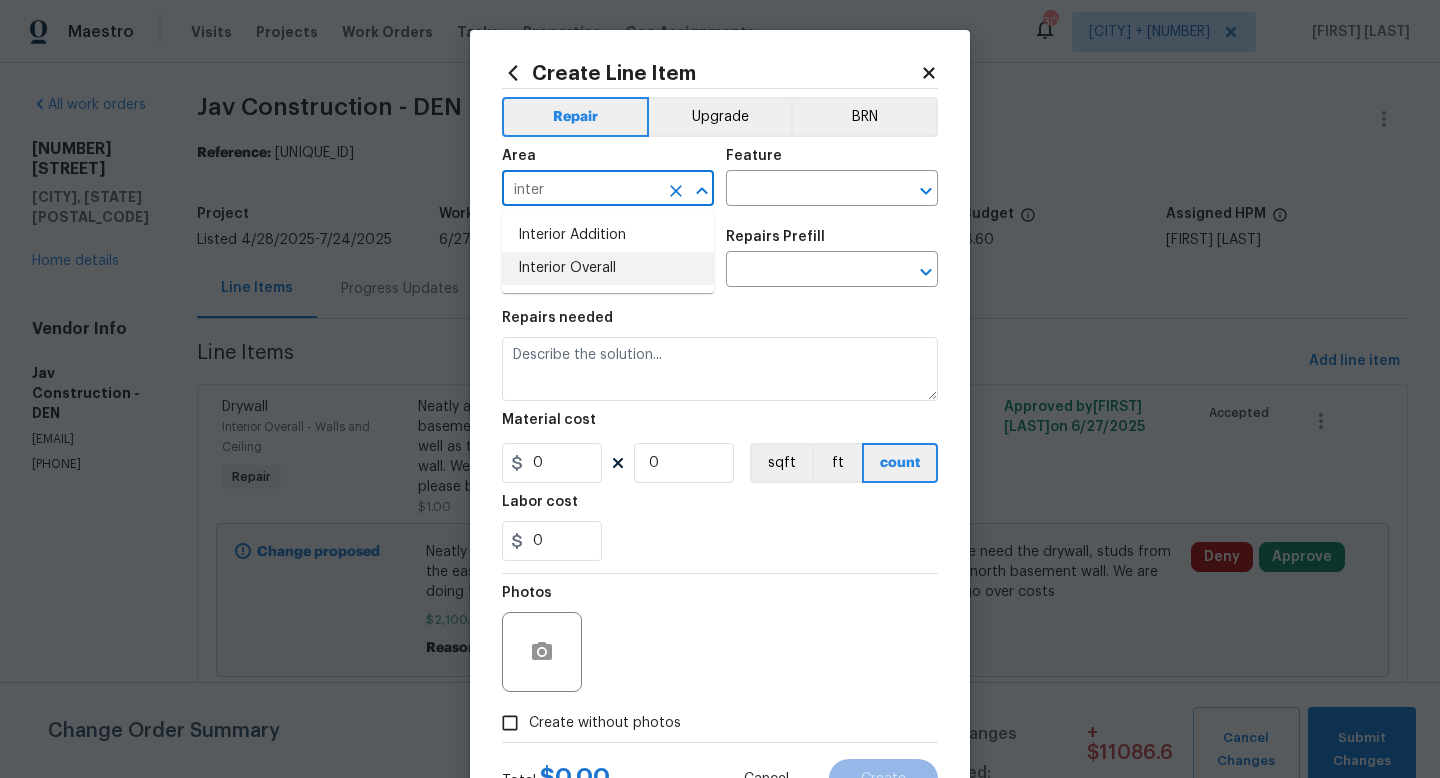 click on "Interior Overall" at bounding box center [608, 268] 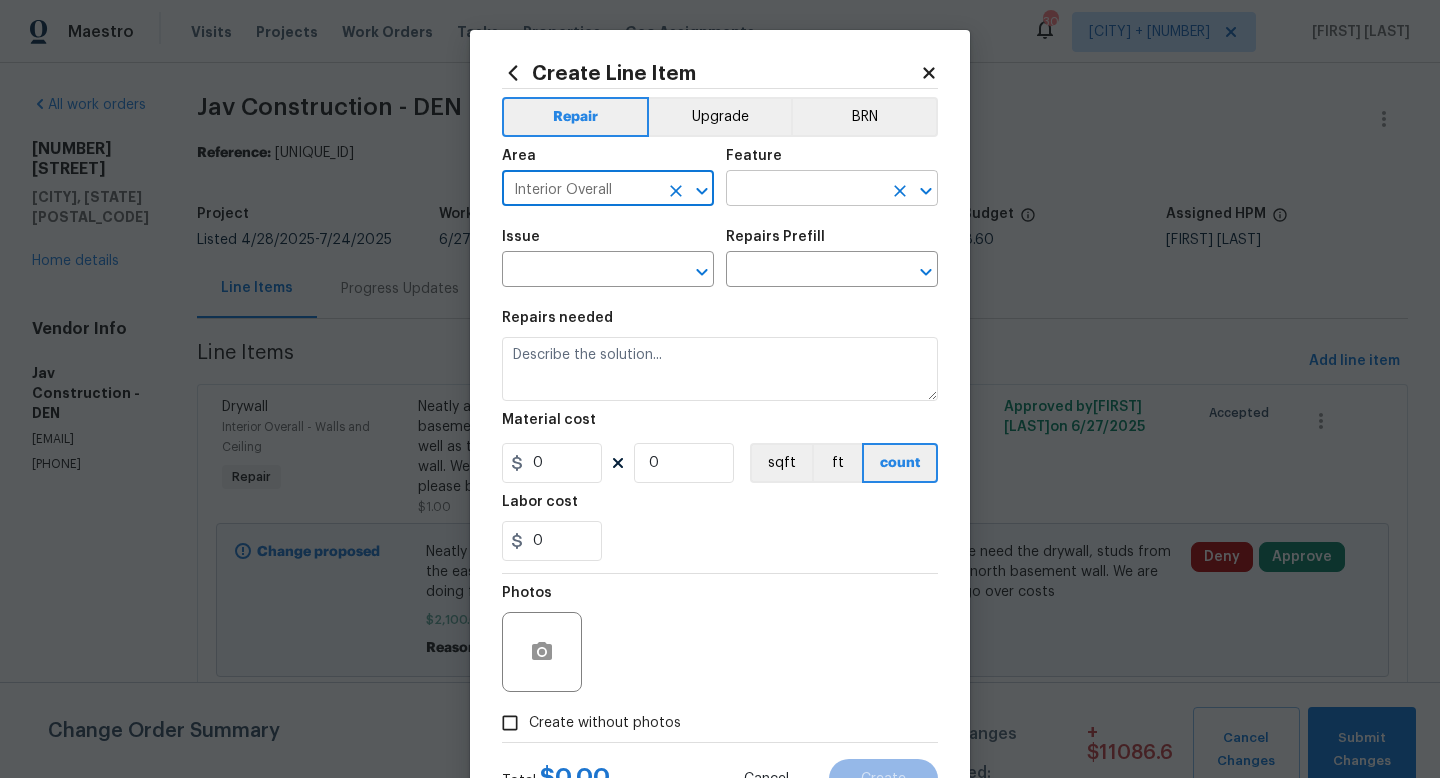 type on "Interior Overall" 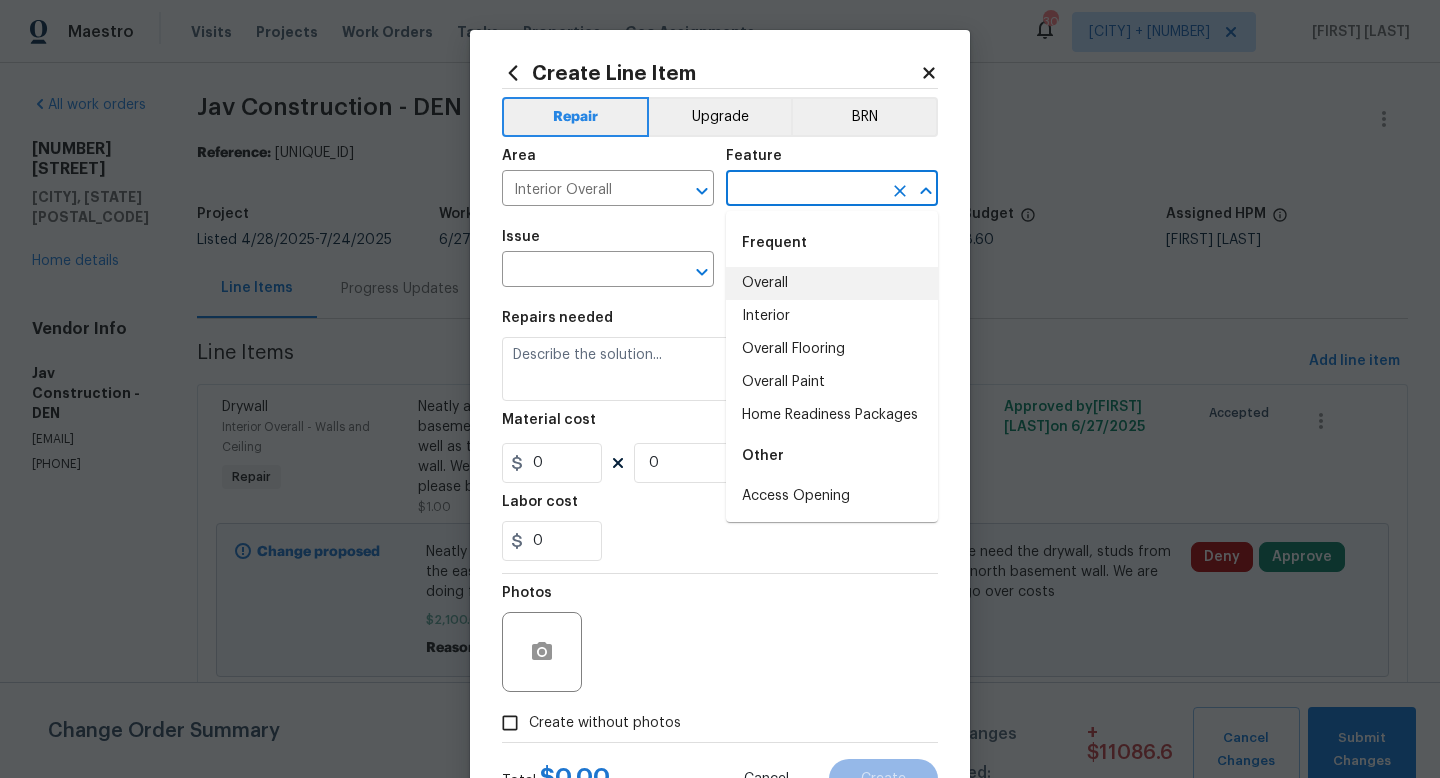 click on "Overall" at bounding box center (832, 283) 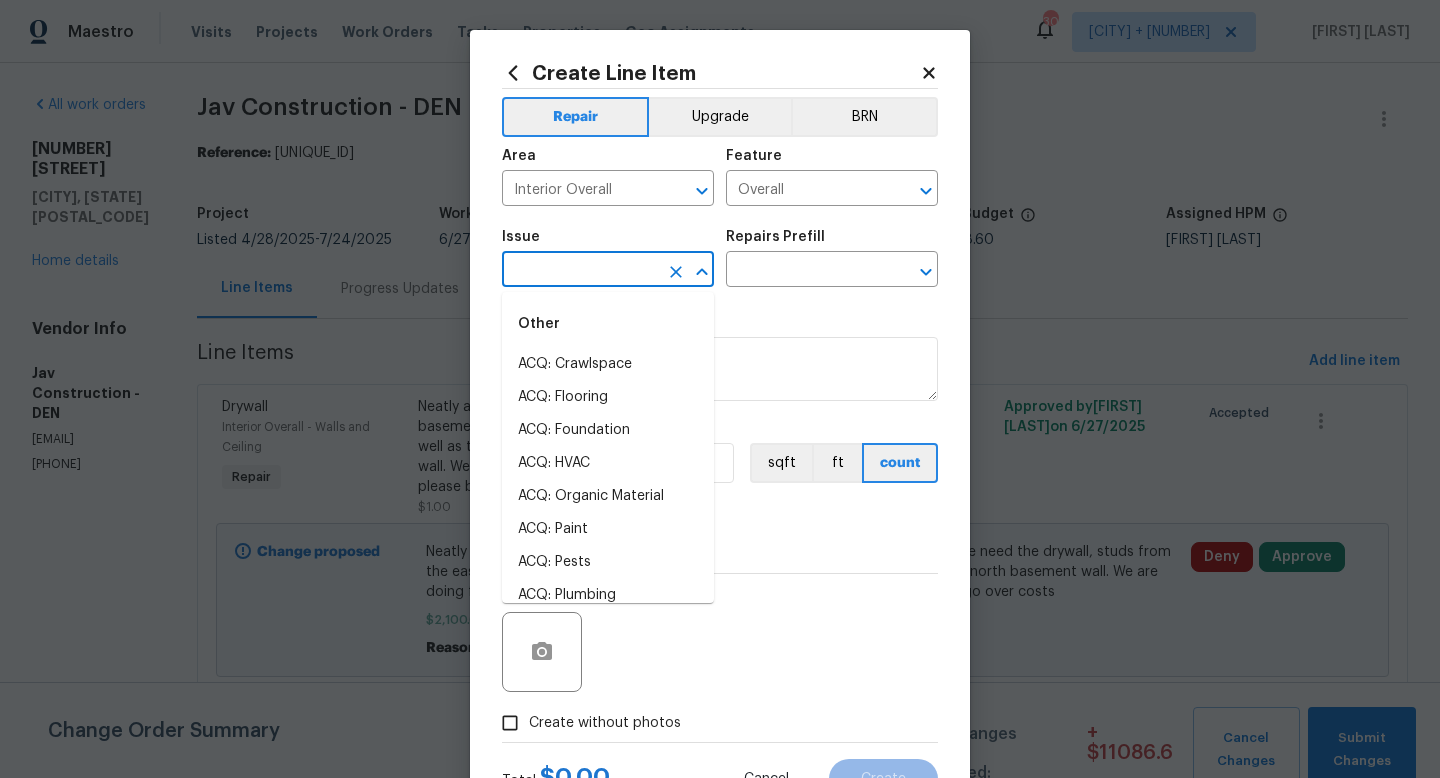 click at bounding box center [580, 271] 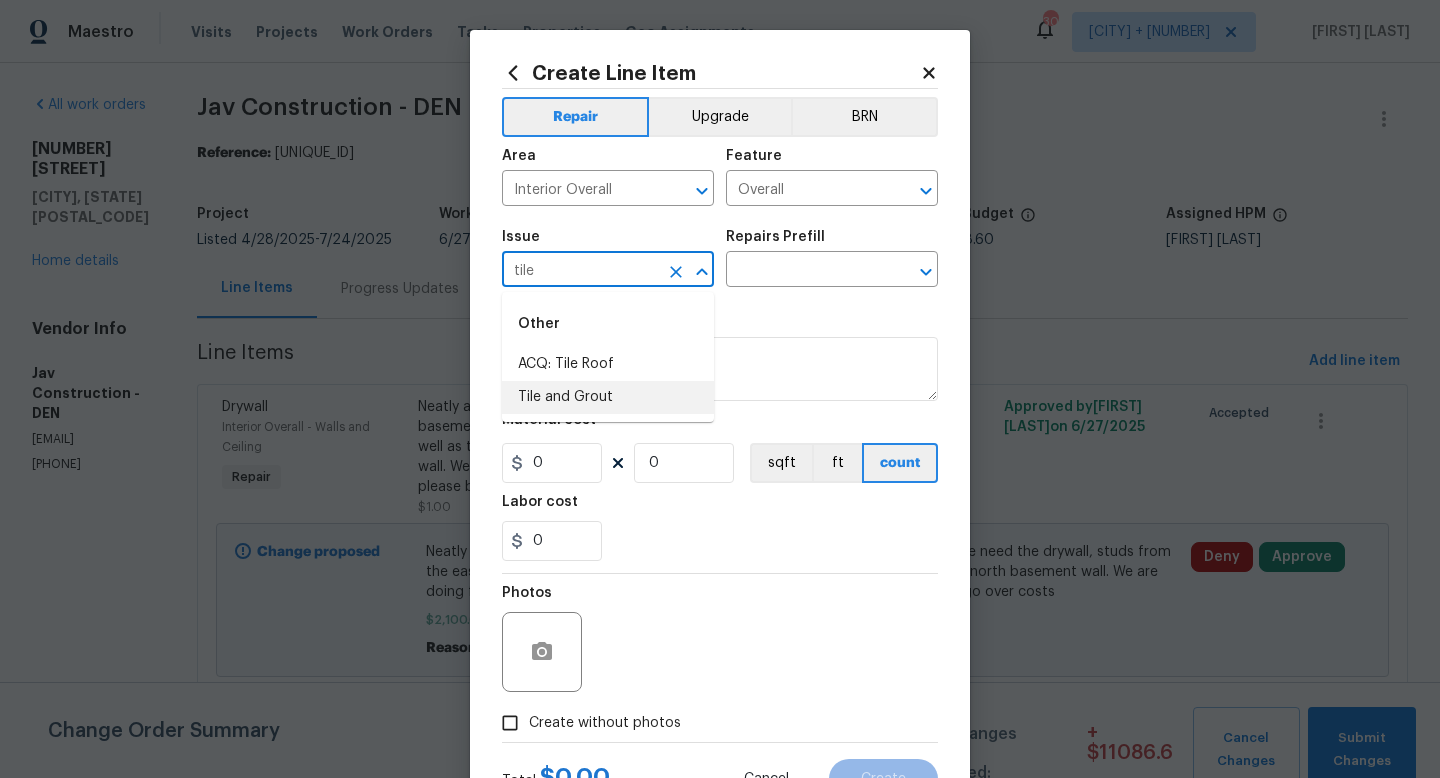 click on "Tile and Grout" at bounding box center (608, 397) 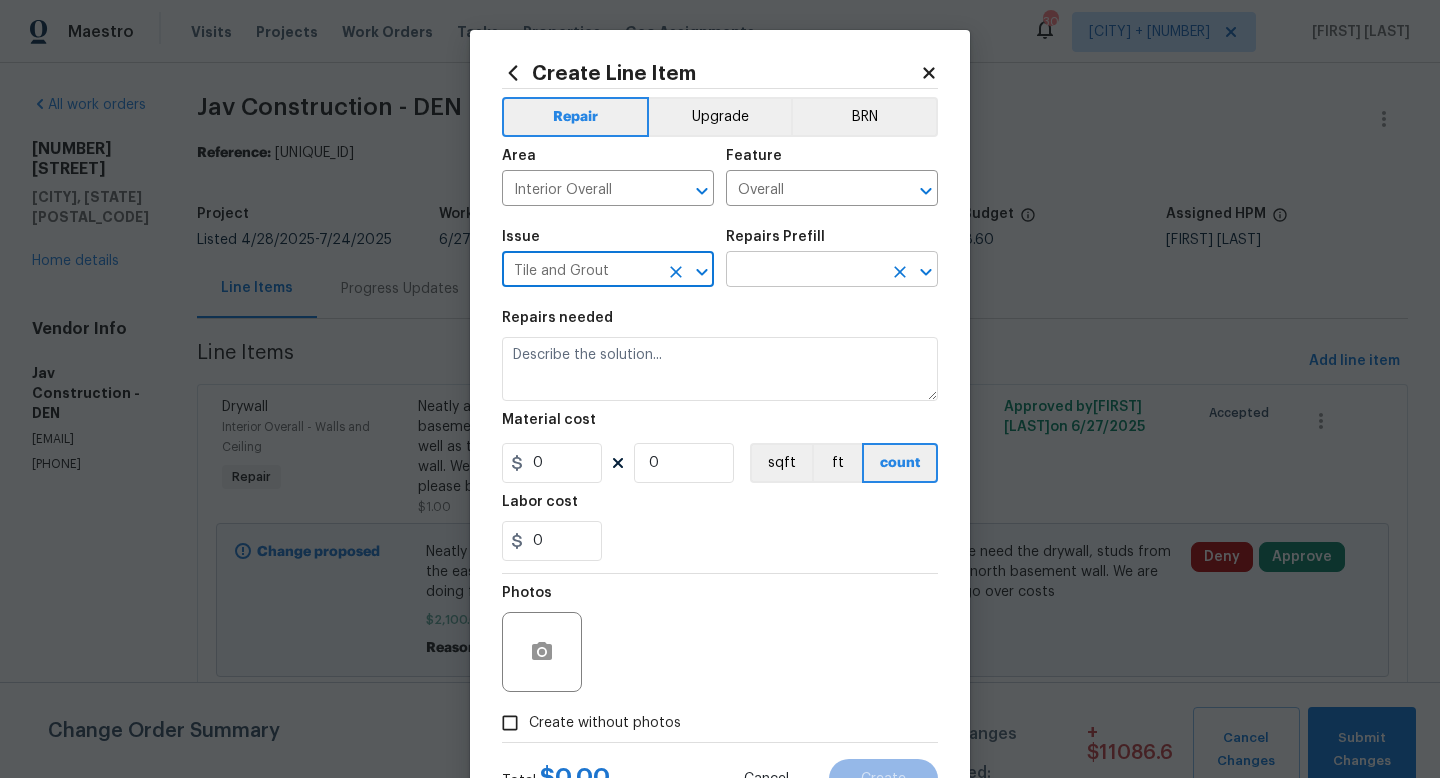 type on "Tile and Grout" 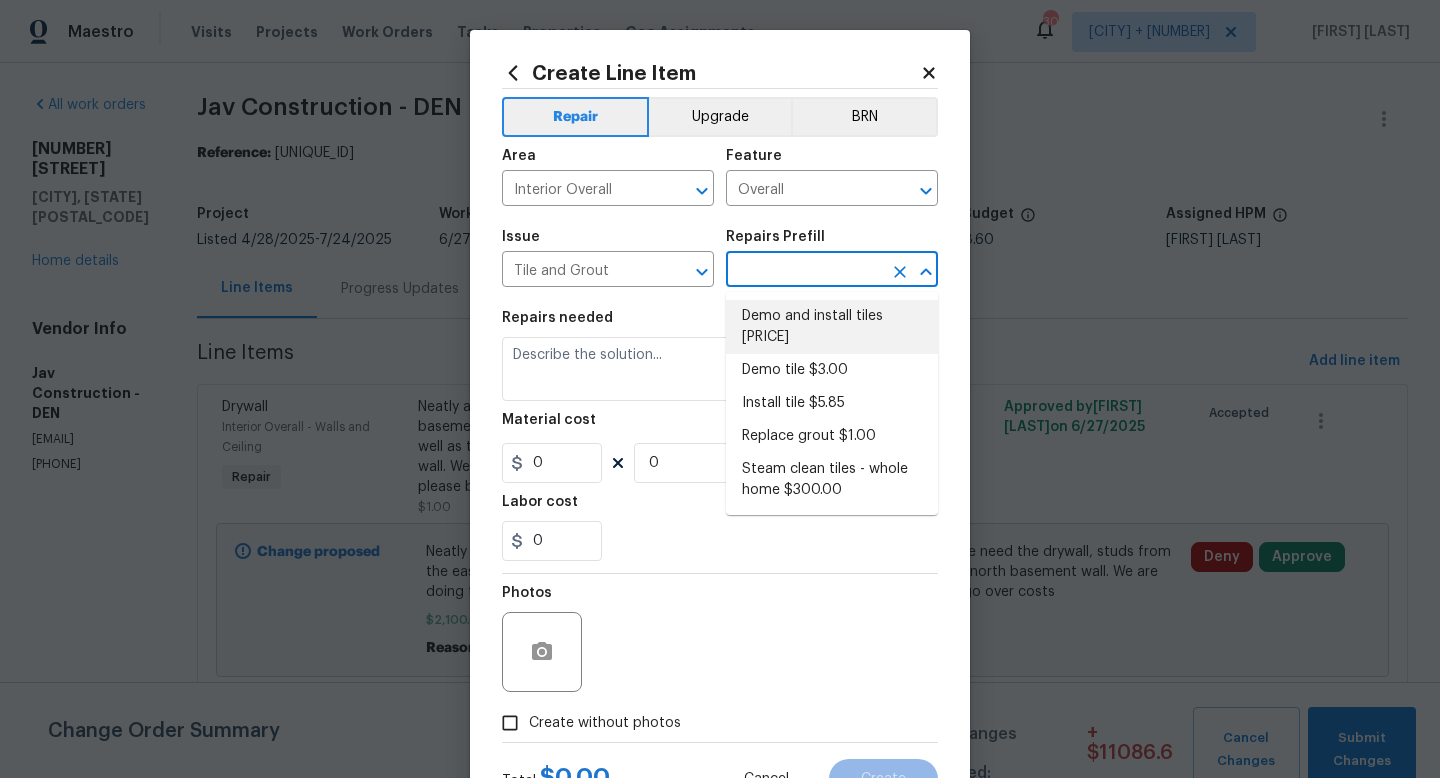 click on "Demo and install tiles $15.00" at bounding box center [832, 327] 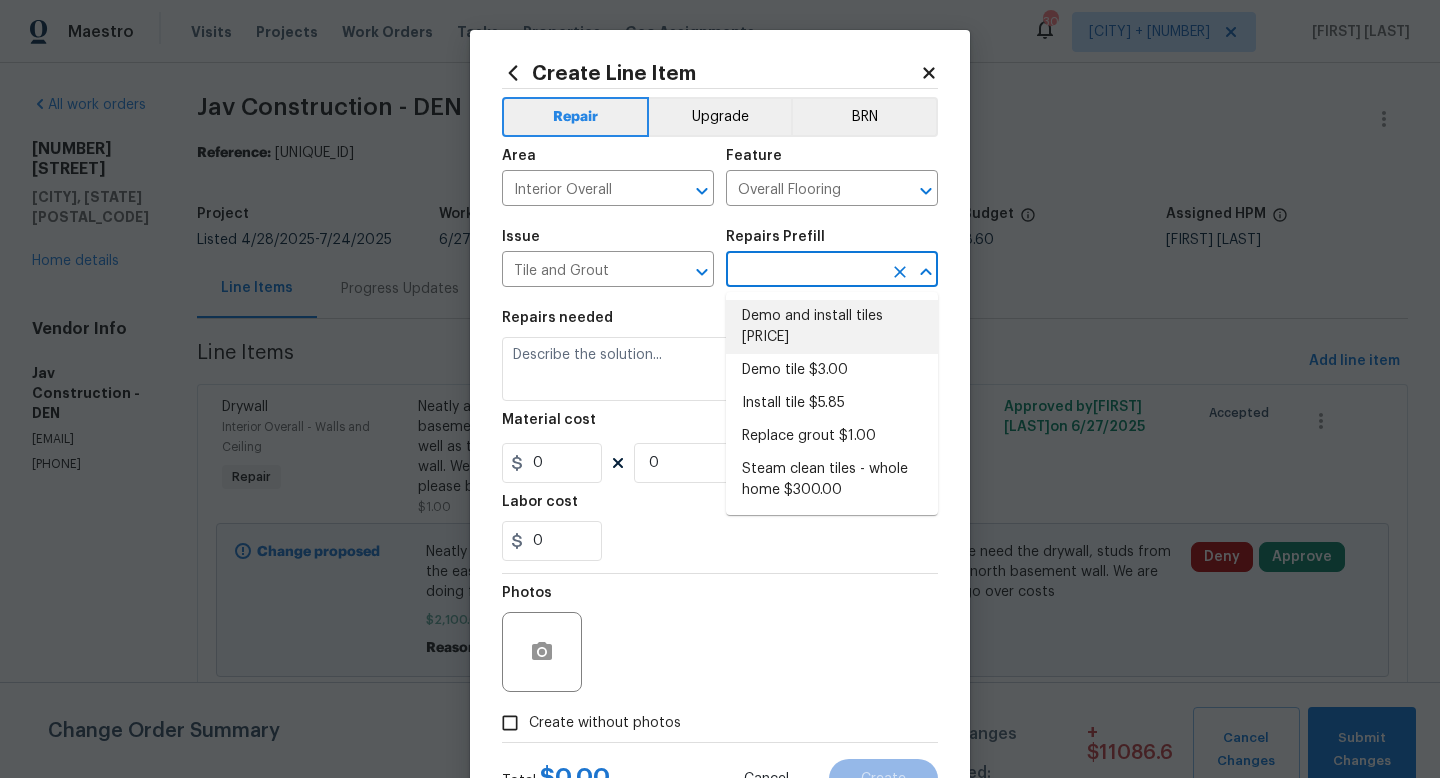 type on "Demo and install tiles $15.00" 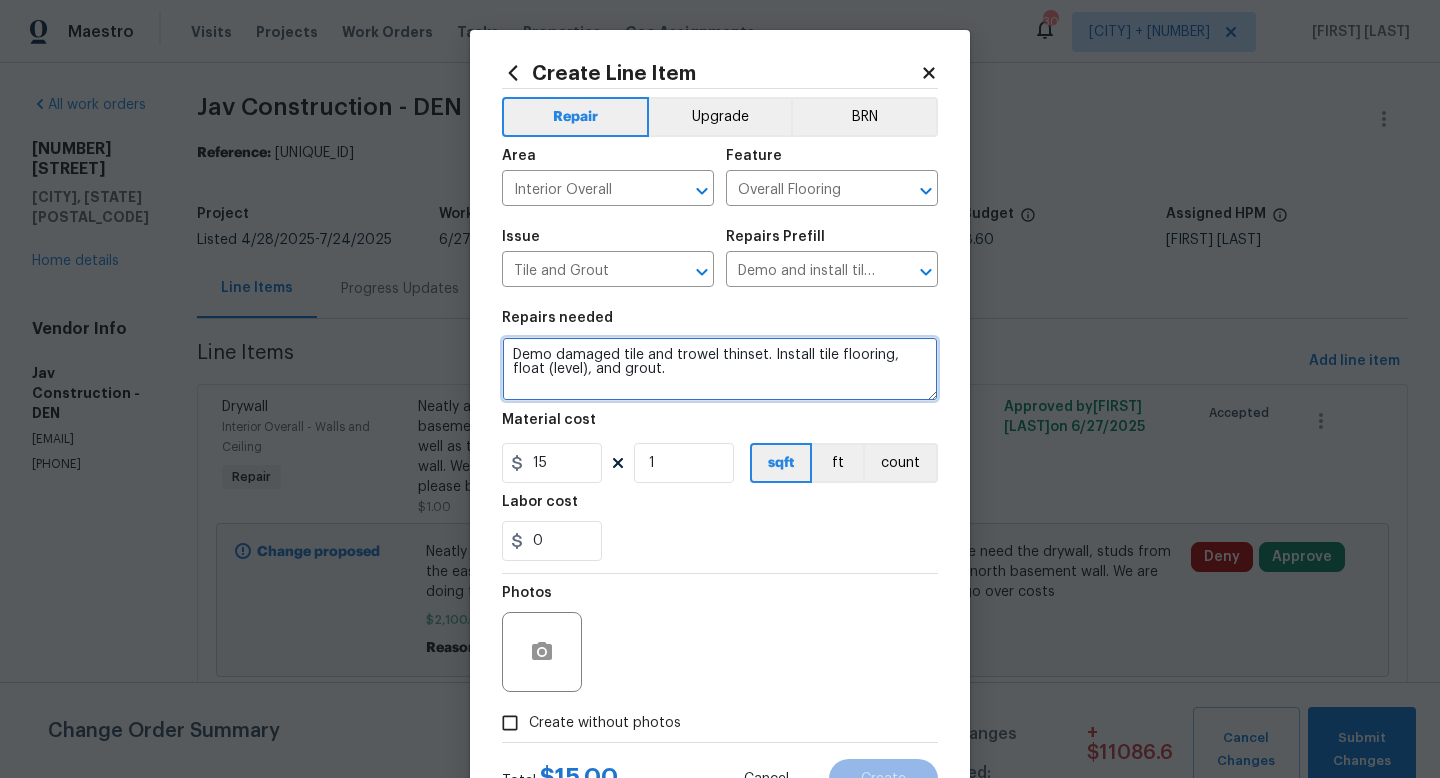 click on "Demo damaged tile and trowel thinset. Install tile flooring, float (level), and grout." at bounding box center (720, 369) 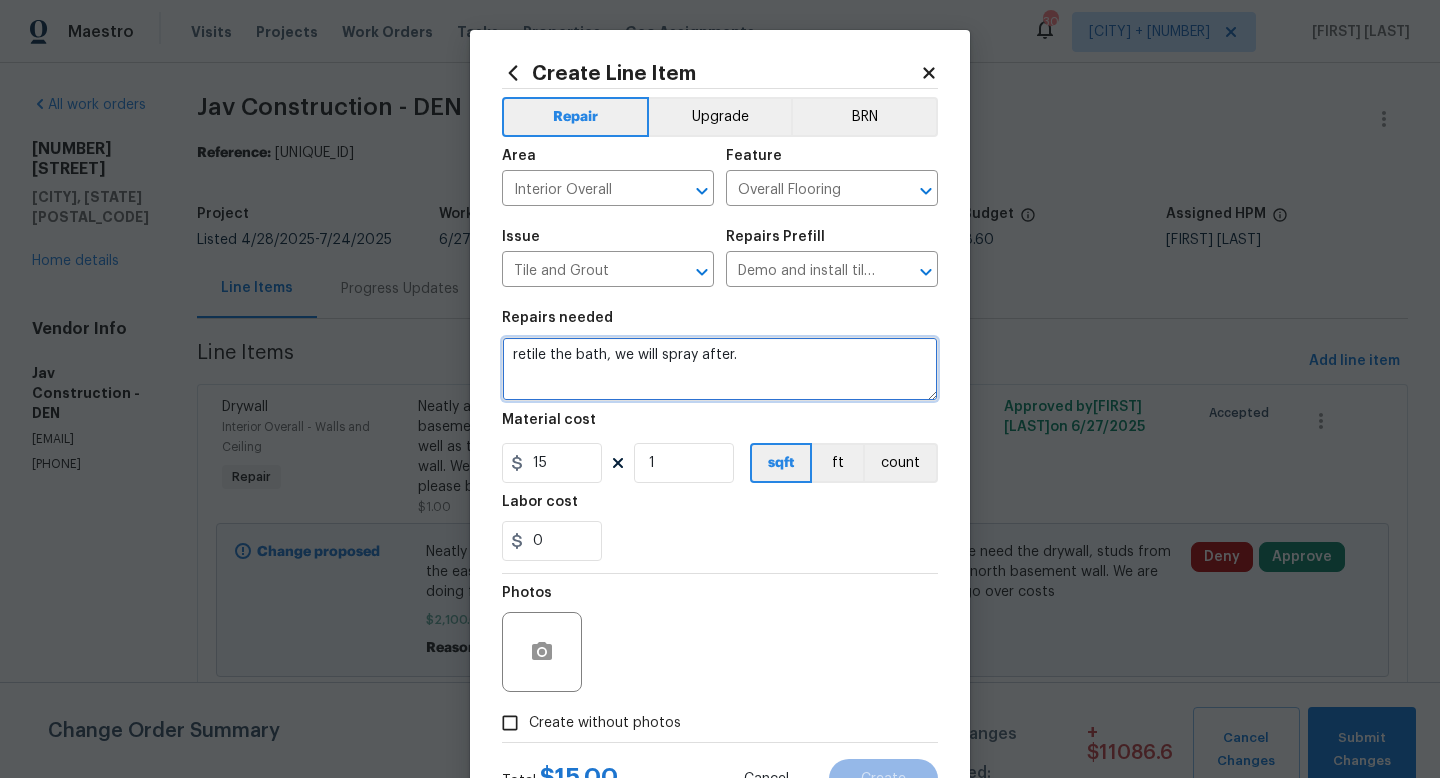 type on "retile the bath, we will spray after." 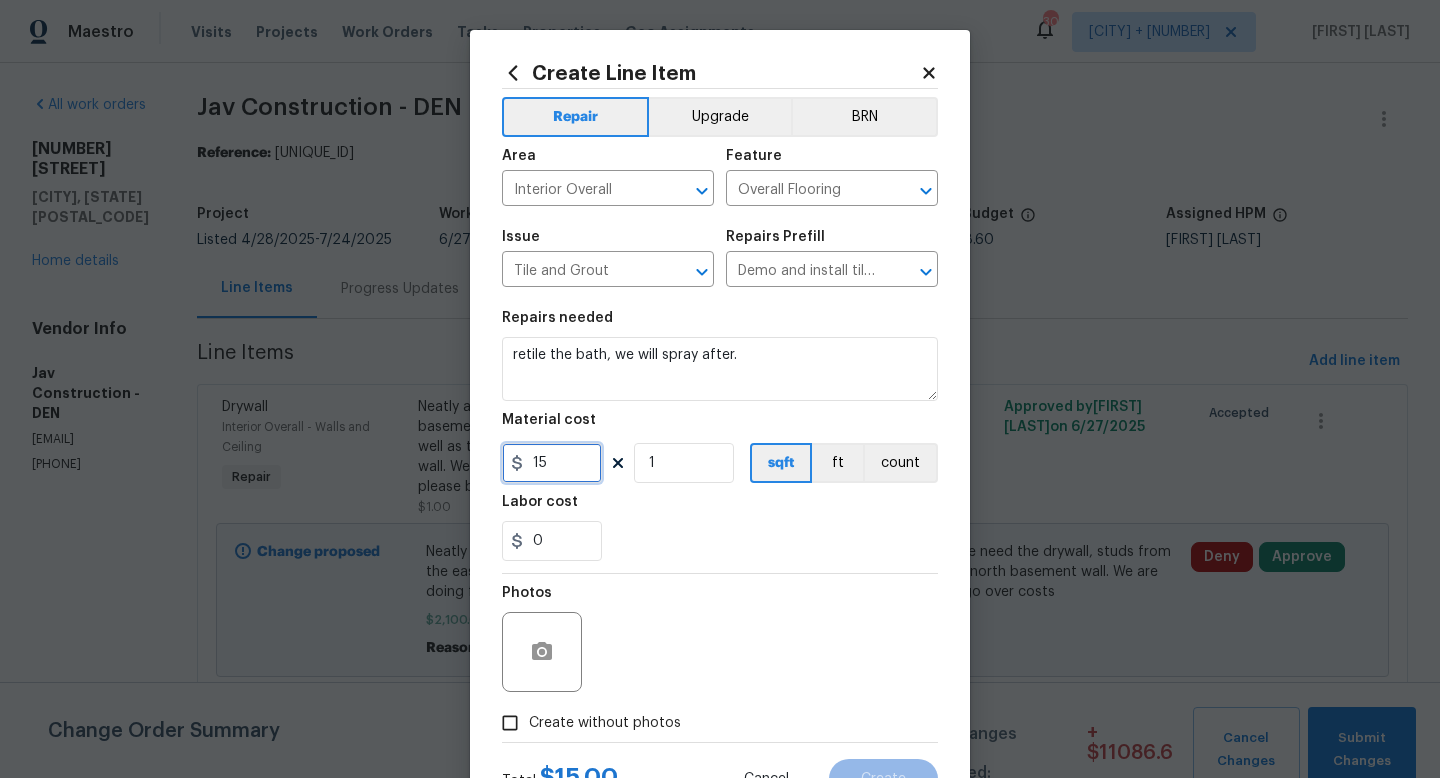 click on "15" at bounding box center (552, 463) 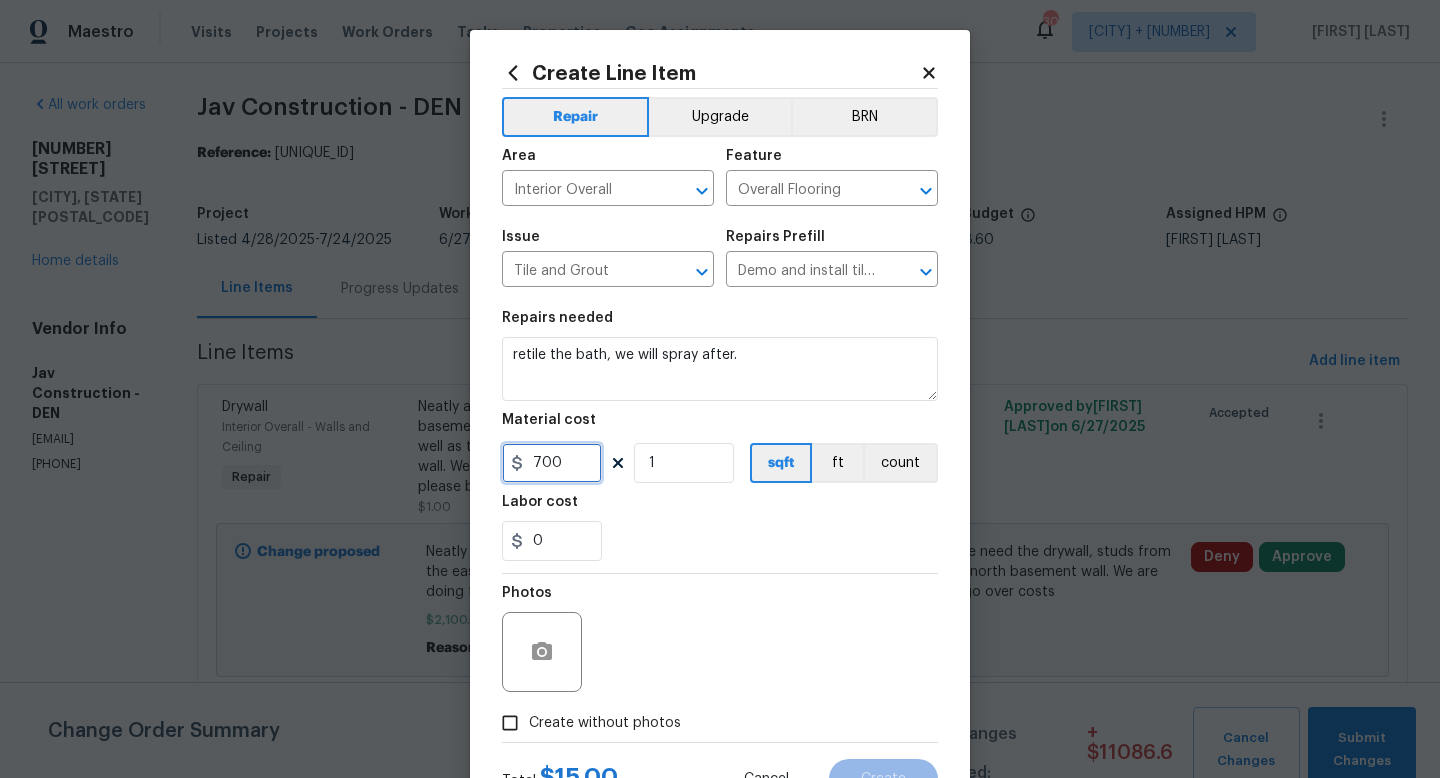 type on "700" 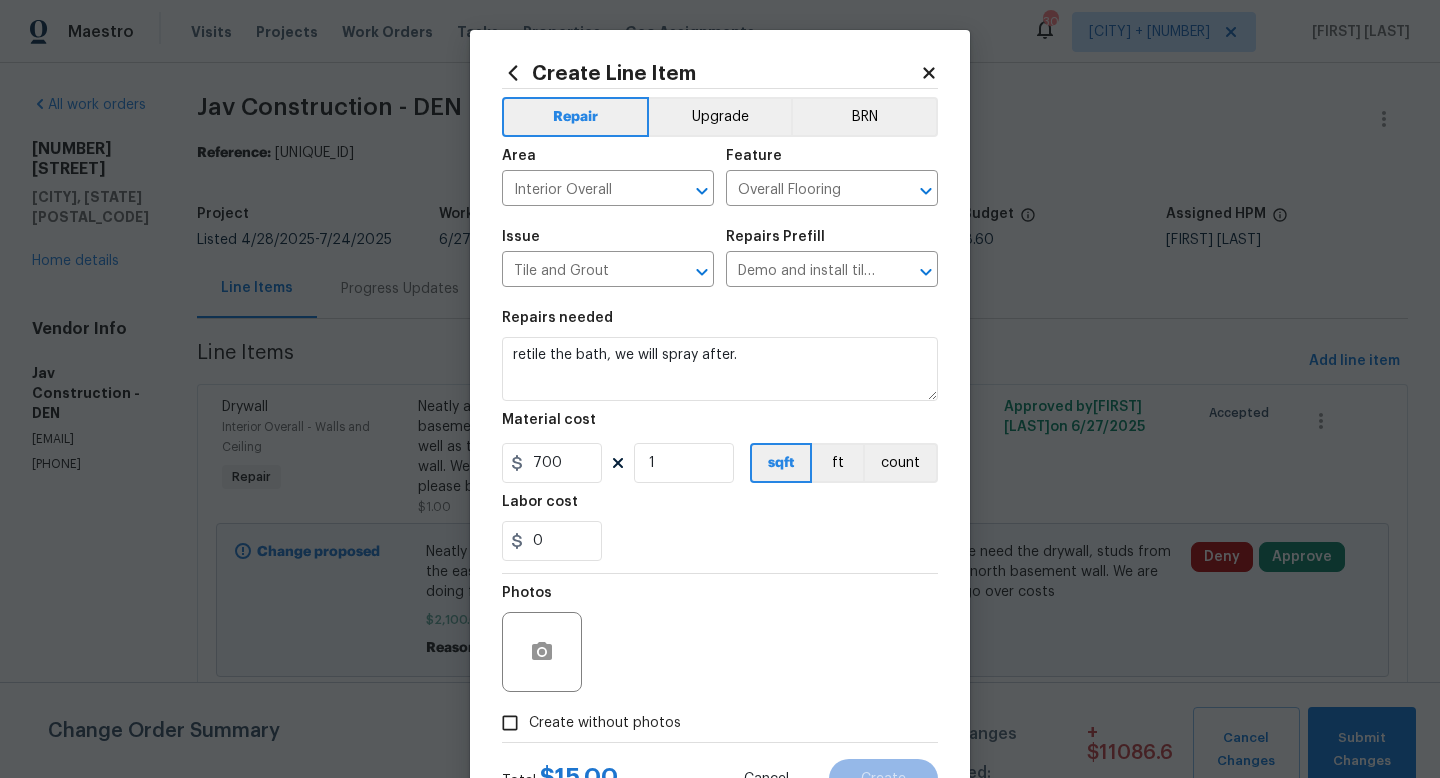 click on "Create without photos" at bounding box center [605, 723] 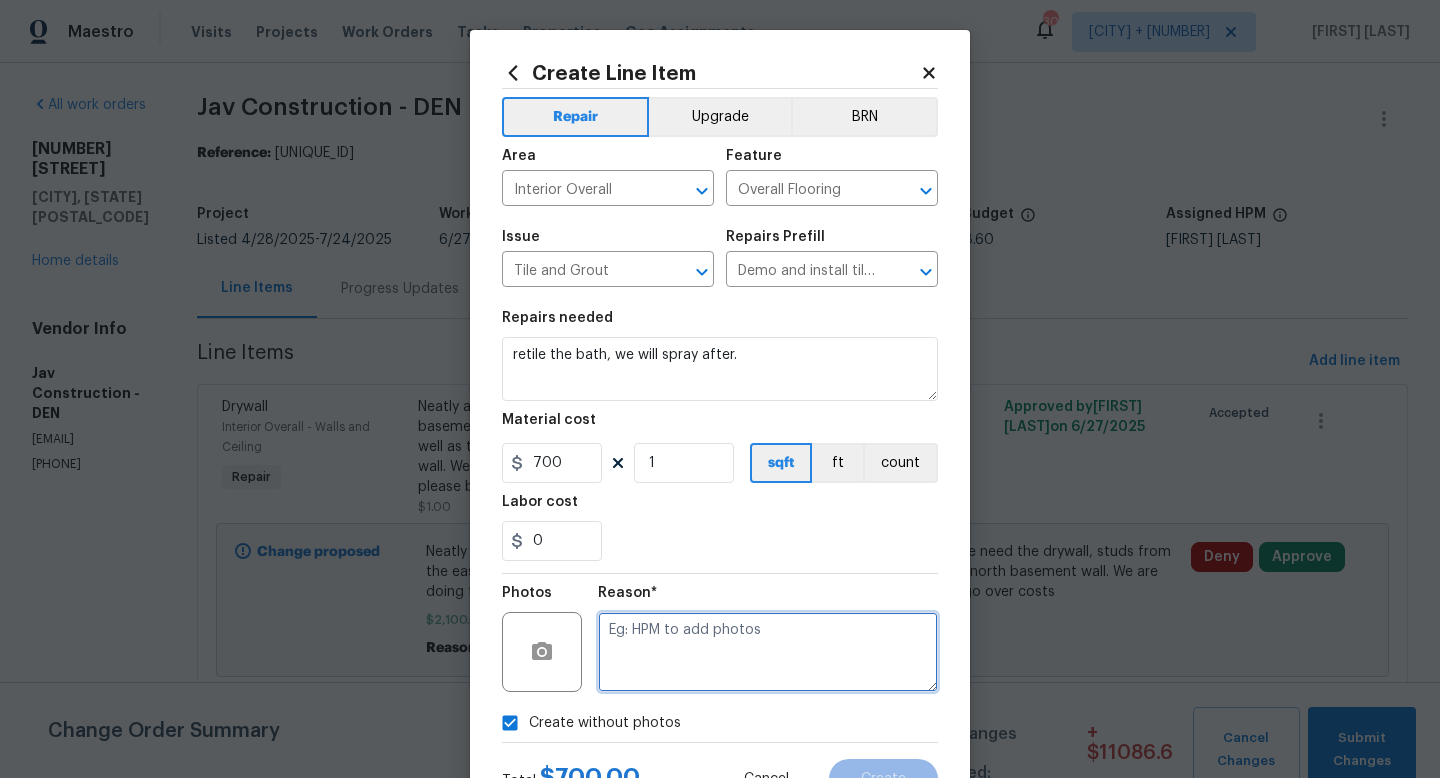 click at bounding box center [768, 652] 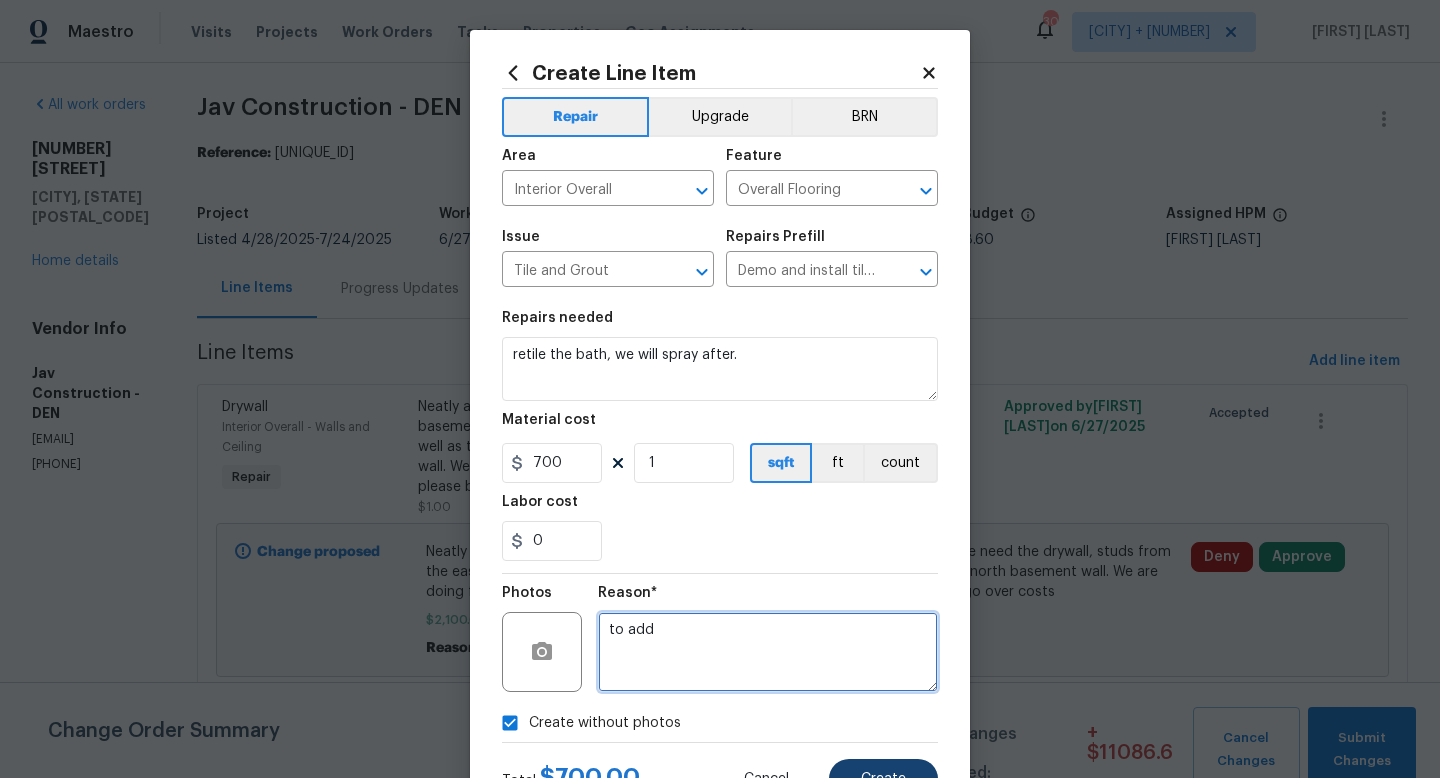 type on "to add" 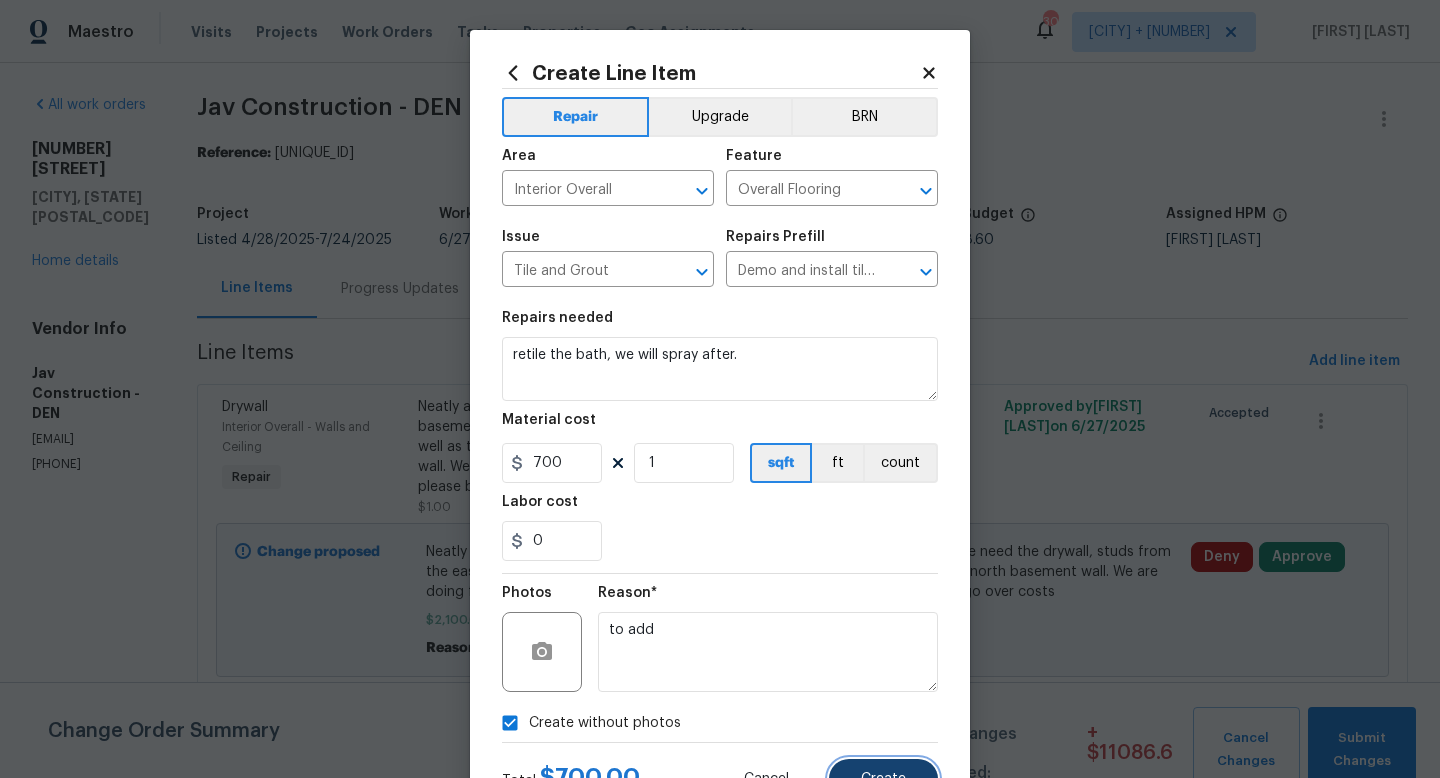click on "Create" at bounding box center [883, 779] 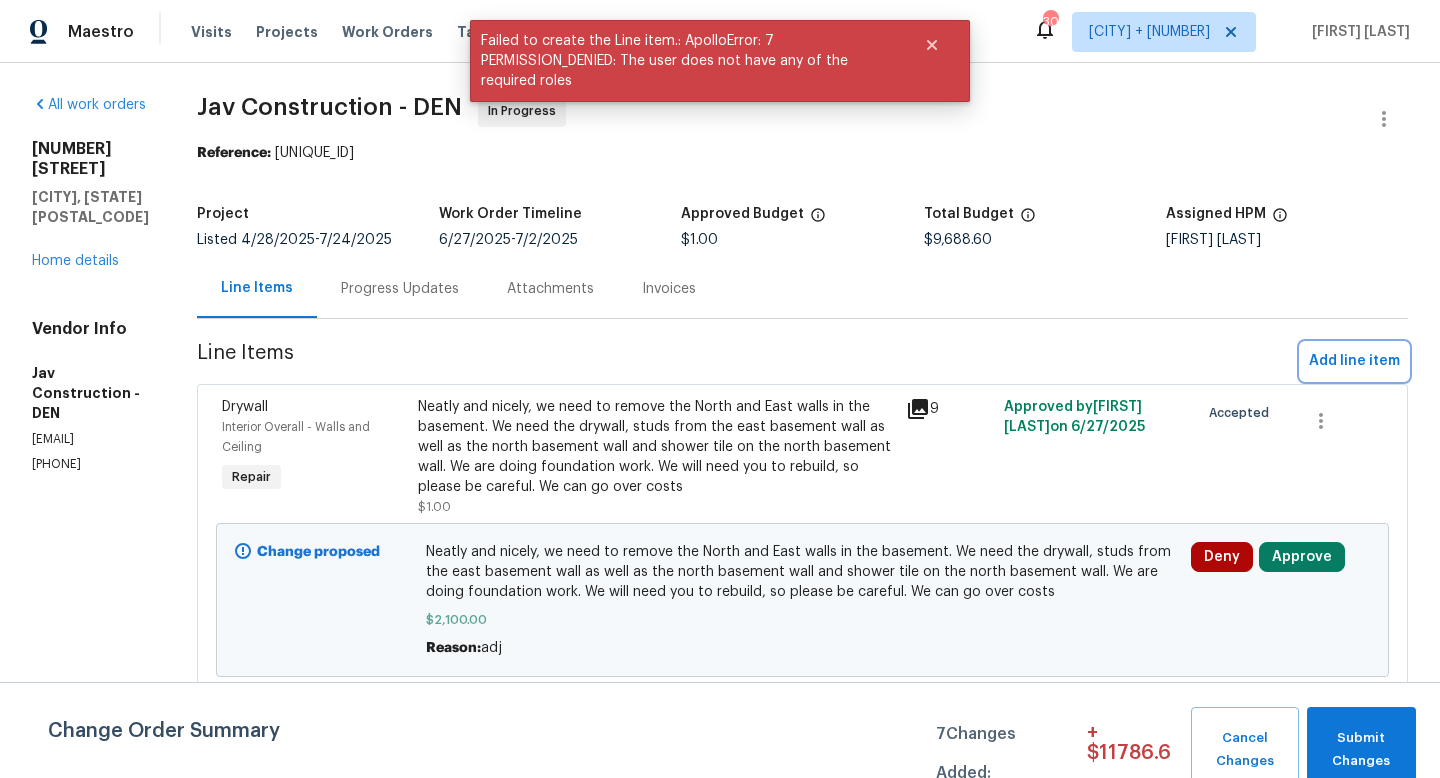 click on "Add line item" at bounding box center [1354, 361] 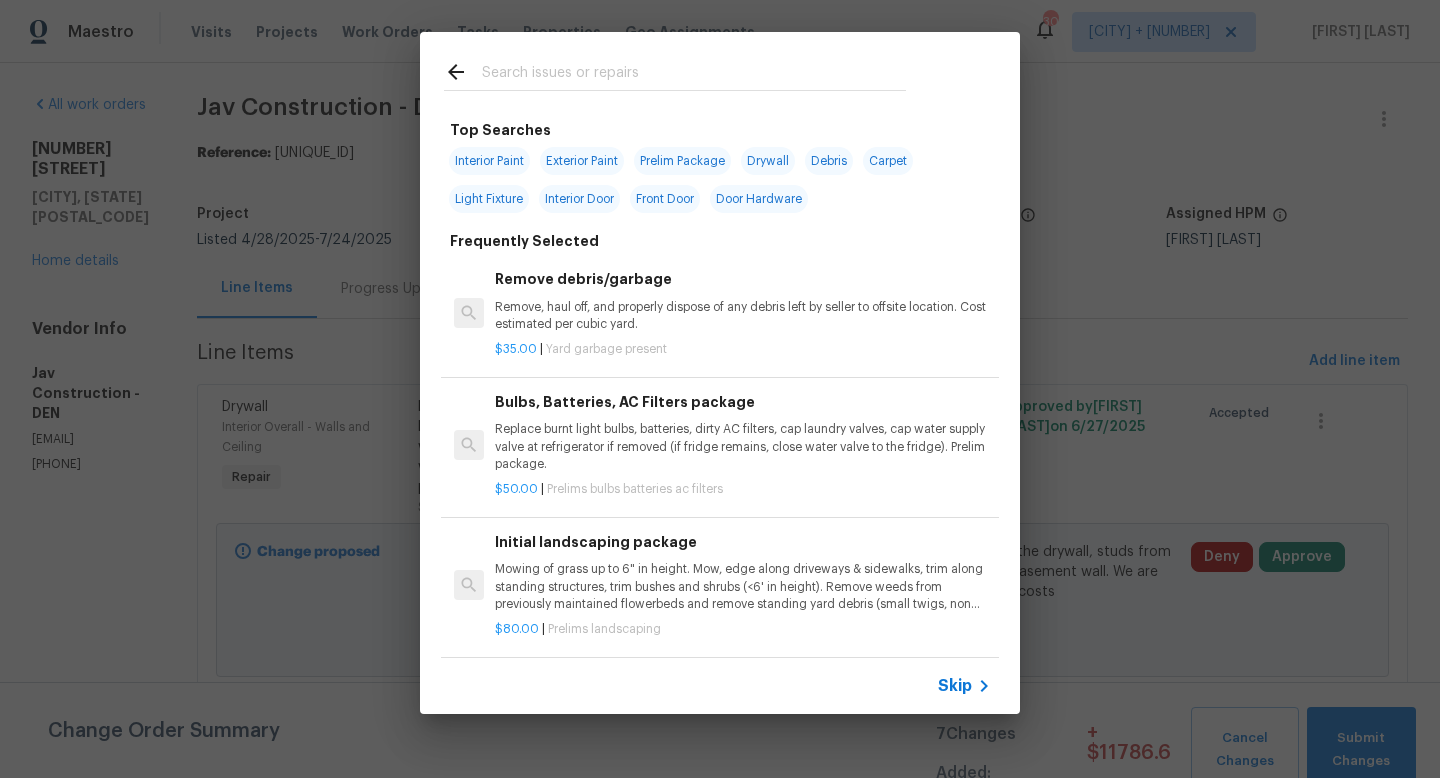 click on "Skip" at bounding box center [955, 686] 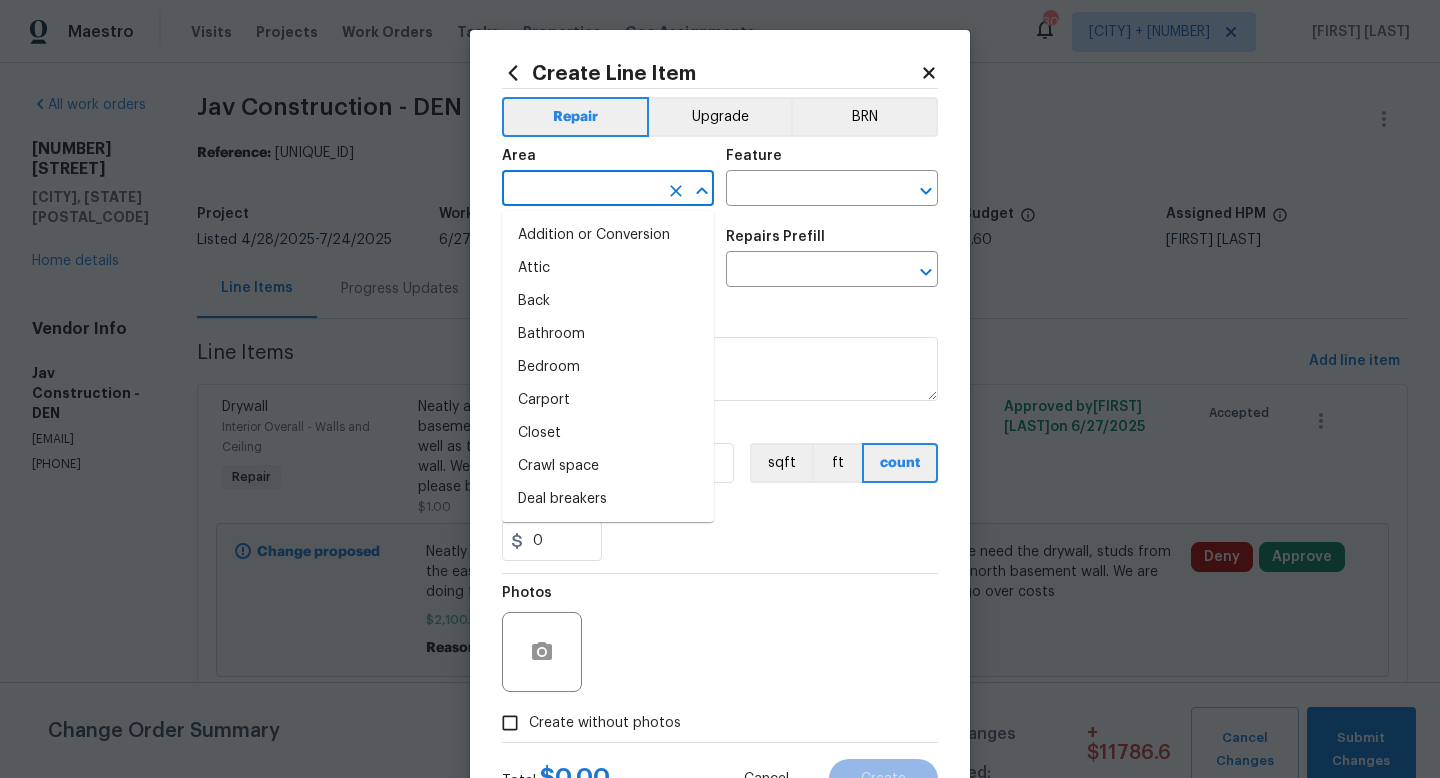 click at bounding box center (580, 190) 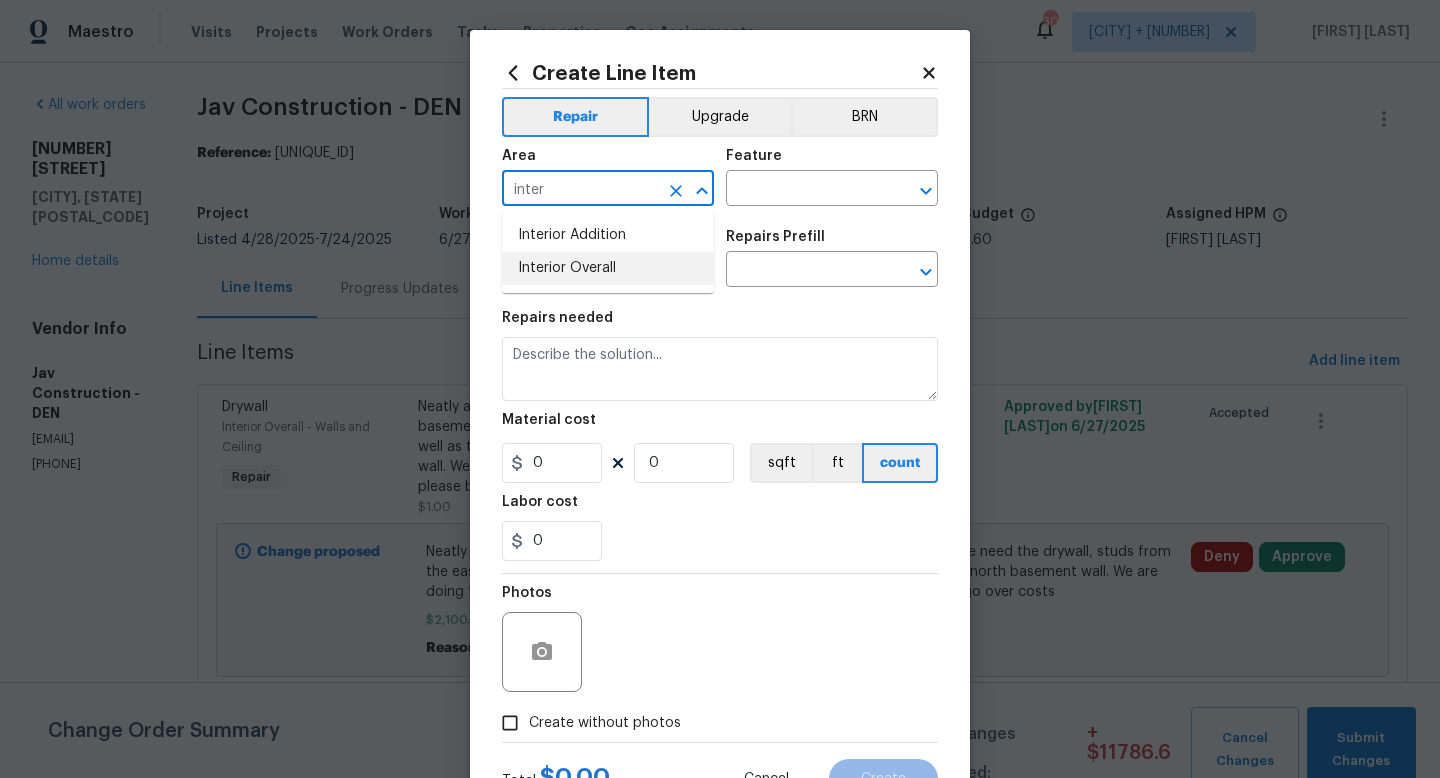 click on "Interior Overall" at bounding box center [608, 268] 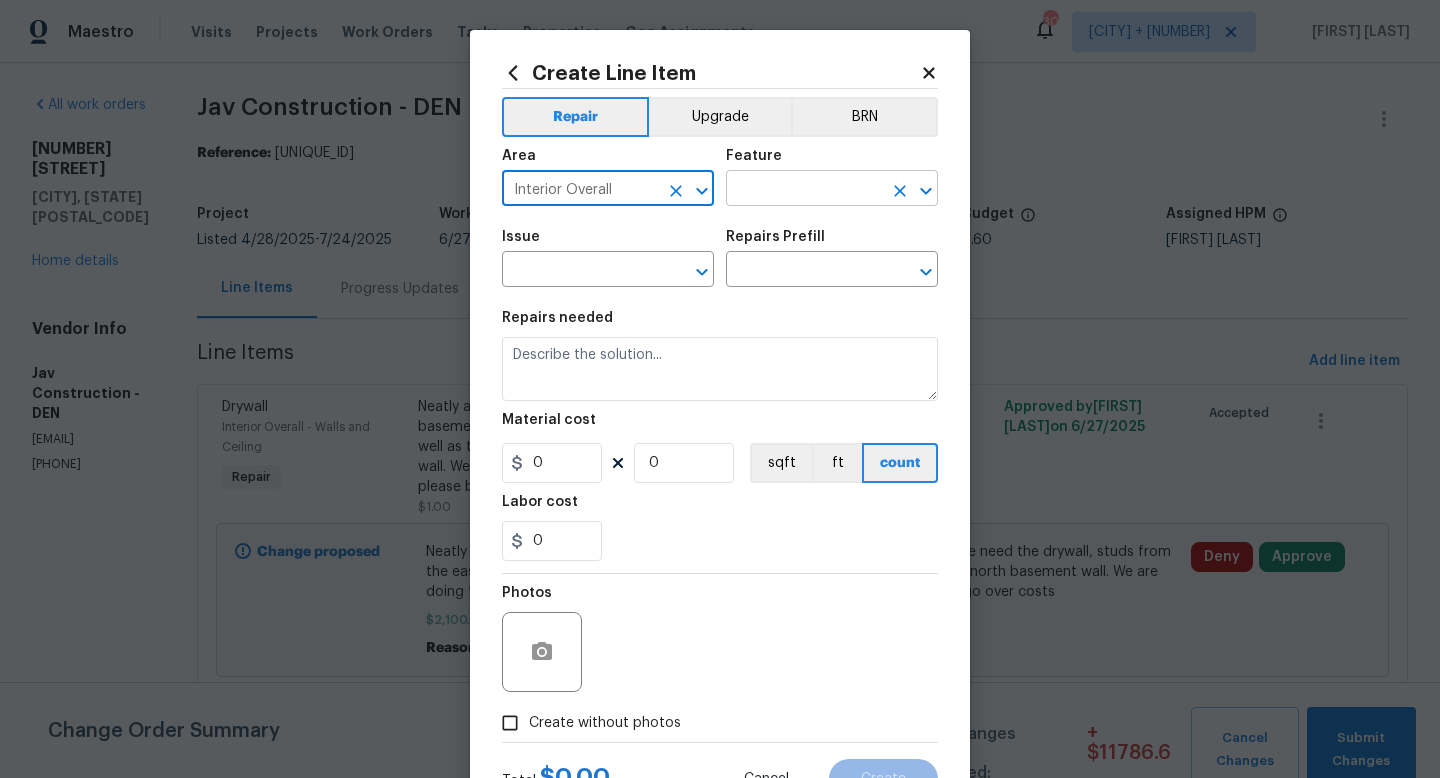 type on "Interior Overall" 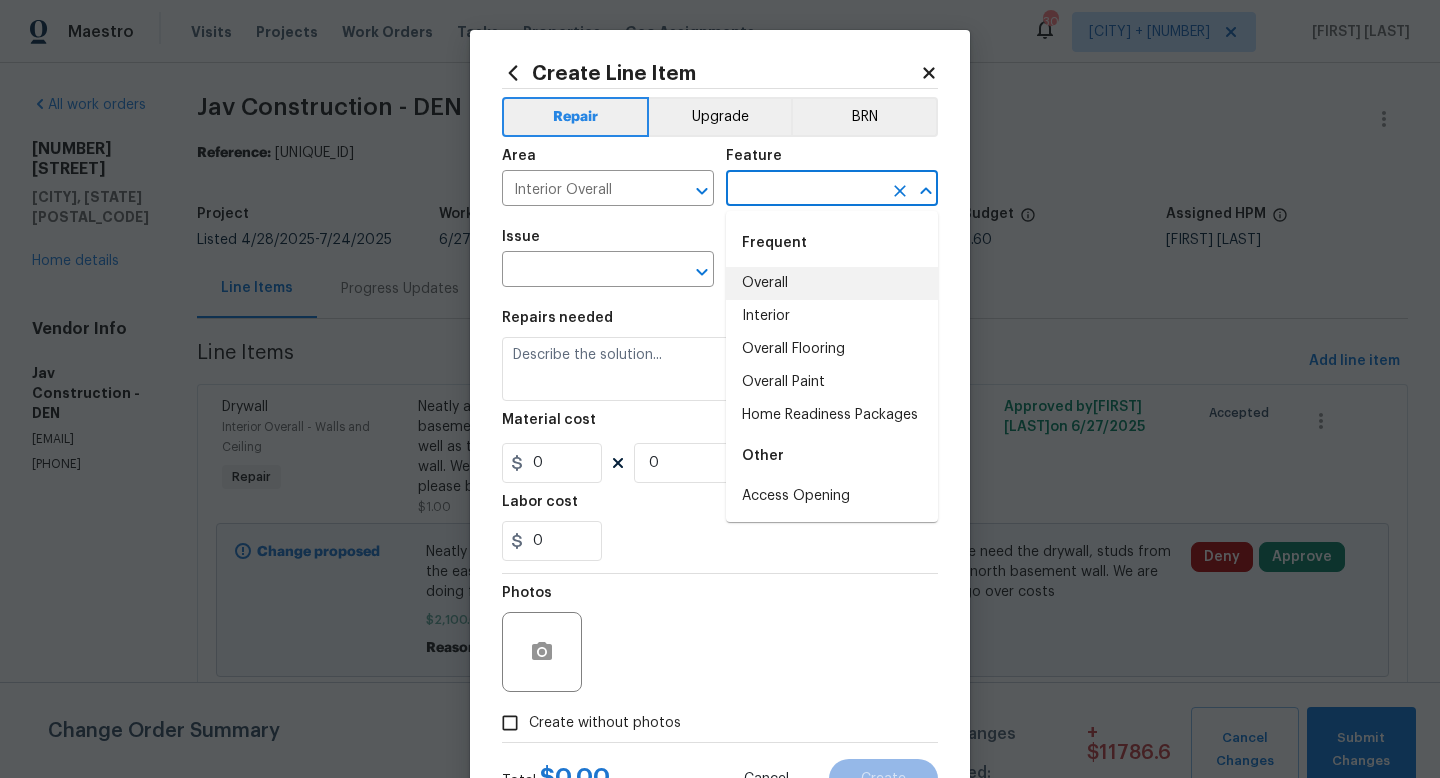 click on "Overall" at bounding box center [832, 283] 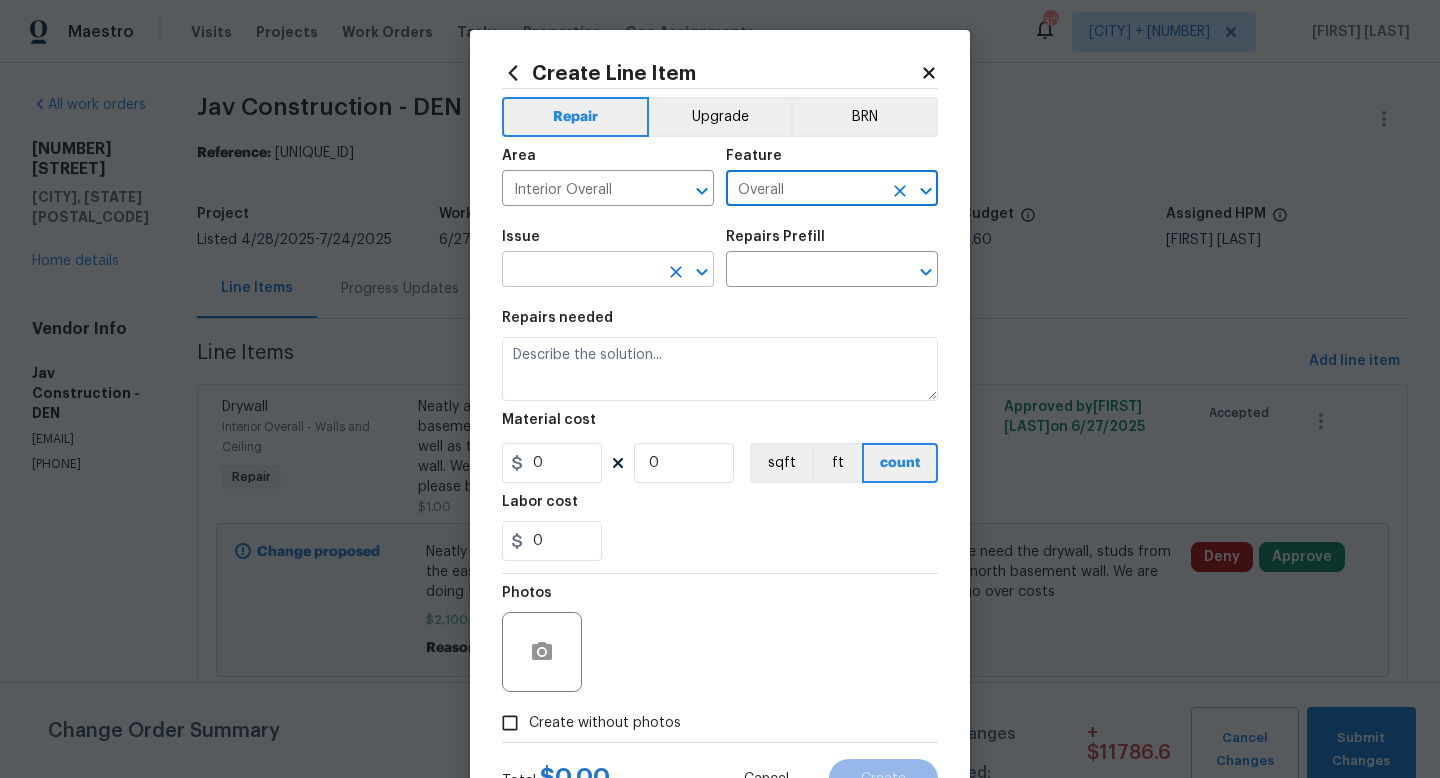 click at bounding box center (580, 271) 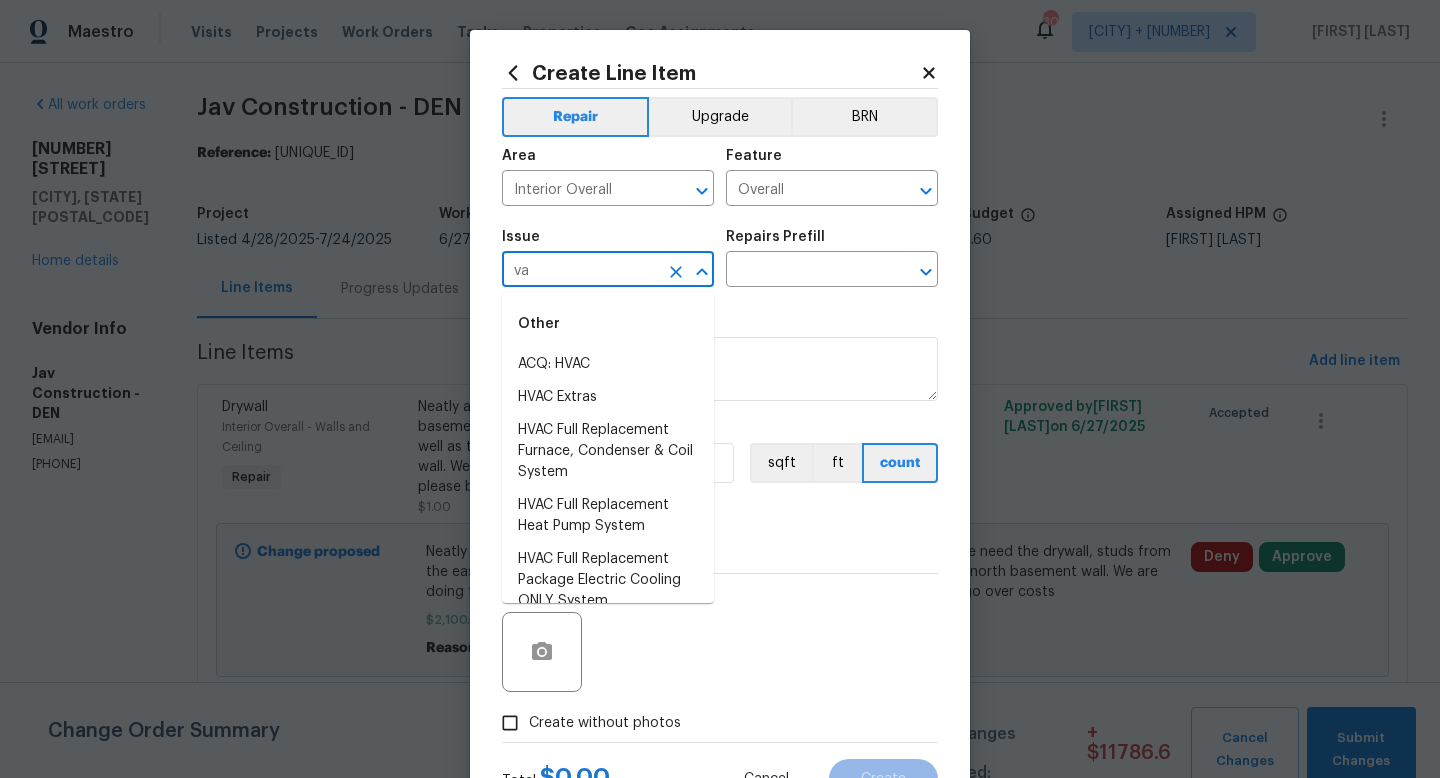 type on "v" 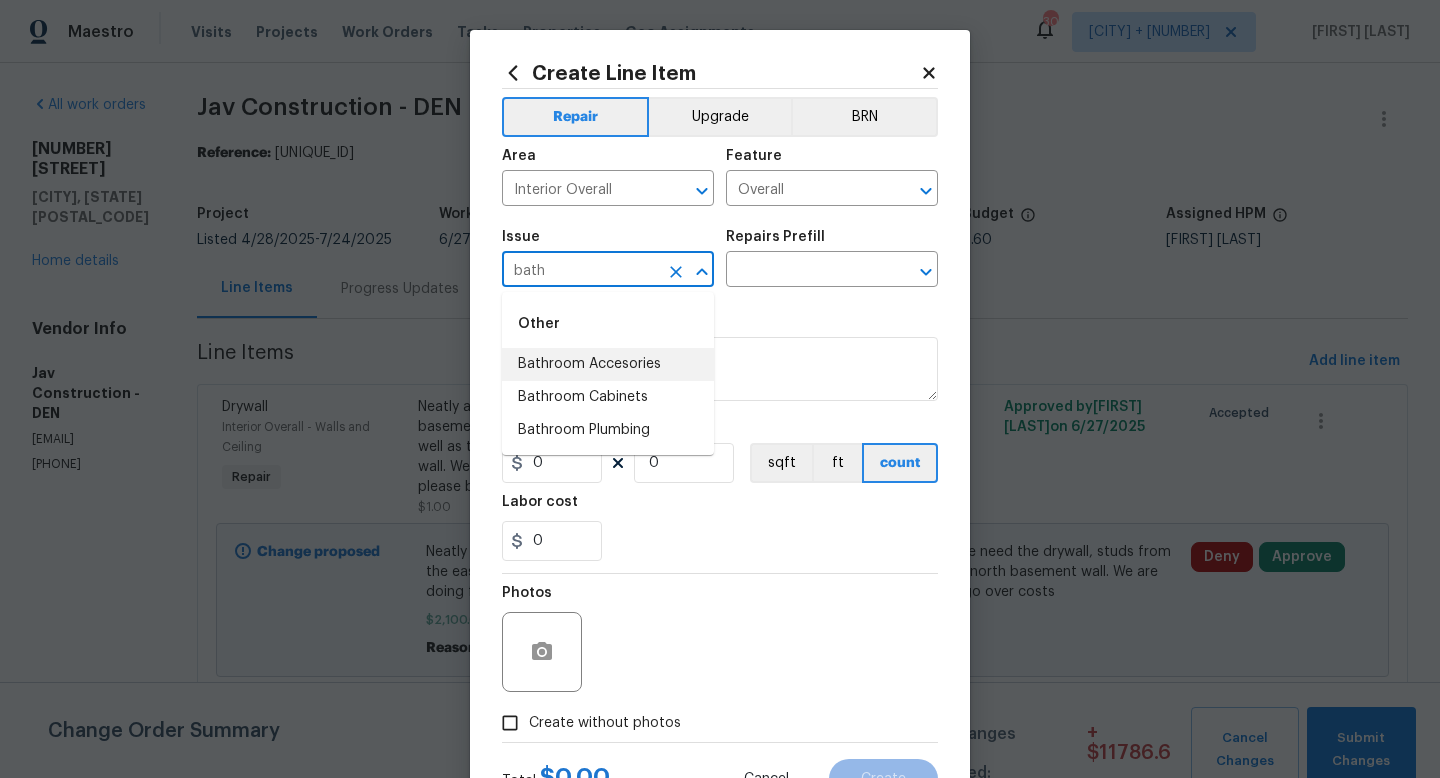 click on "Bathroom Accesories" at bounding box center [608, 364] 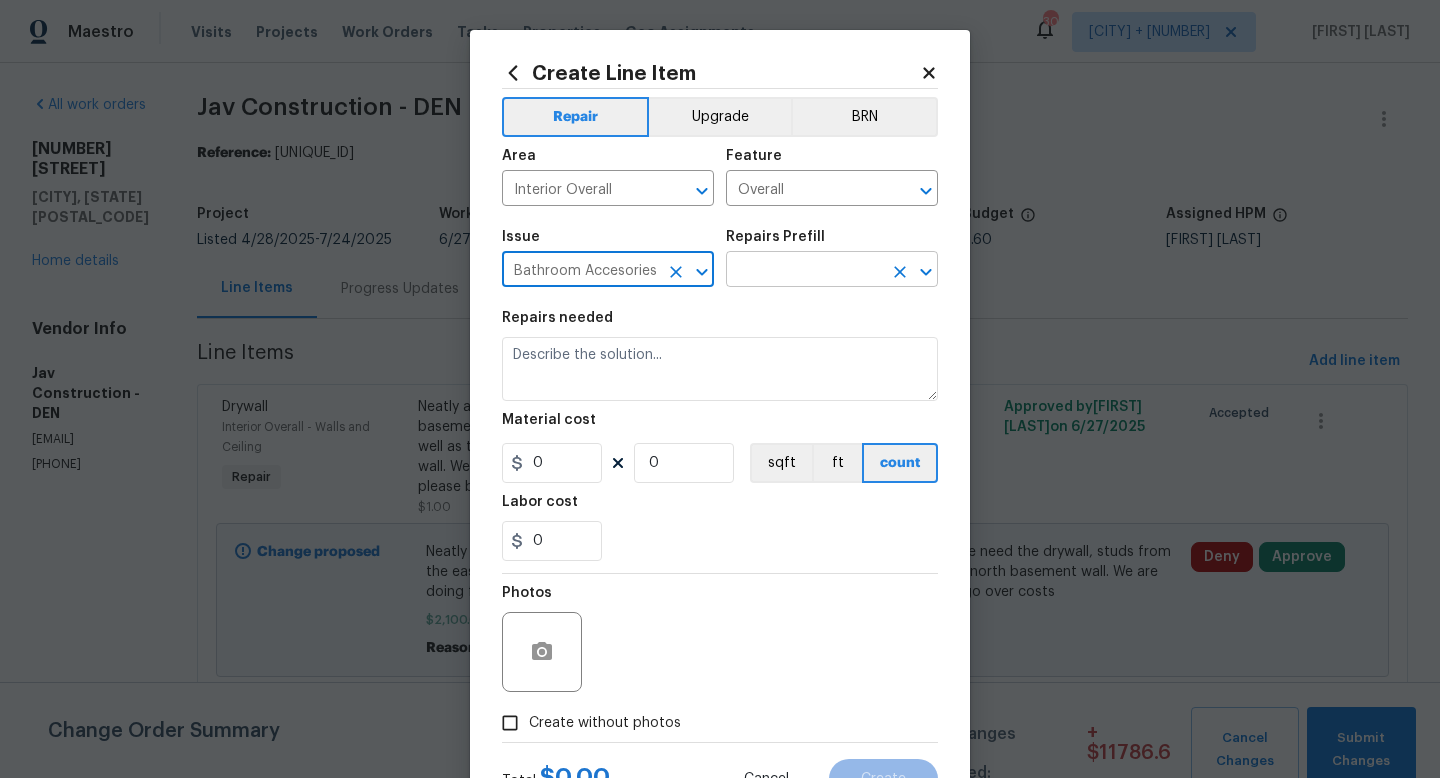 type on "Bathroom Accesories" 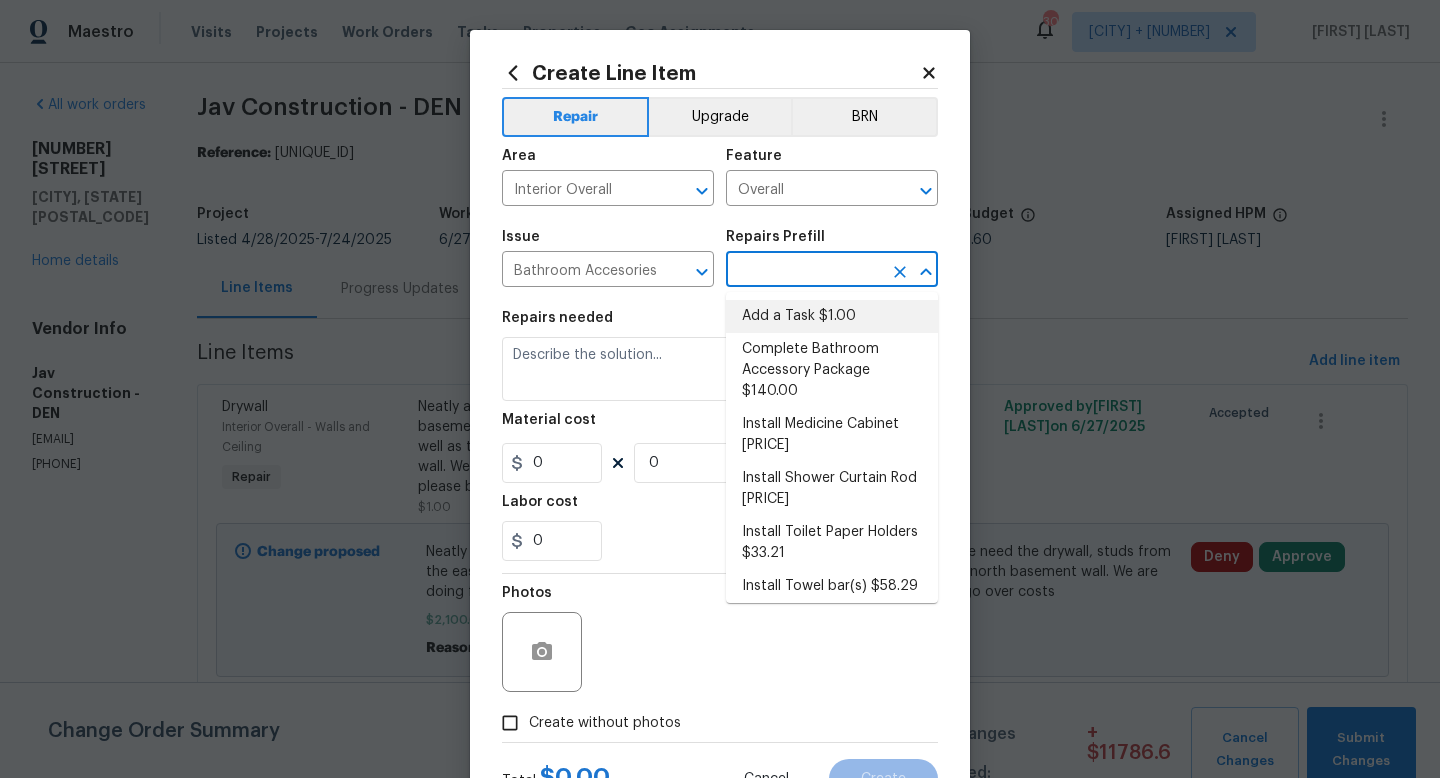 click on "Add a Task $1.00" at bounding box center [832, 316] 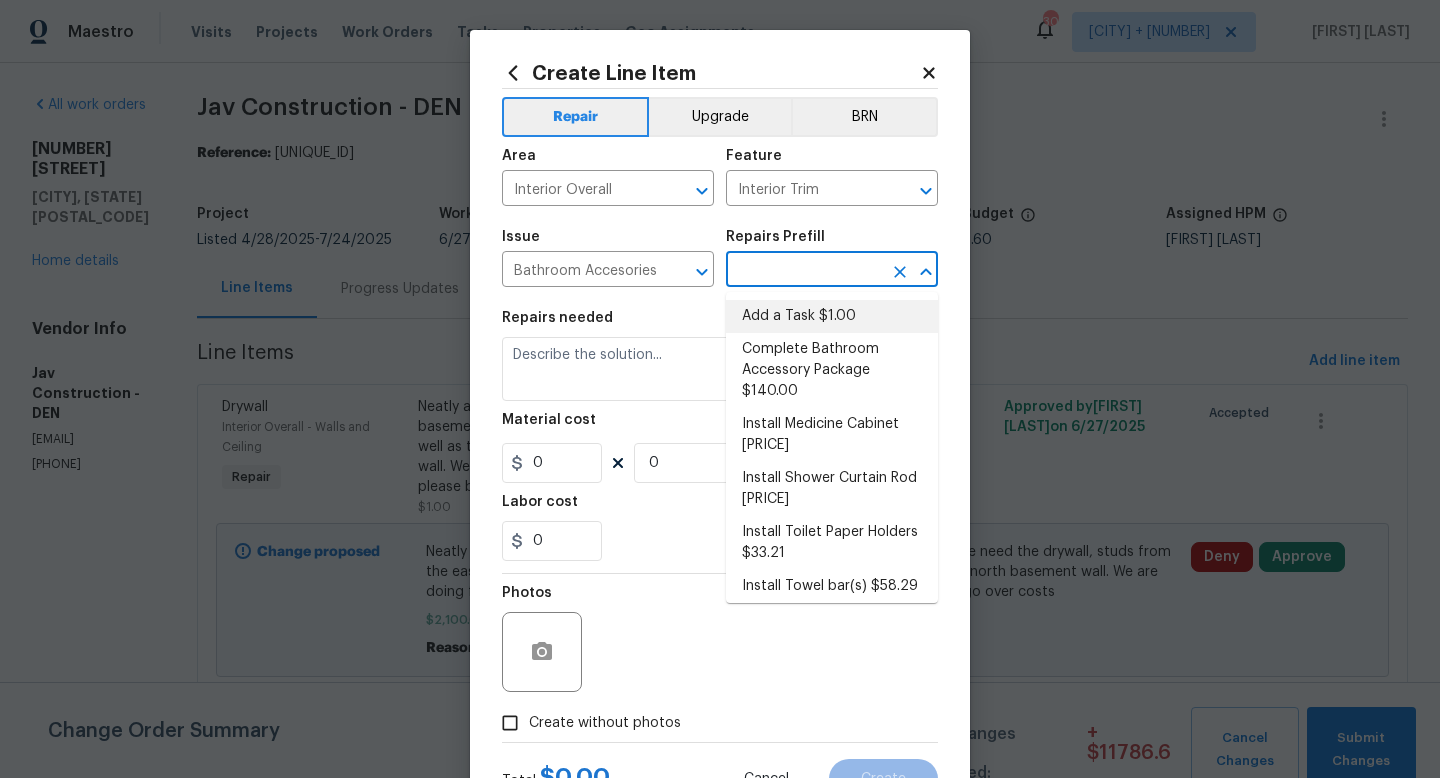 type on "Add a Task $1.00" 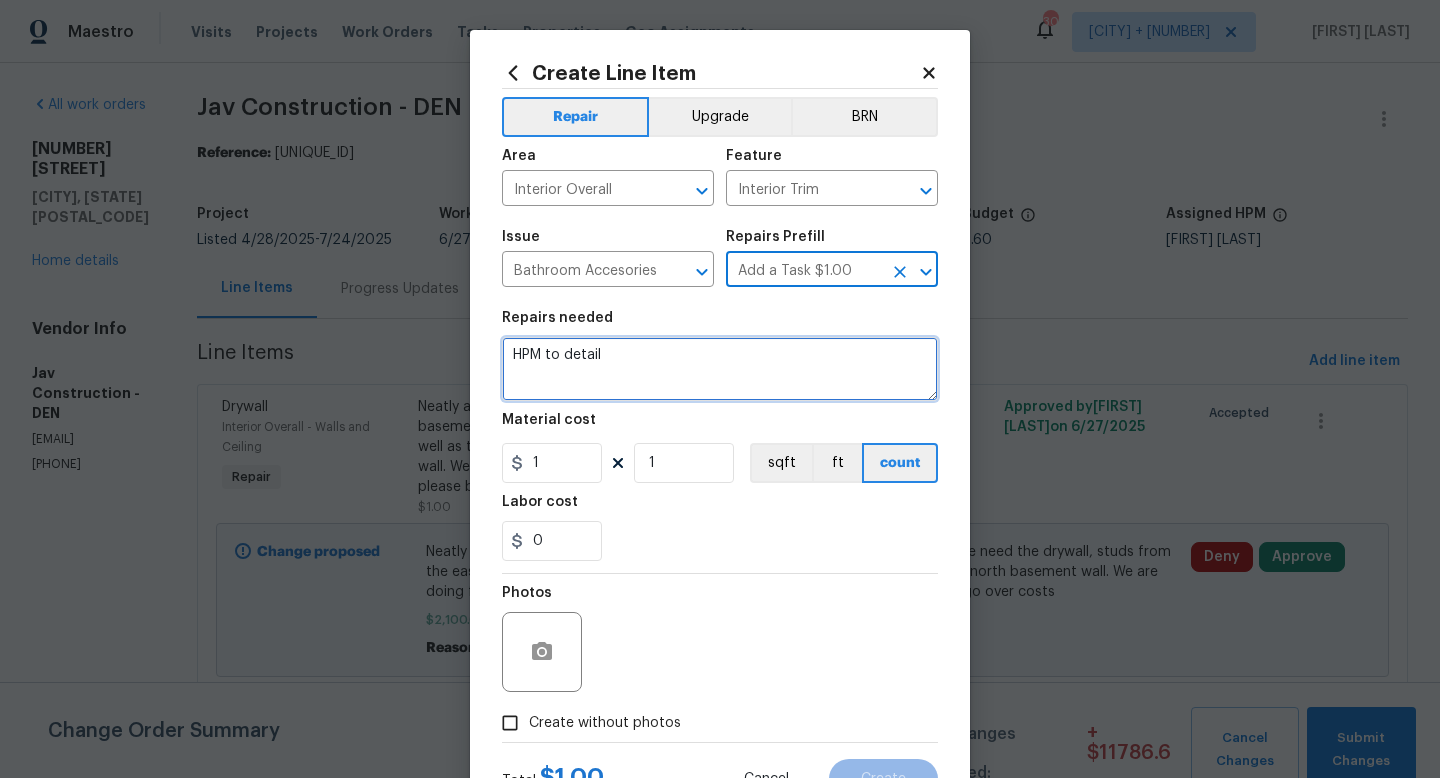 click on "HPM to detail" at bounding box center (720, 369) 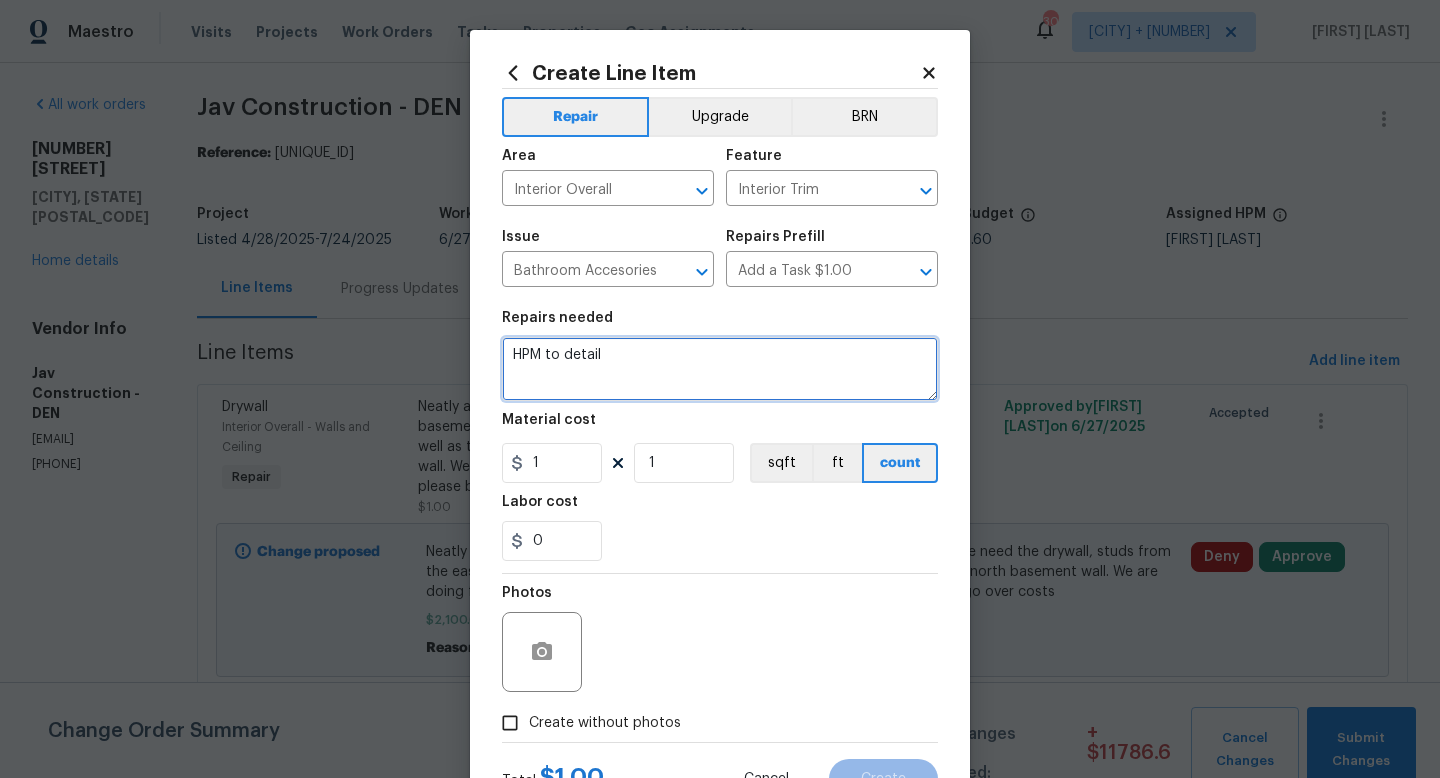 click on "HPM to detail" at bounding box center [720, 369] 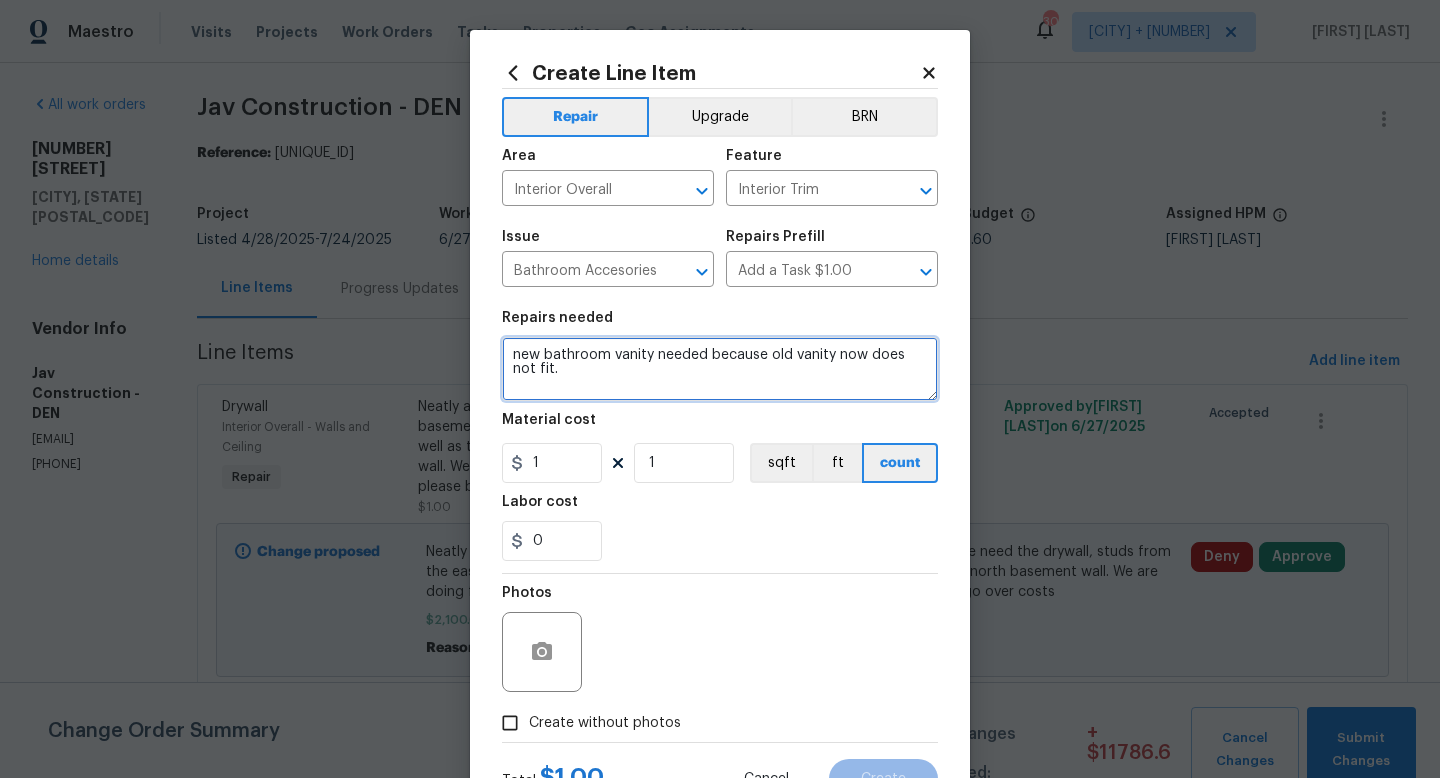 type on "new bathroom vanity needed because old vanity now does not fit." 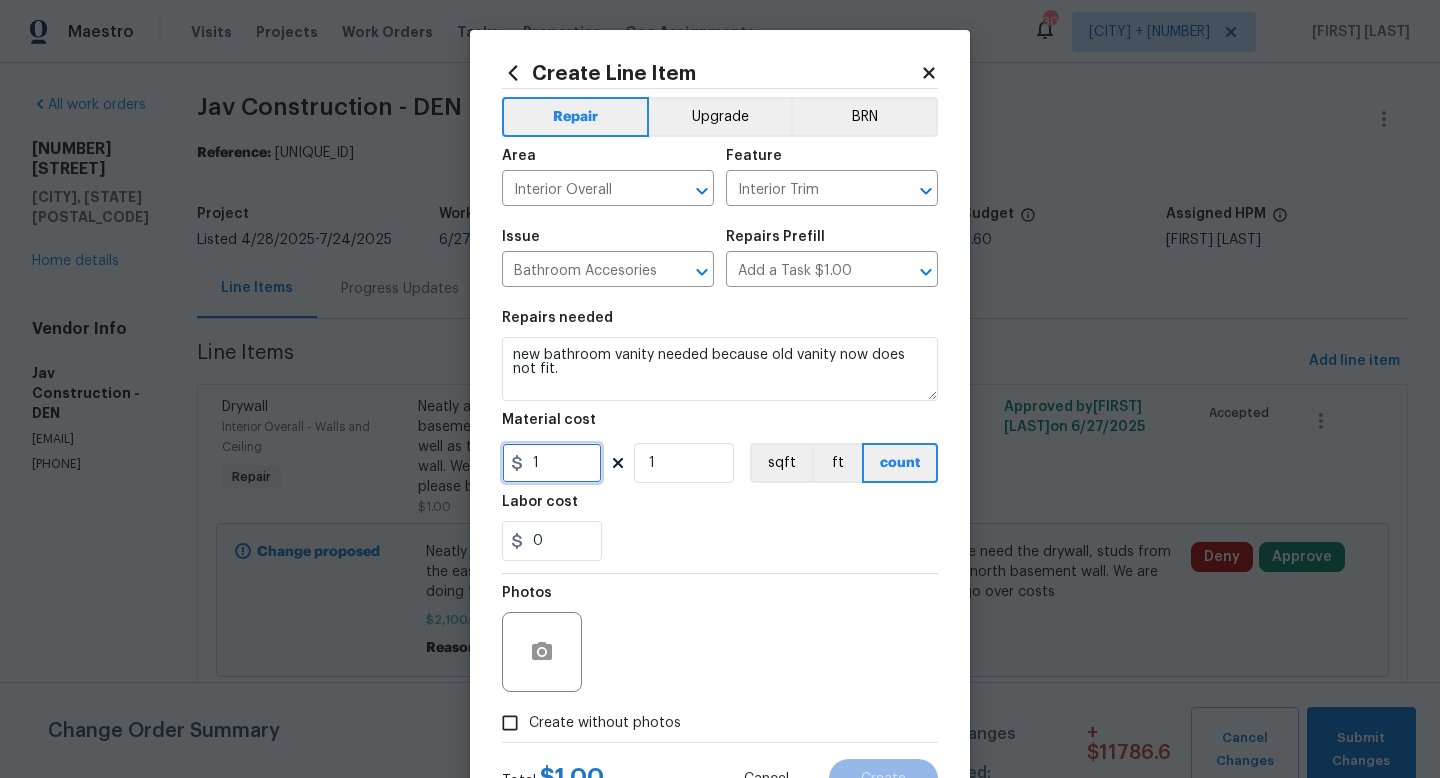click on "1" at bounding box center (552, 463) 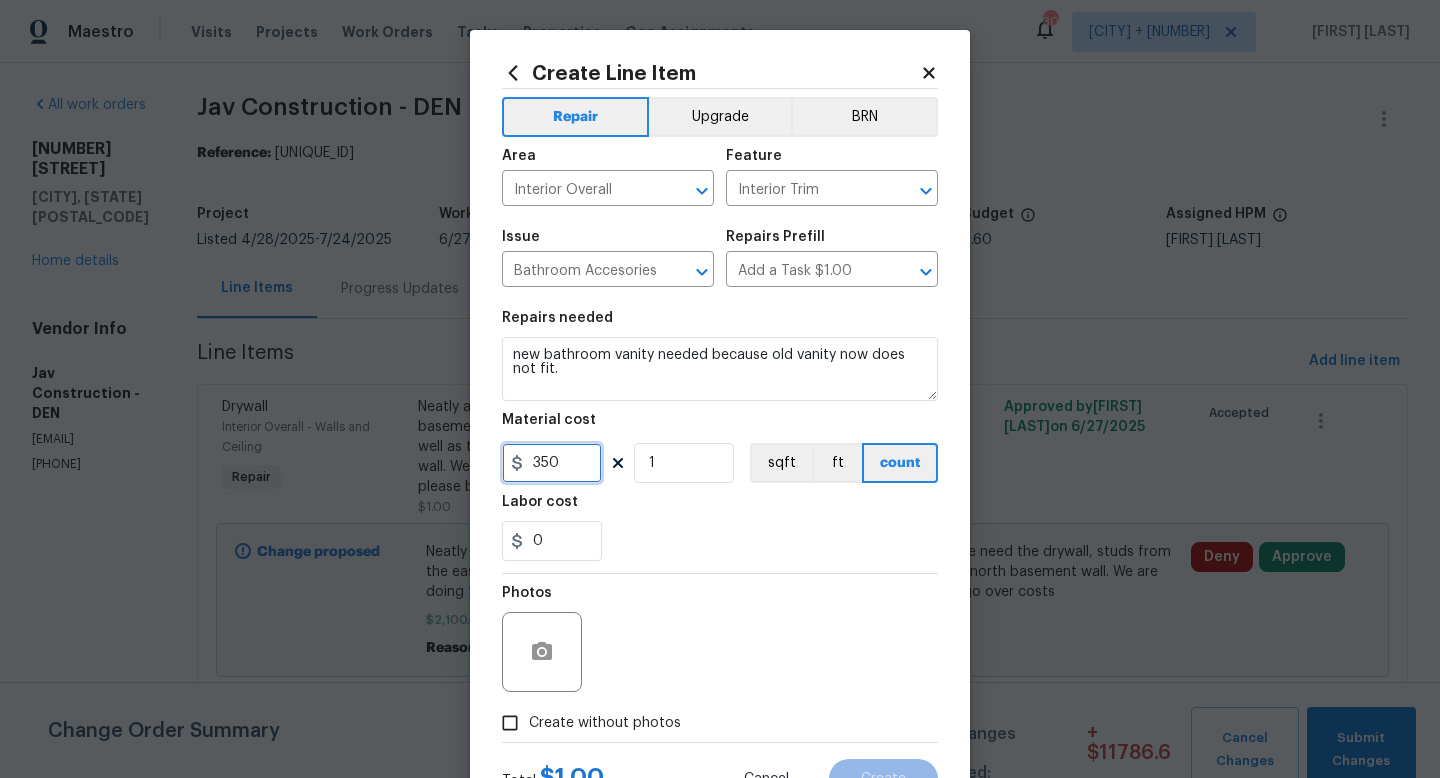 type on "350" 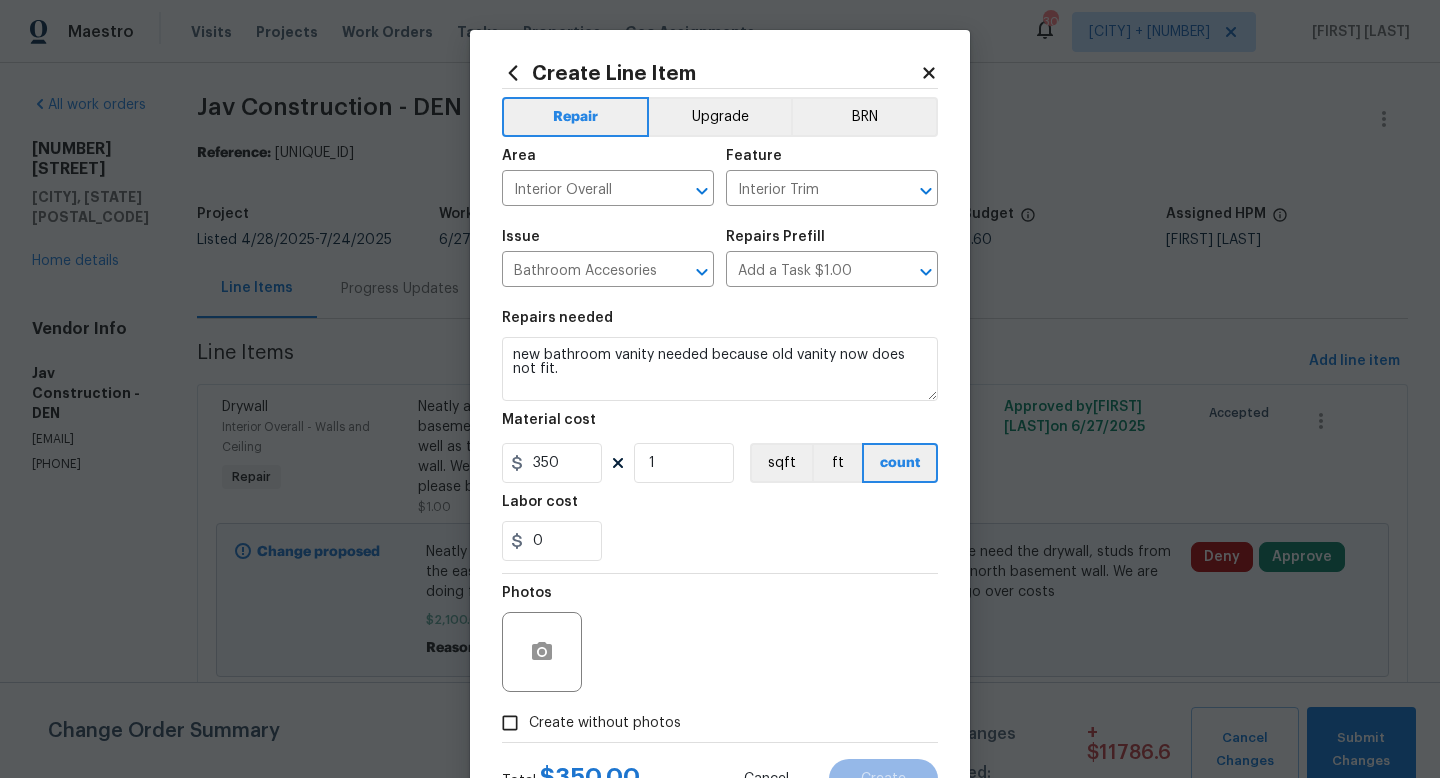 click on "Photos" at bounding box center (720, 639) 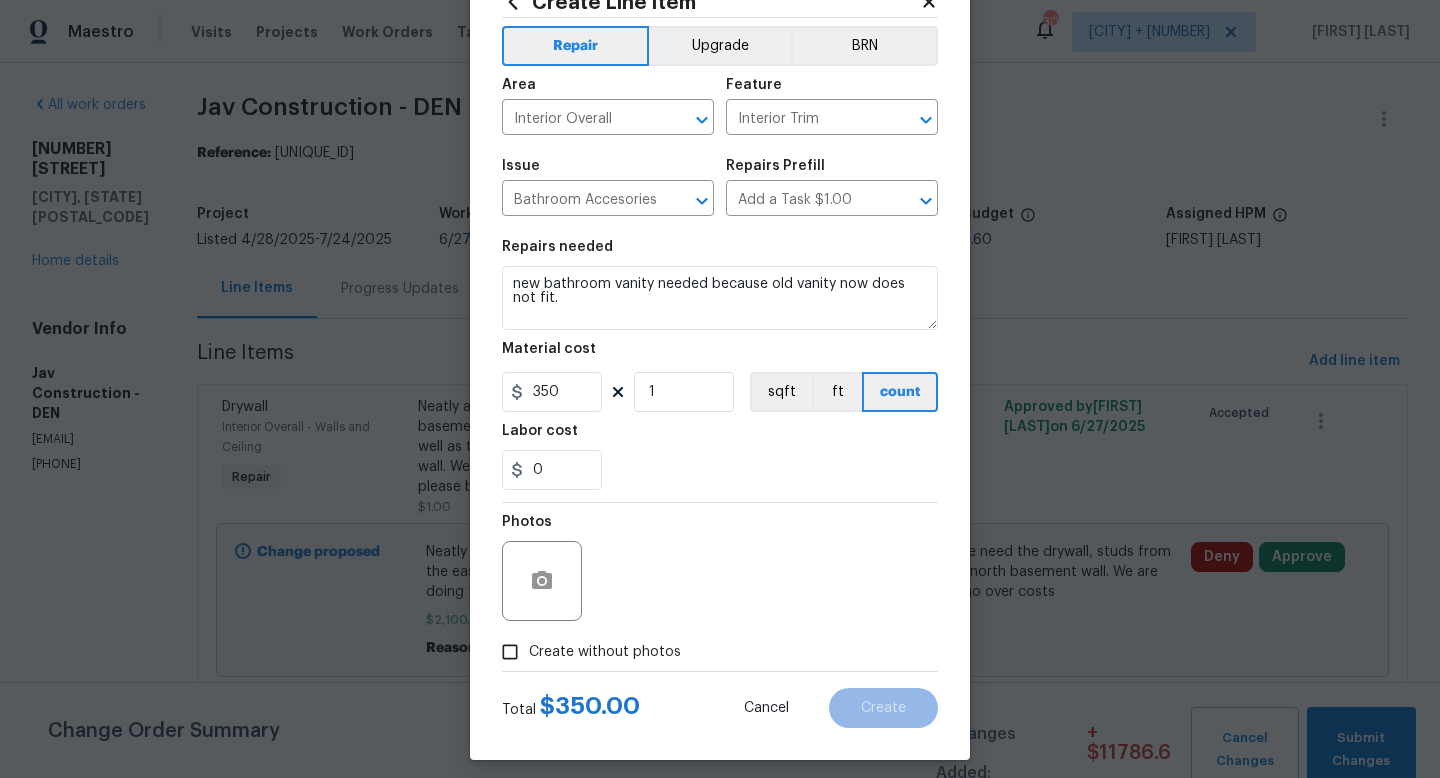 click on "Create without photos" at bounding box center [605, 652] 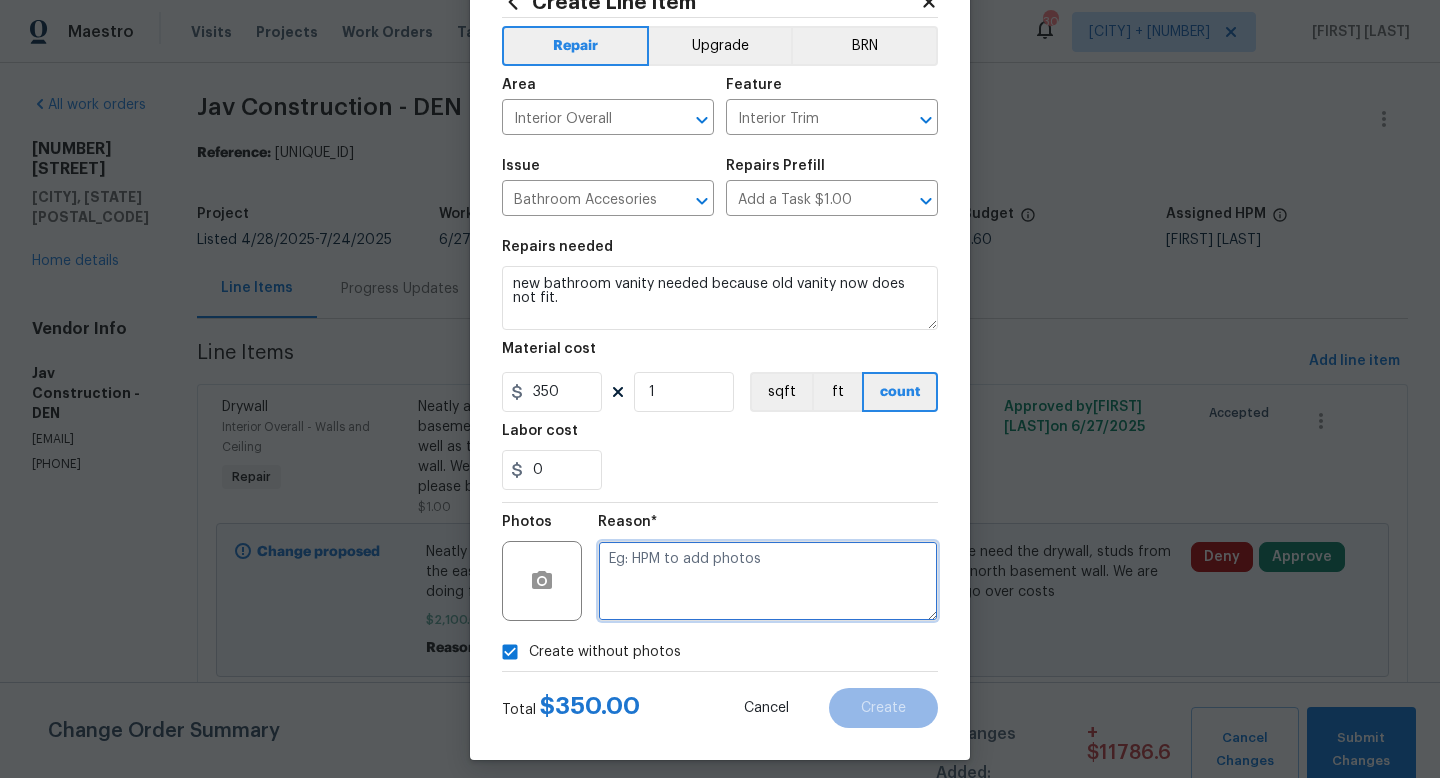 click at bounding box center (768, 581) 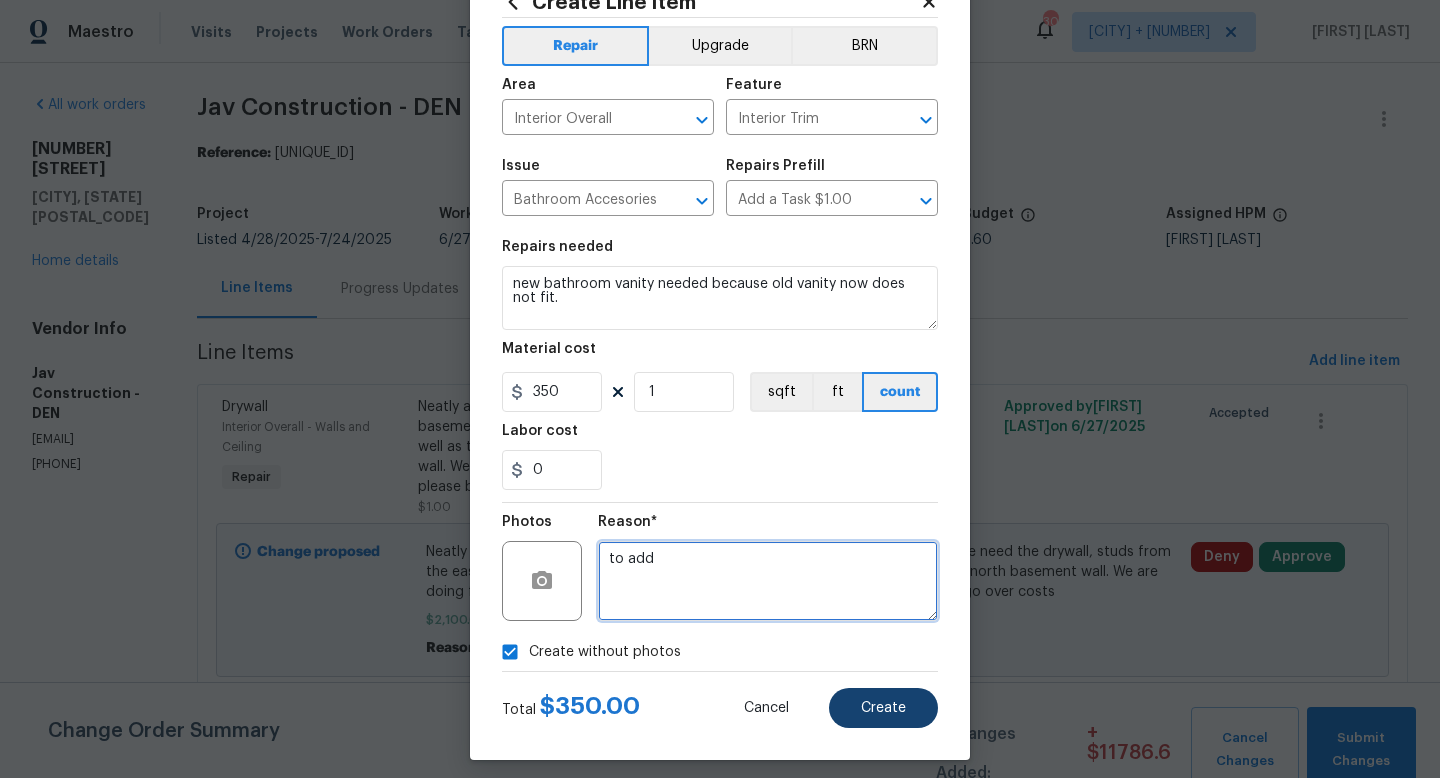 type on "to add" 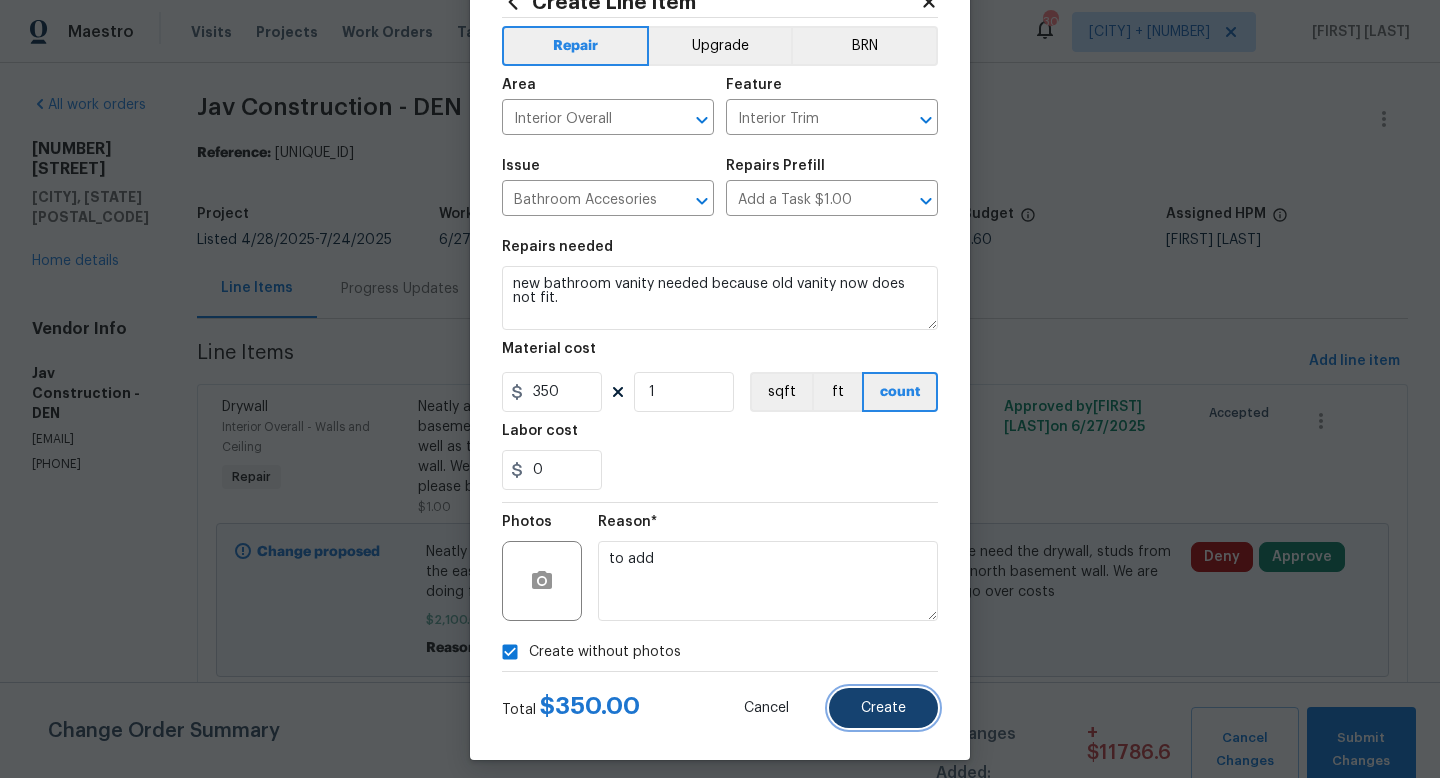 click on "Create" at bounding box center [883, 708] 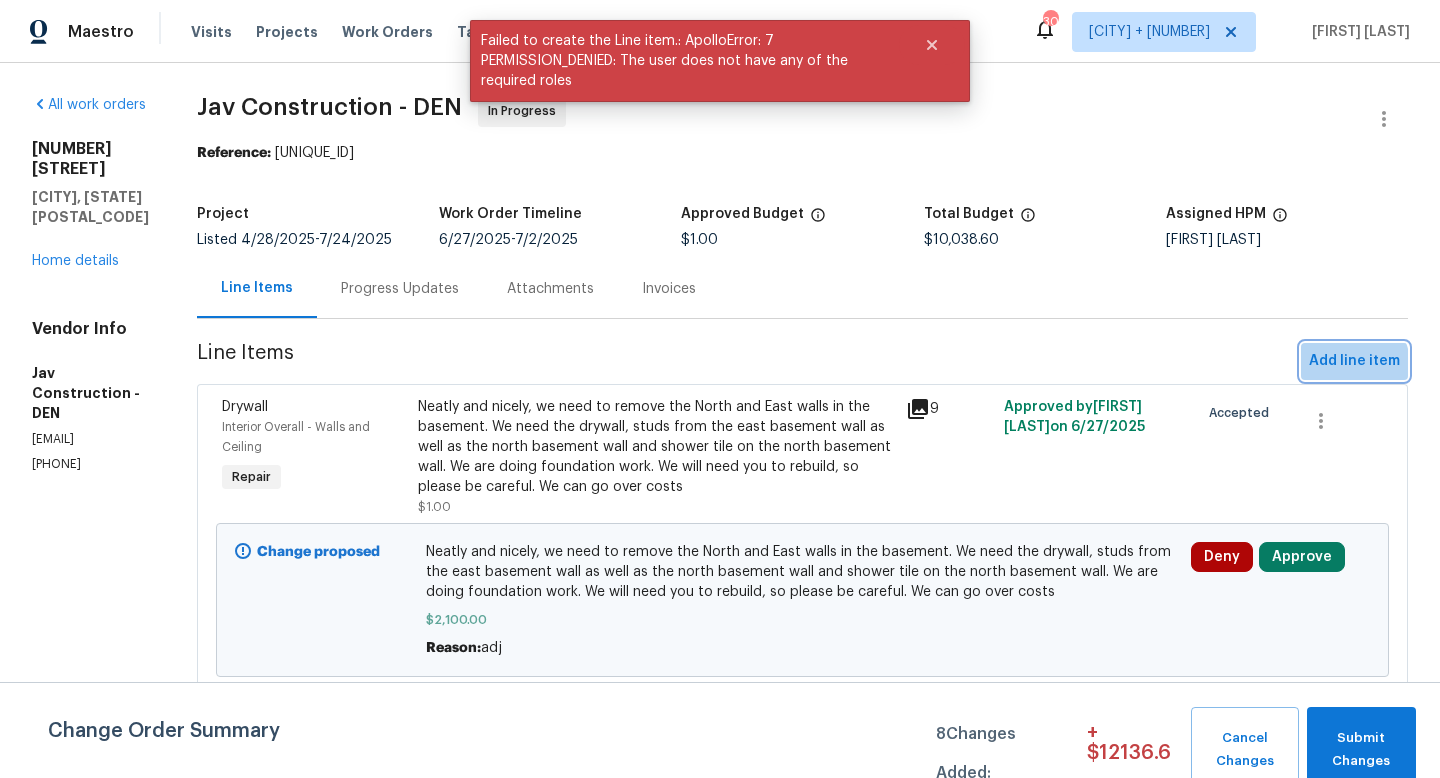 click on "Add line item" at bounding box center [1354, 361] 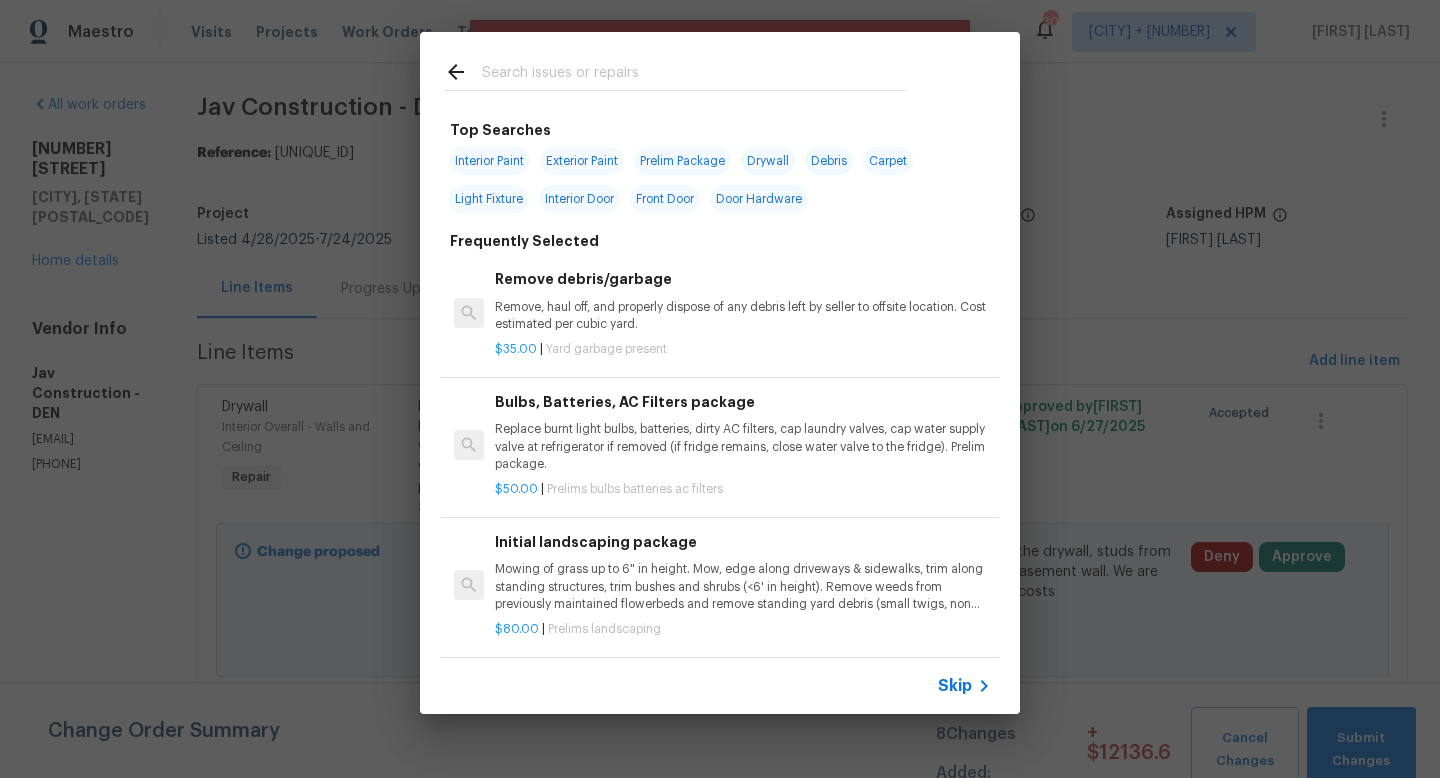 click on "Skip" at bounding box center (955, 686) 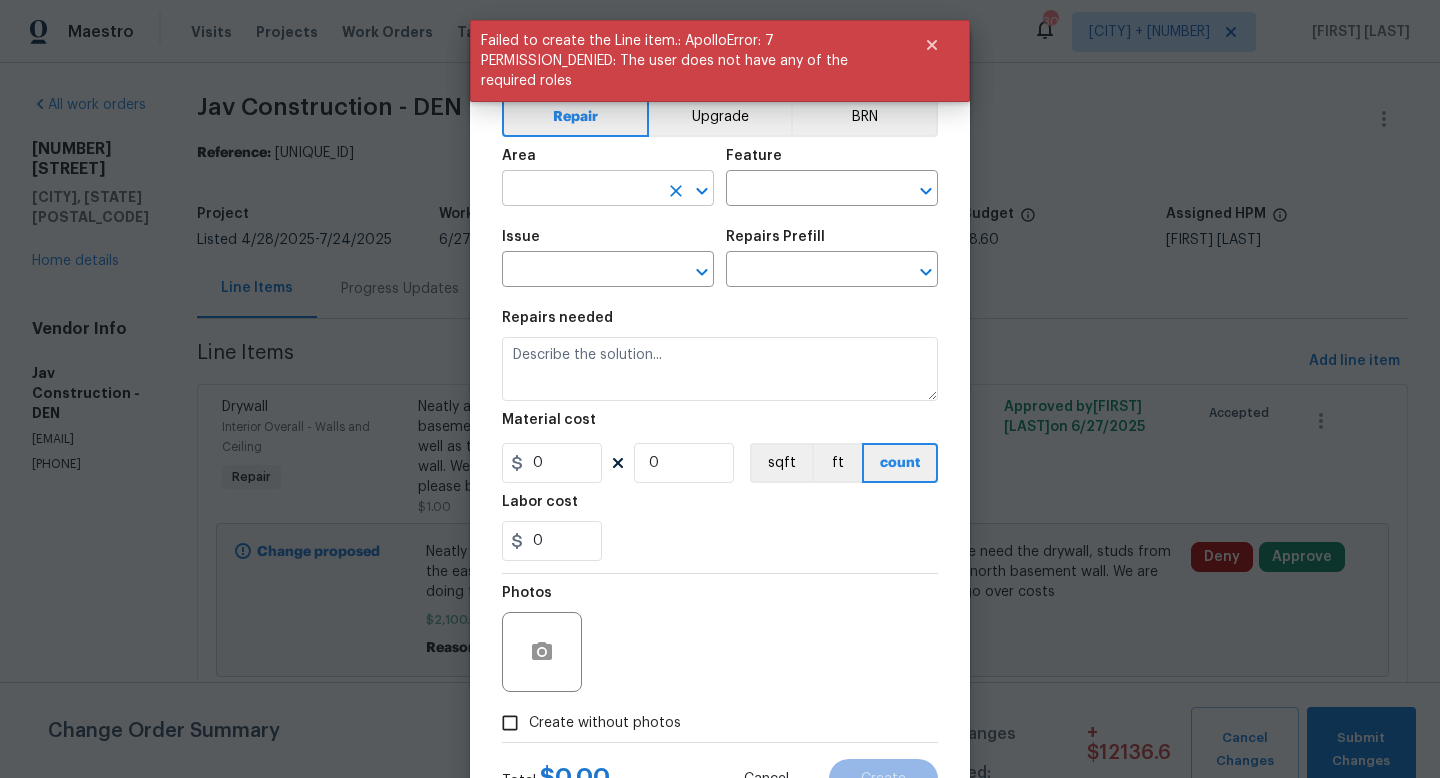 click at bounding box center [580, 190] 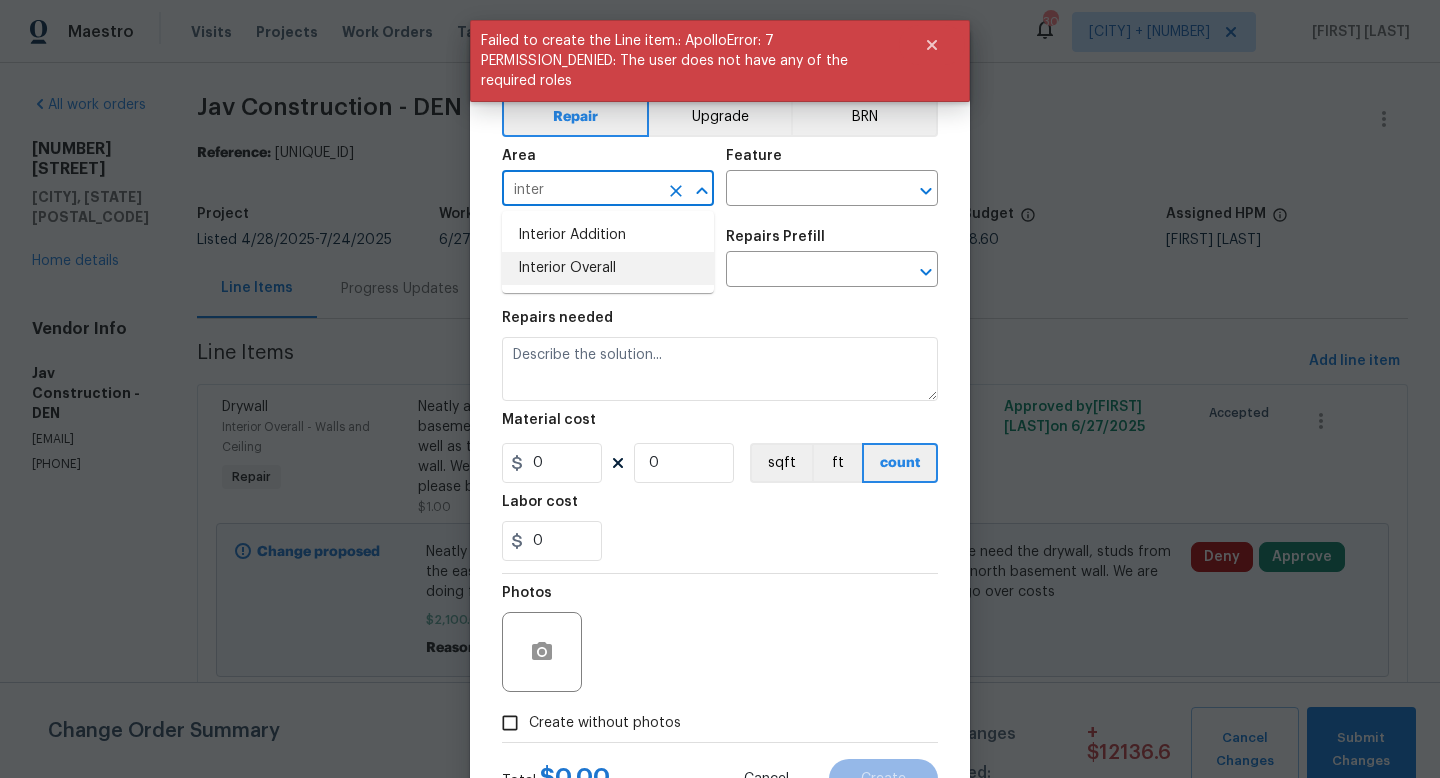 click on "Interior Overall" at bounding box center (608, 268) 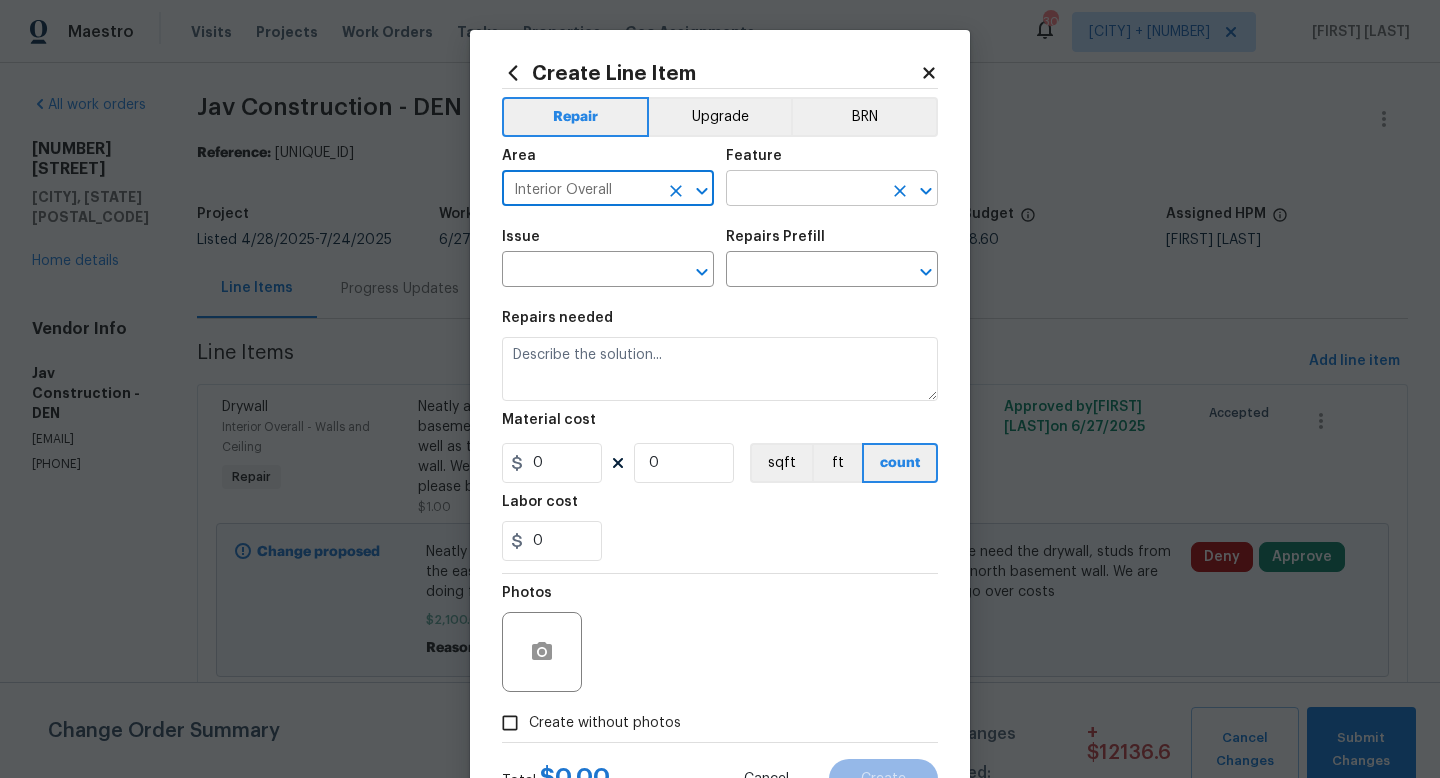 type on "Interior Overall" 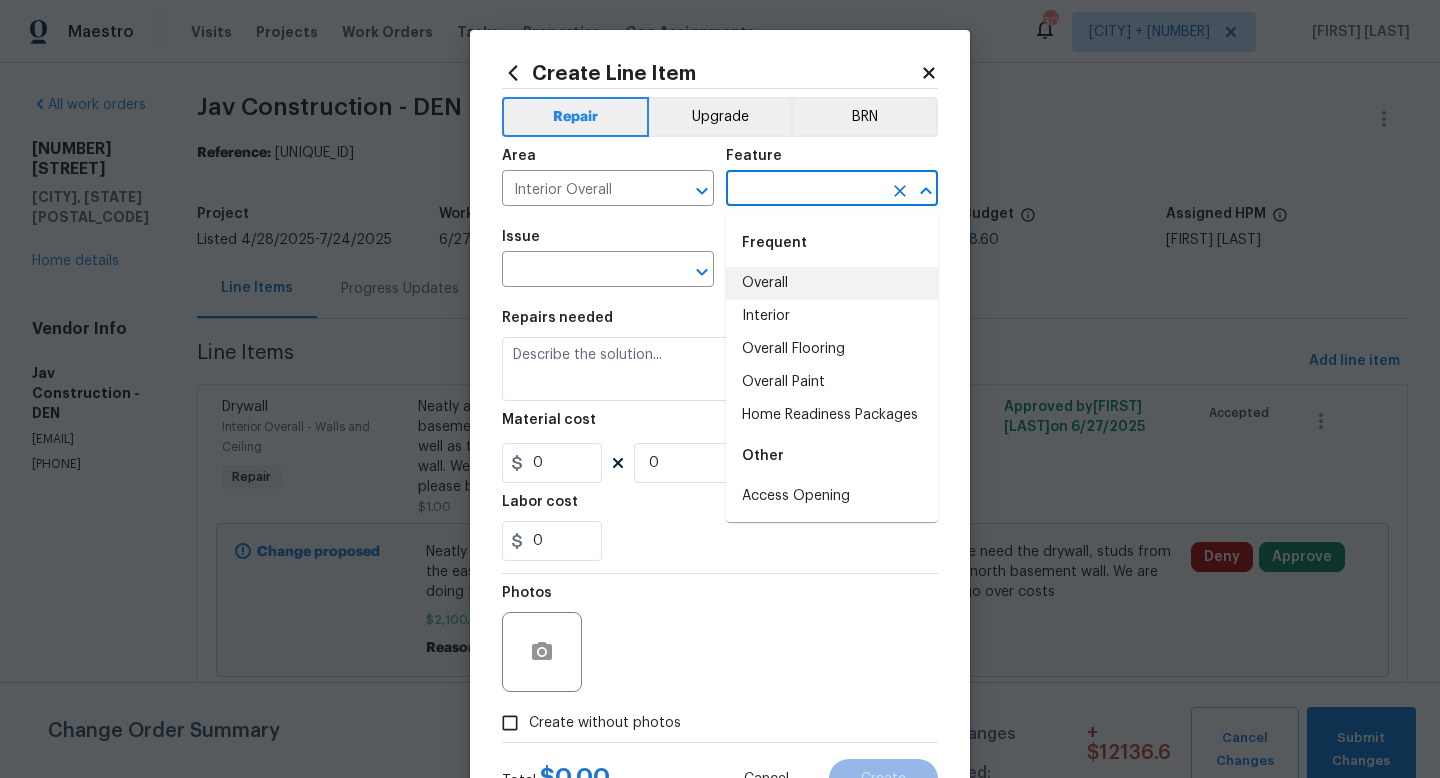 click on "Overall" at bounding box center (832, 283) 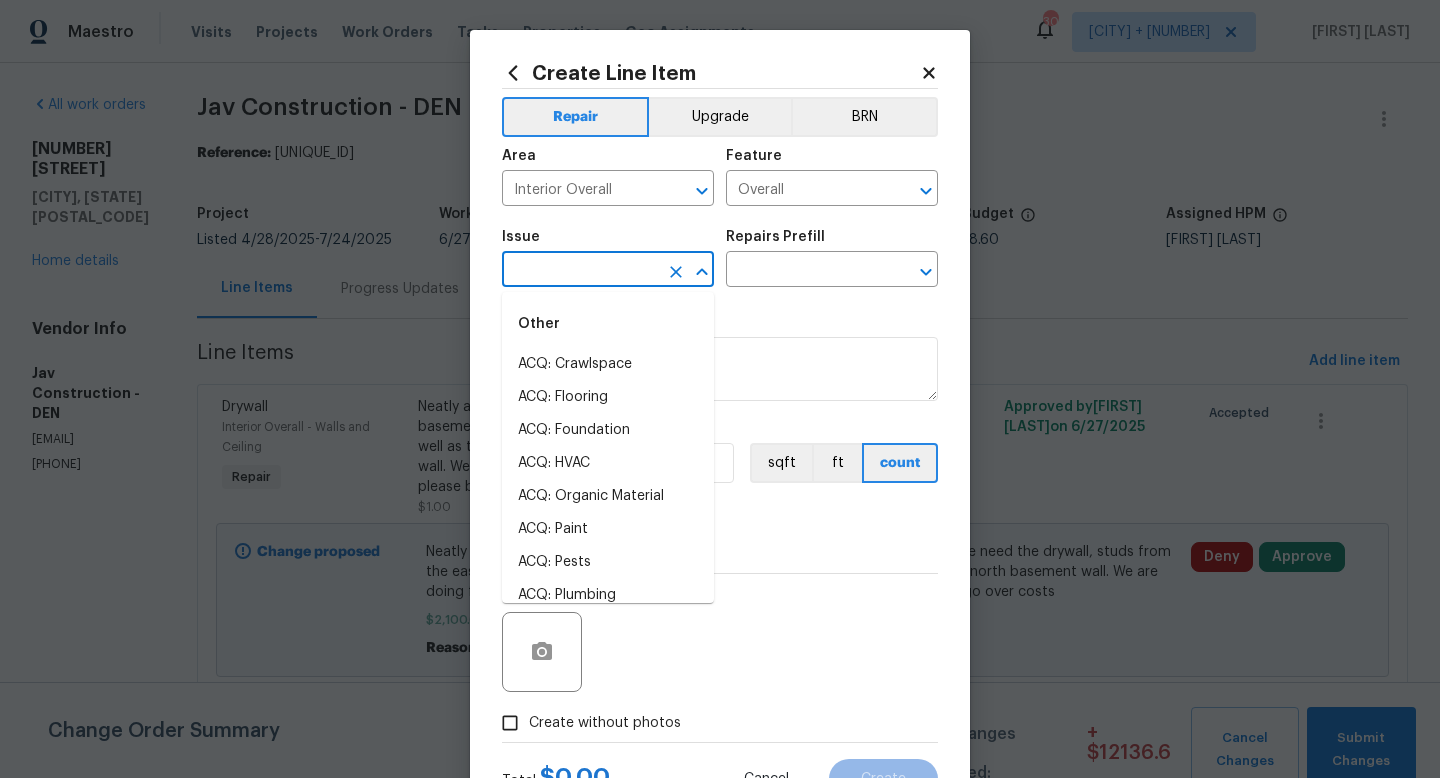 click at bounding box center (580, 271) 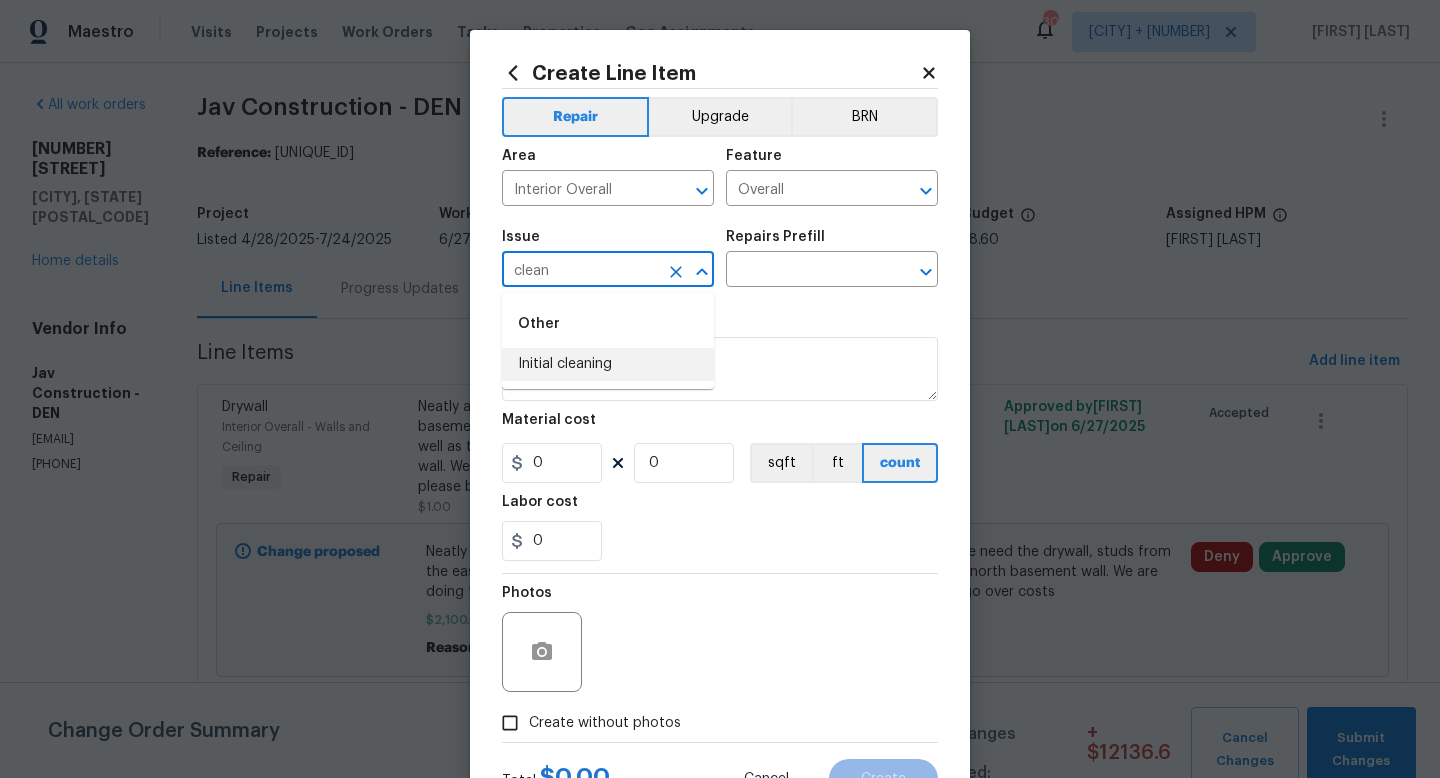 click on "Initial cleaning" at bounding box center (608, 364) 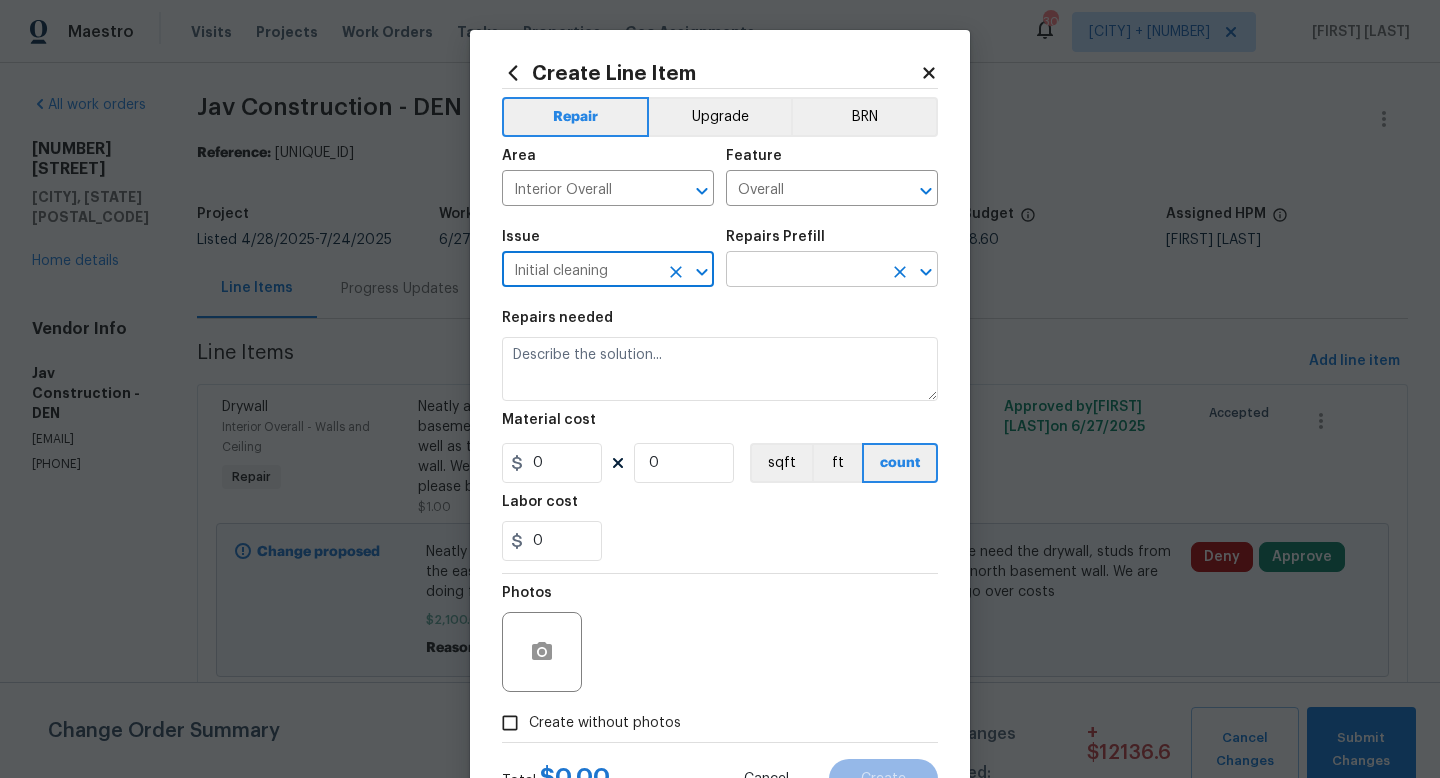type on "Initial cleaning" 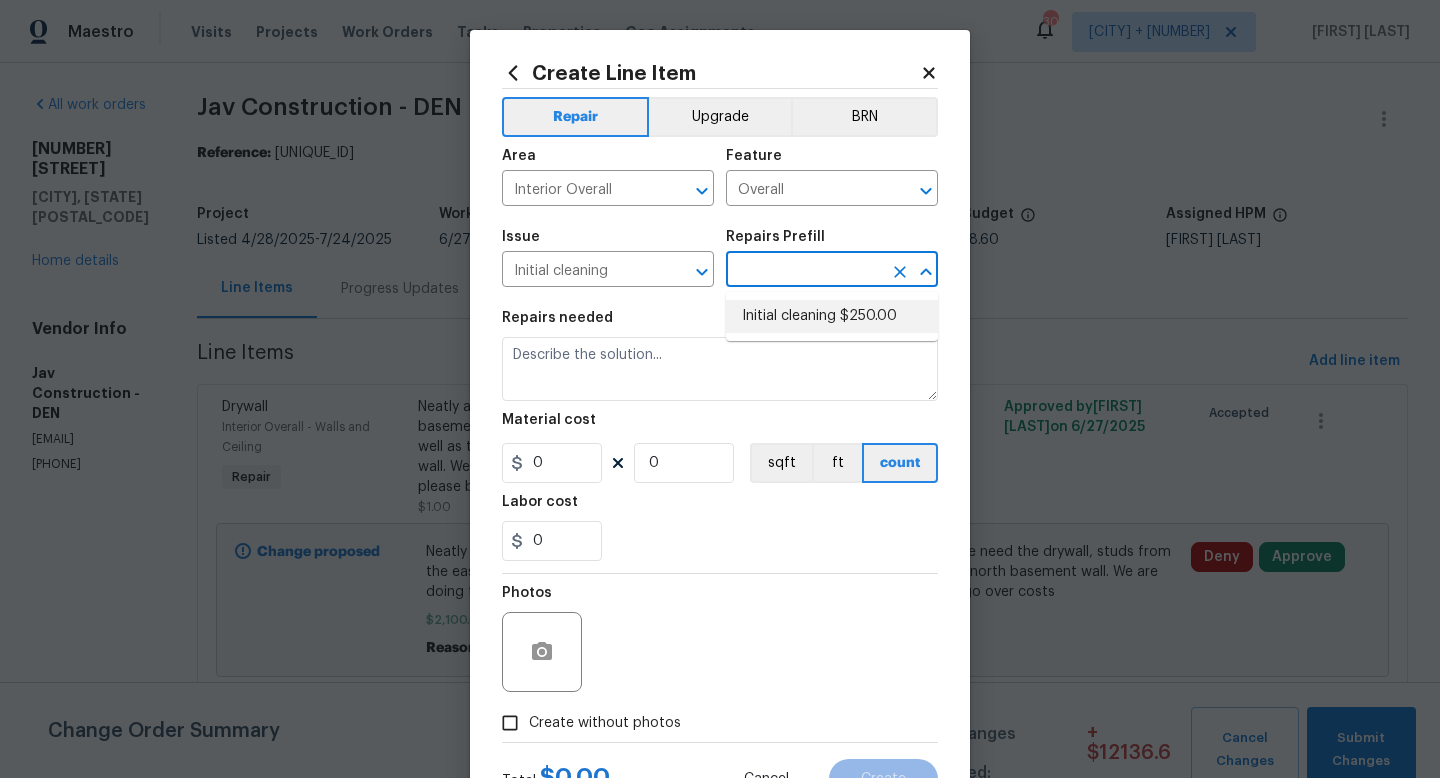 click on "Initial cleaning $250.00" at bounding box center (832, 316) 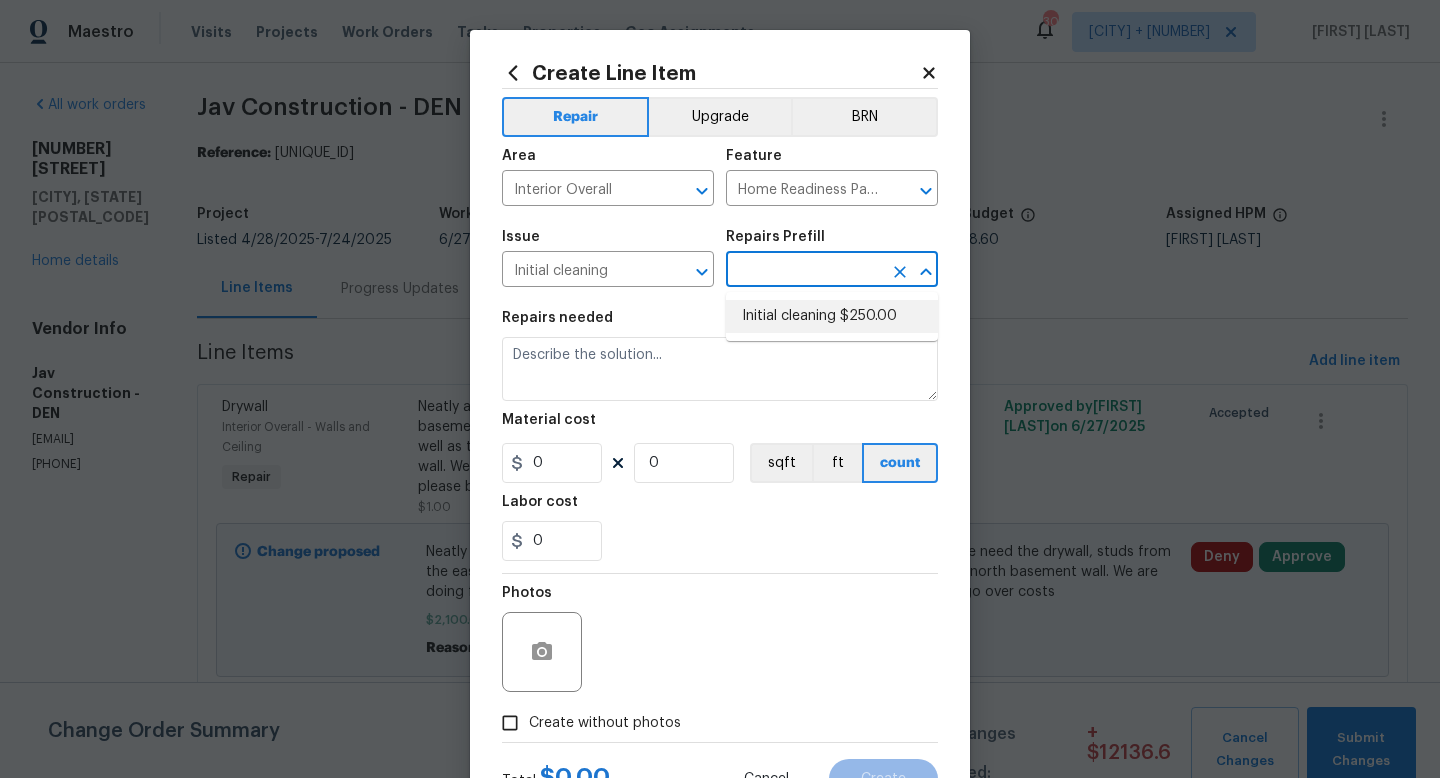 type on "Initial cleaning $250.00" 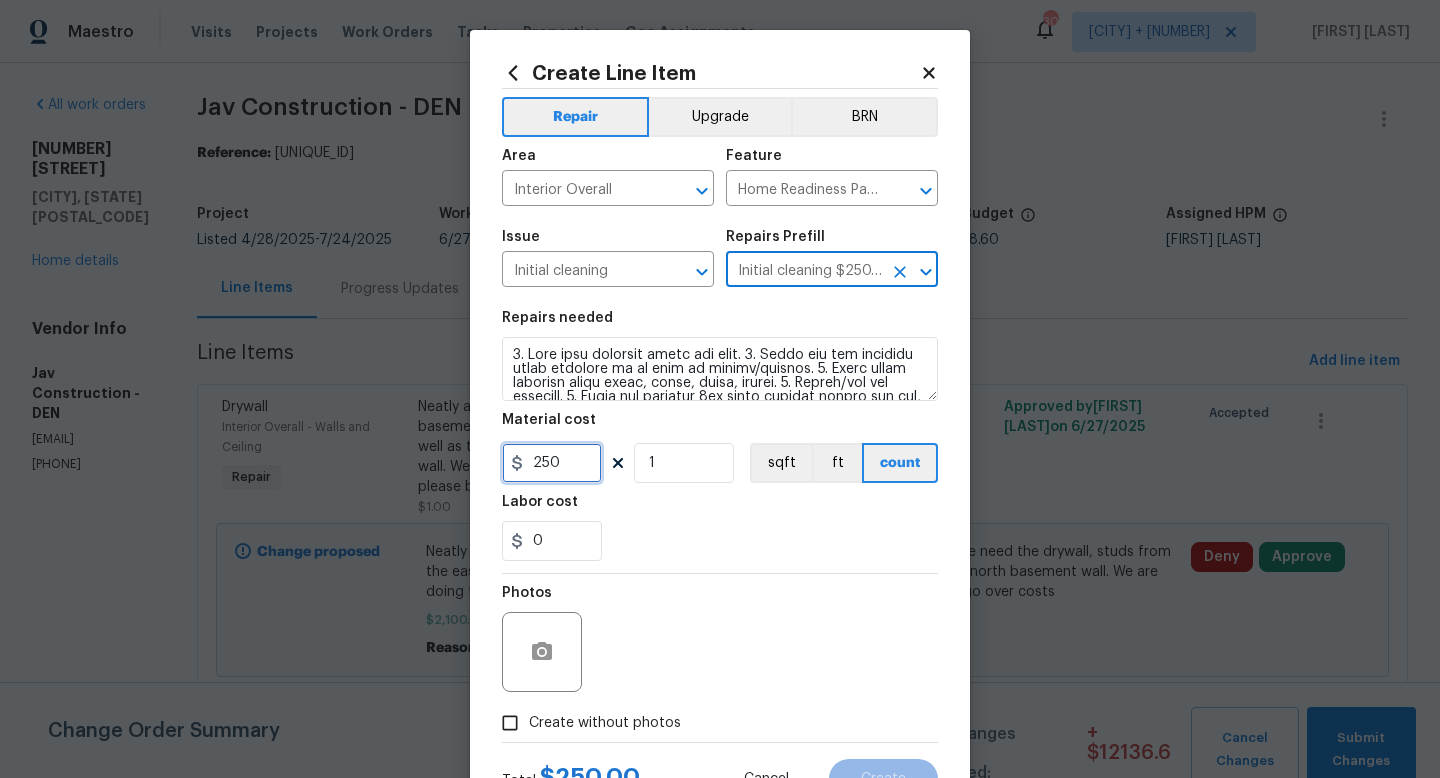 click on "250" at bounding box center [552, 463] 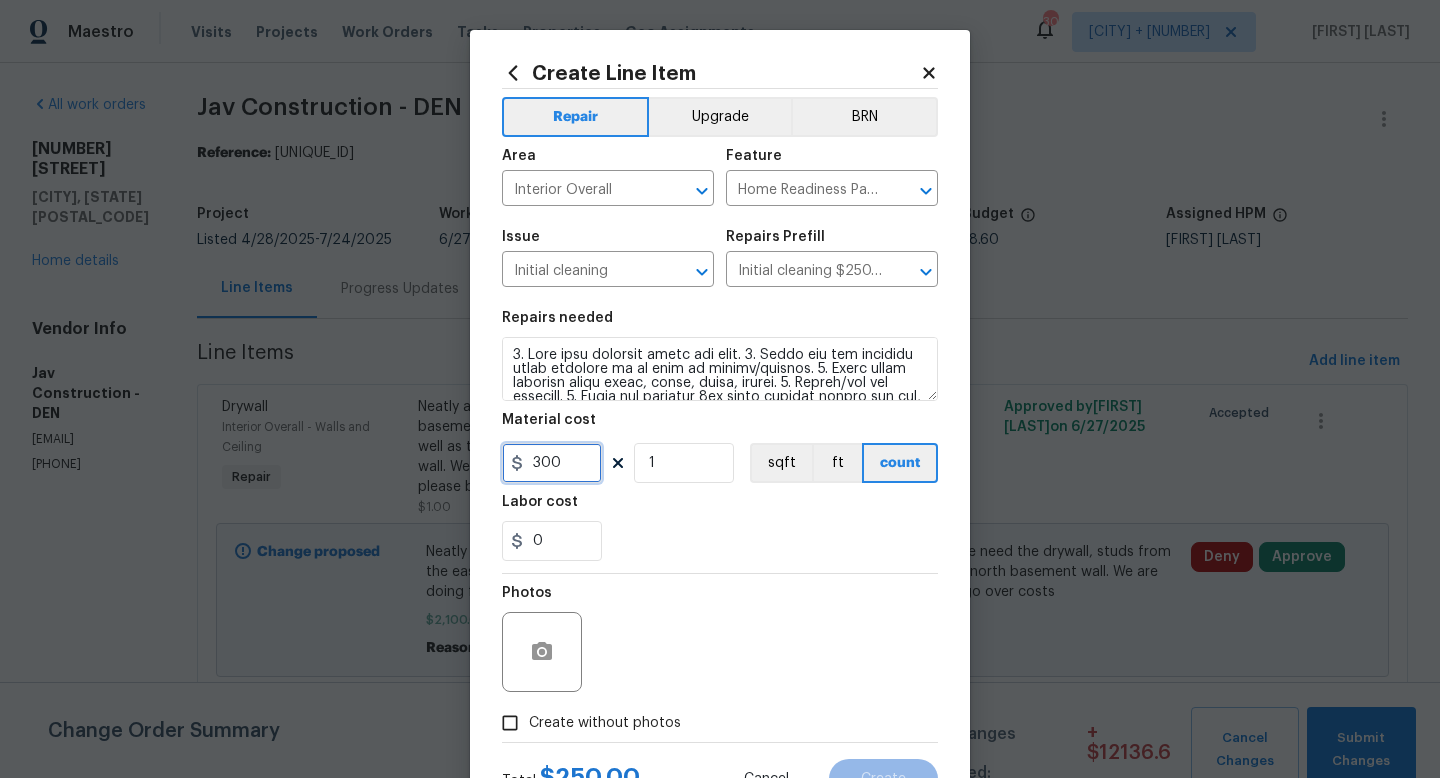 type on "300" 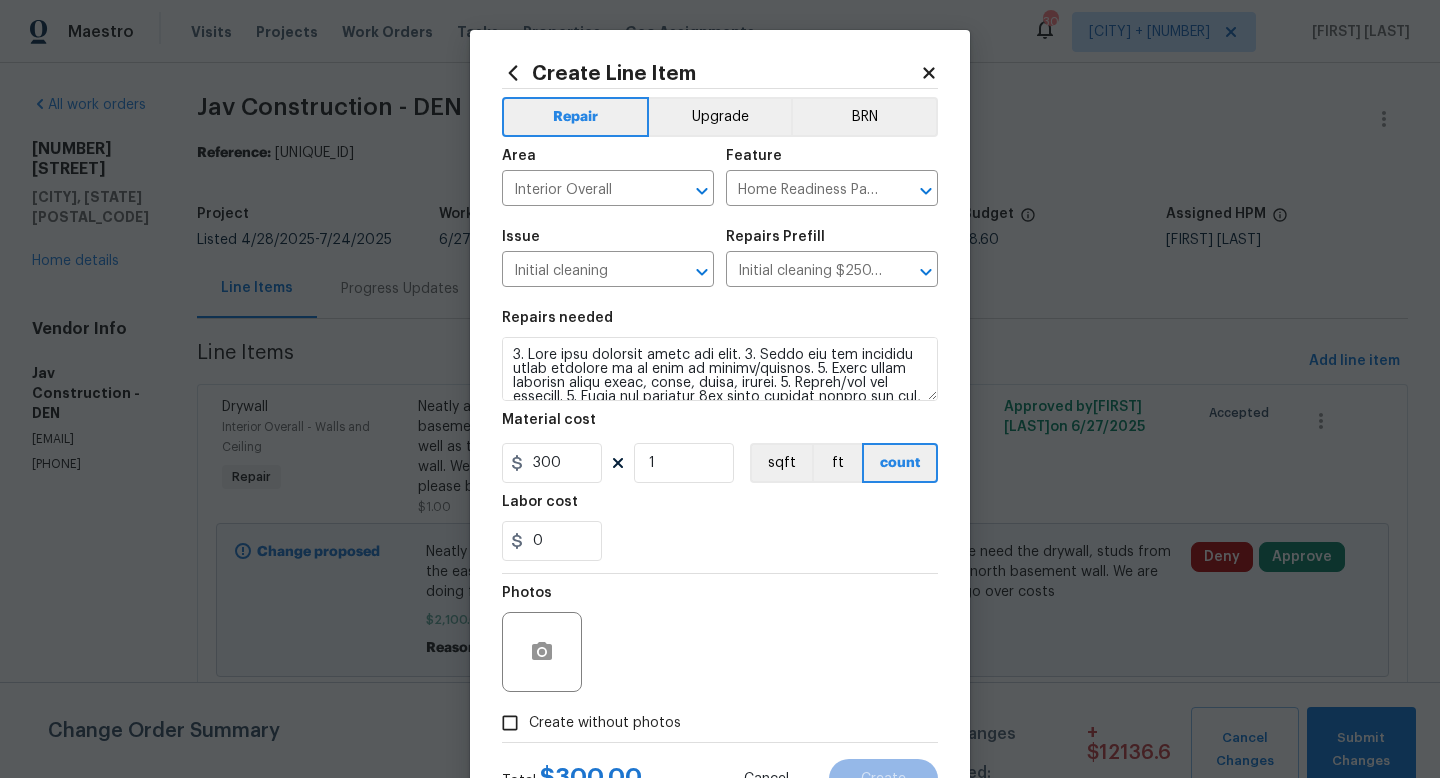 click on "Photos" at bounding box center (720, 639) 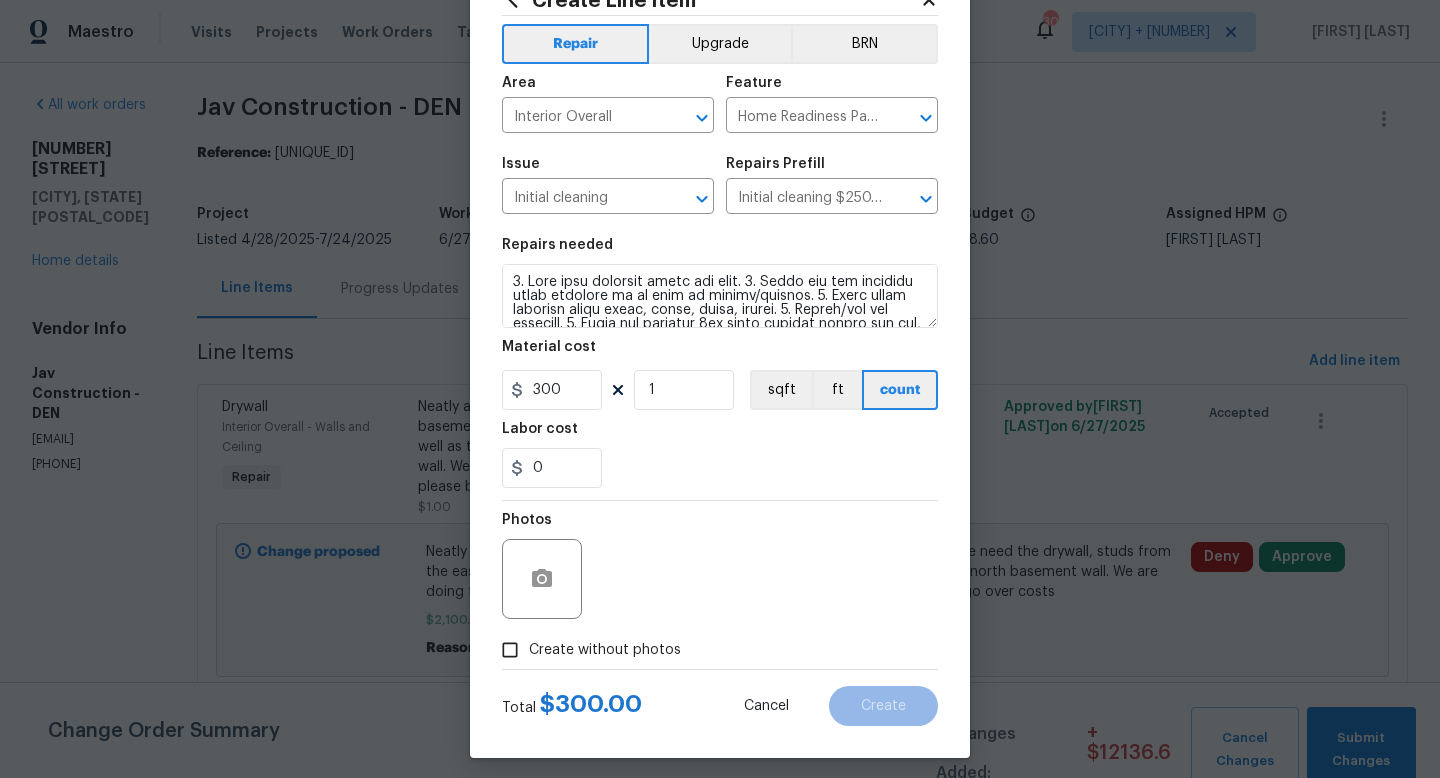 scroll, scrollTop: 84, scrollLeft: 0, axis: vertical 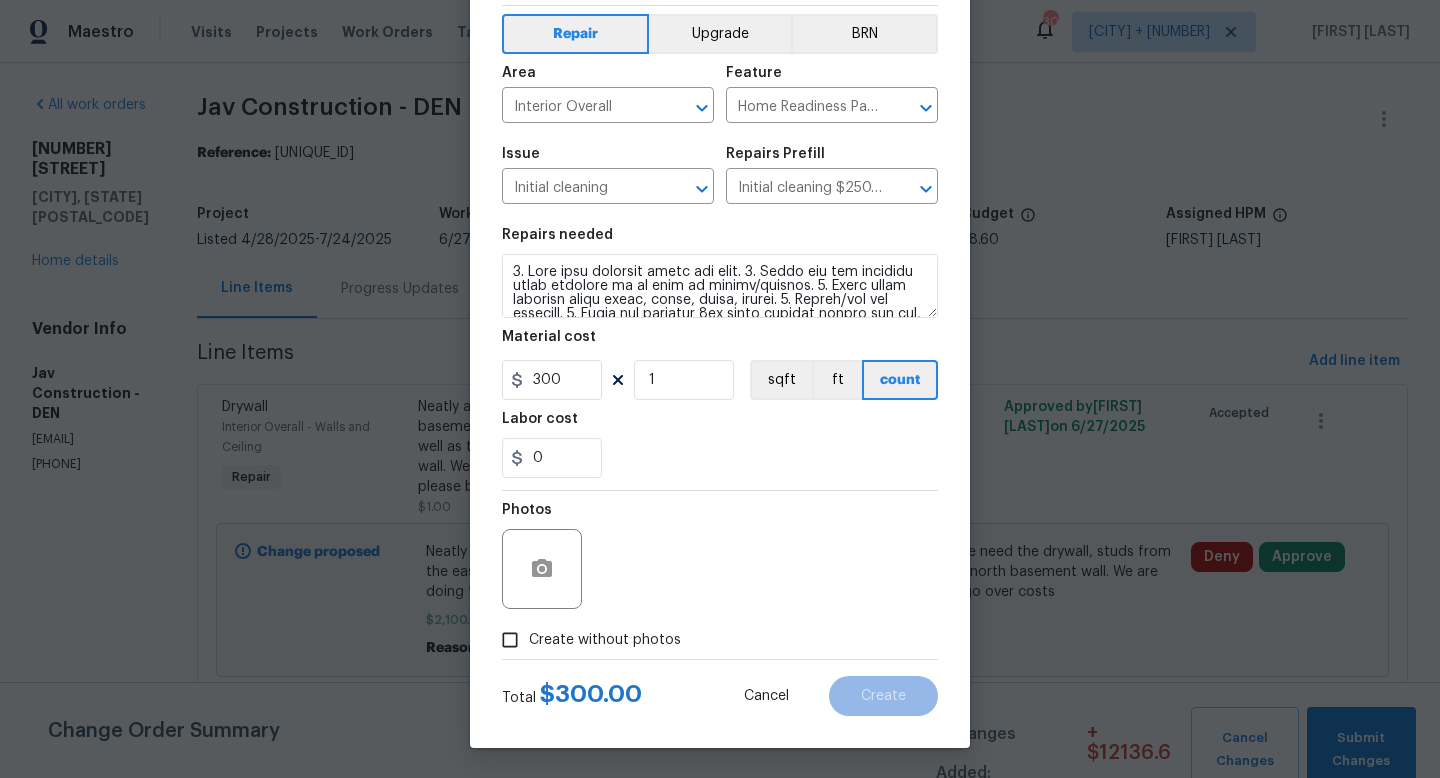 click on "Create without photos" at bounding box center (605, 640) 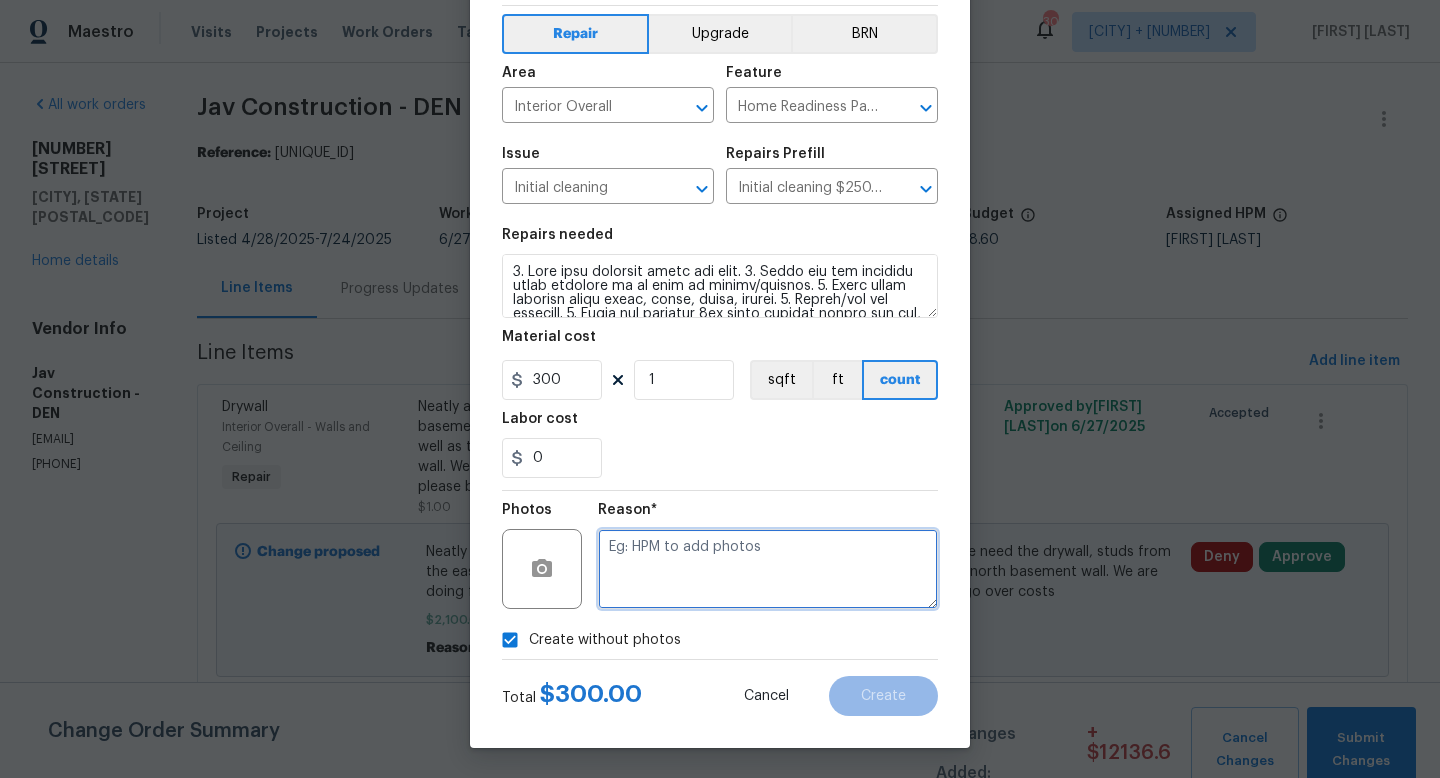 click at bounding box center [768, 569] 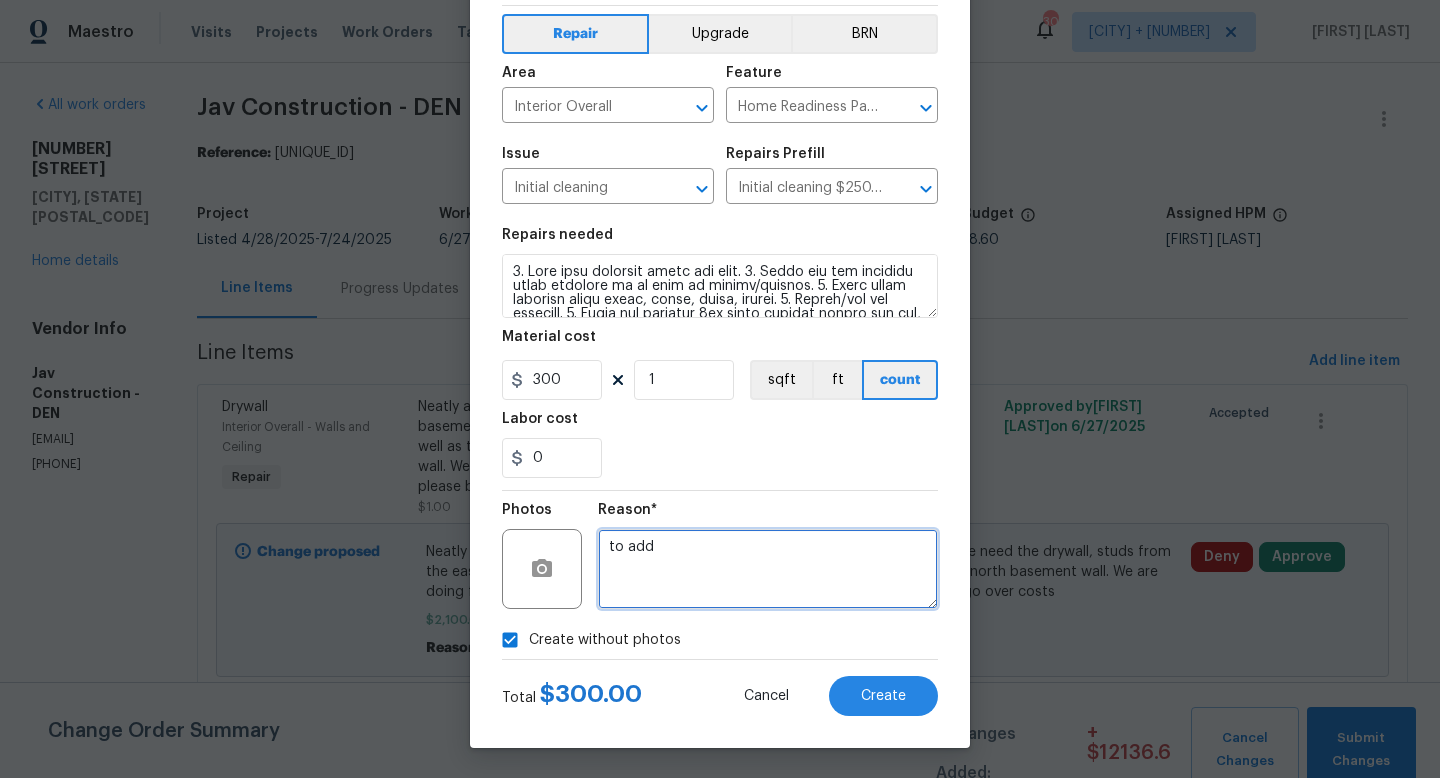 type on "to add" 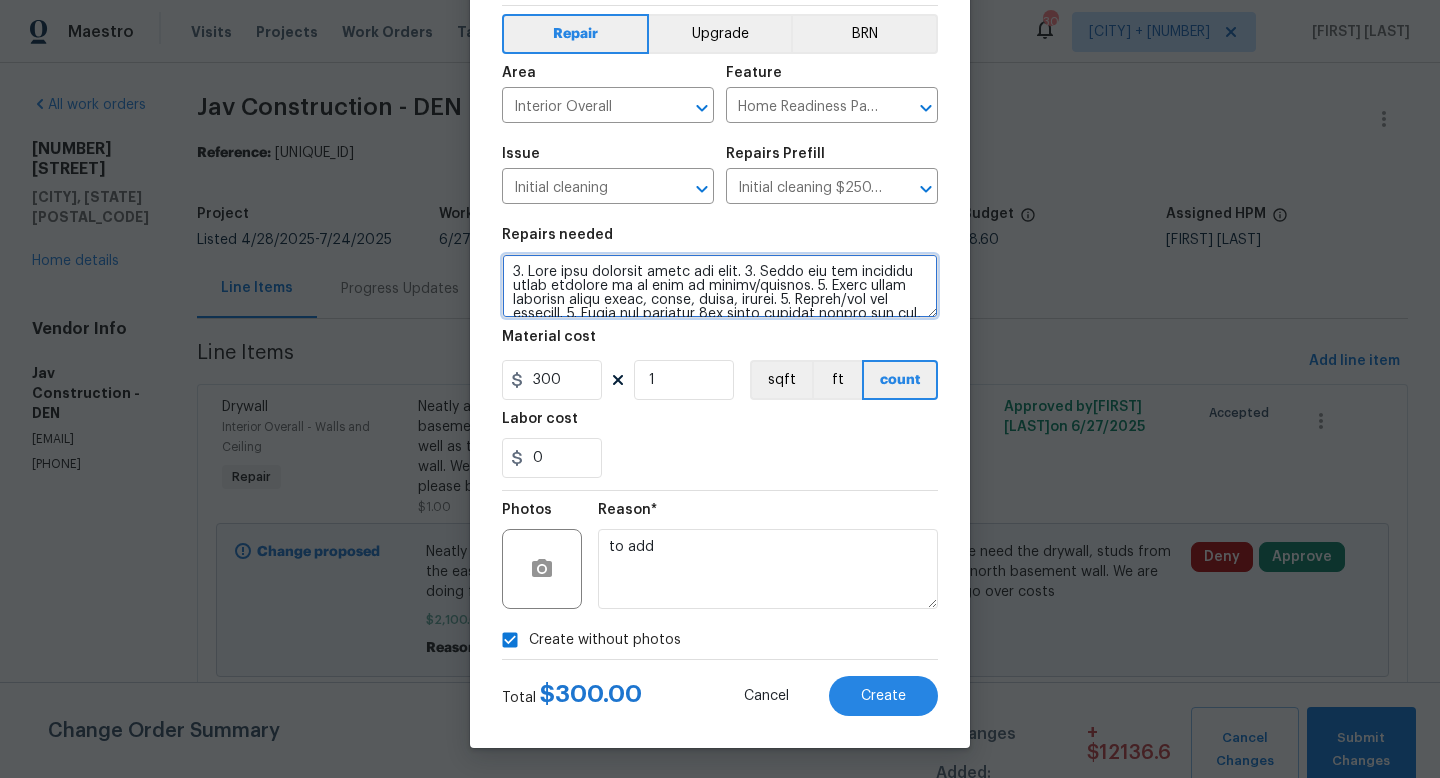 click at bounding box center [720, 286] 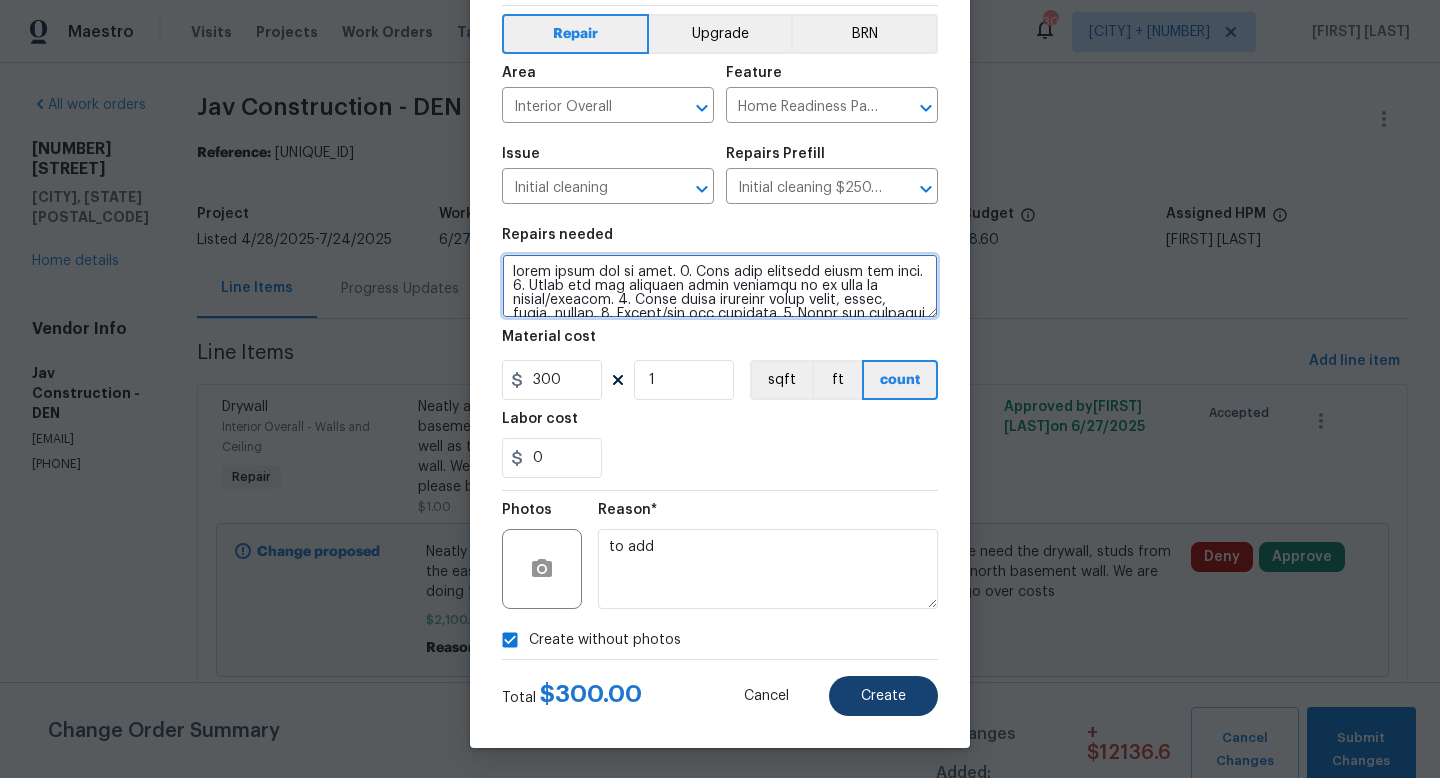 type on "extra dirty due to dust. 1. Wipe down exterior doors and trim. 2. Clean out all exterior light fixtures to be free of debris/cobwebs. 3. Broom clean exterior front entry, porch, patio, garage. 4. Vacuum/mop all flooring. 5. Clean all exterior 1st floor windows inside and out, and the interior side of all above grade windows. Clean all tracks/frames. 6. Clean all air vent grills. 7. Clean all interior window, base, sill and trim. 8. Clean all switch/outlet plates and remove any paint. 9. Clean all light fixtures and ceiling fans. 10. Clean all doors, frames and trim. 11. Clean kitchen and laundry appliances - inside-outside and underneath. 12. Clean cabinetry inside and outside and top including drawers. 13. Clean counters, sinks, plumbing fixtures, toilets seat to remain down. 14. Clean showers, tubs, surrounds, wall tile free of grime and soap scum. 15. Clean window coverings if left in place. 16. Clean baseboards. 17. Clean top of furnace, water heater, softener. 18. Remove cobwebs from inside house, ext..." 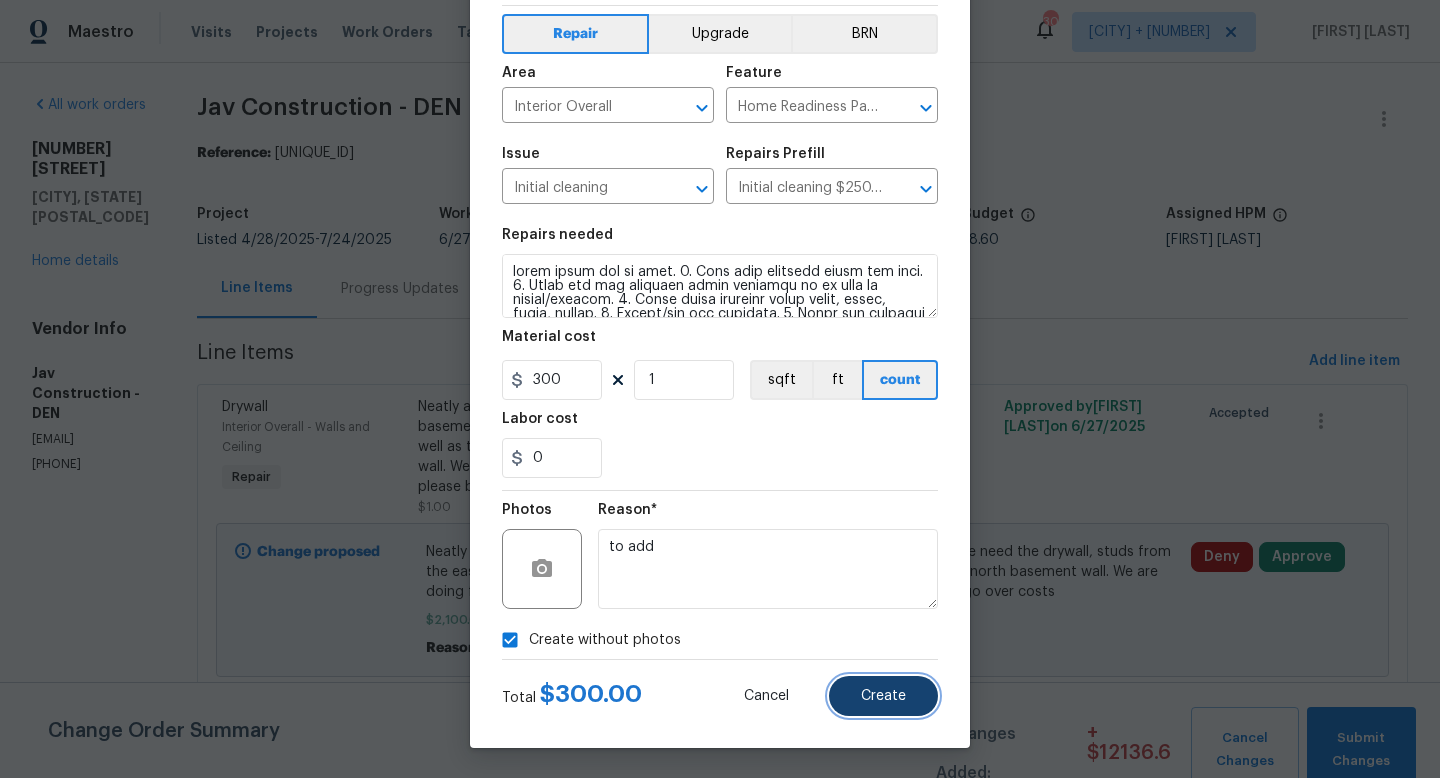 click on "Create" at bounding box center [883, 696] 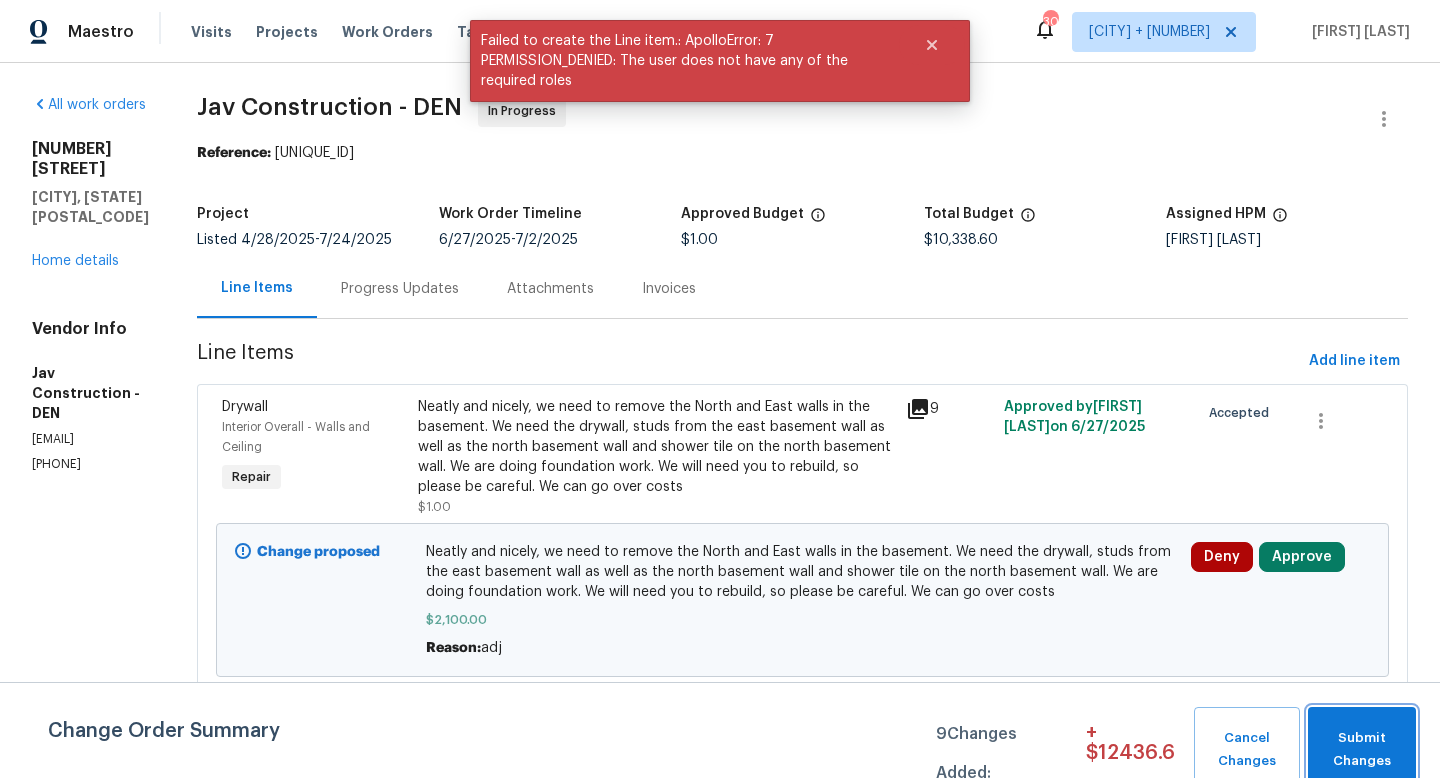 click on "Submit Changes" at bounding box center (1362, 750) 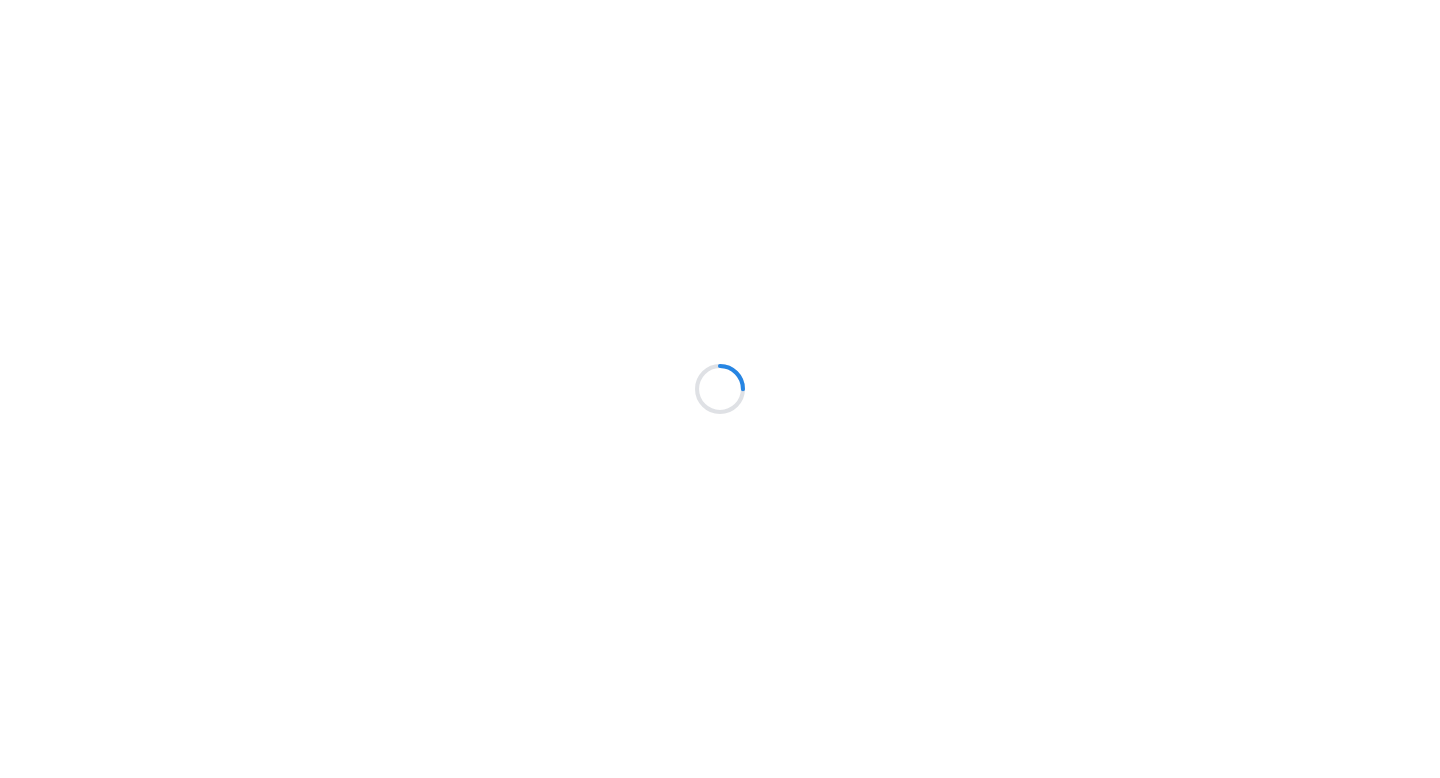 scroll, scrollTop: 0, scrollLeft: 0, axis: both 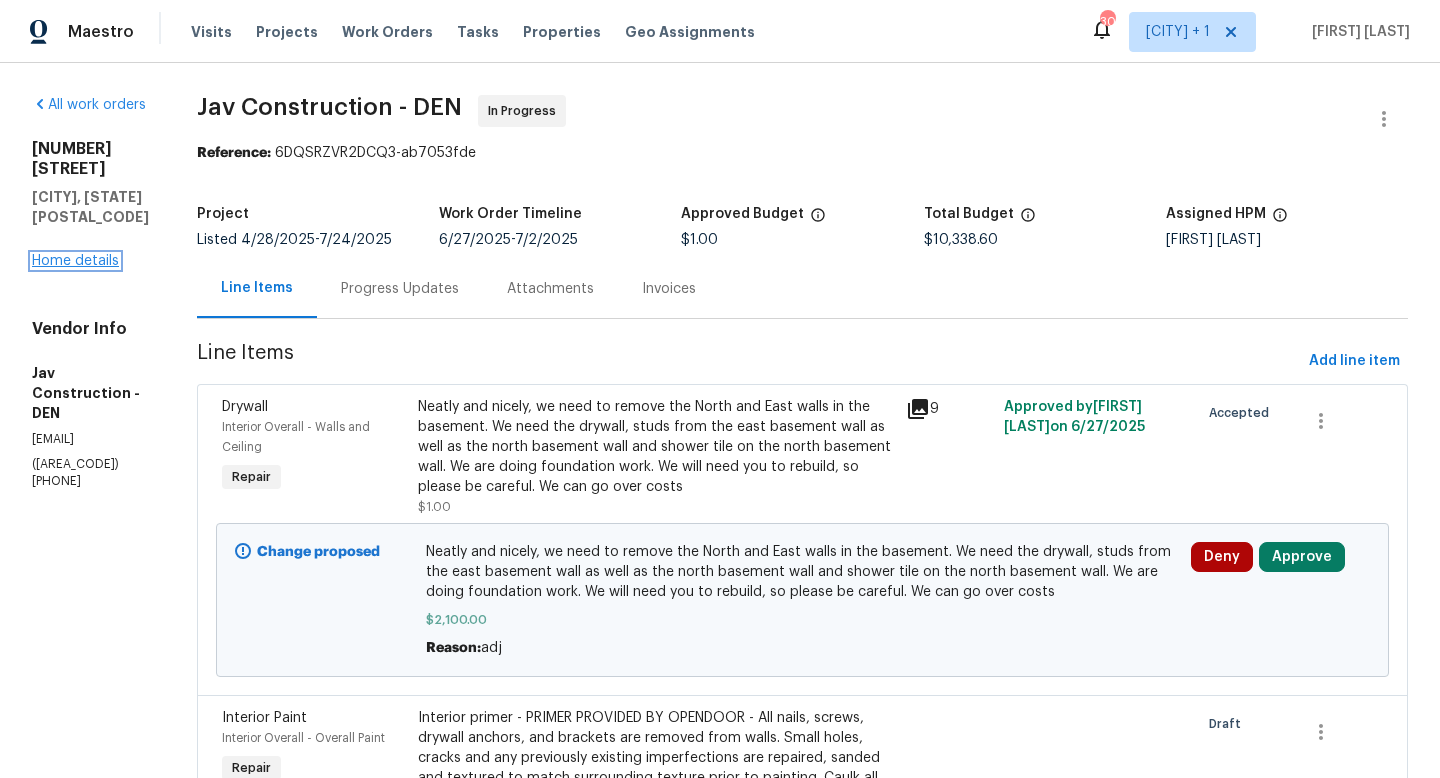 click on "Home details" at bounding box center [75, 261] 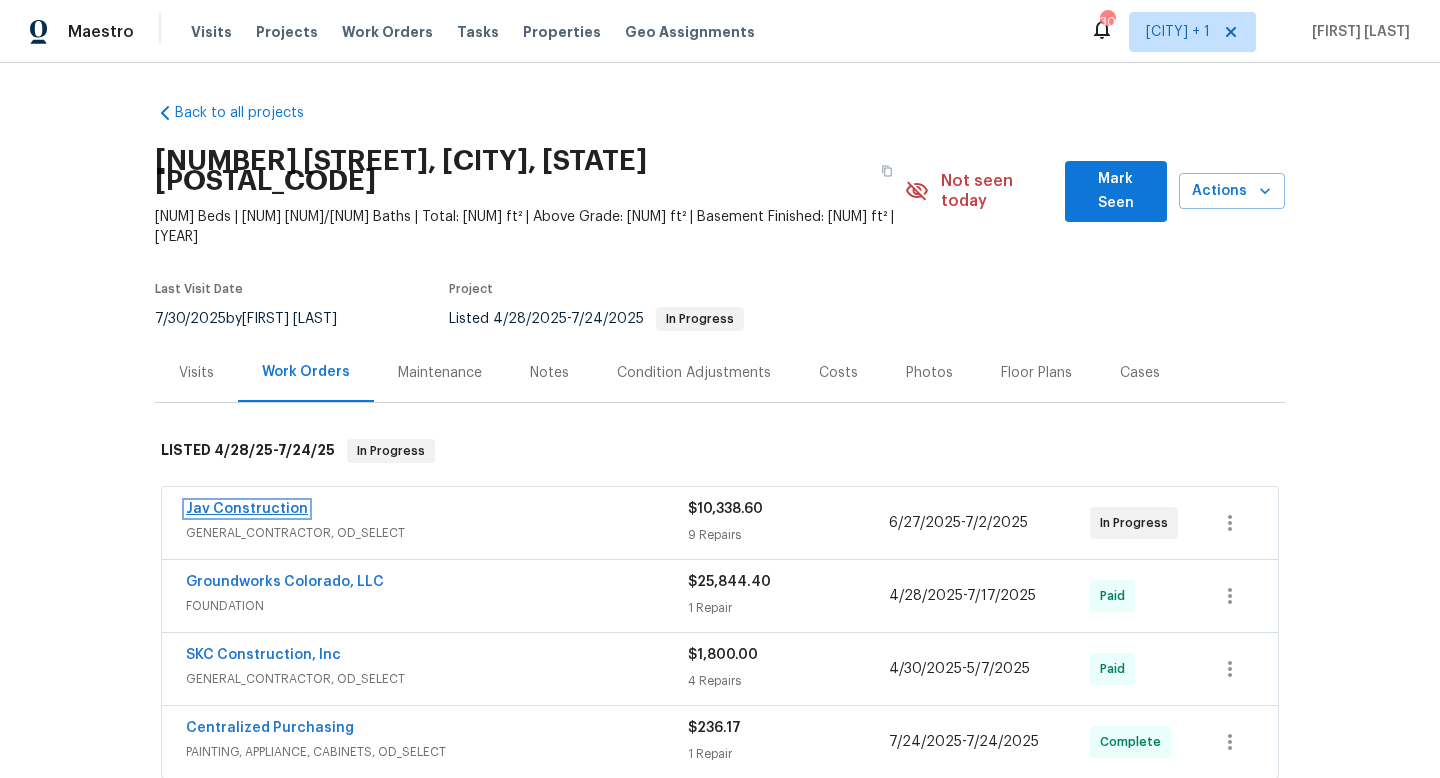 click on "Jav Construction" at bounding box center (247, 509) 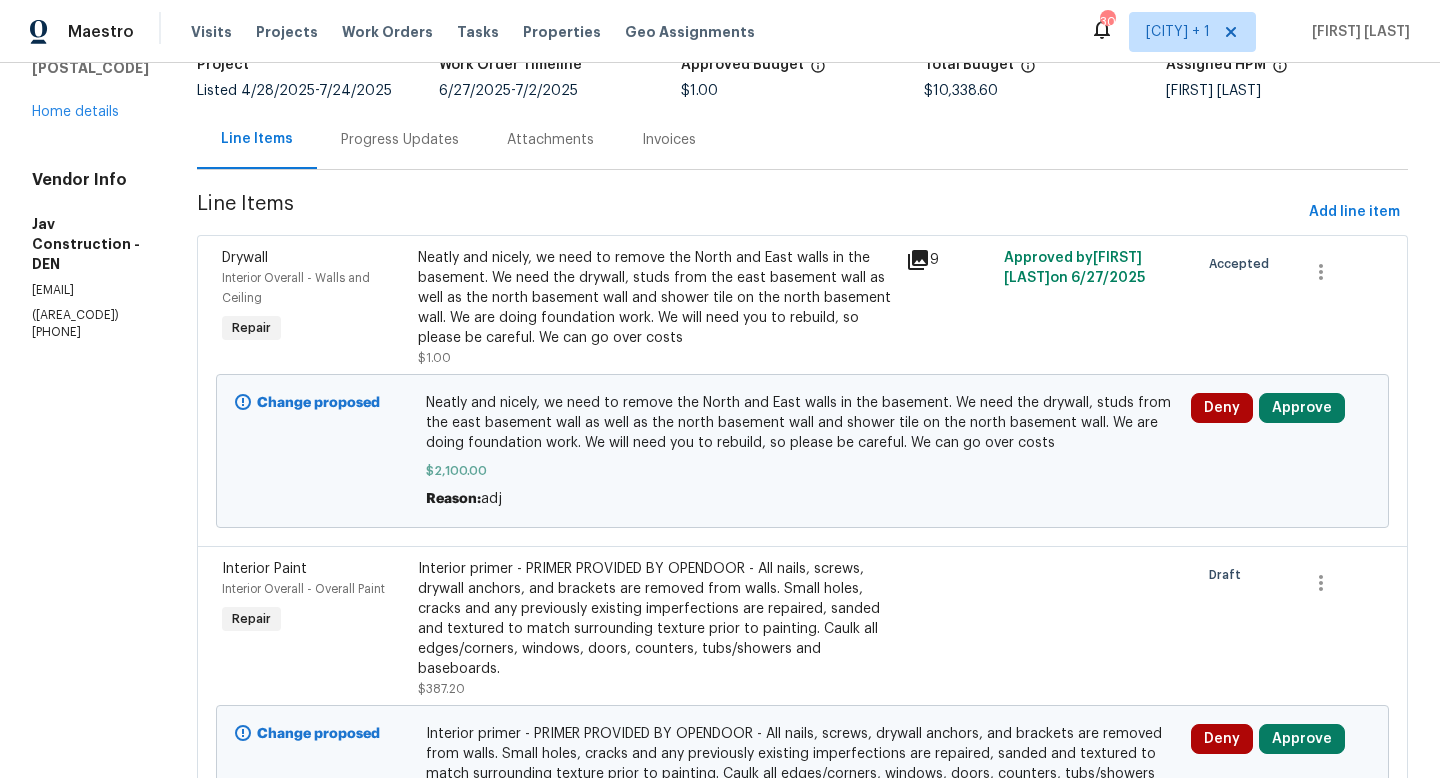 scroll, scrollTop: 0, scrollLeft: 0, axis: both 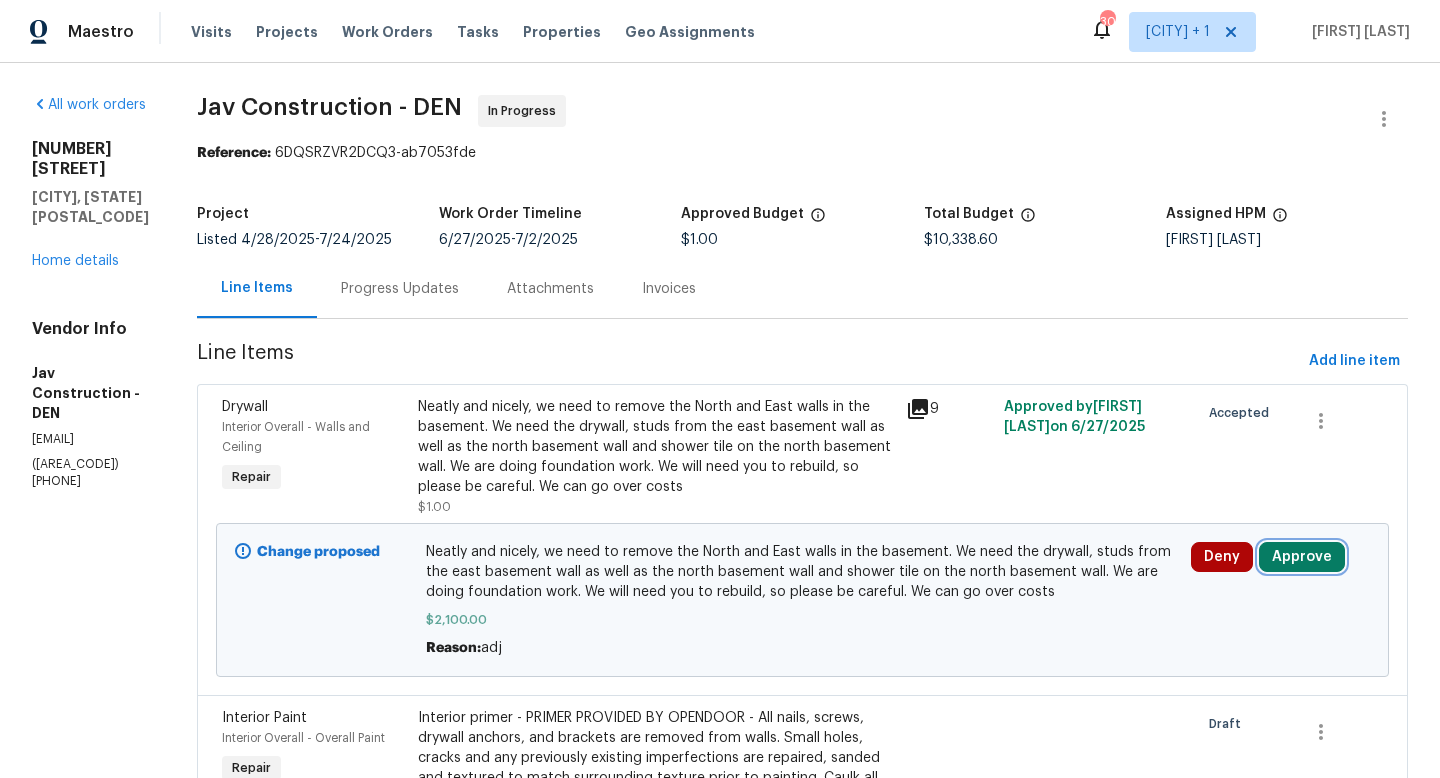 click on "Approve" at bounding box center [1302, 557] 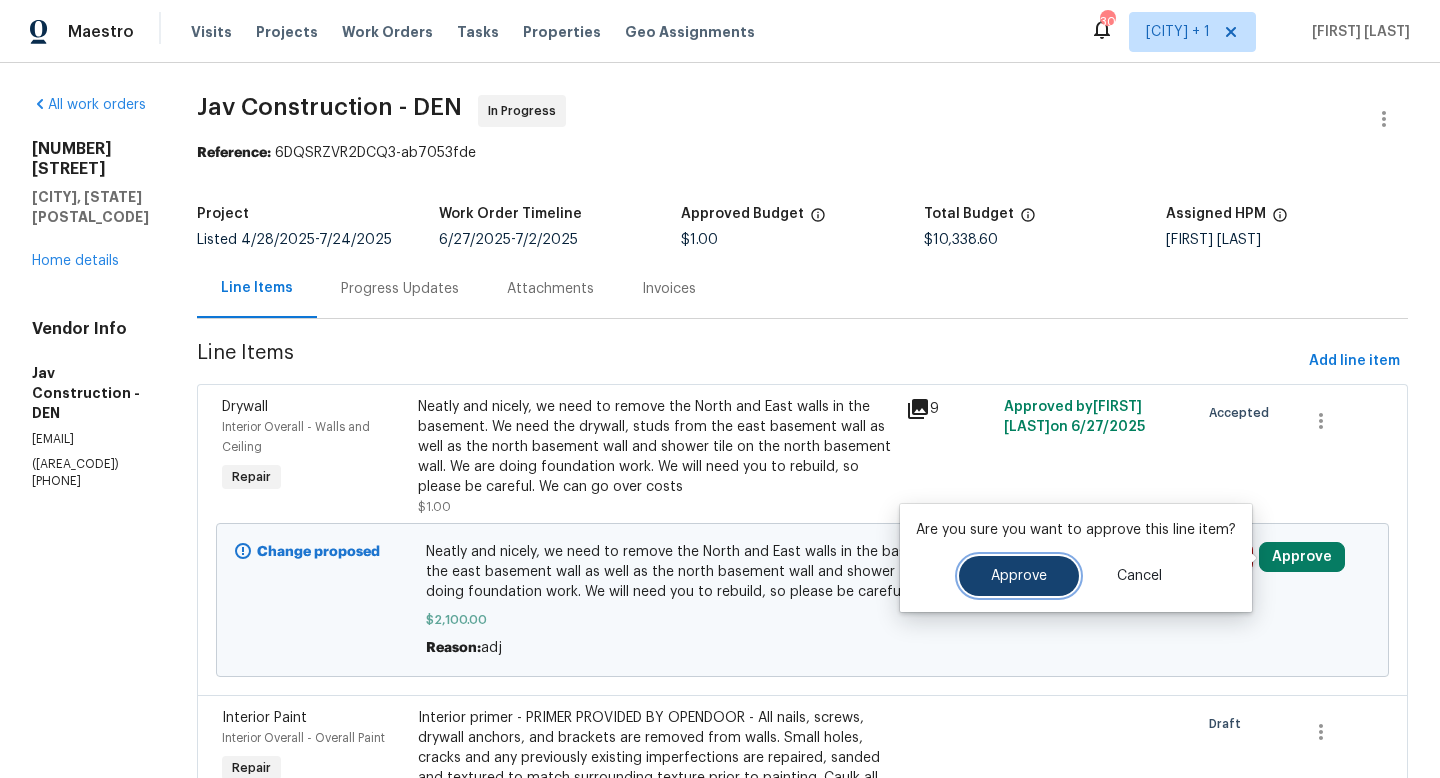 click on "Approve" at bounding box center [1019, 576] 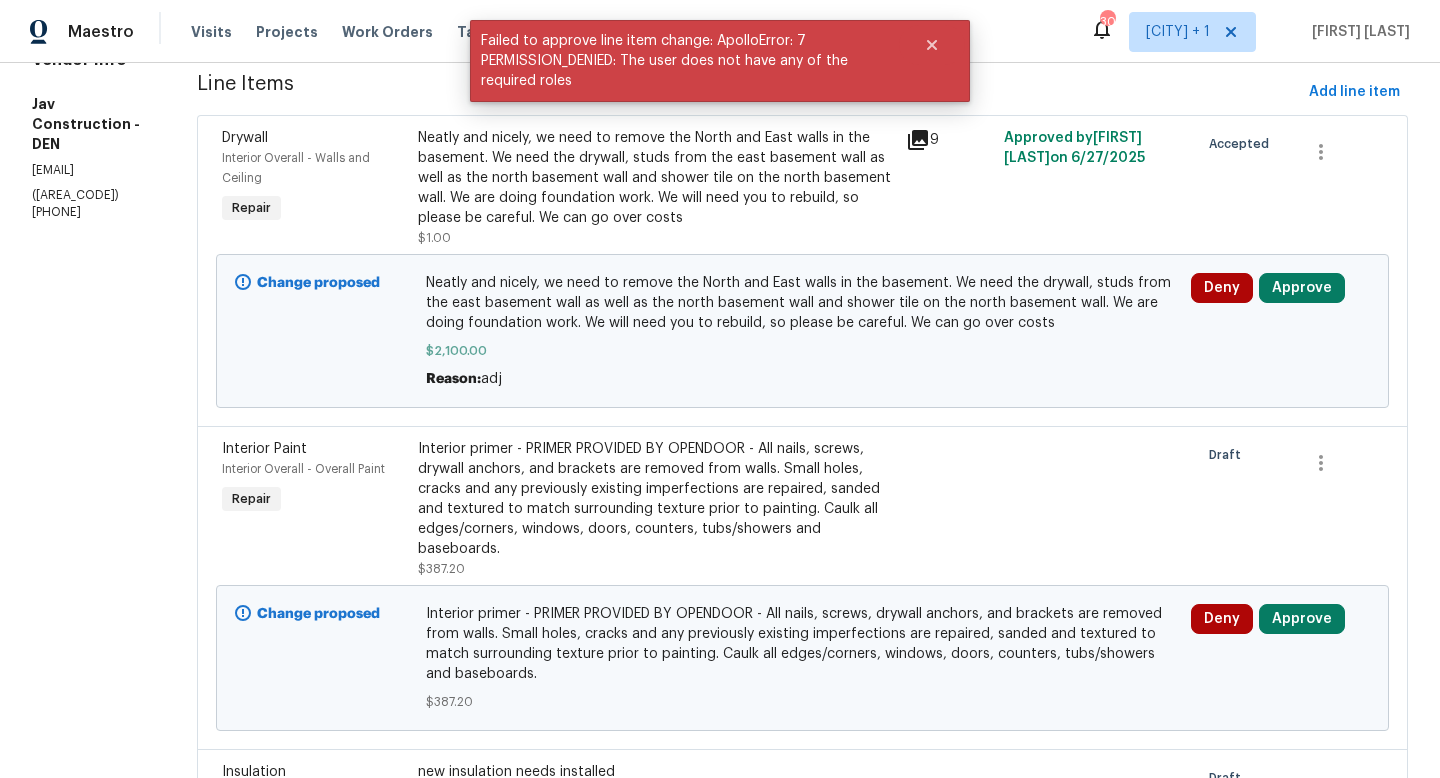 scroll, scrollTop: 283, scrollLeft: 0, axis: vertical 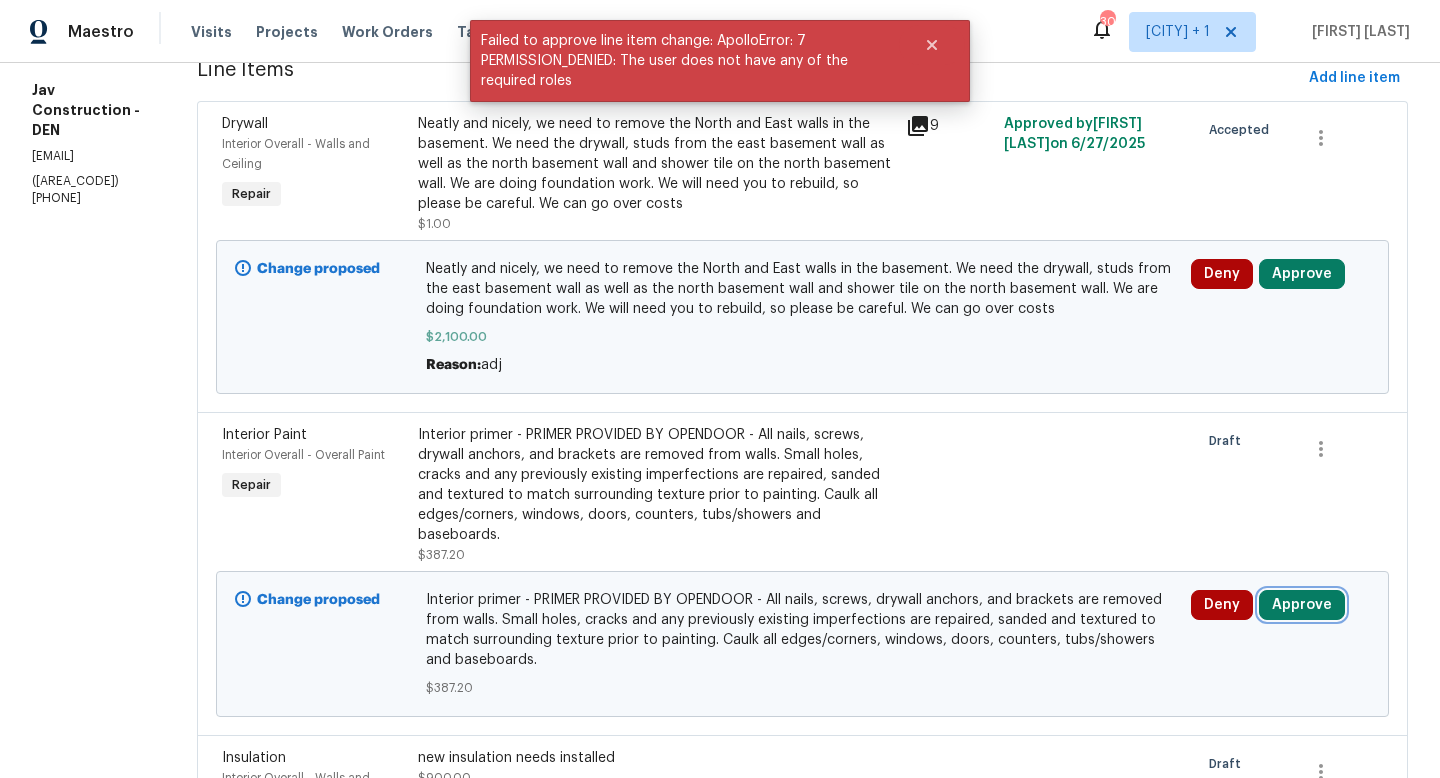 click on "Approve" at bounding box center (1302, 605) 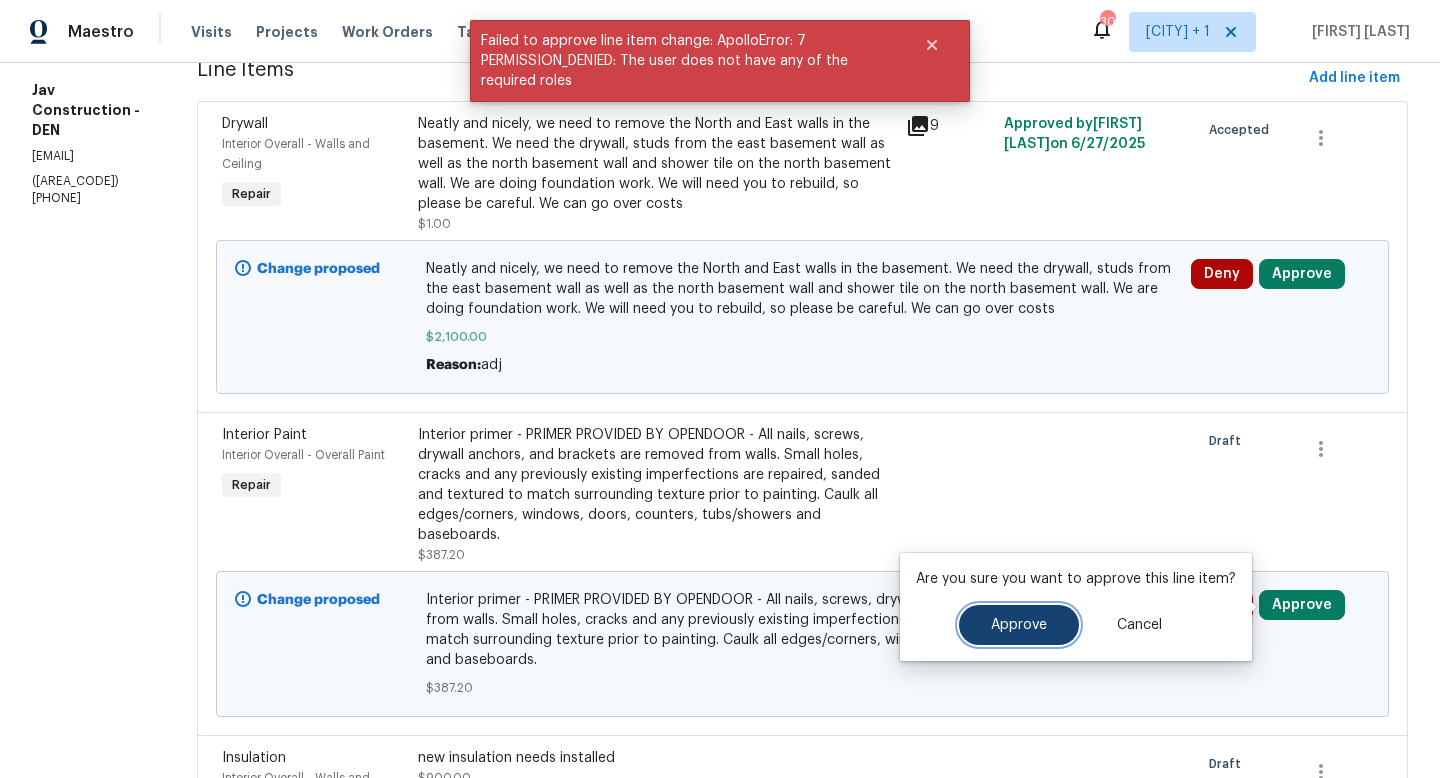 click on "Approve" at bounding box center [1019, 625] 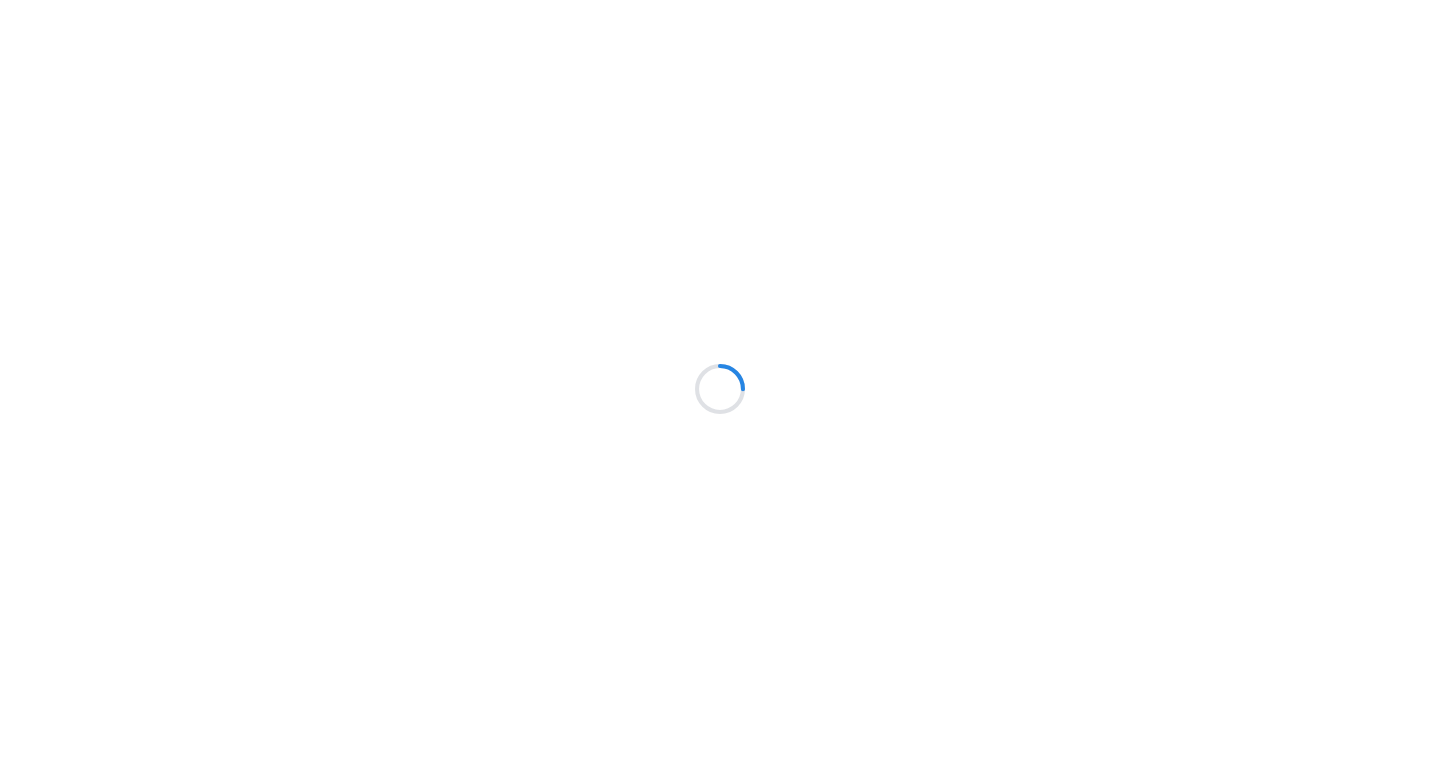 scroll, scrollTop: 0, scrollLeft: 0, axis: both 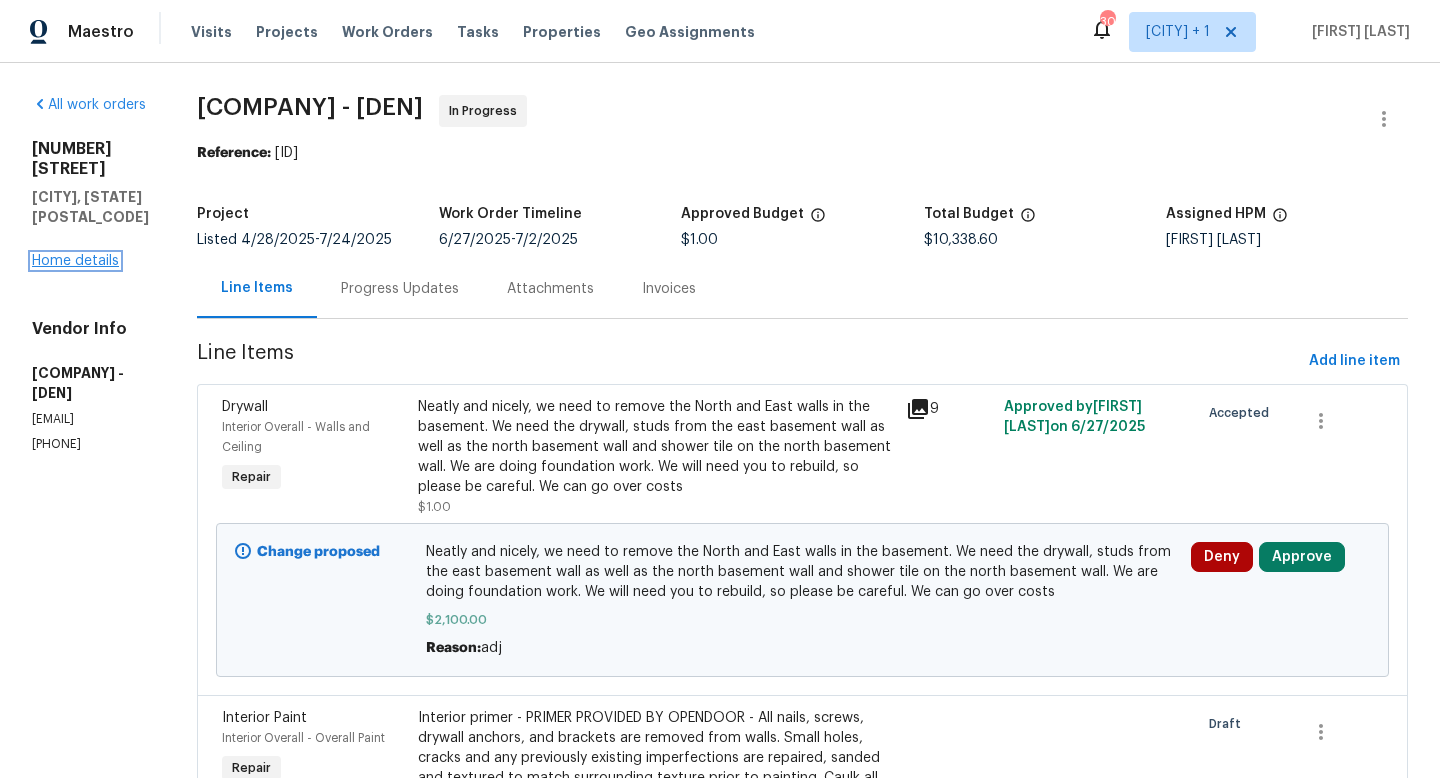 click on "Home details" at bounding box center [75, 261] 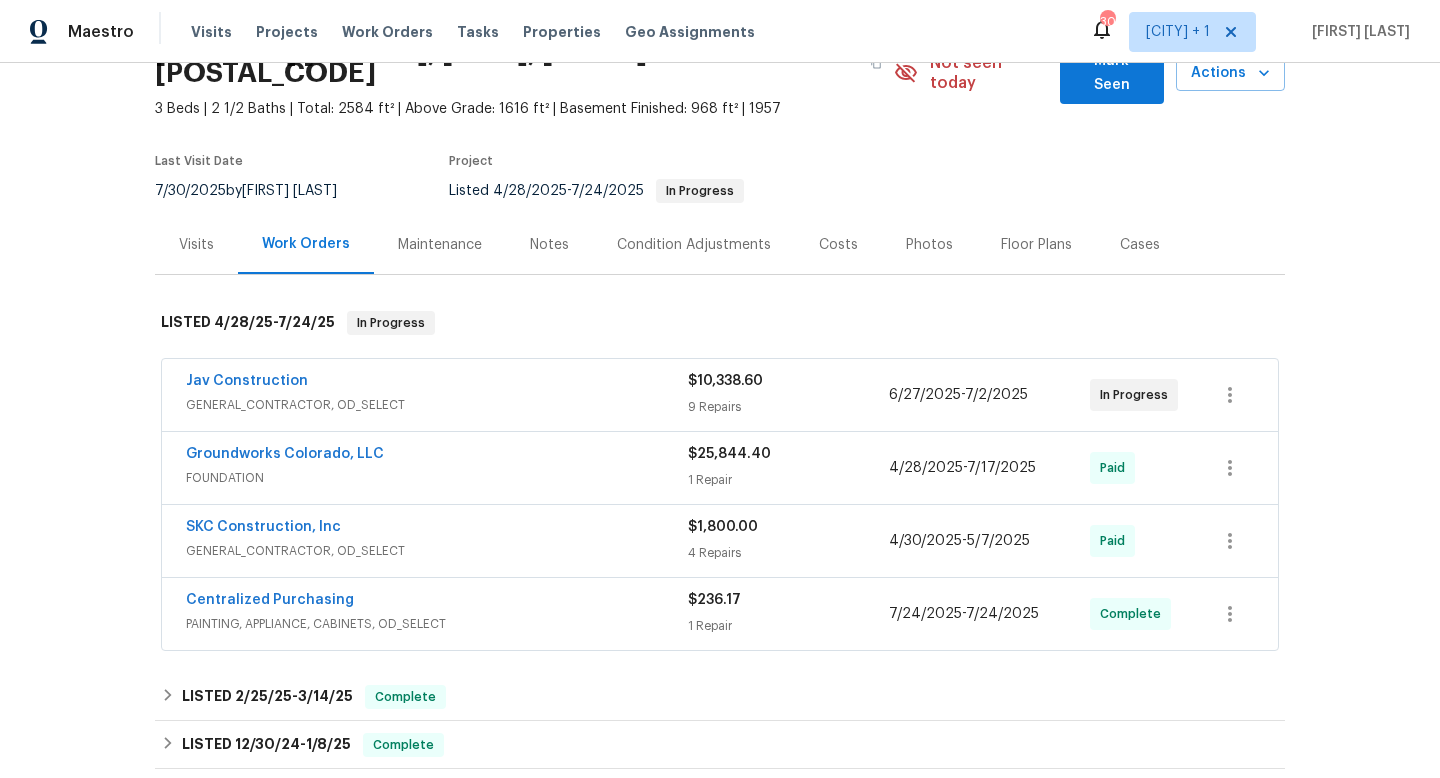 scroll, scrollTop: 109, scrollLeft: 0, axis: vertical 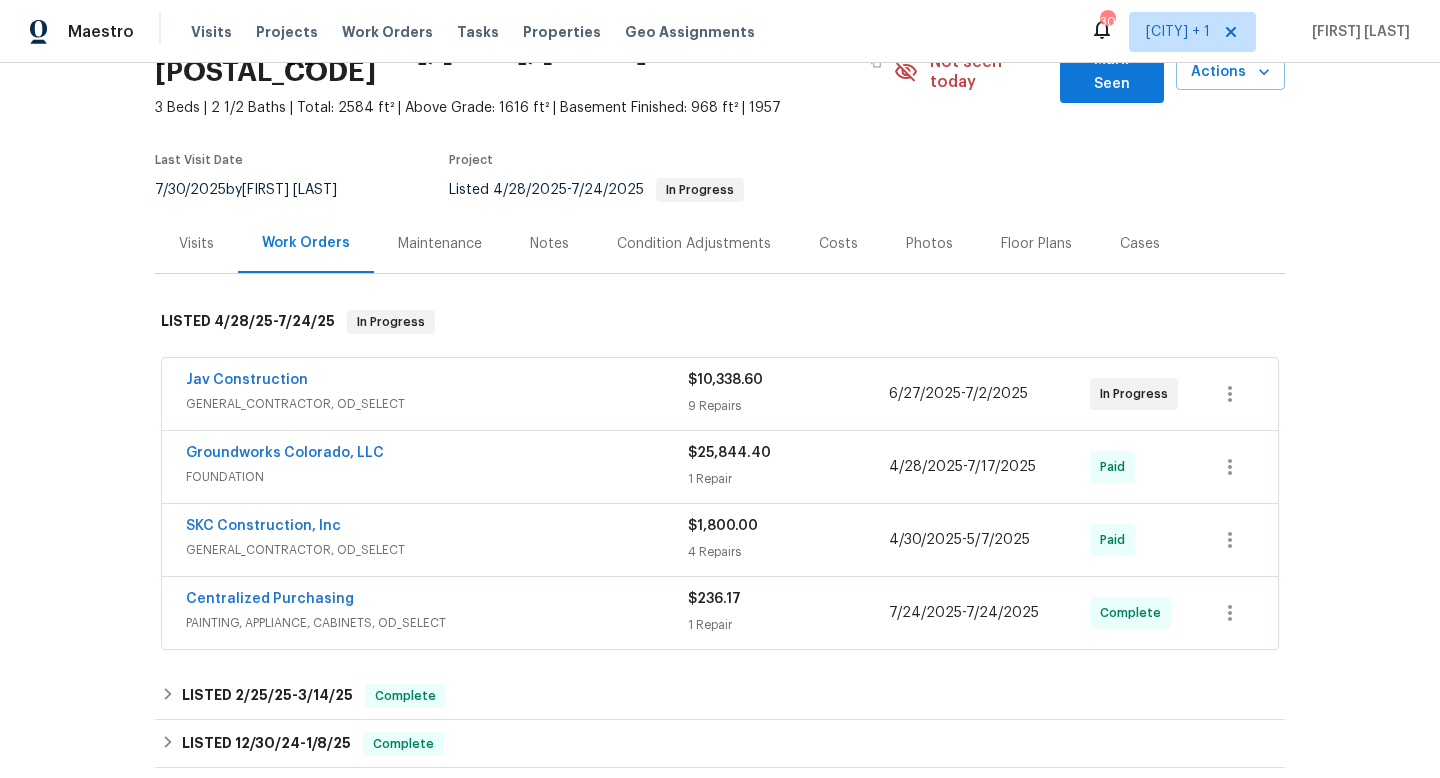 click on "SKC Construction, Inc" at bounding box center [437, 528] 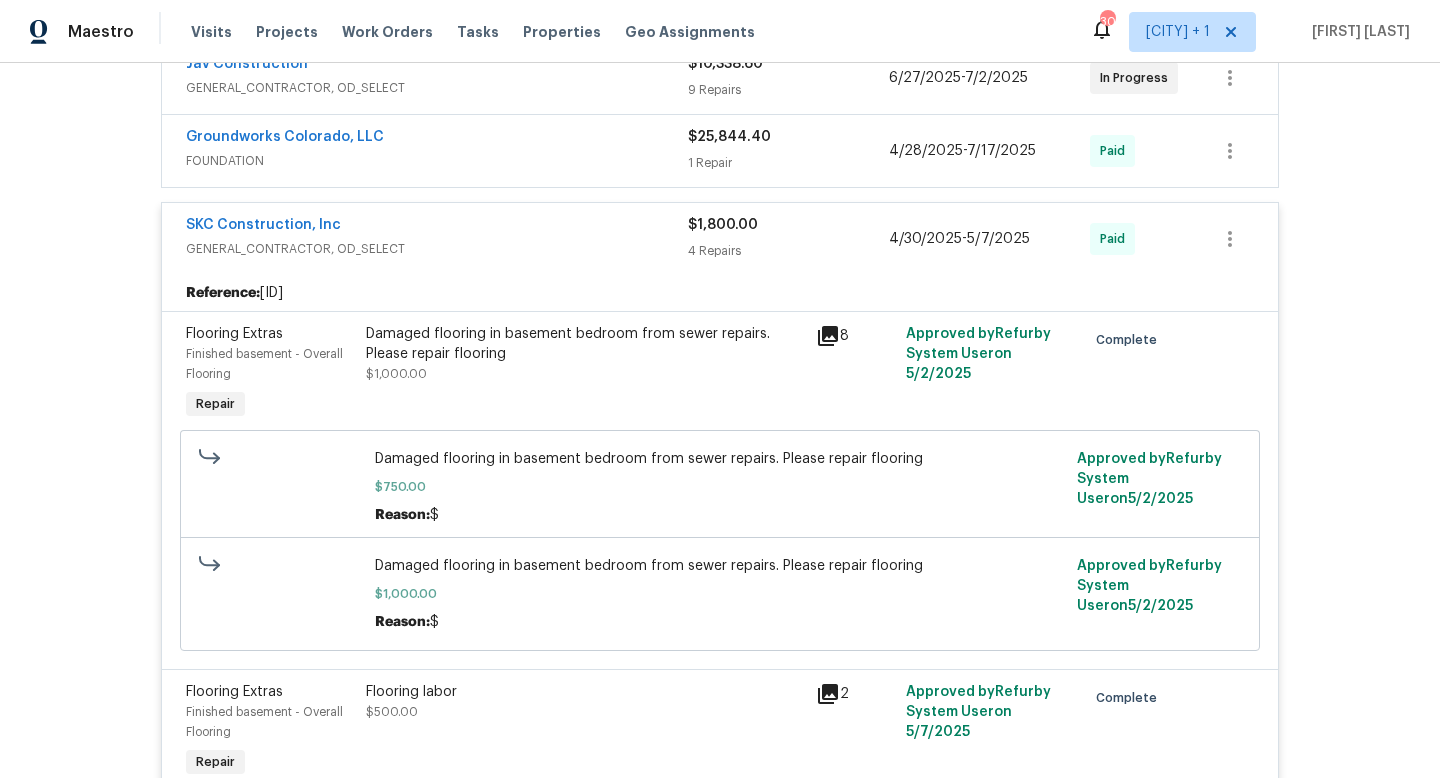 scroll, scrollTop: 0, scrollLeft: 0, axis: both 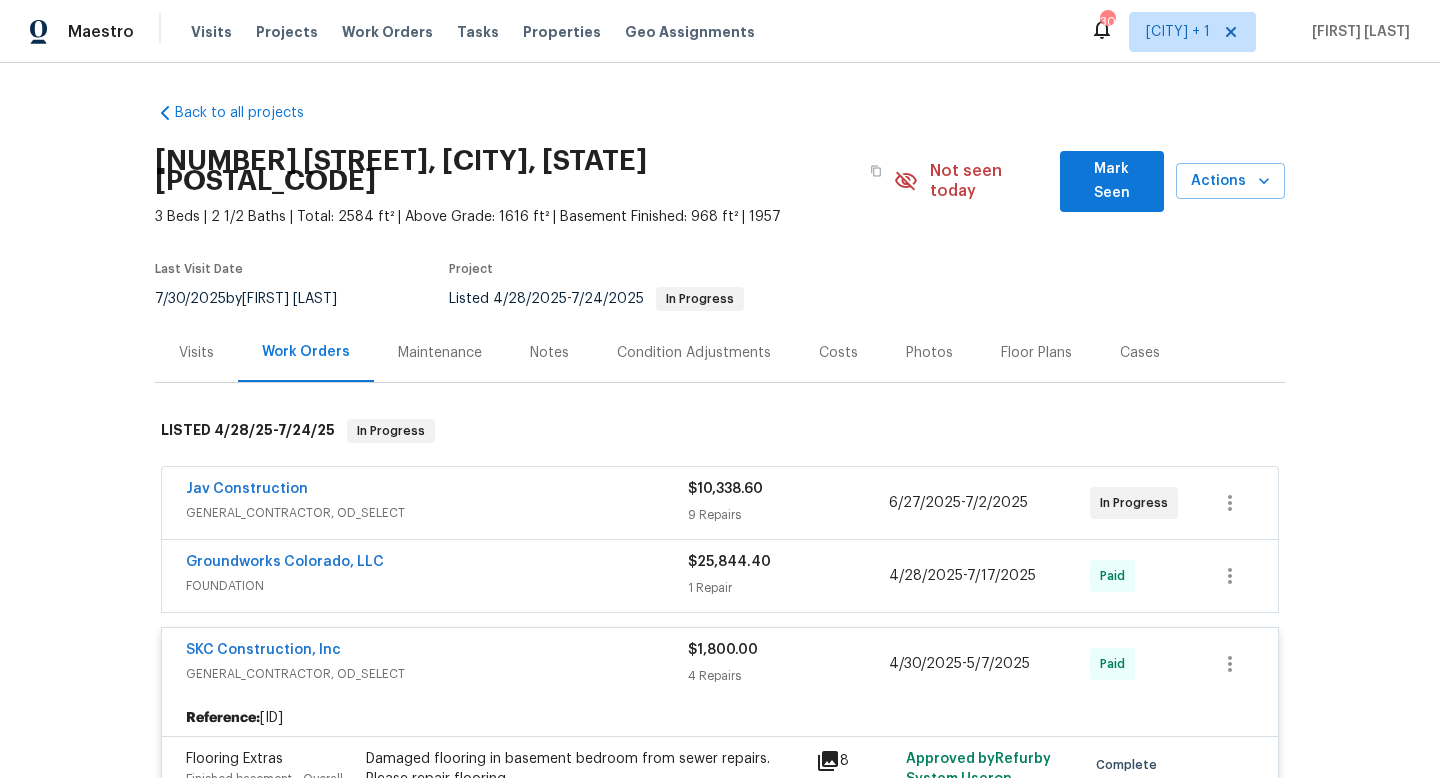 click on "Costs" at bounding box center [838, 353] 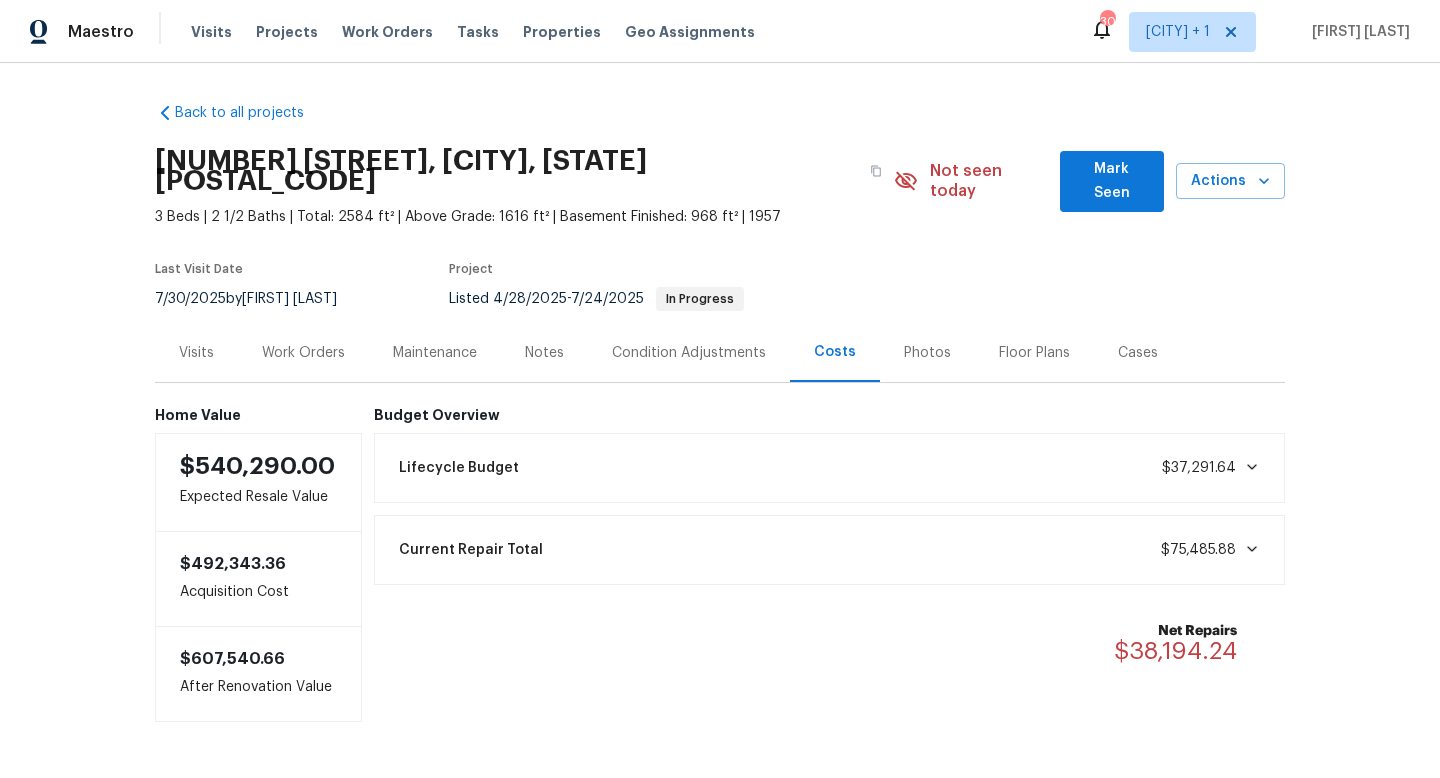 click on "Work Orders" at bounding box center (303, 353) 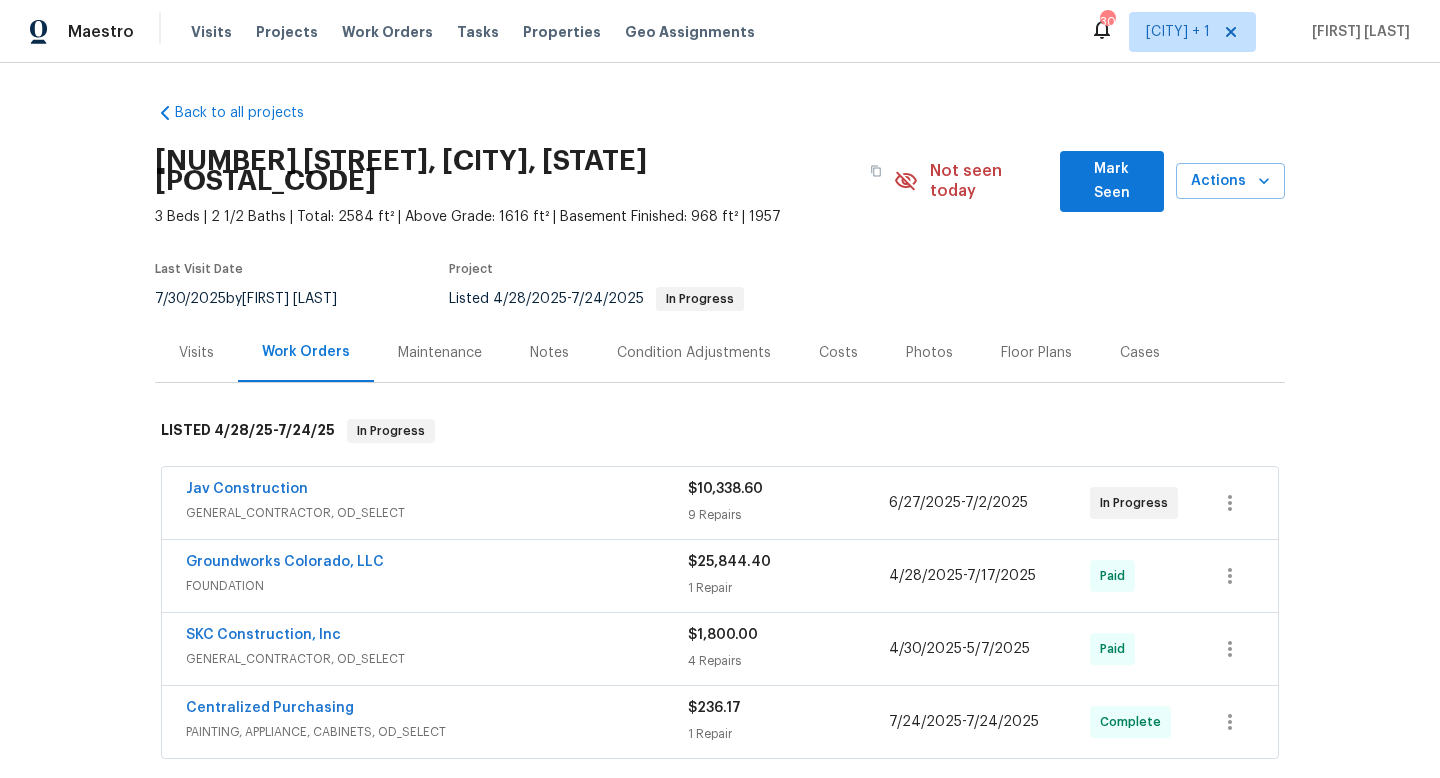 click on "Notes" at bounding box center (549, 353) 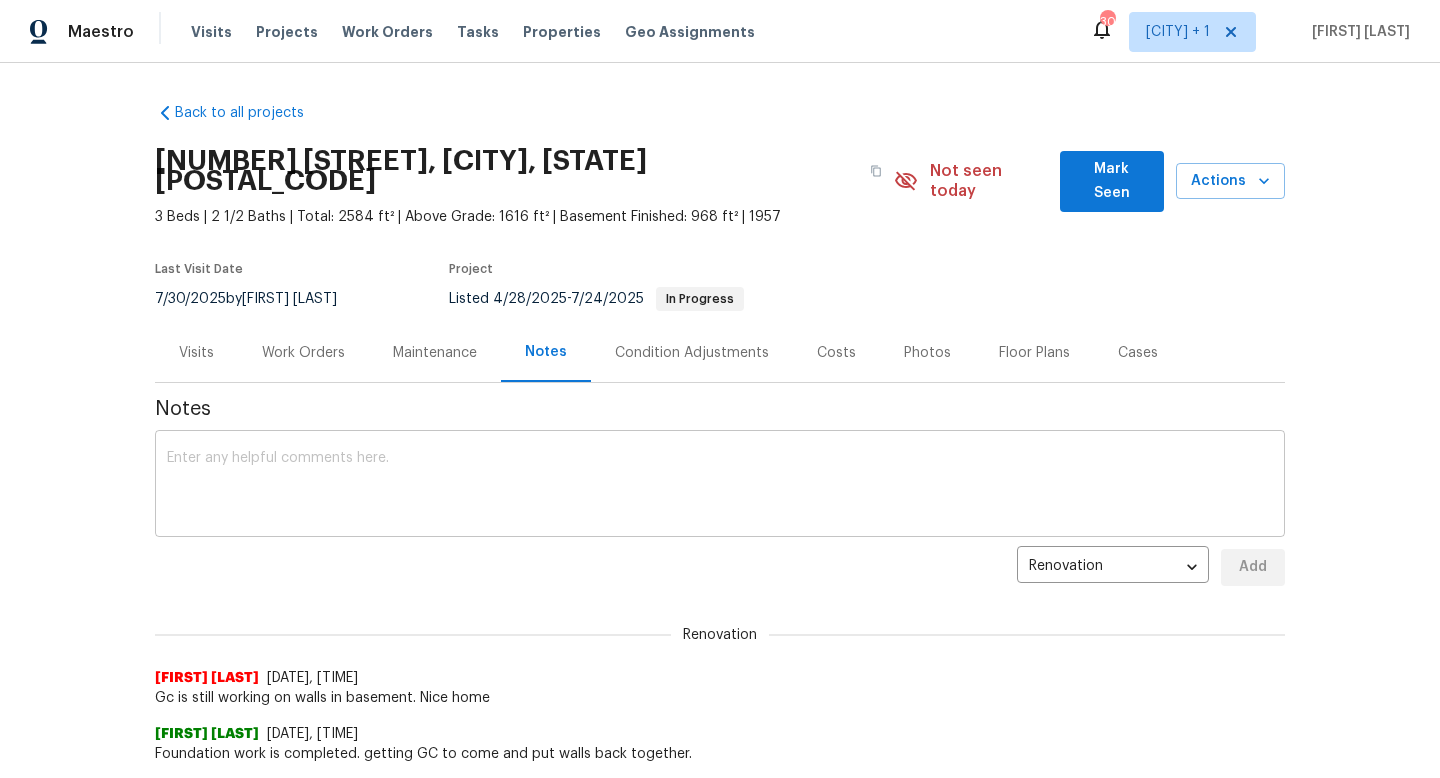 click at bounding box center (720, 486) 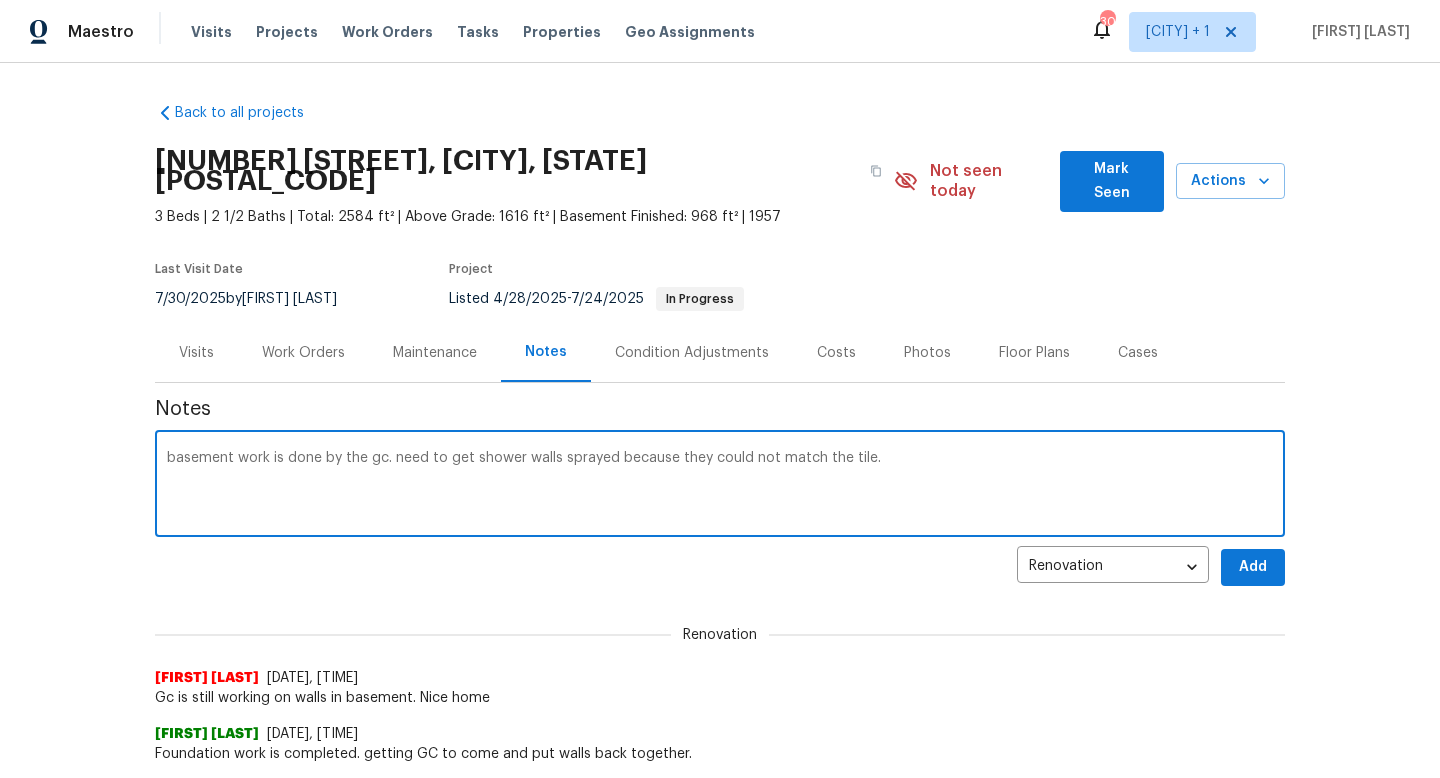 type on "basement work is done by the gc. need to get shower walls sprayed because they could not match the tile." 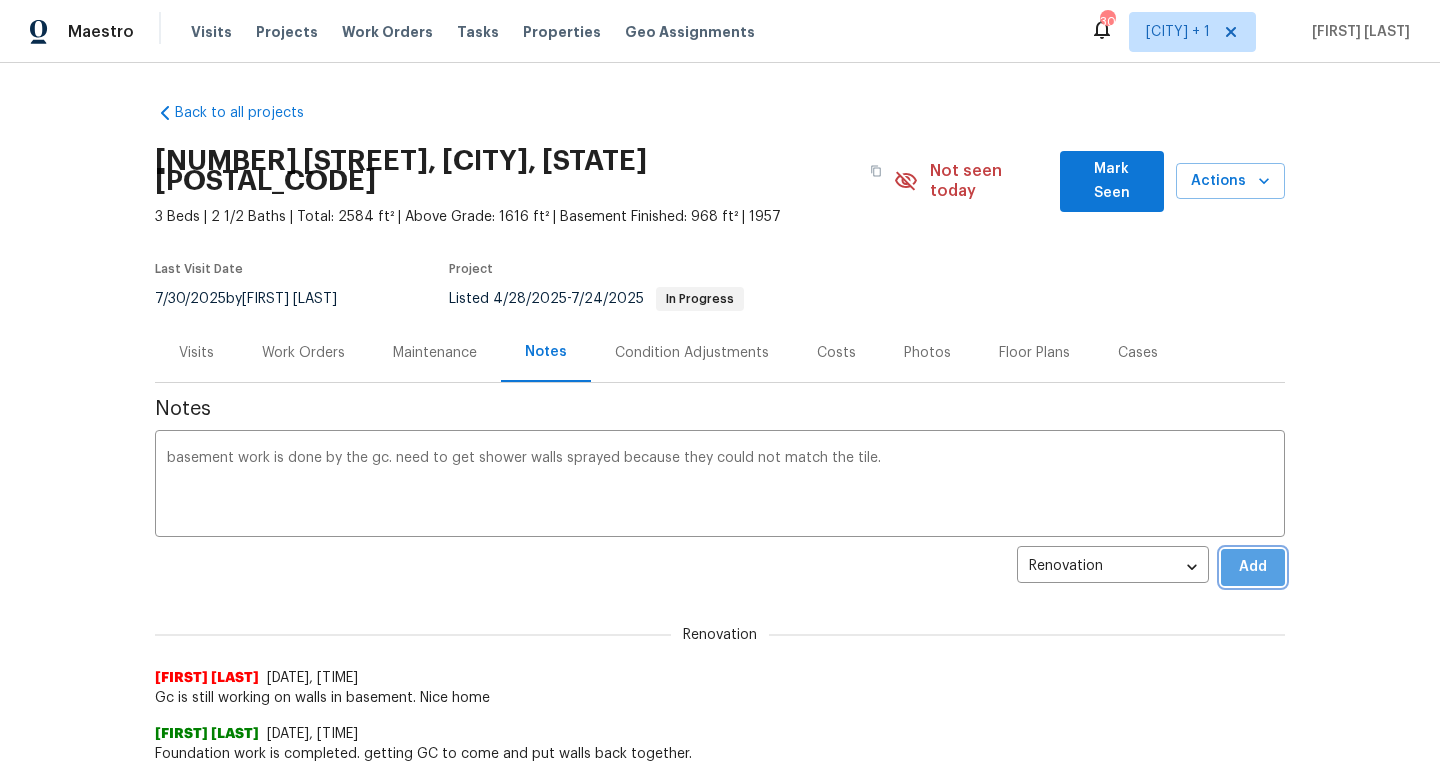 click on "Add" at bounding box center (1253, 567) 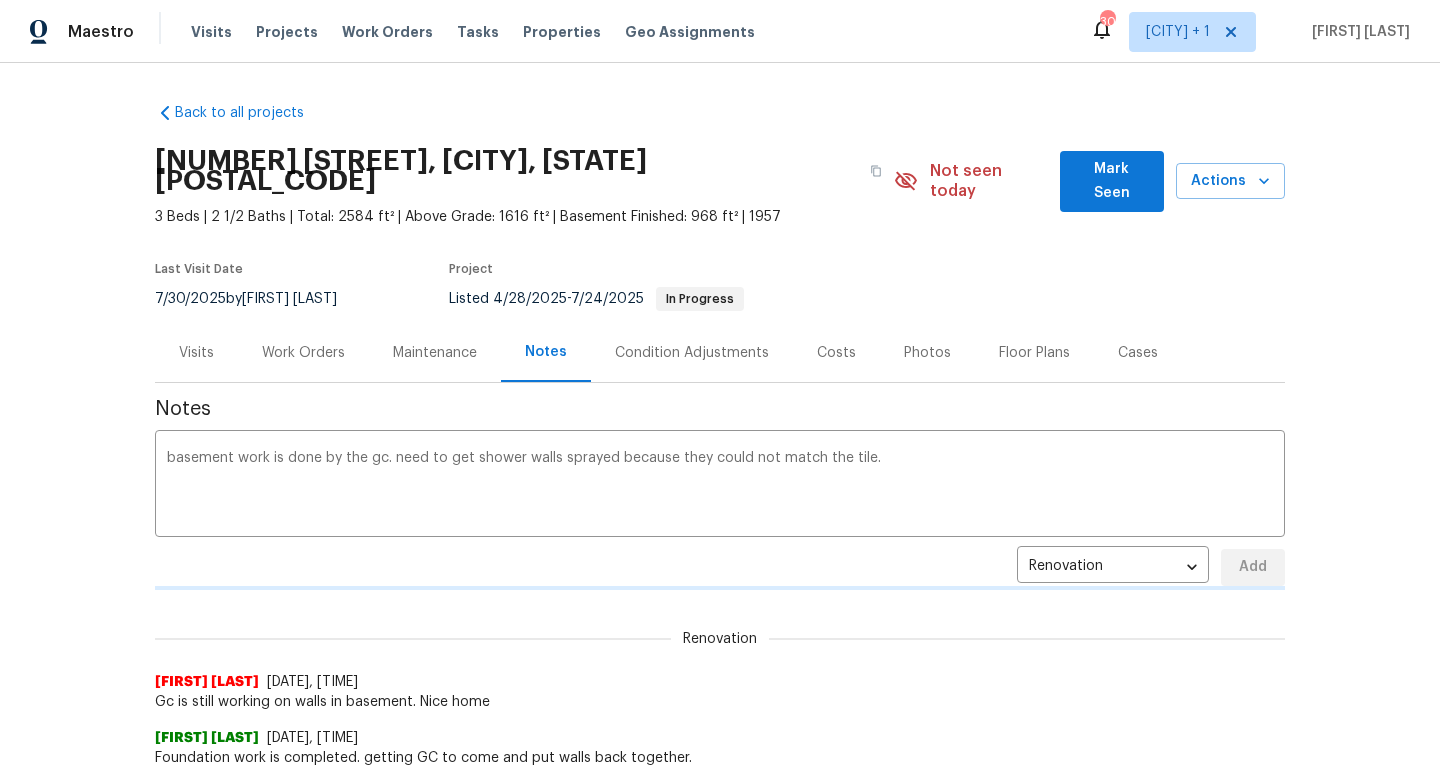 type 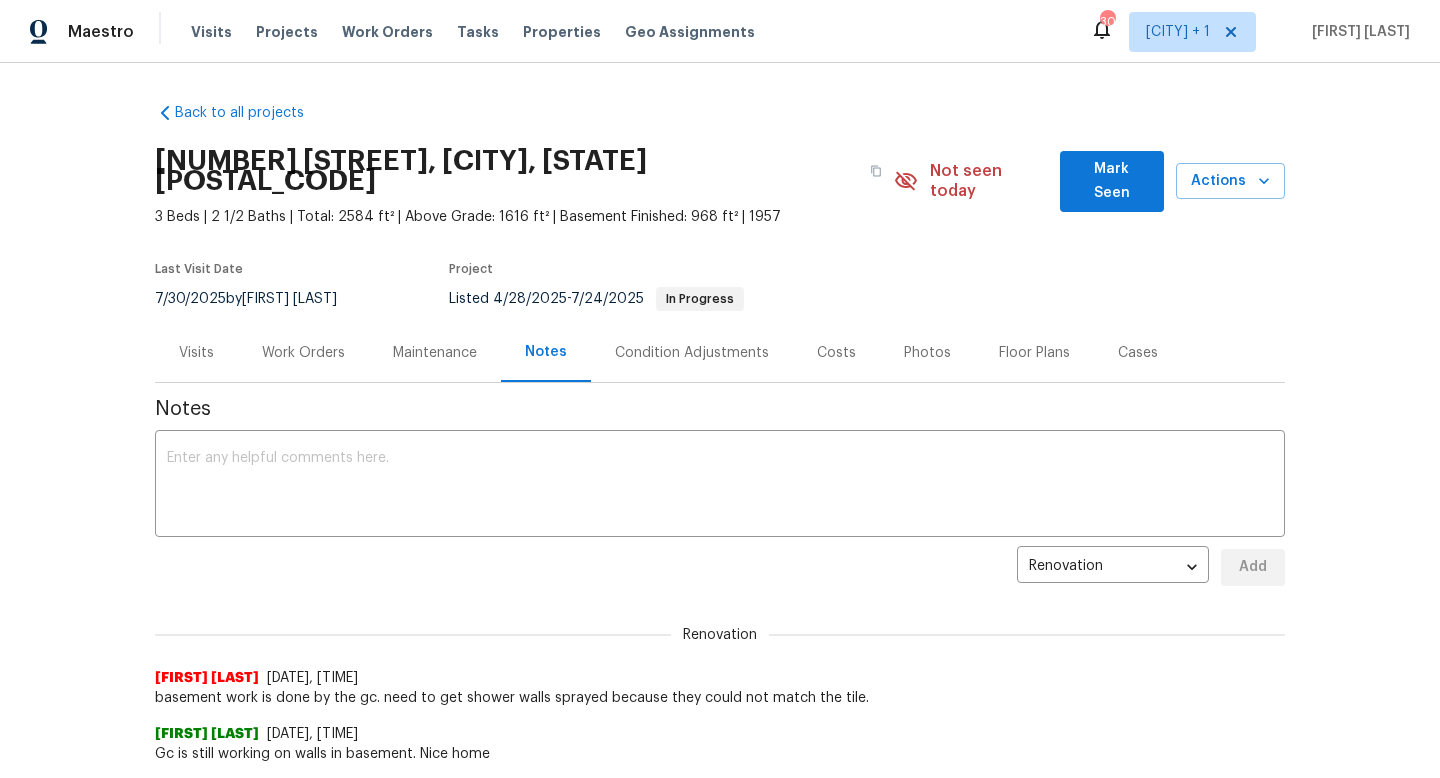 click on "Work Orders" at bounding box center (303, 353) 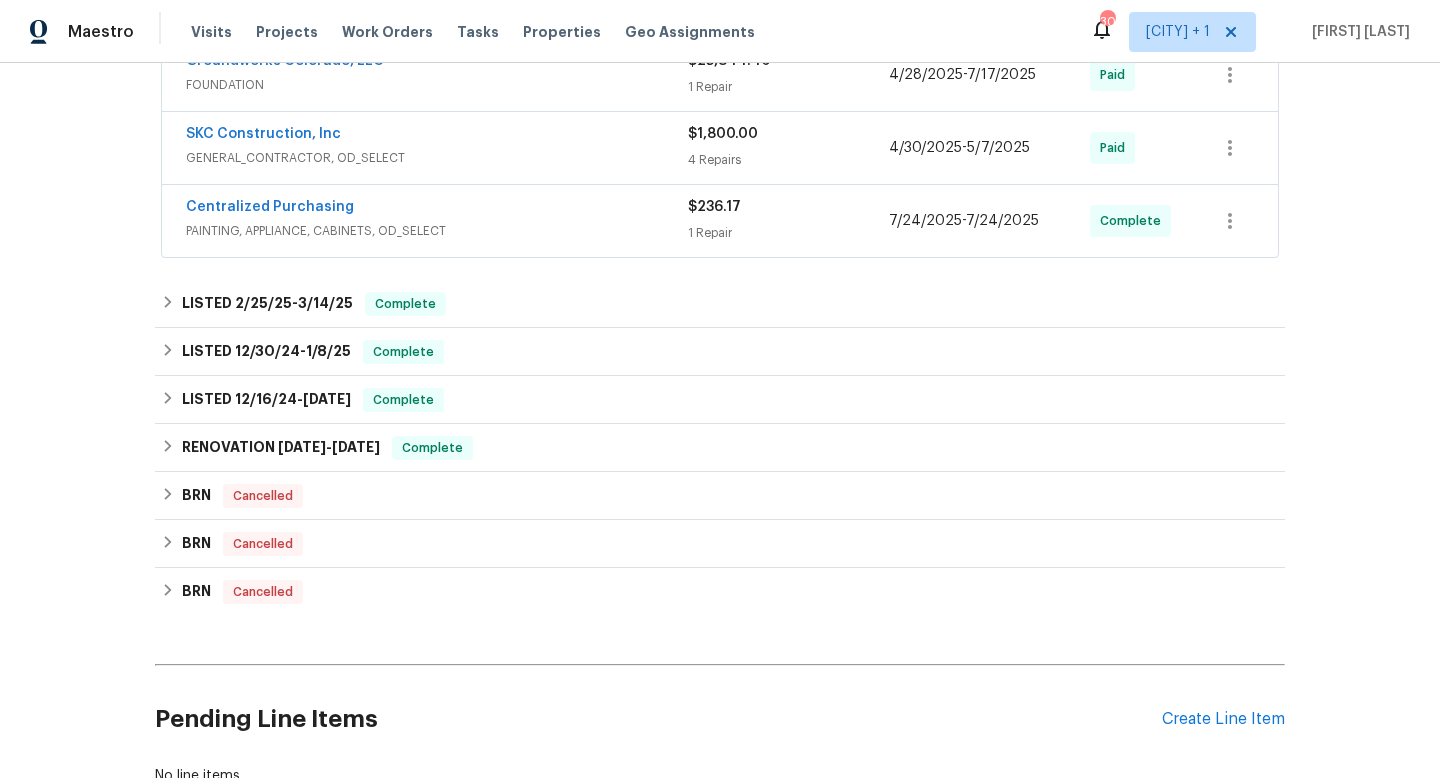 scroll, scrollTop: 543, scrollLeft: 0, axis: vertical 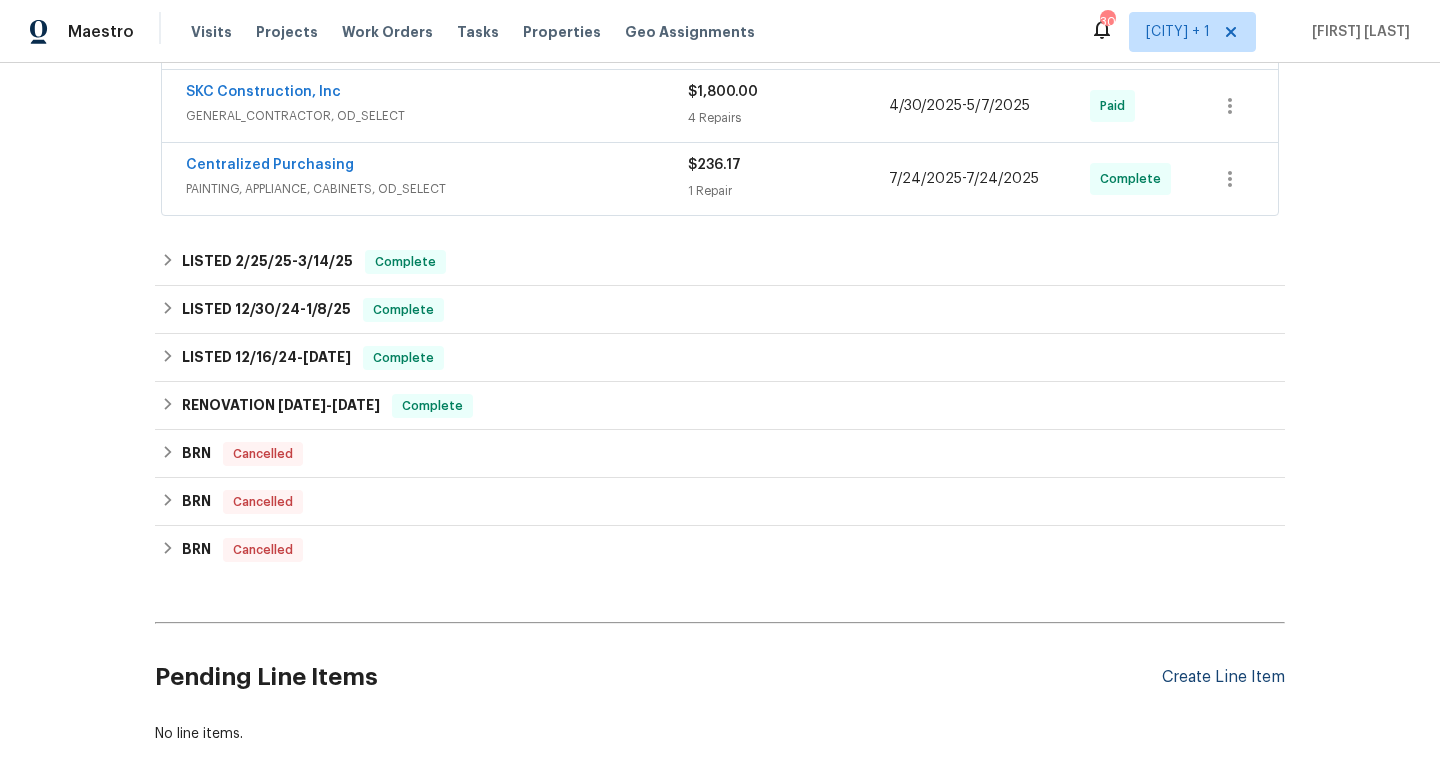 click on "Create Line Item" at bounding box center [1223, 677] 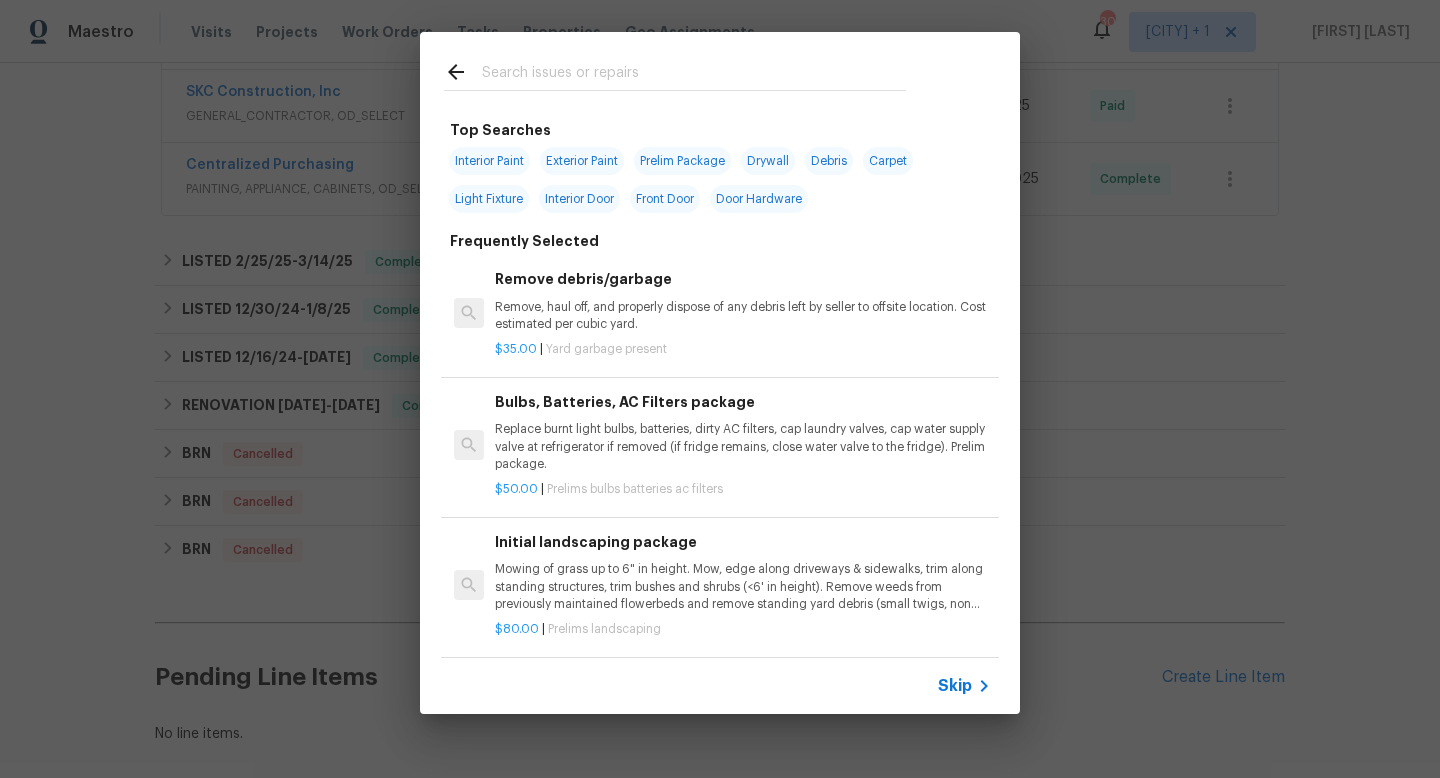 click on "Skip" at bounding box center (955, 686) 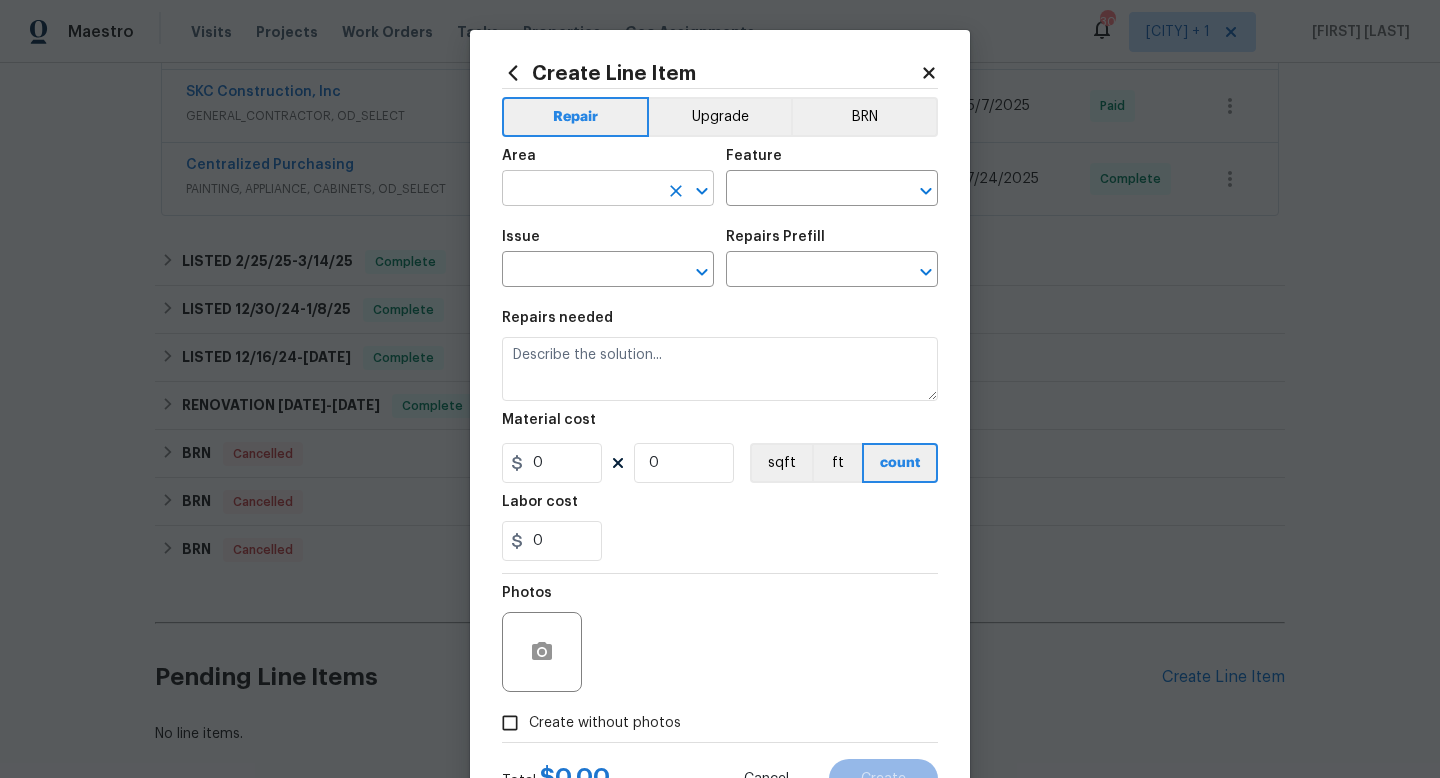 click at bounding box center [580, 190] 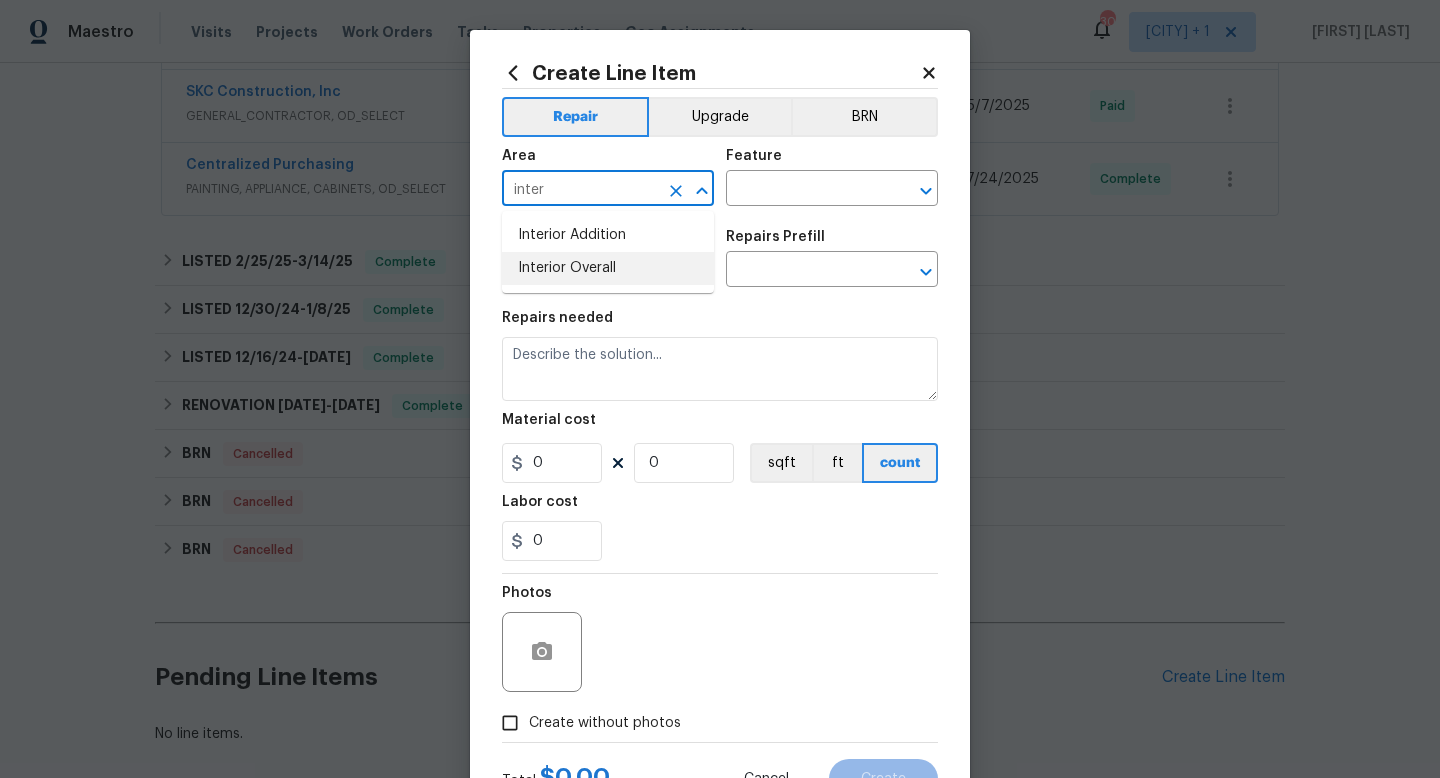 click on "Interior Overall" at bounding box center (608, 268) 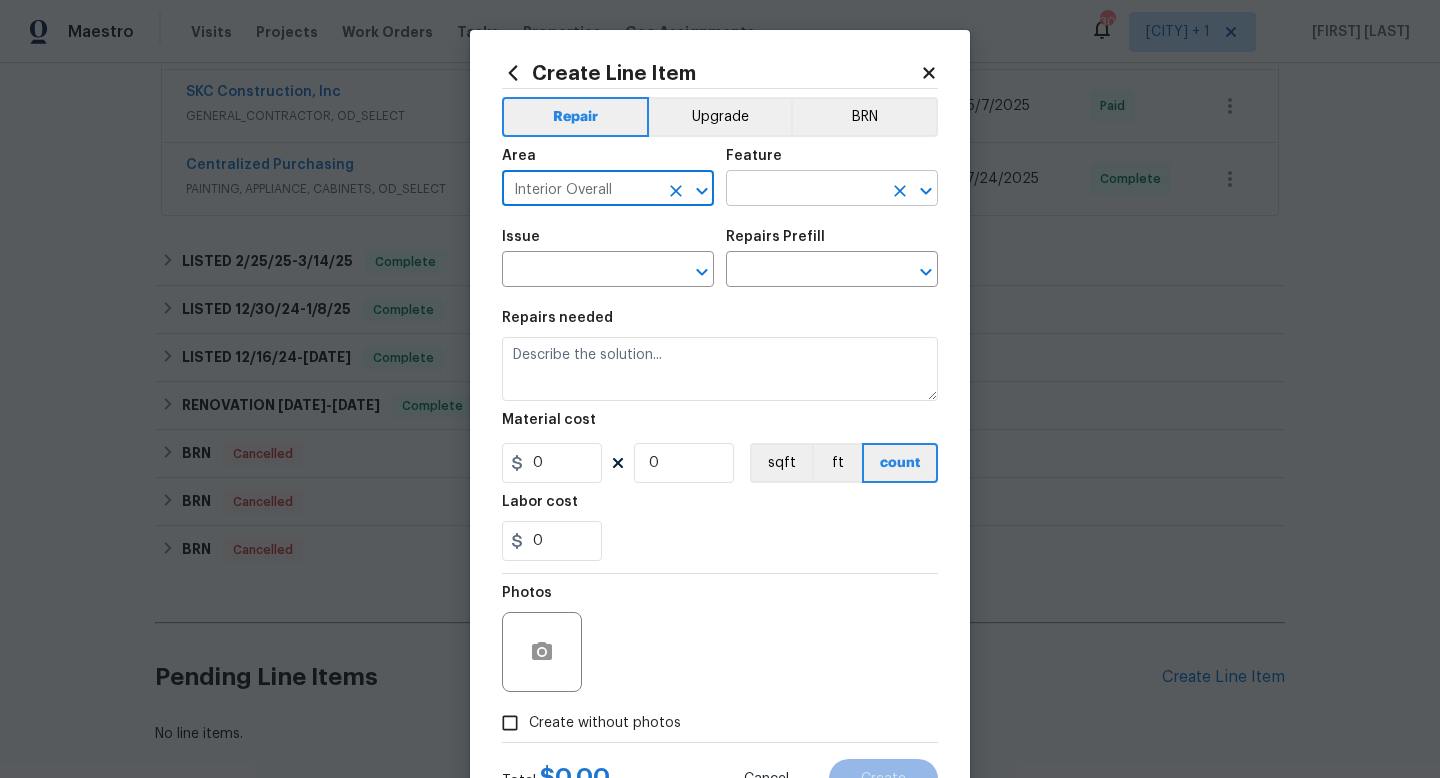 type on "Interior Overall" 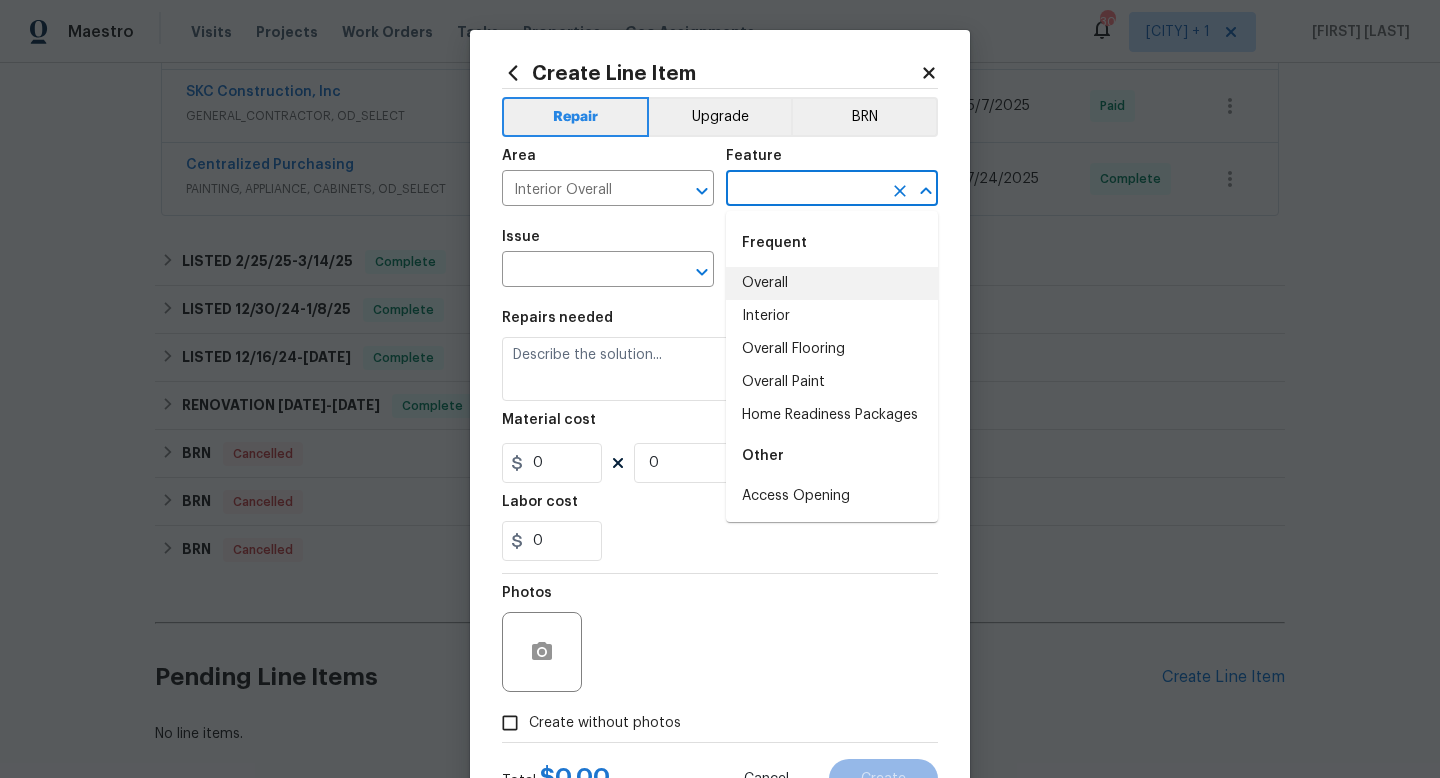 click on "Overall" at bounding box center [832, 283] 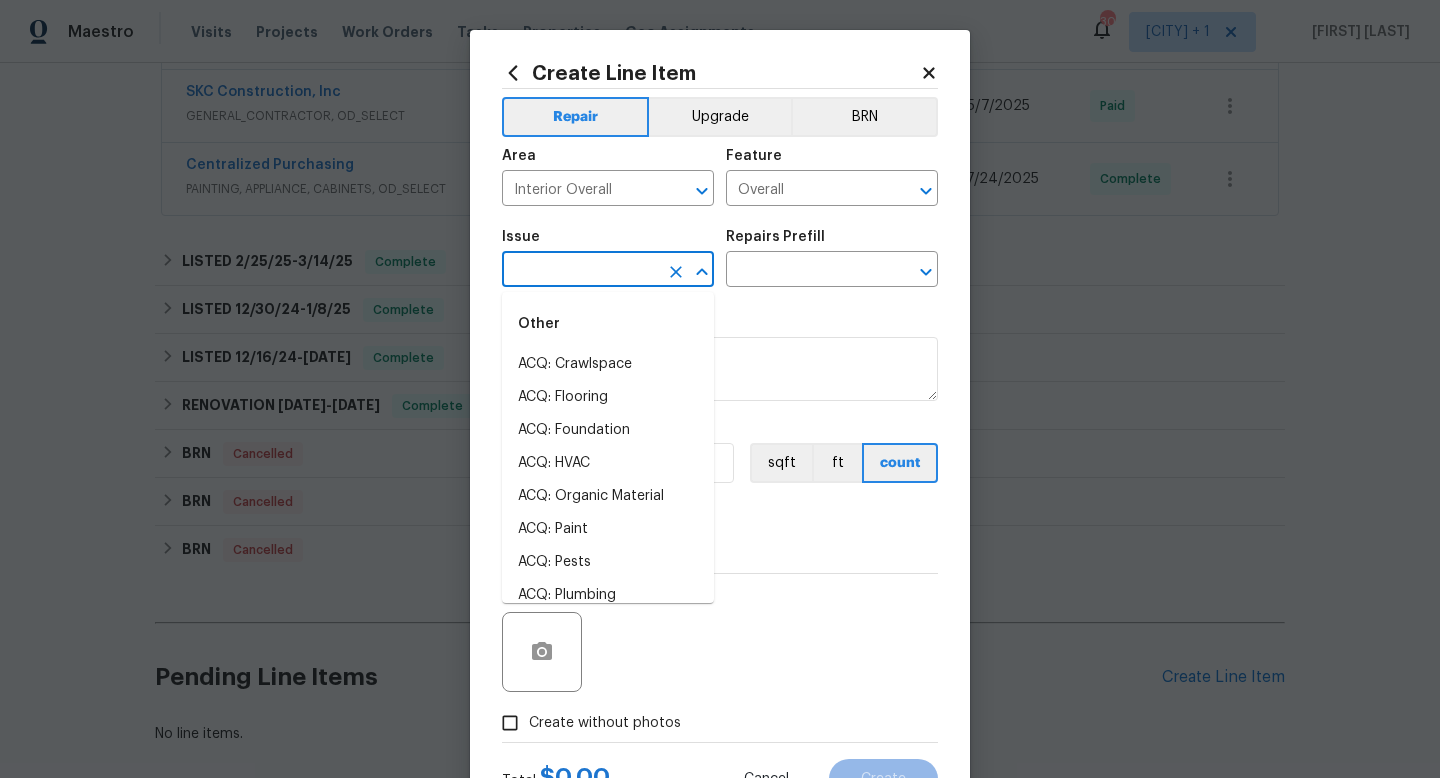 click at bounding box center (580, 271) 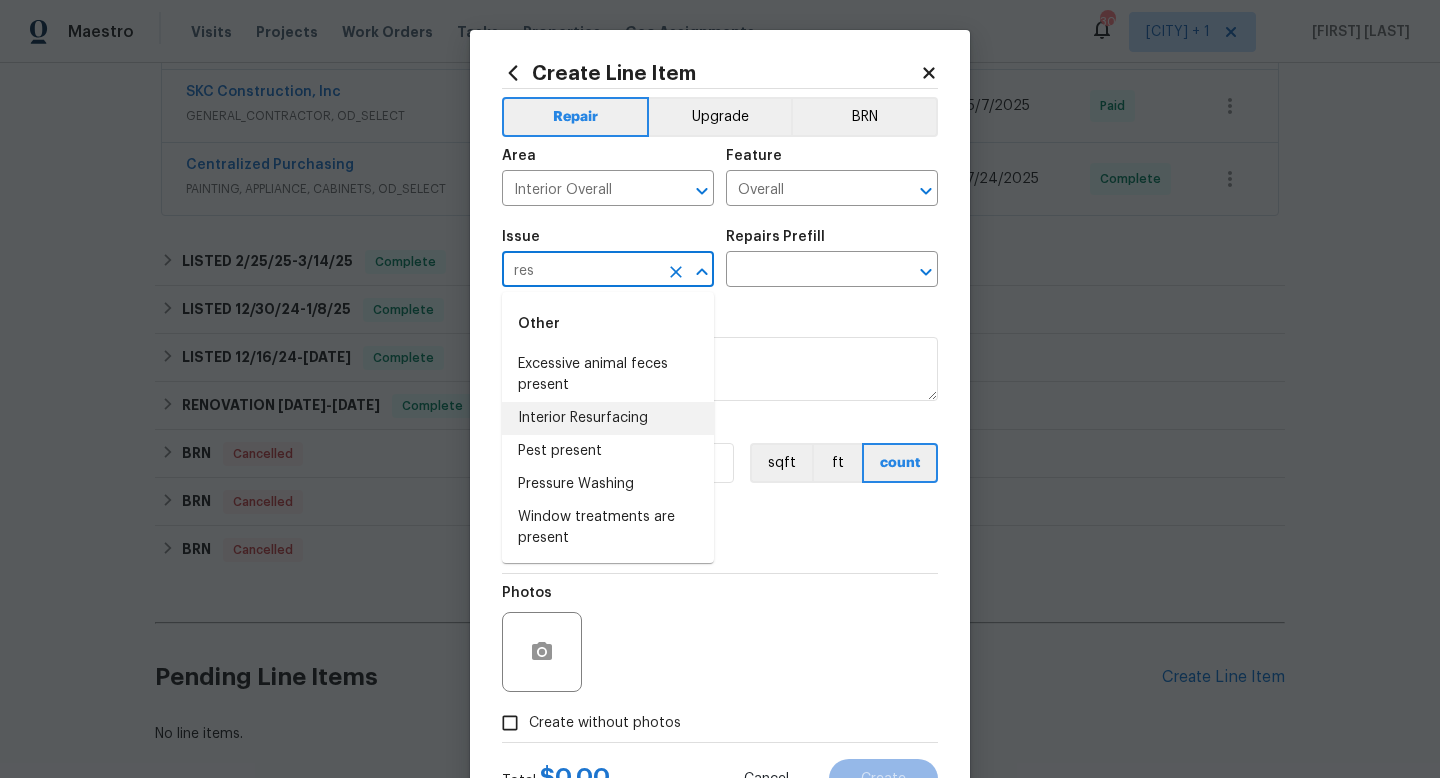 click on "Interior Resurfacing" at bounding box center (608, 418) 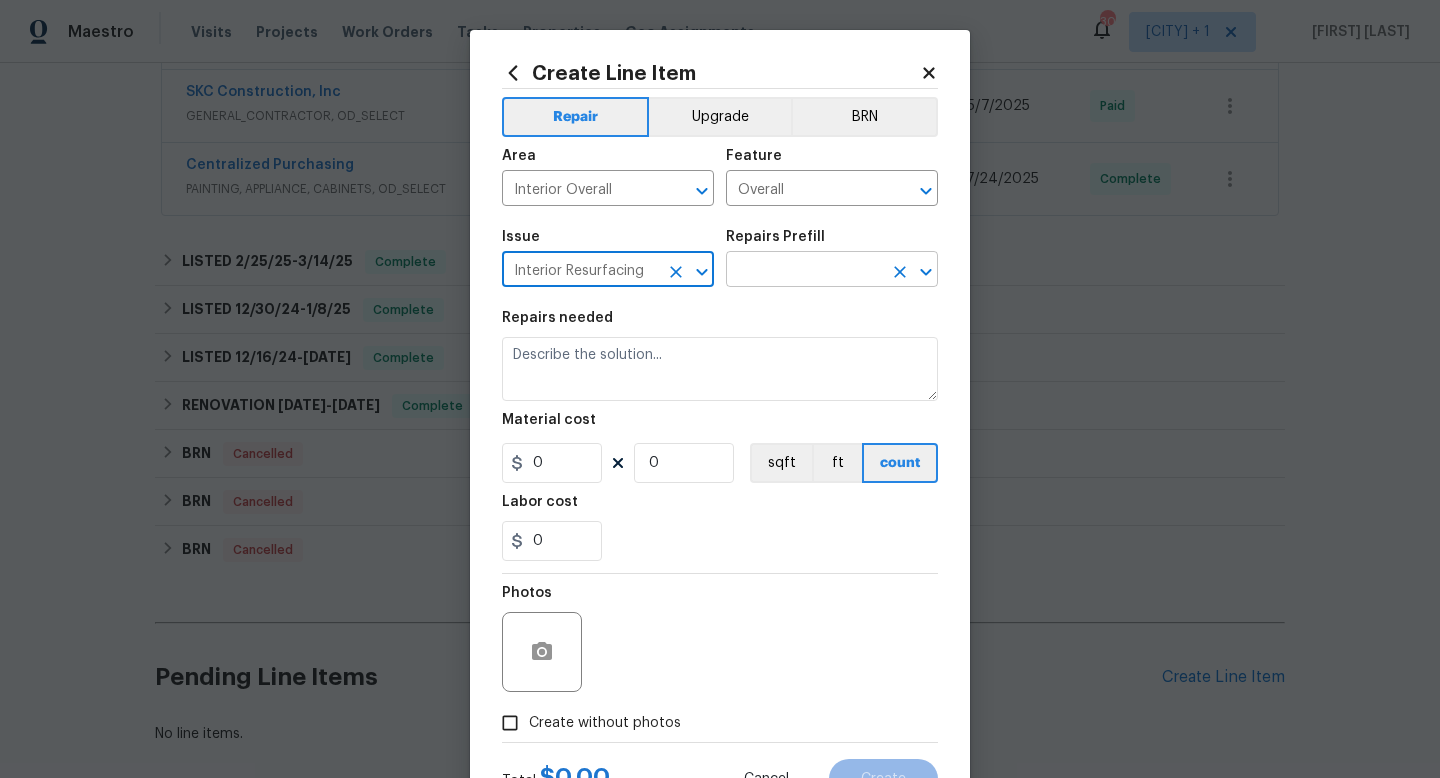 type on "Interior Resurfacing" 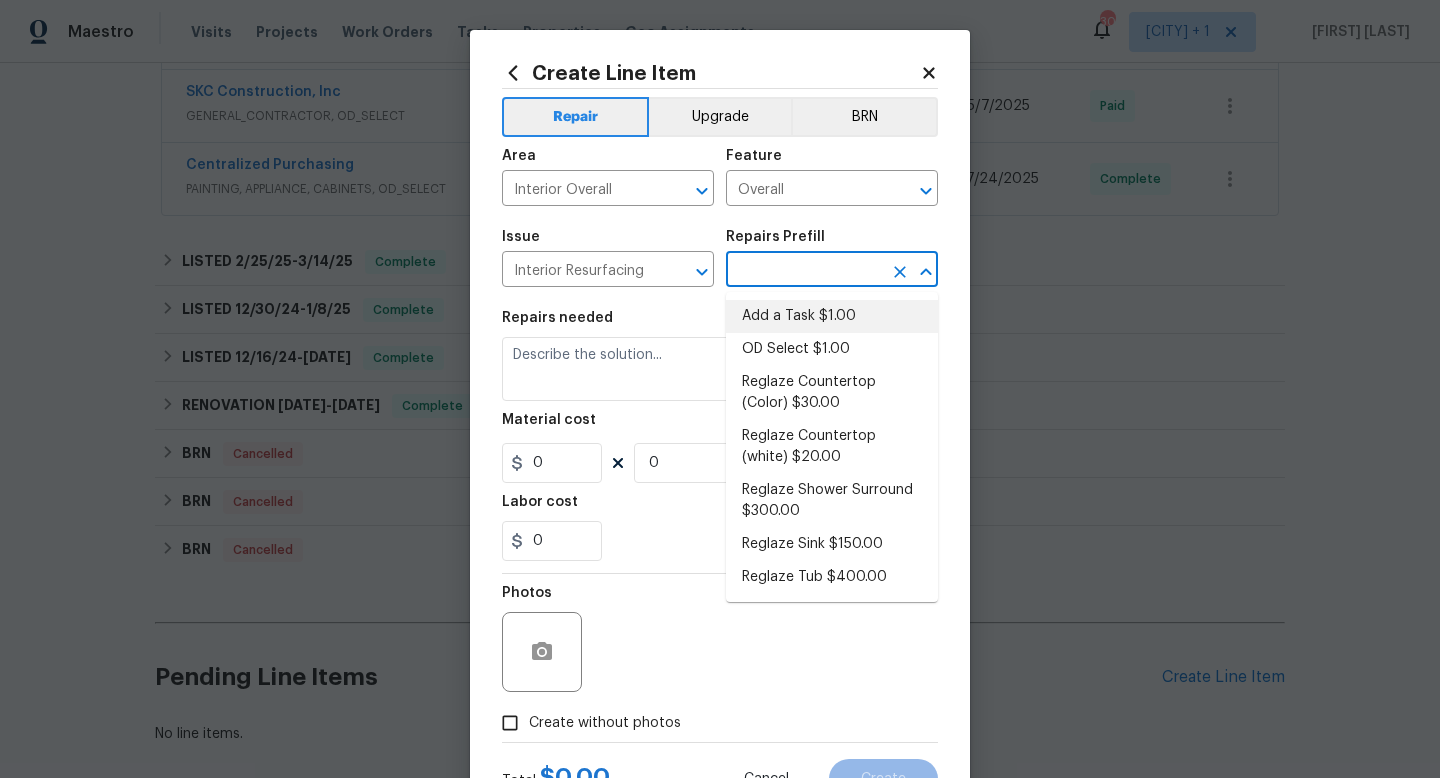 click on "Add a Task $1.00" at bounding box center [832, 316] 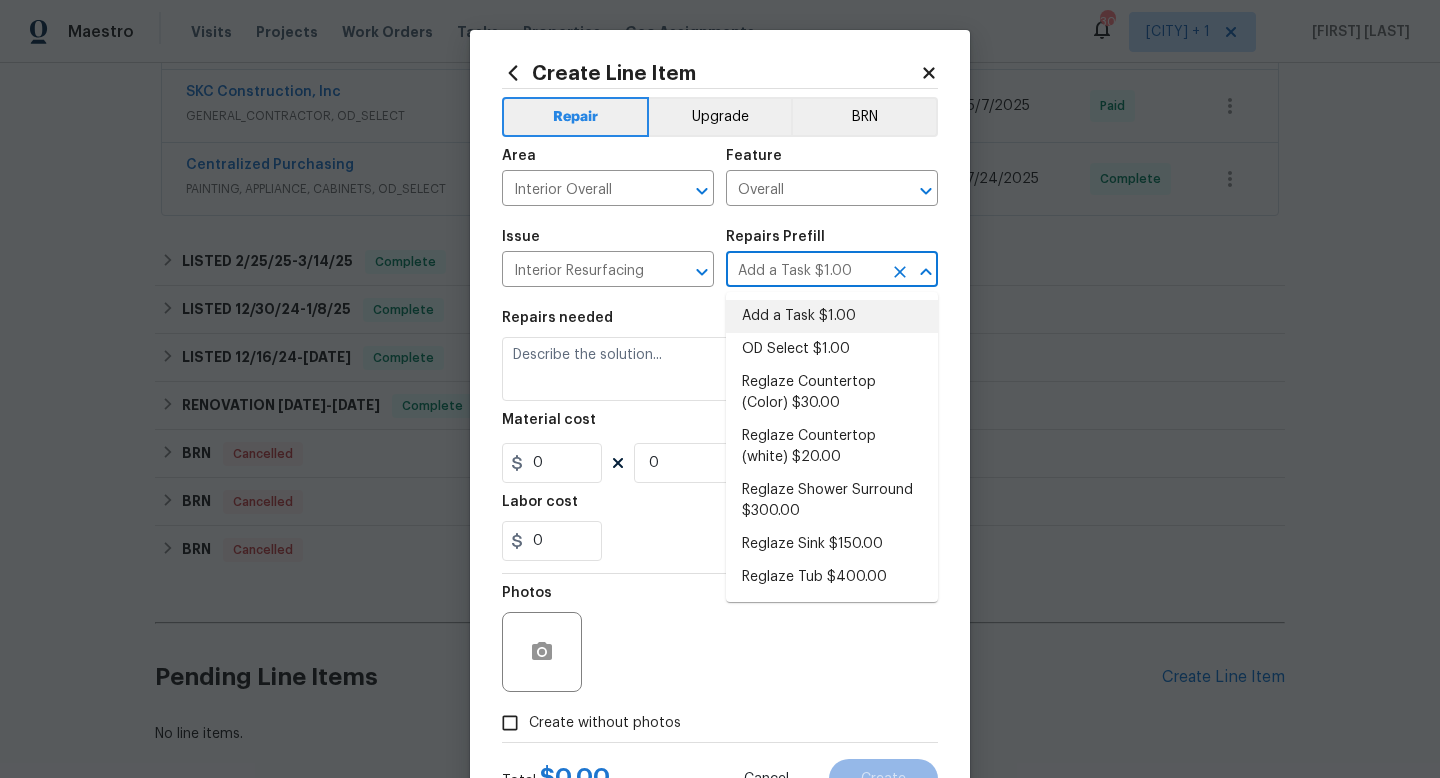 type on "HPM to detail" 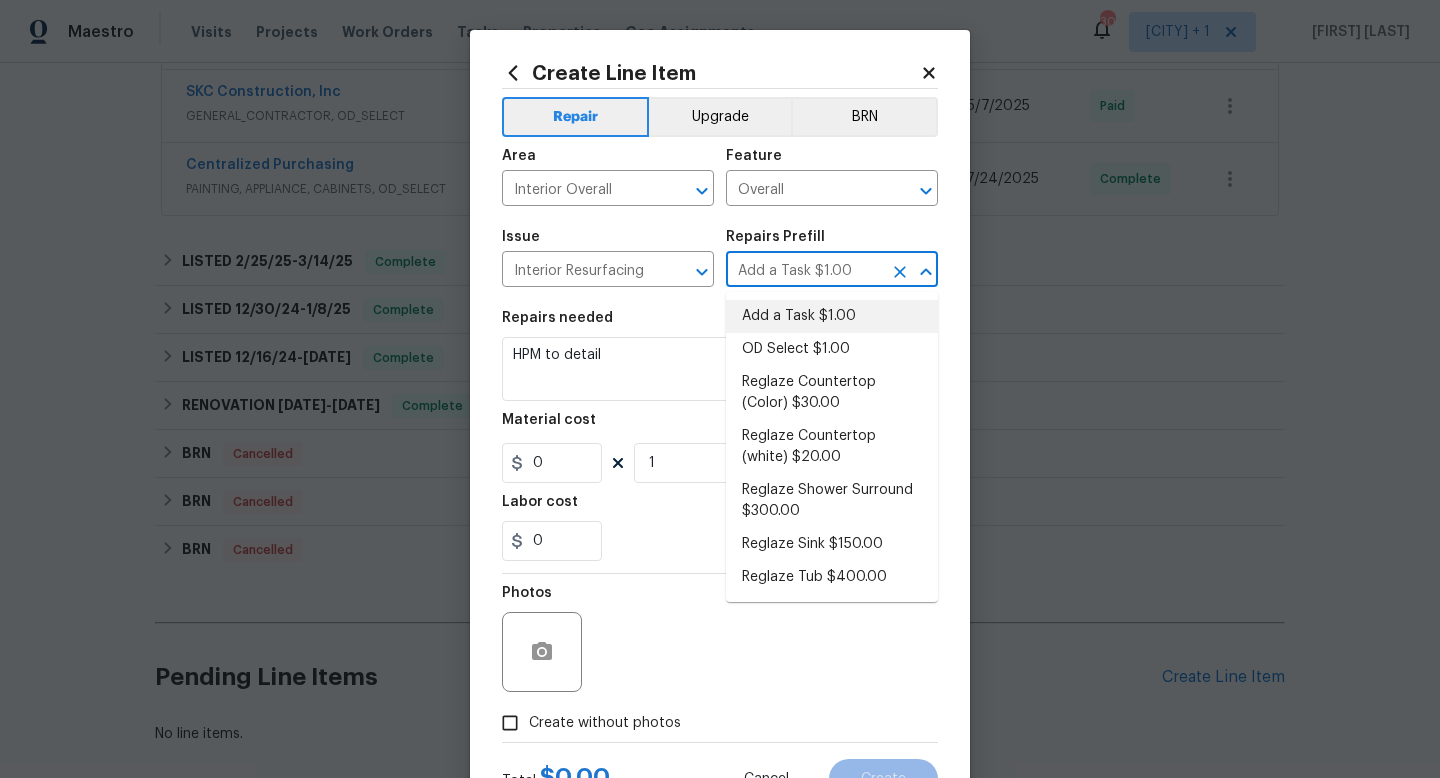 type on "1" 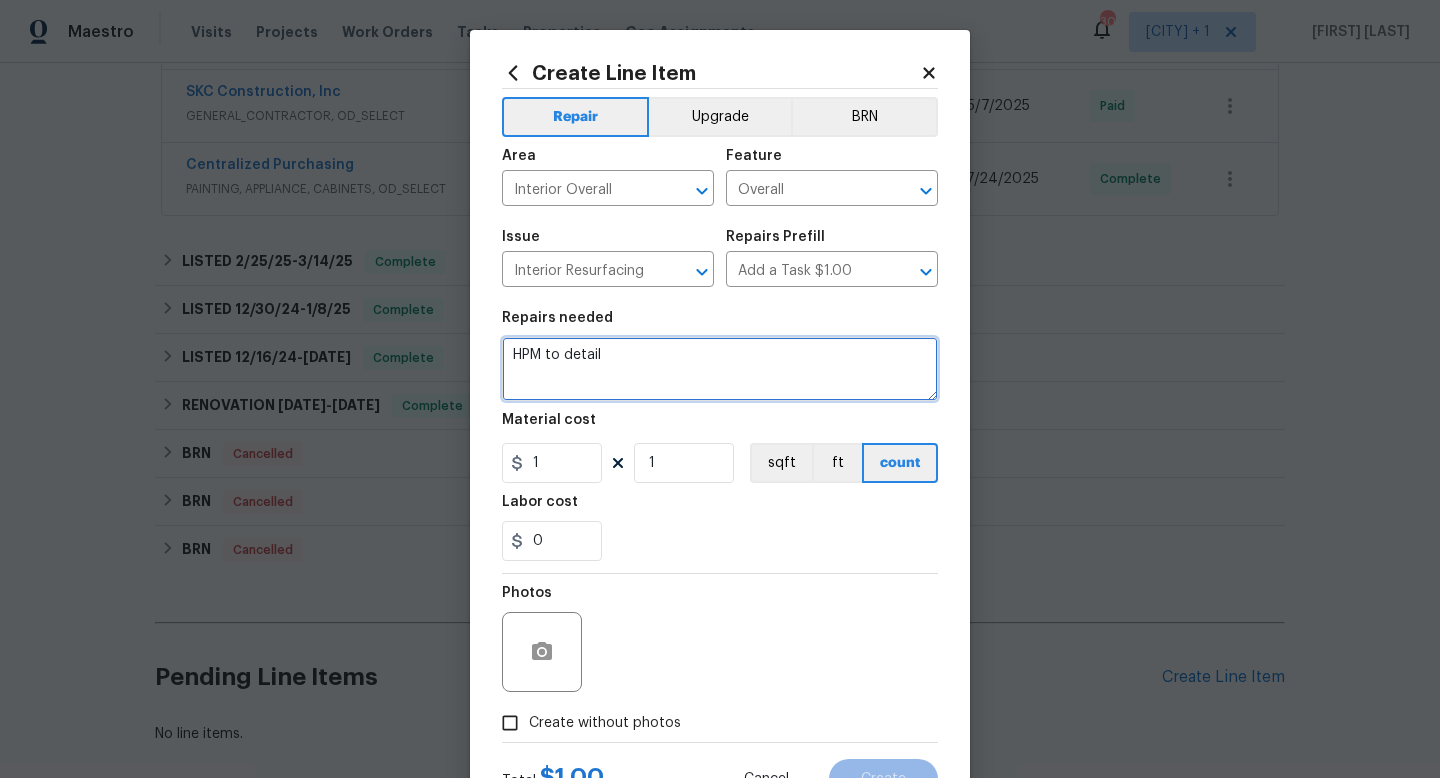 click on "HPM to detail" at bounding box center (720, 369) 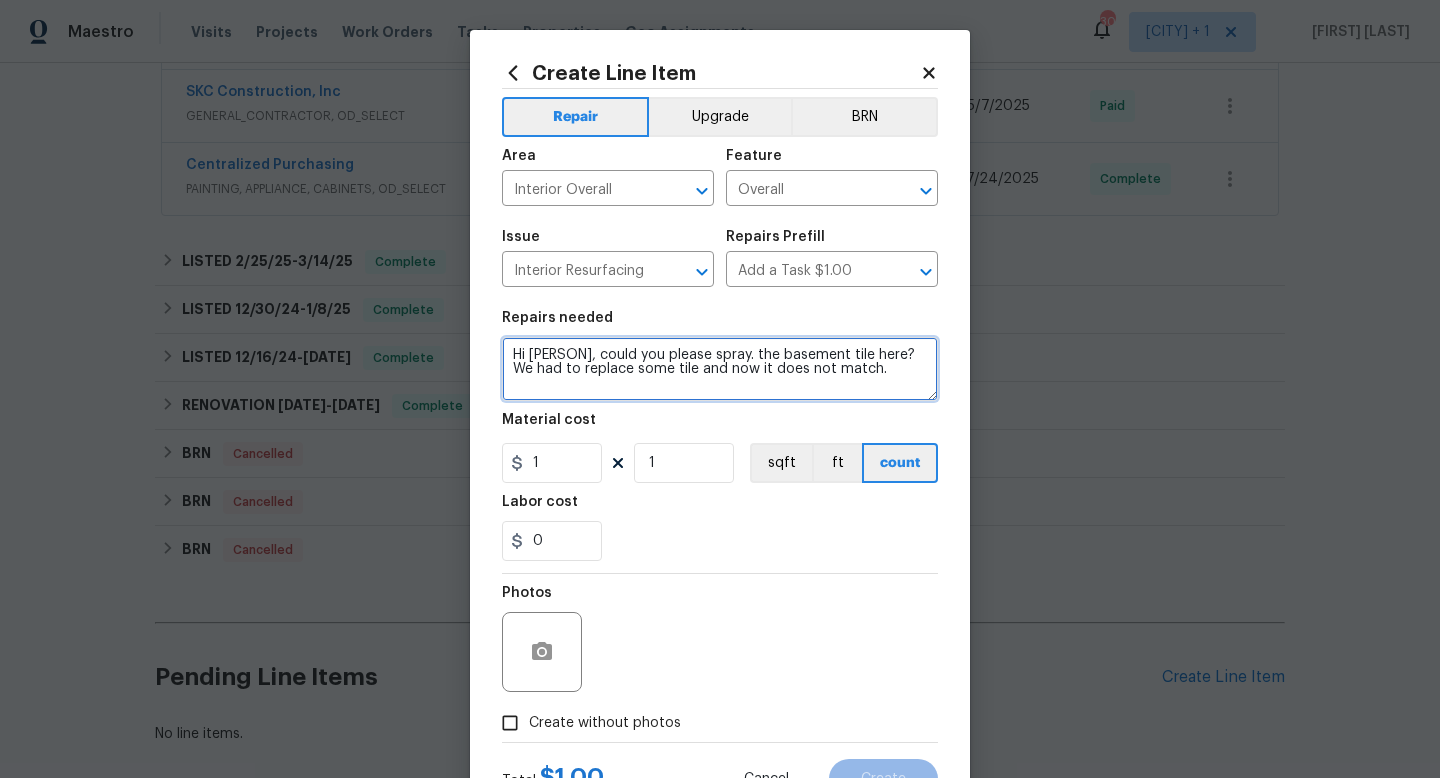 type on "Hi Jodi, could you please spray. the basement tile here? We had to replace some tile and now it does not match." 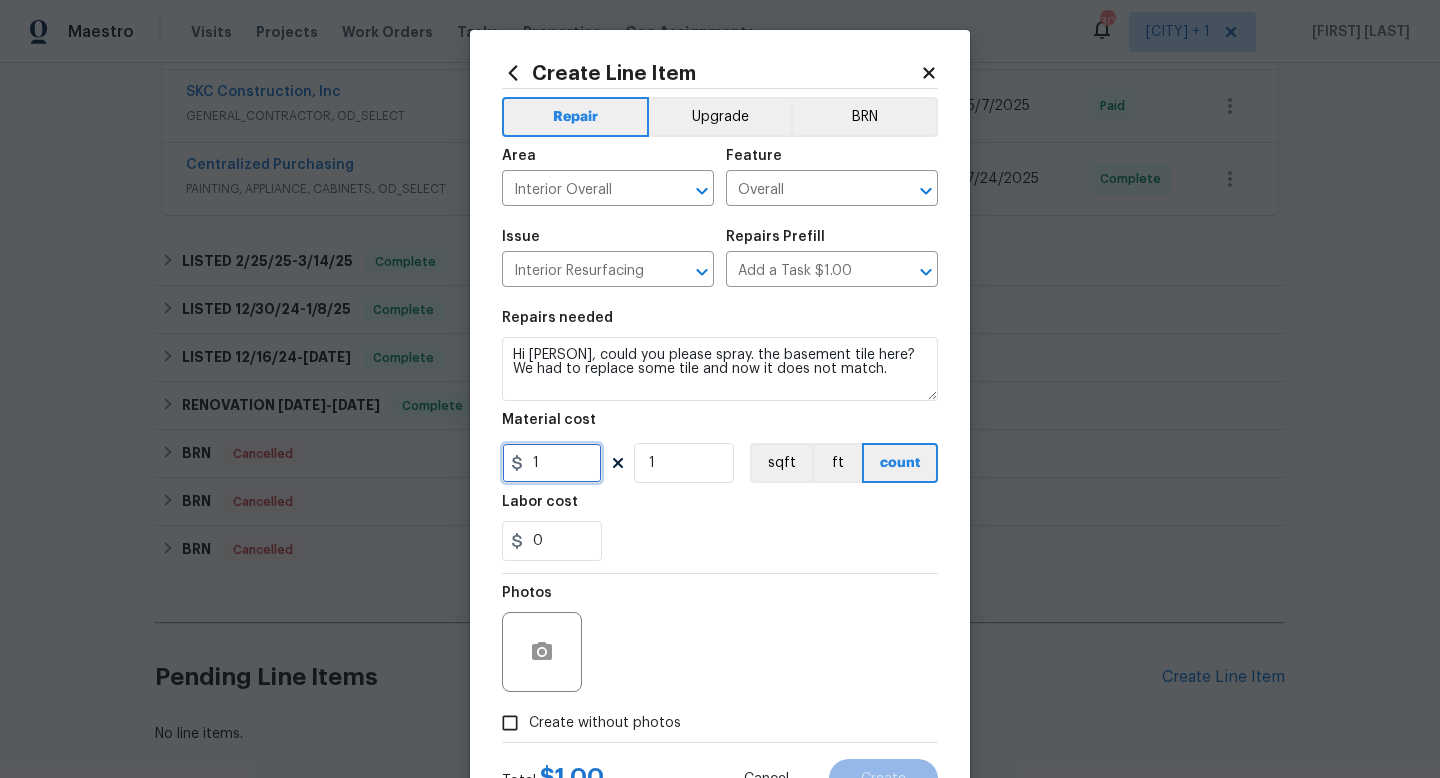 click on "1" at bounding box center [552, 463] 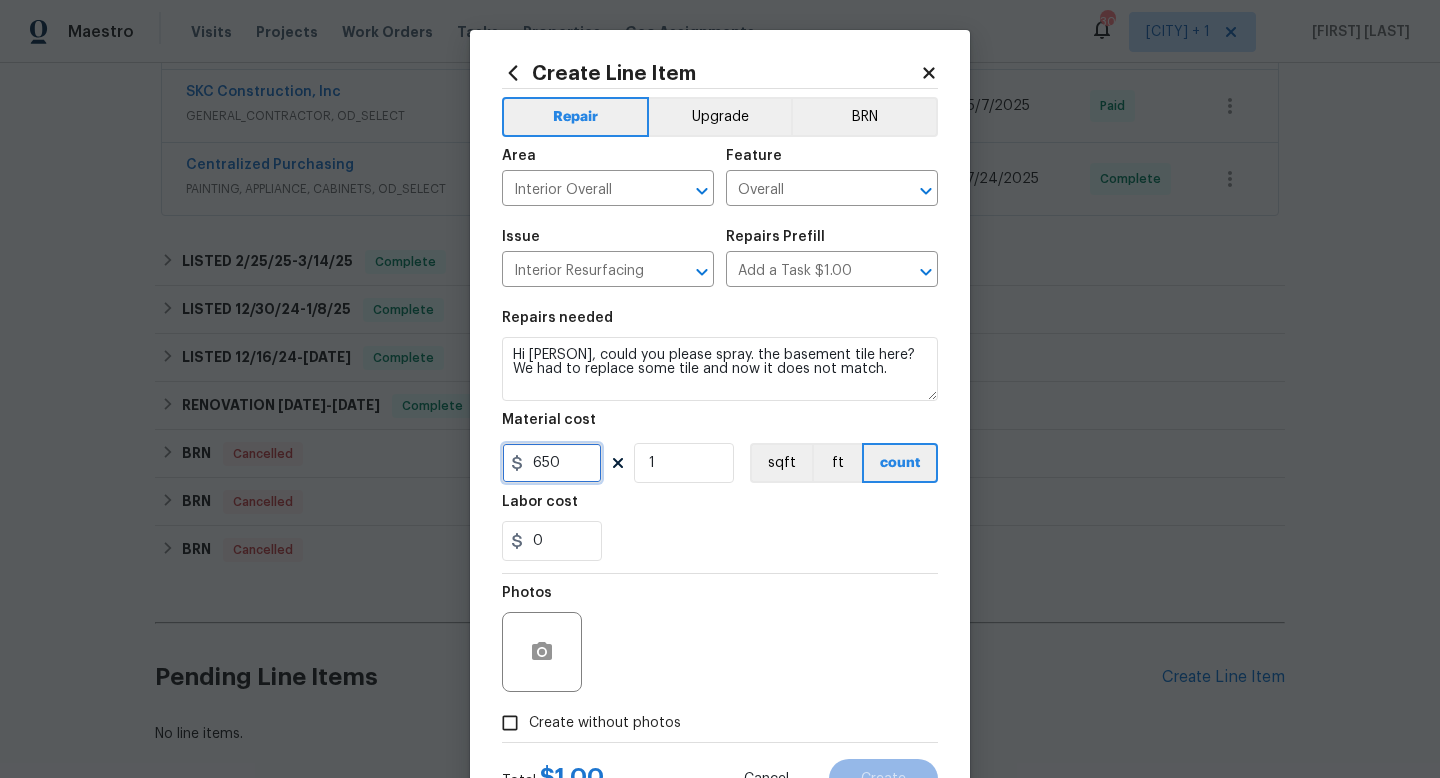 type on "650" 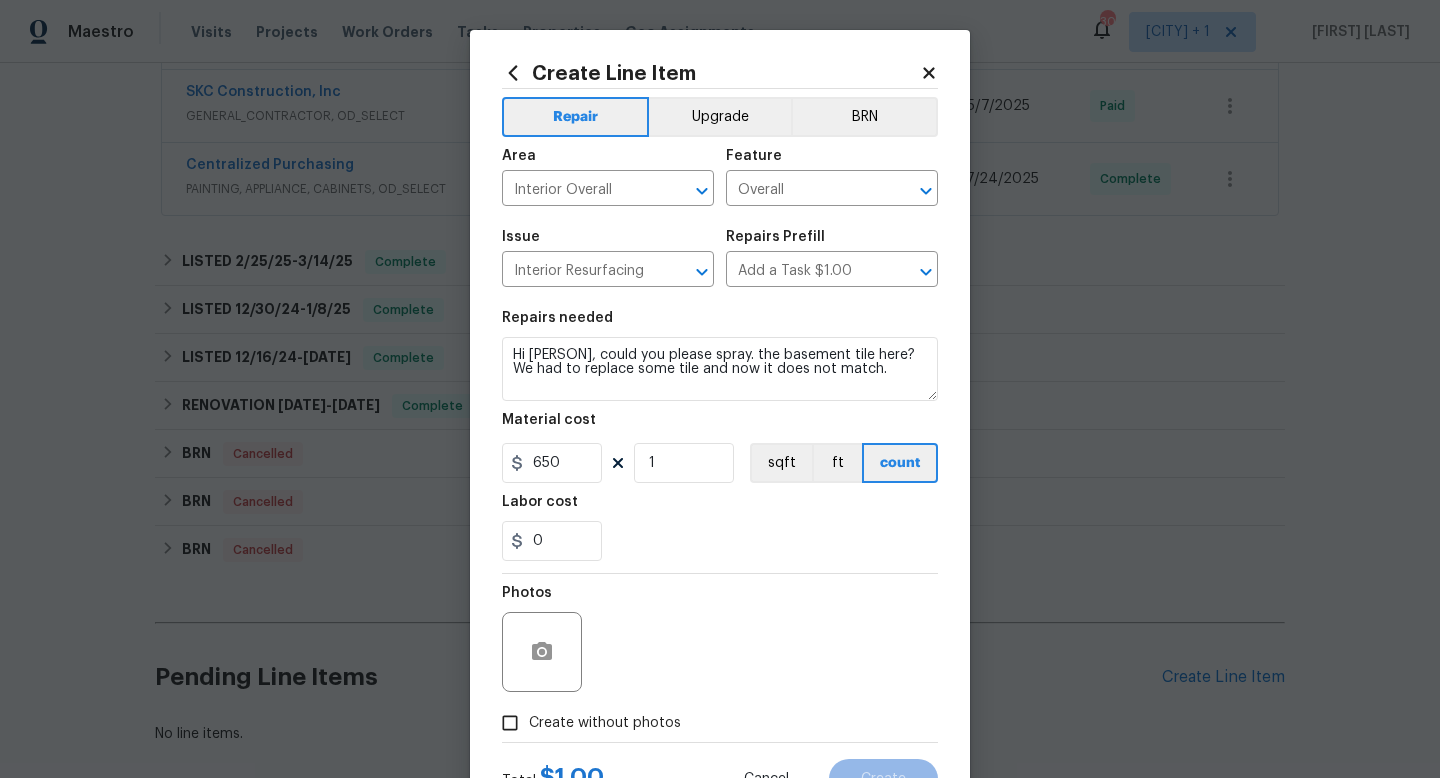click on "Photos" at bounding box center [720, 639] 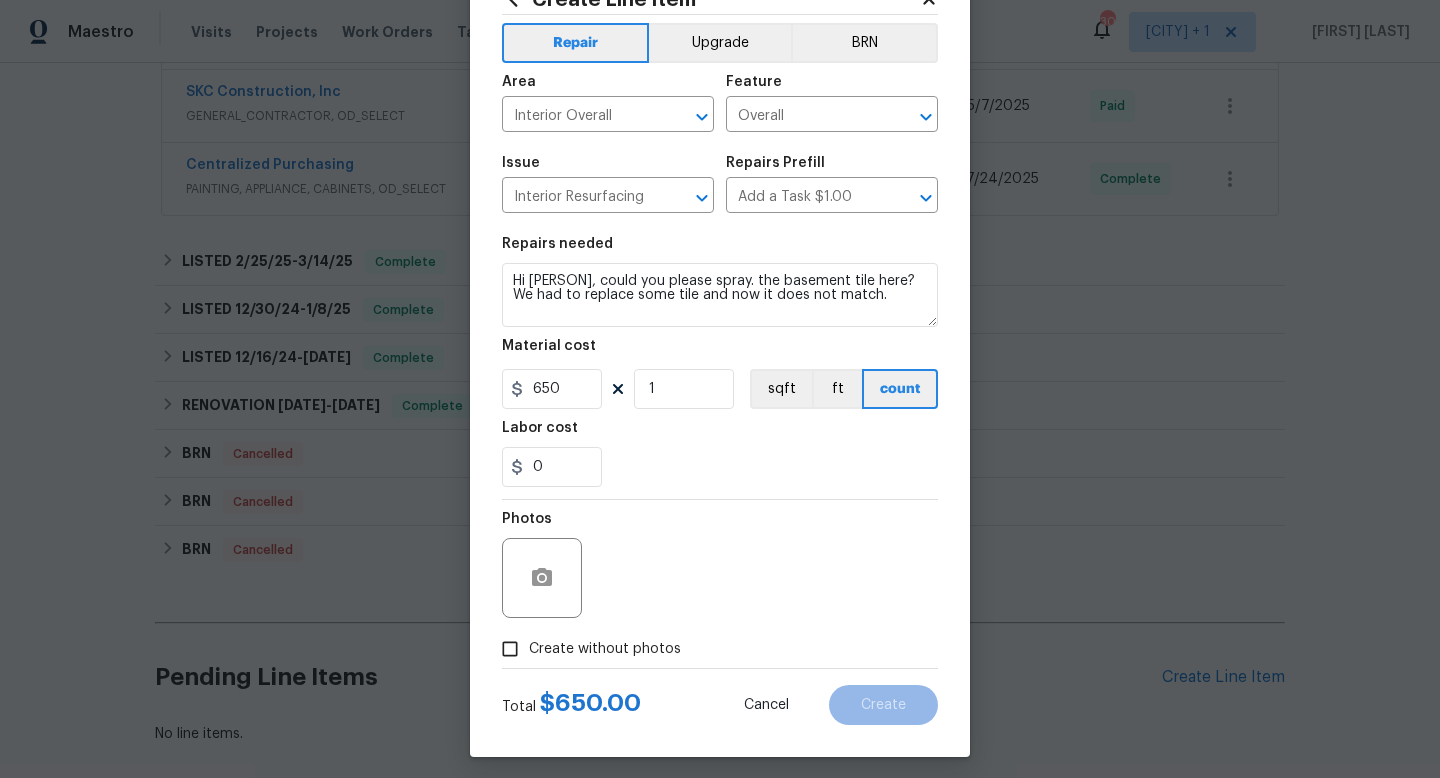 scroll, scrollTop: 84, scrollLeft: 0, axis: vertical 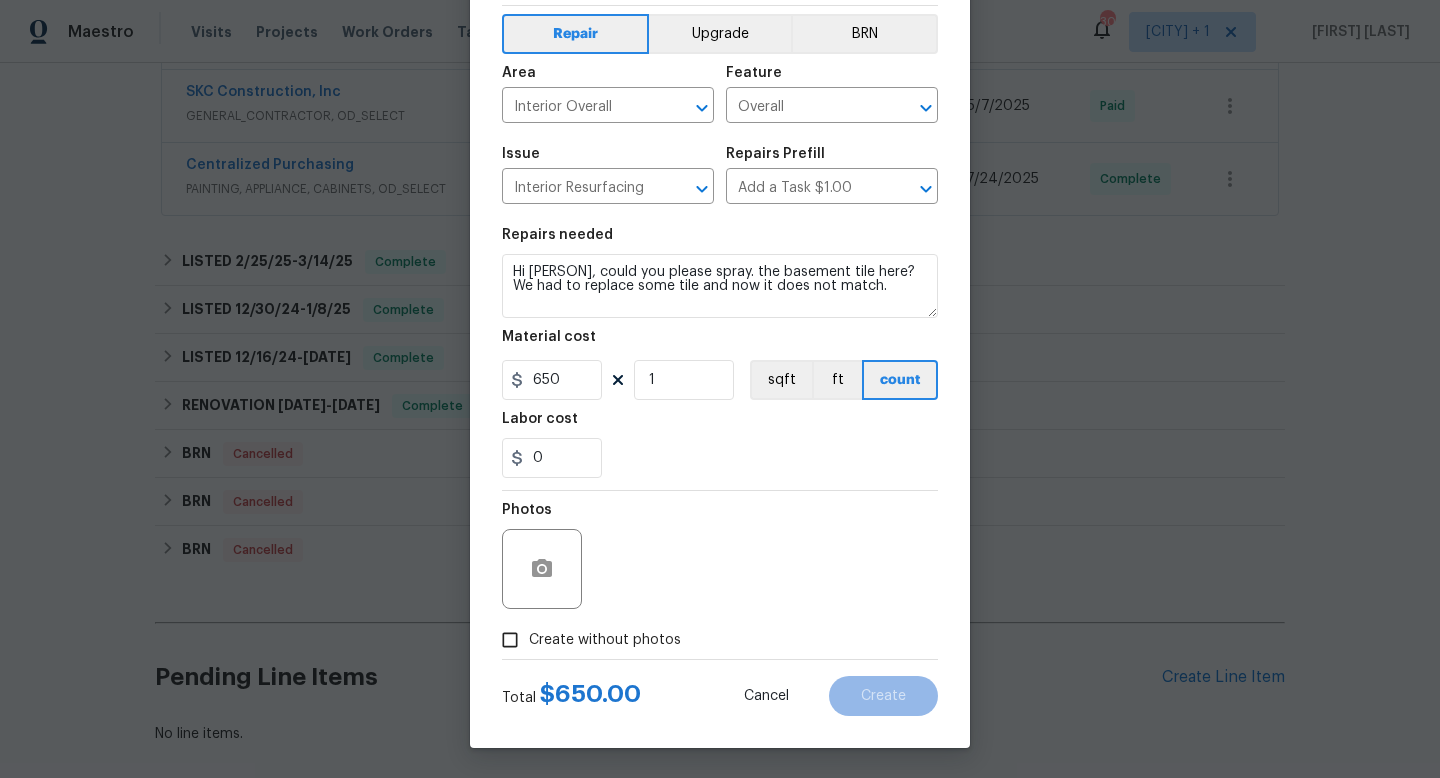 click on "Create without photos" at bounding box center [605, 640] 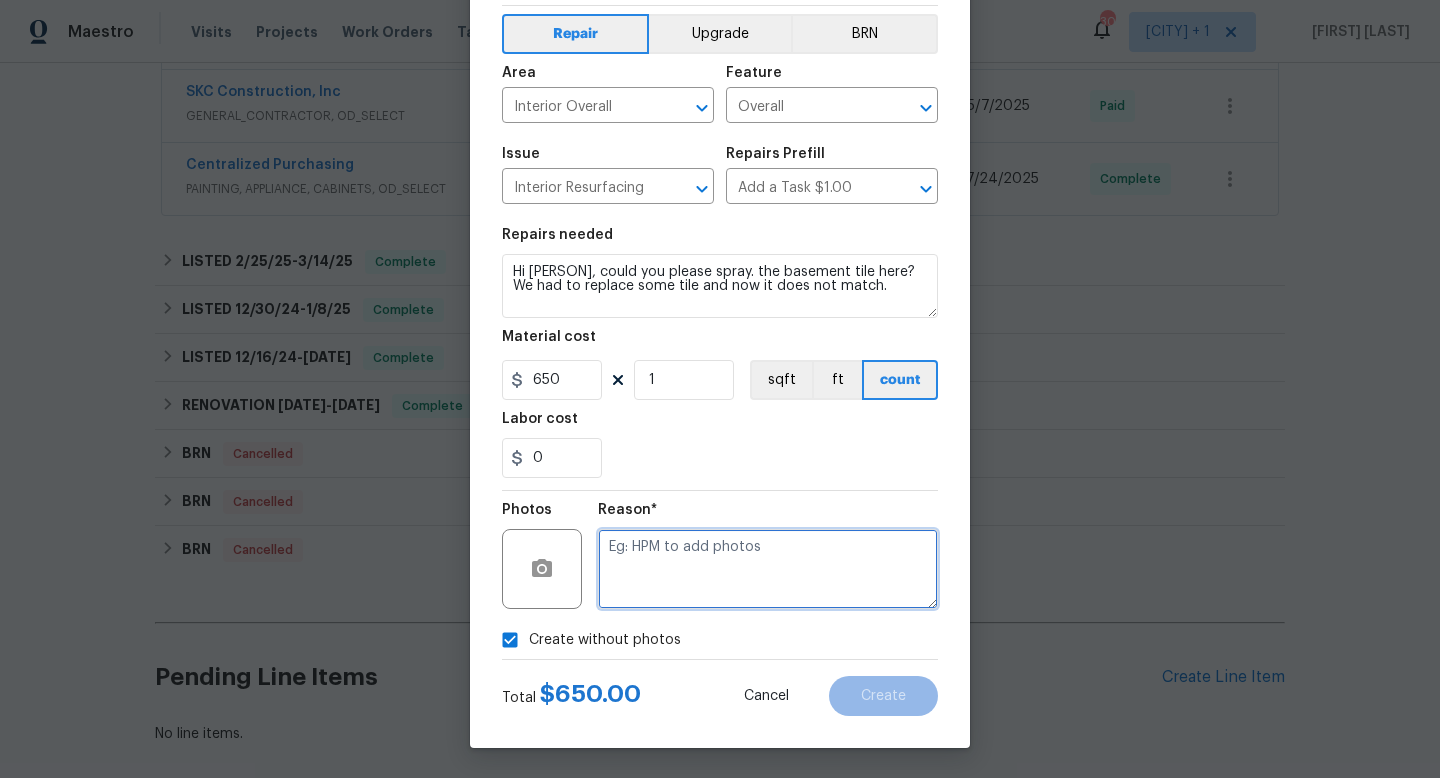 click at bounding box center [768, 569] 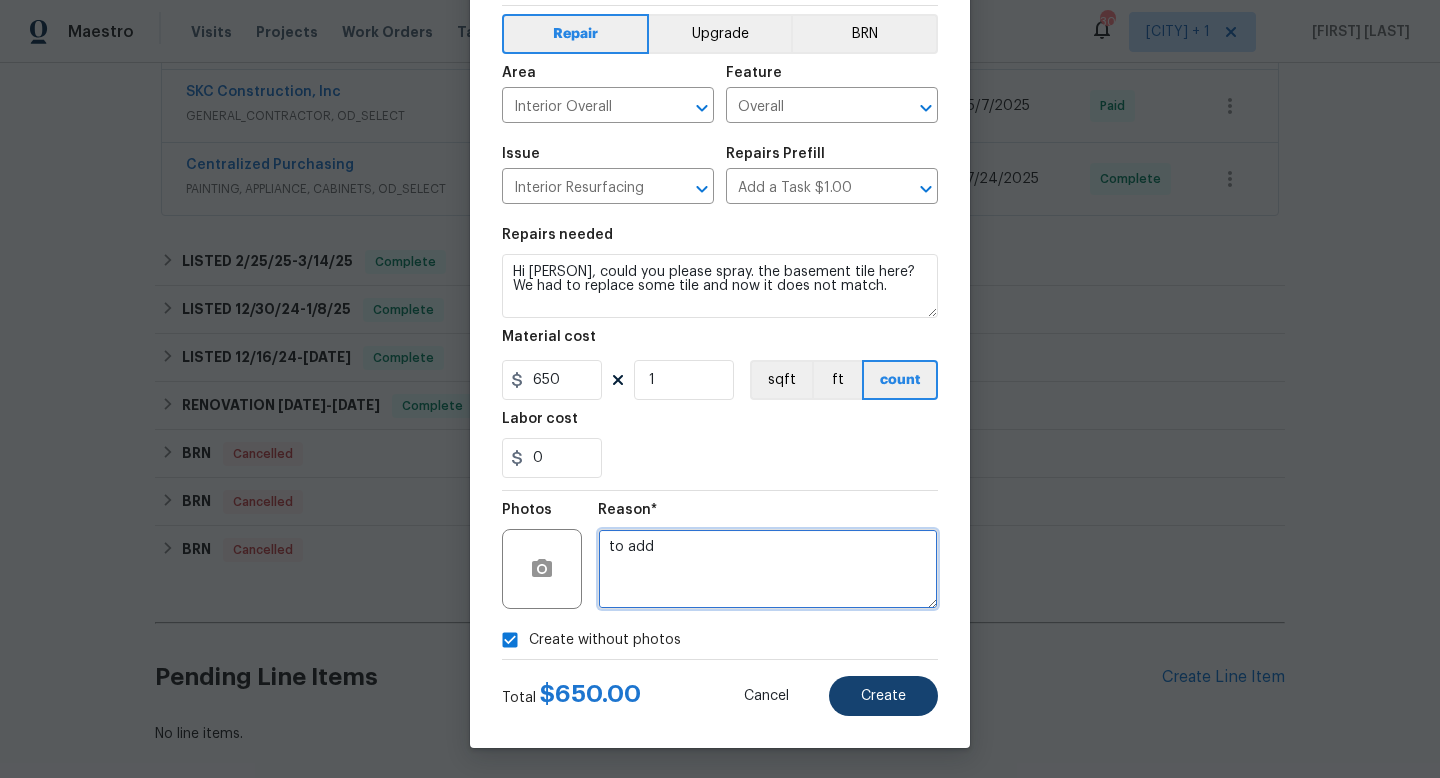type on "to add" 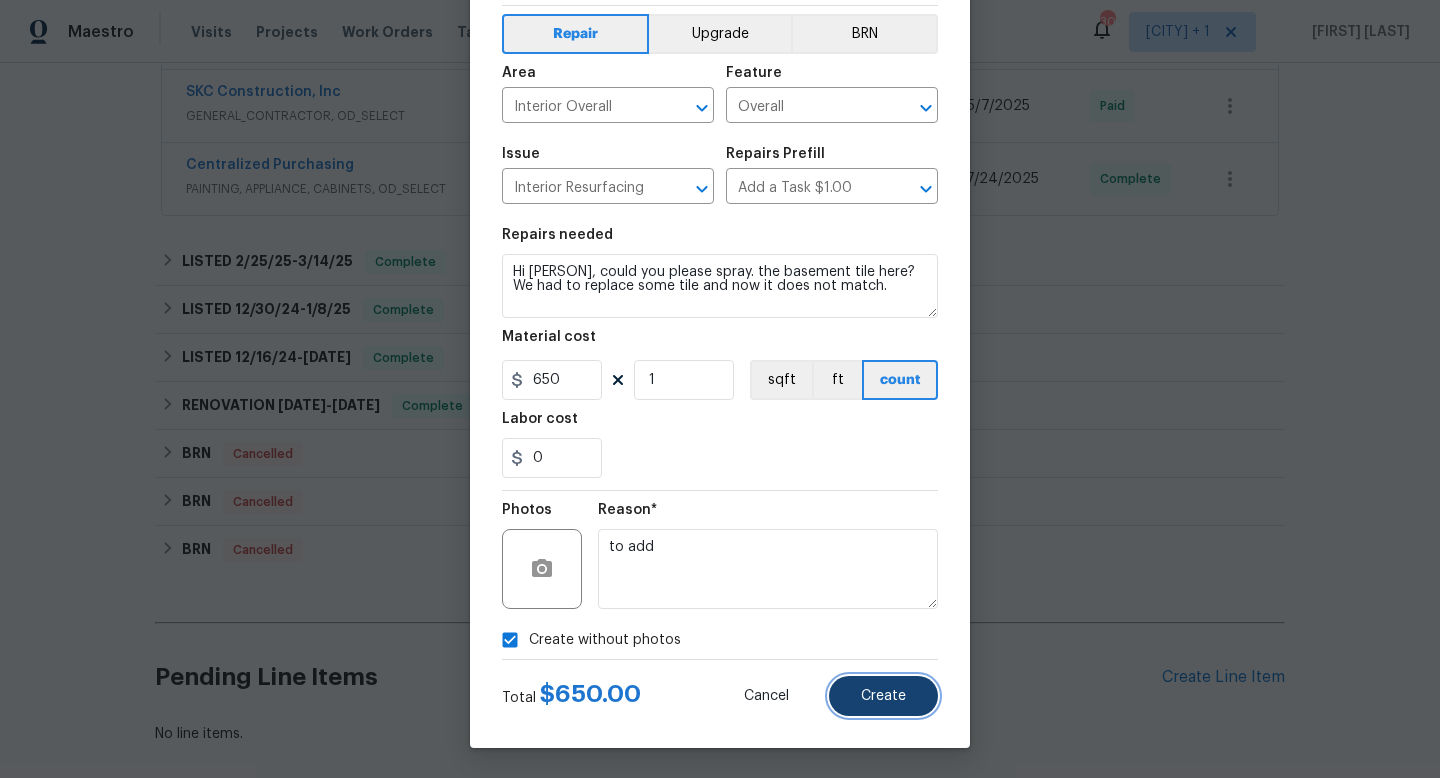 click on "Create" at bounding box center (883, 696) 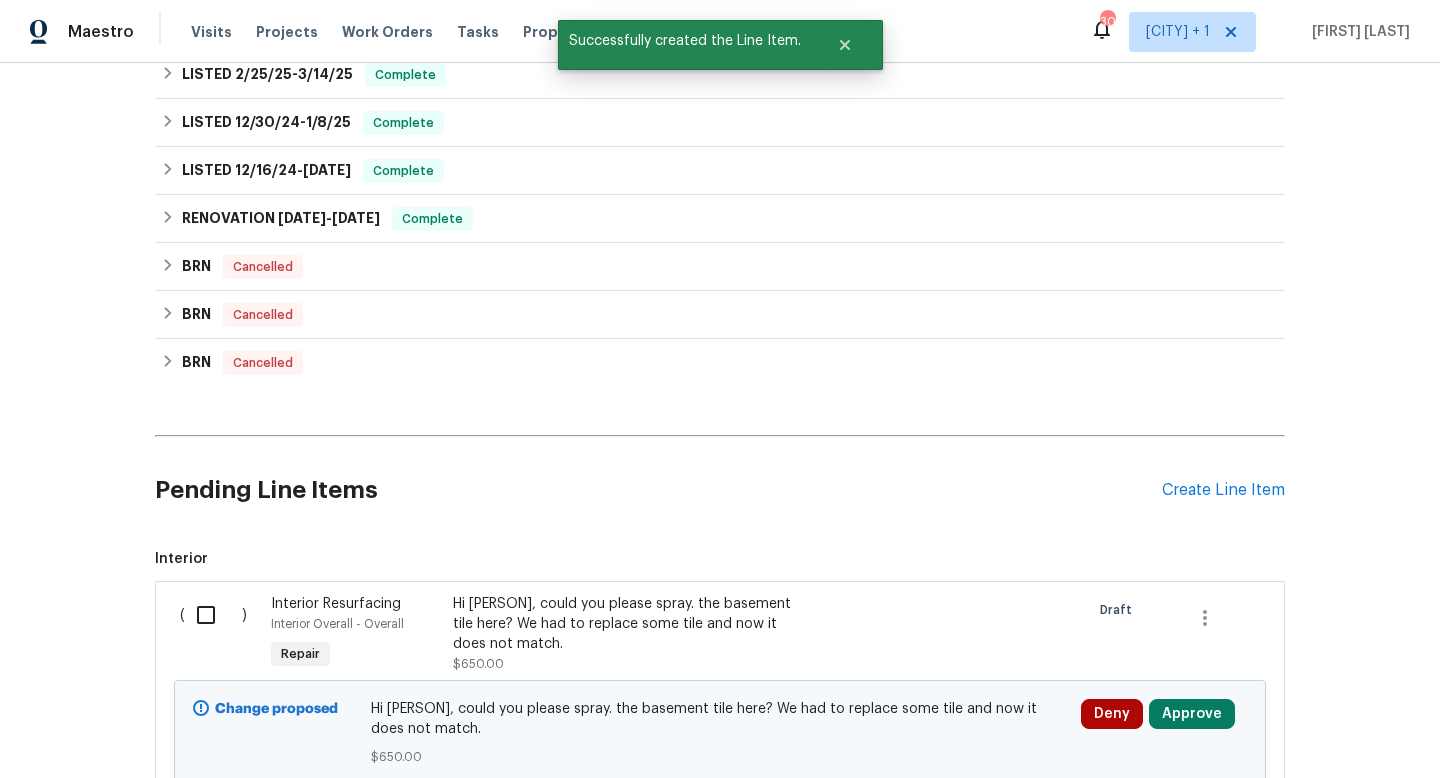 scroll, scrollTop: 873, scrollLeft: 0, axis: vertical 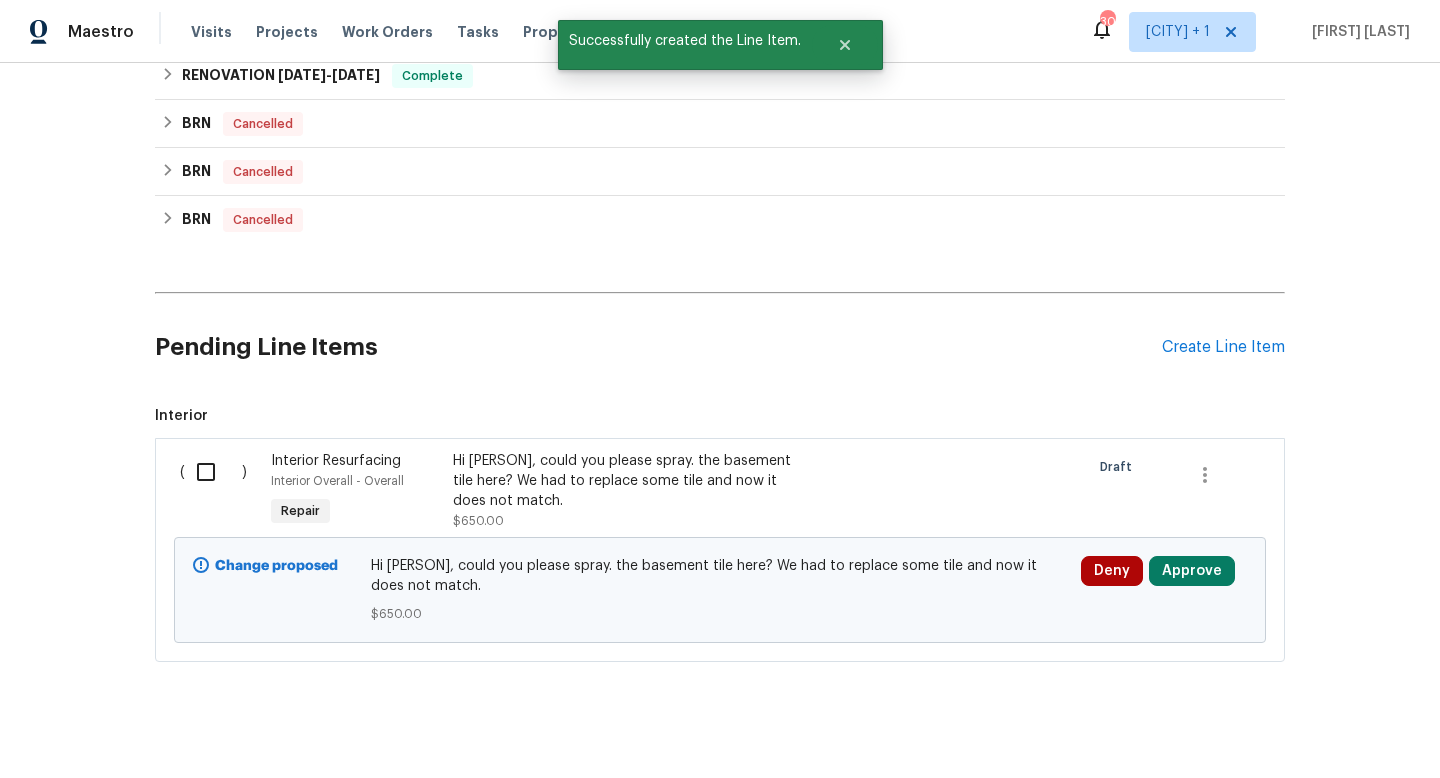 click at bounding box center (213, 472) 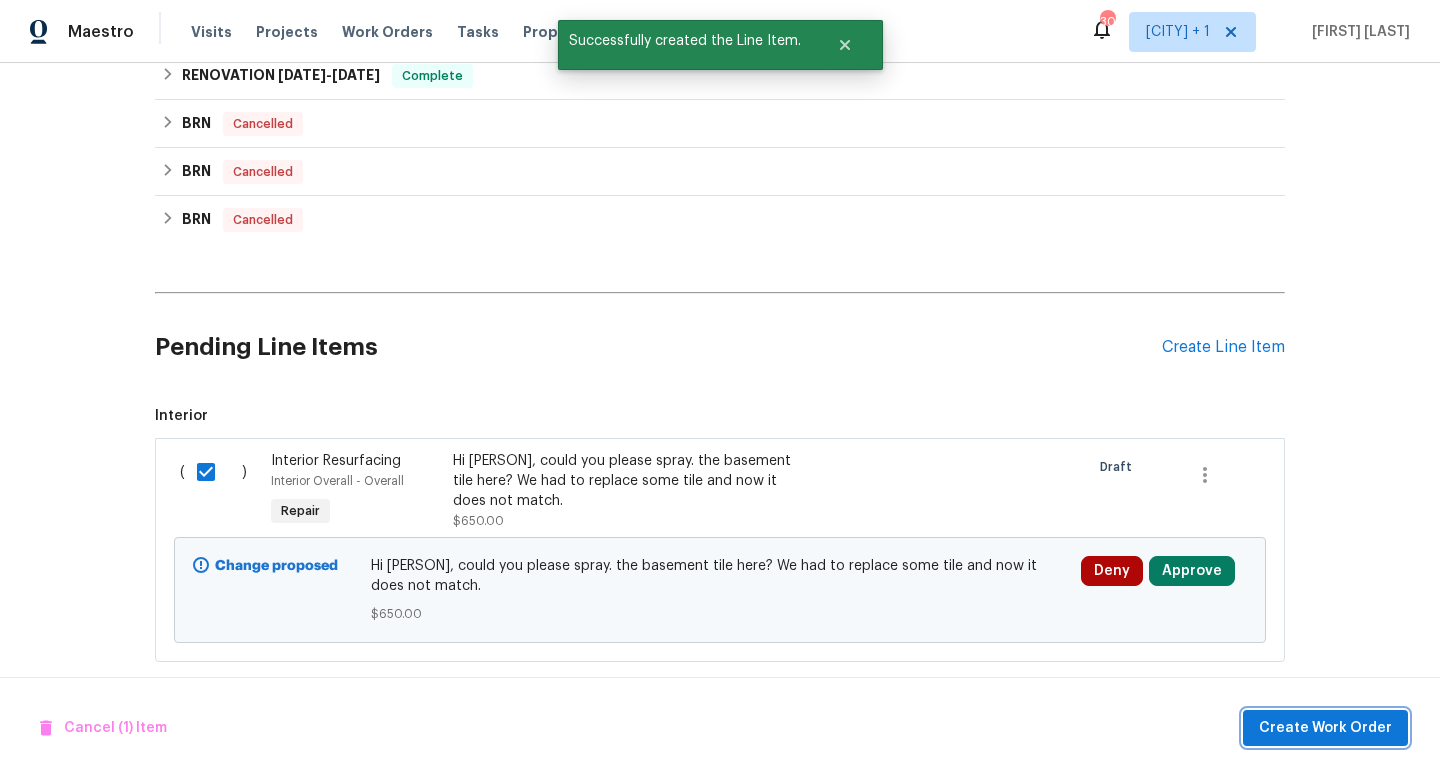 click on "Create Work Order" at bounding box center [1325, 728] 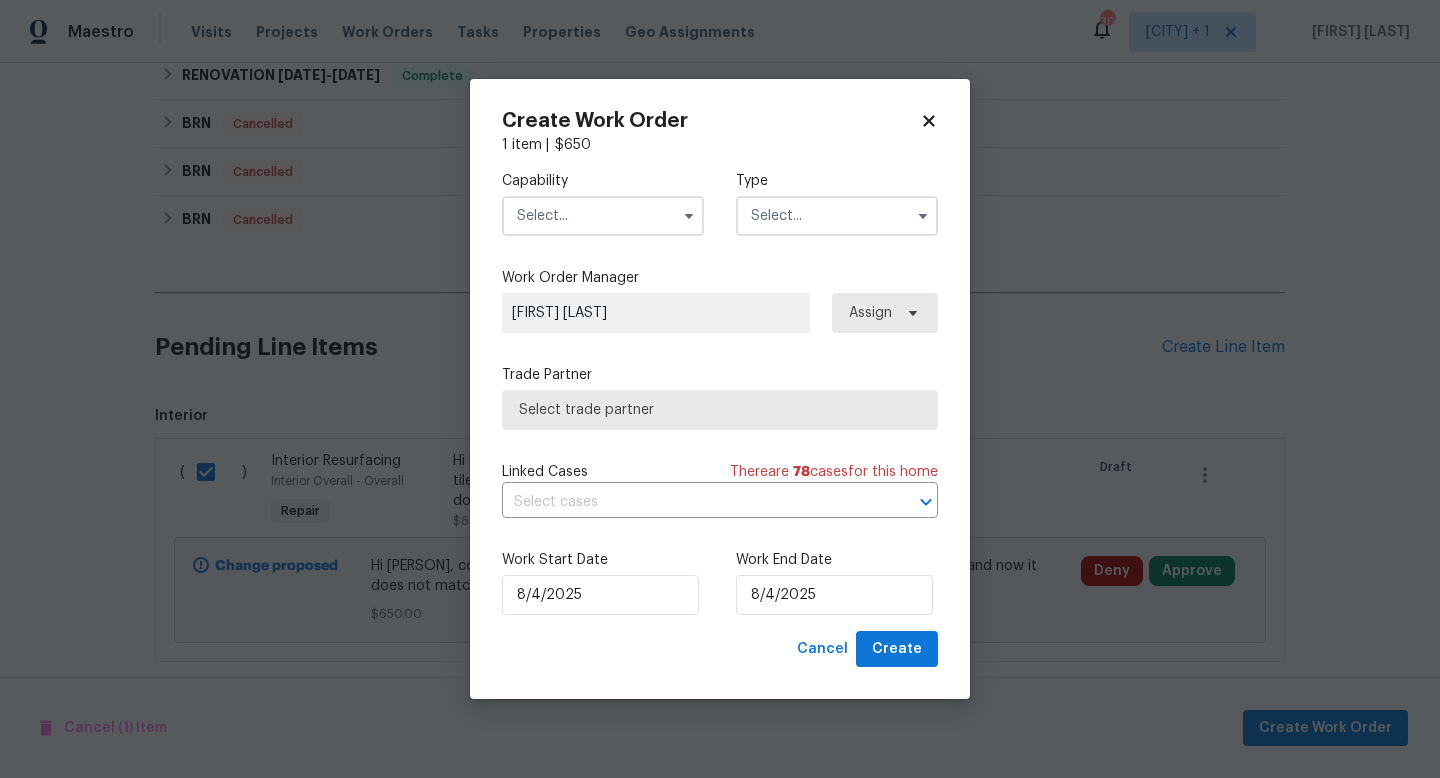 click at bounding box center [603, 216] 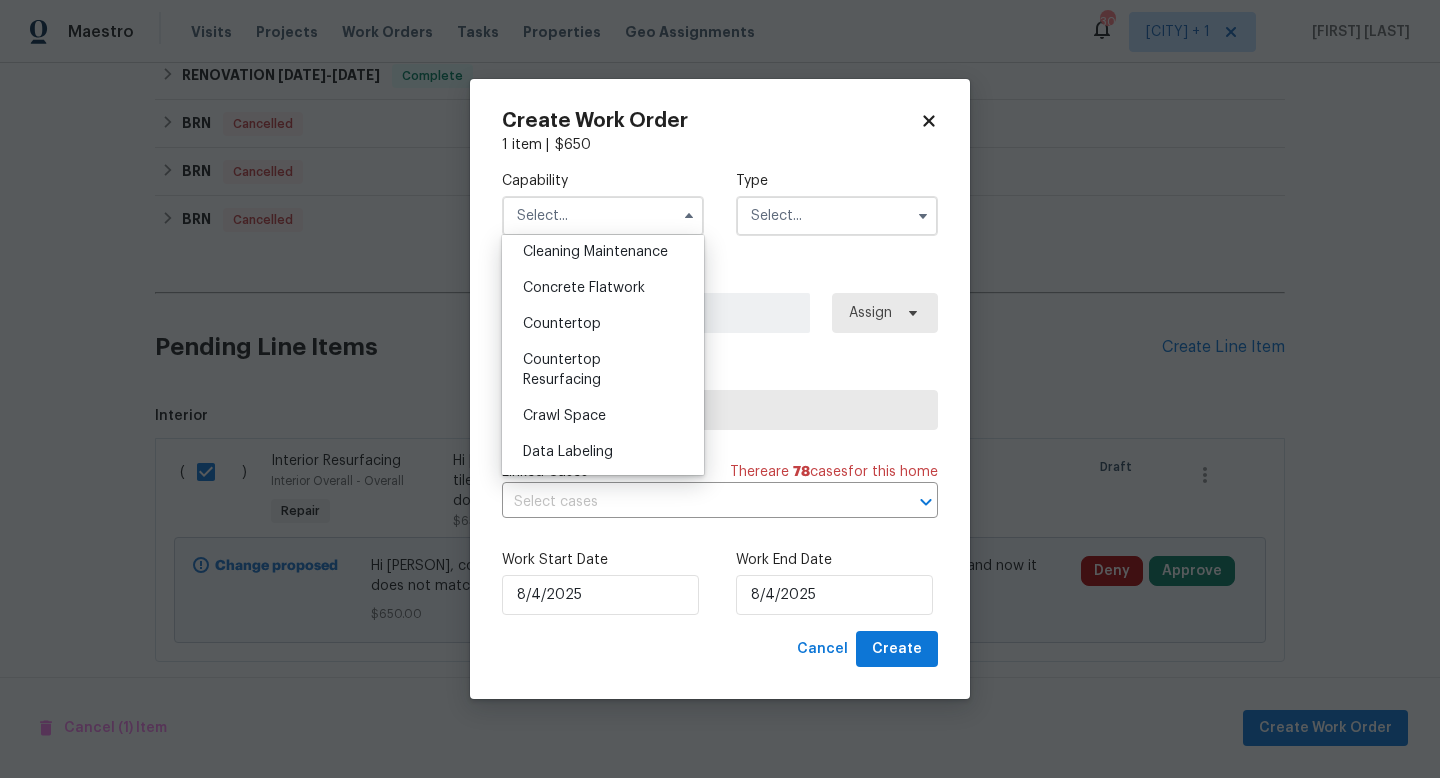 scroll, scrollTop: 333, scrollLeft: 0, axis: vertical 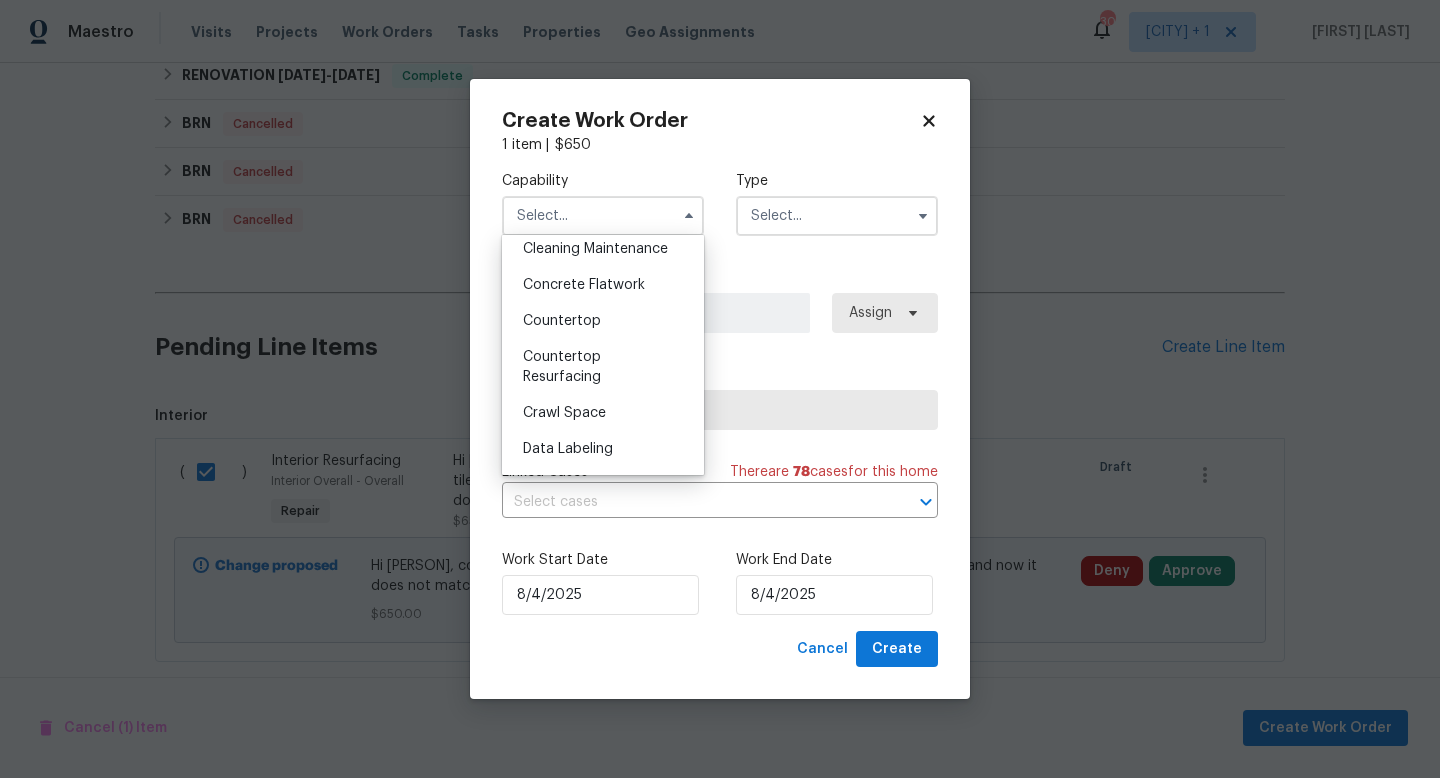 click on "Countertop Resurfacing" at bounding box center [562, 367] 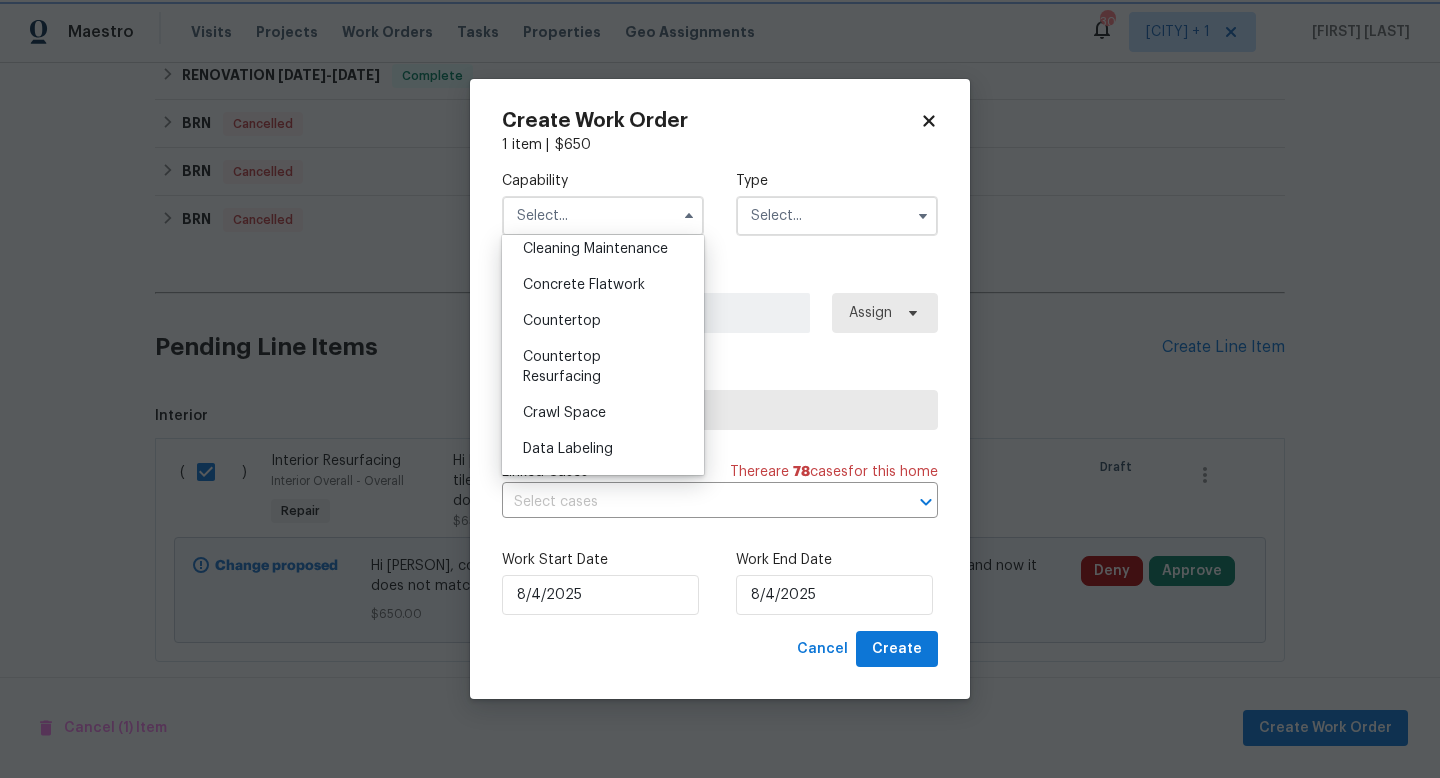 type on "Countertop Resurfacing" 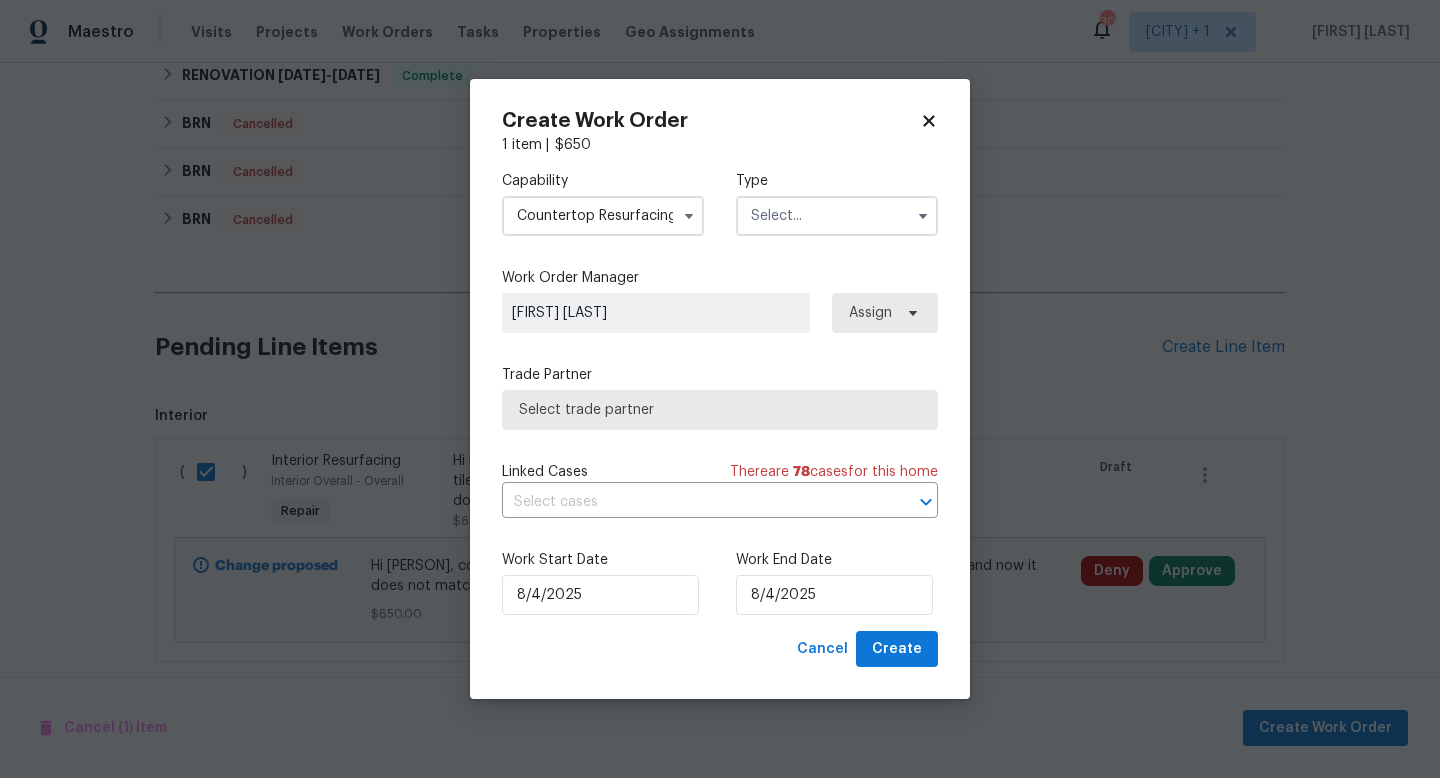 click at bounding box center [837, 216] 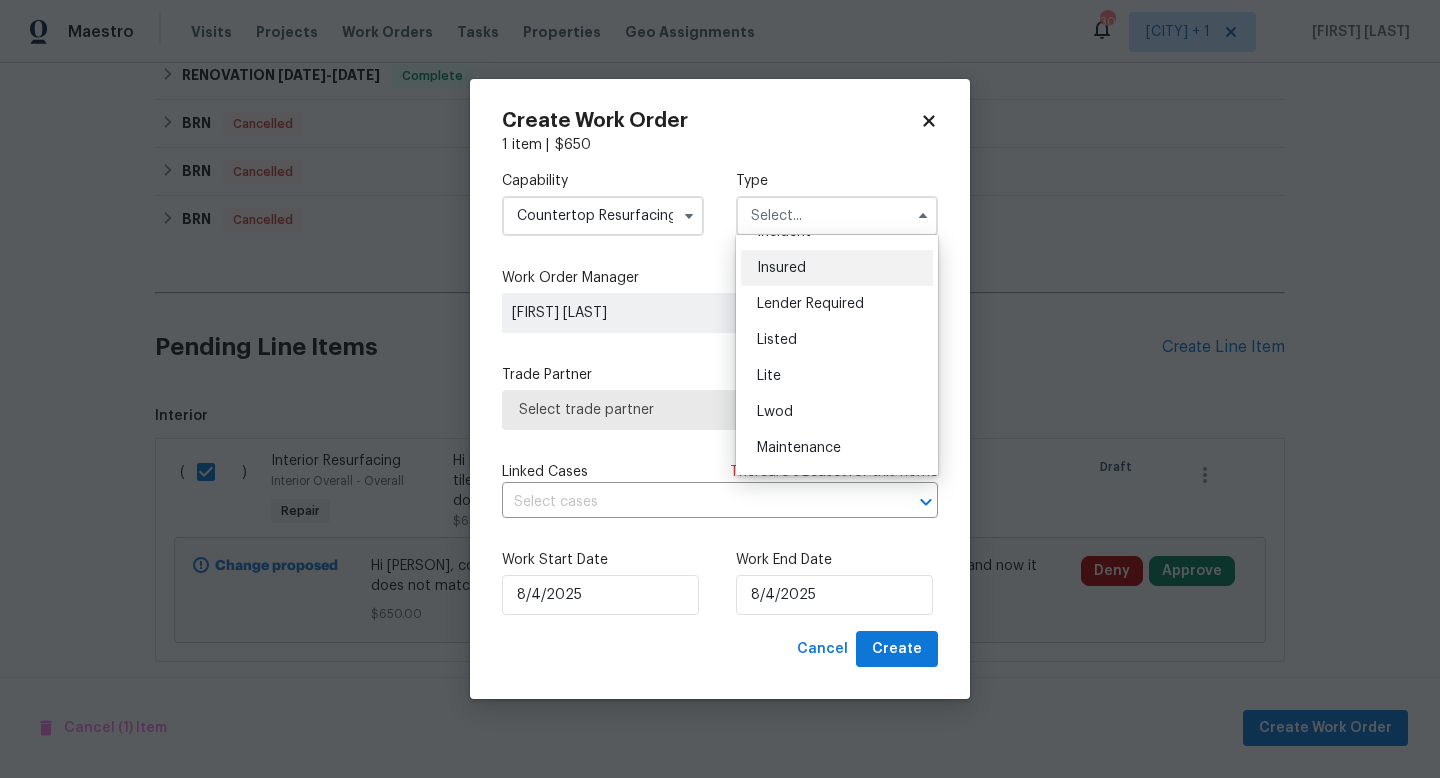 scroll, scrollTop: 139, scrollLeft: 0, axis: vertical 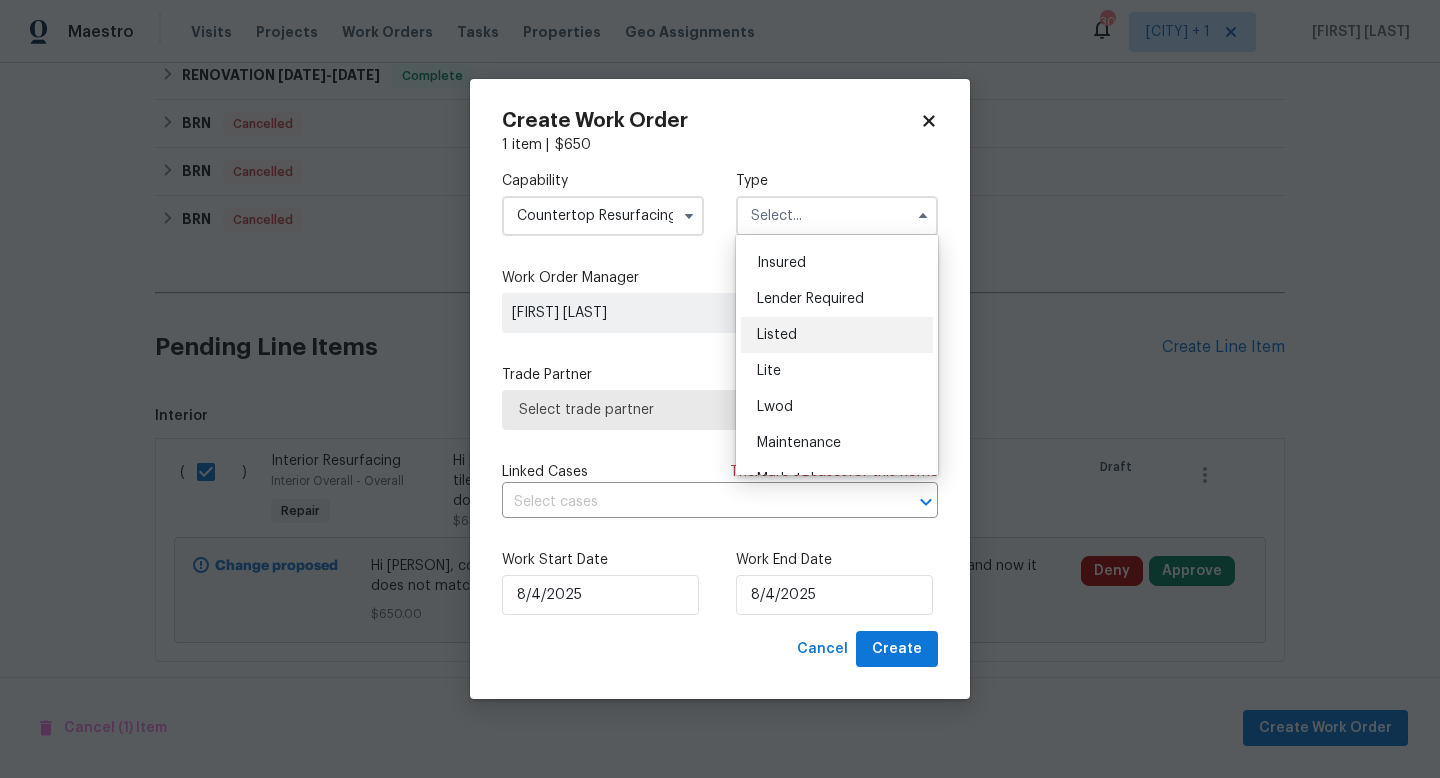 click on "Listed" at bounding box center [837, 335] 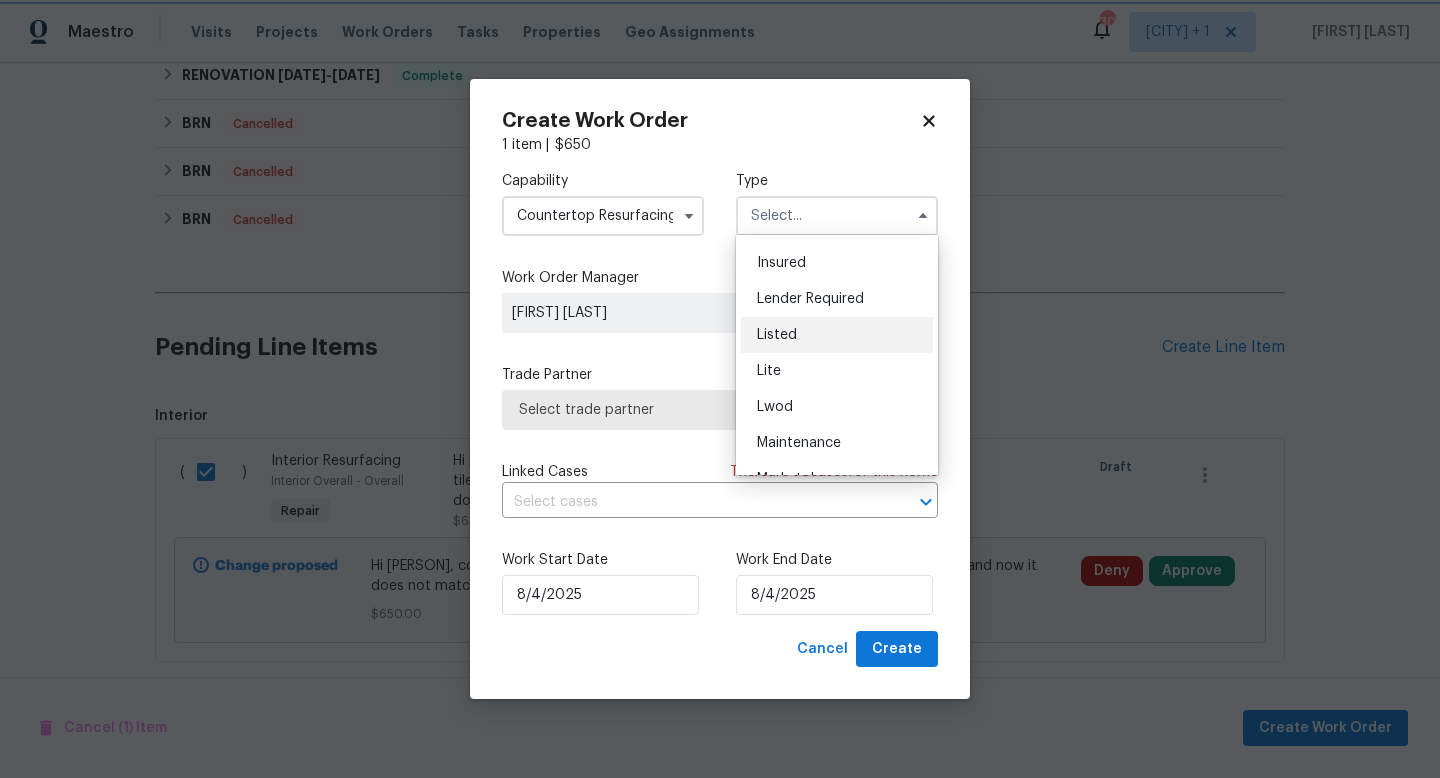 type on "Listed" 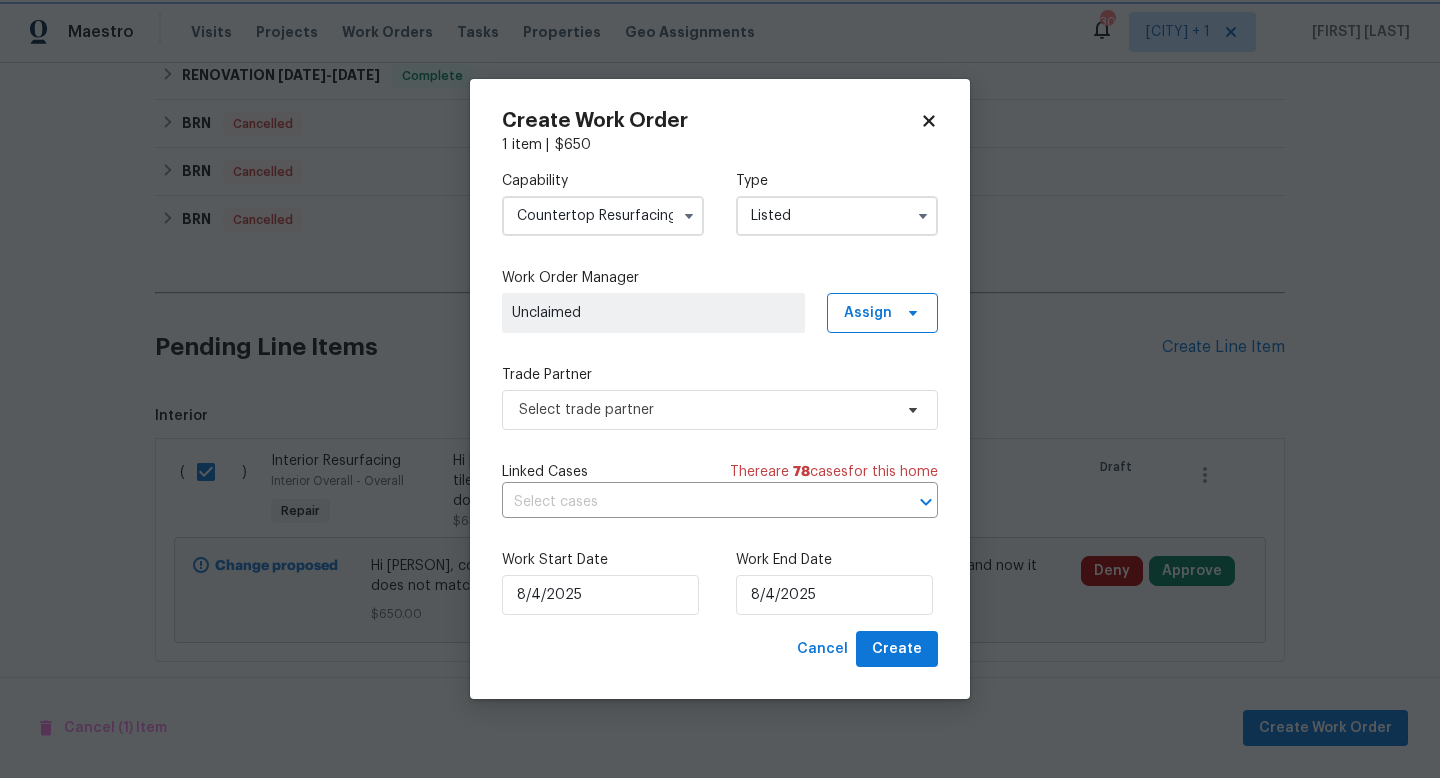 scroll, scrollTop: 0, scrollLeft: 0, axis: both 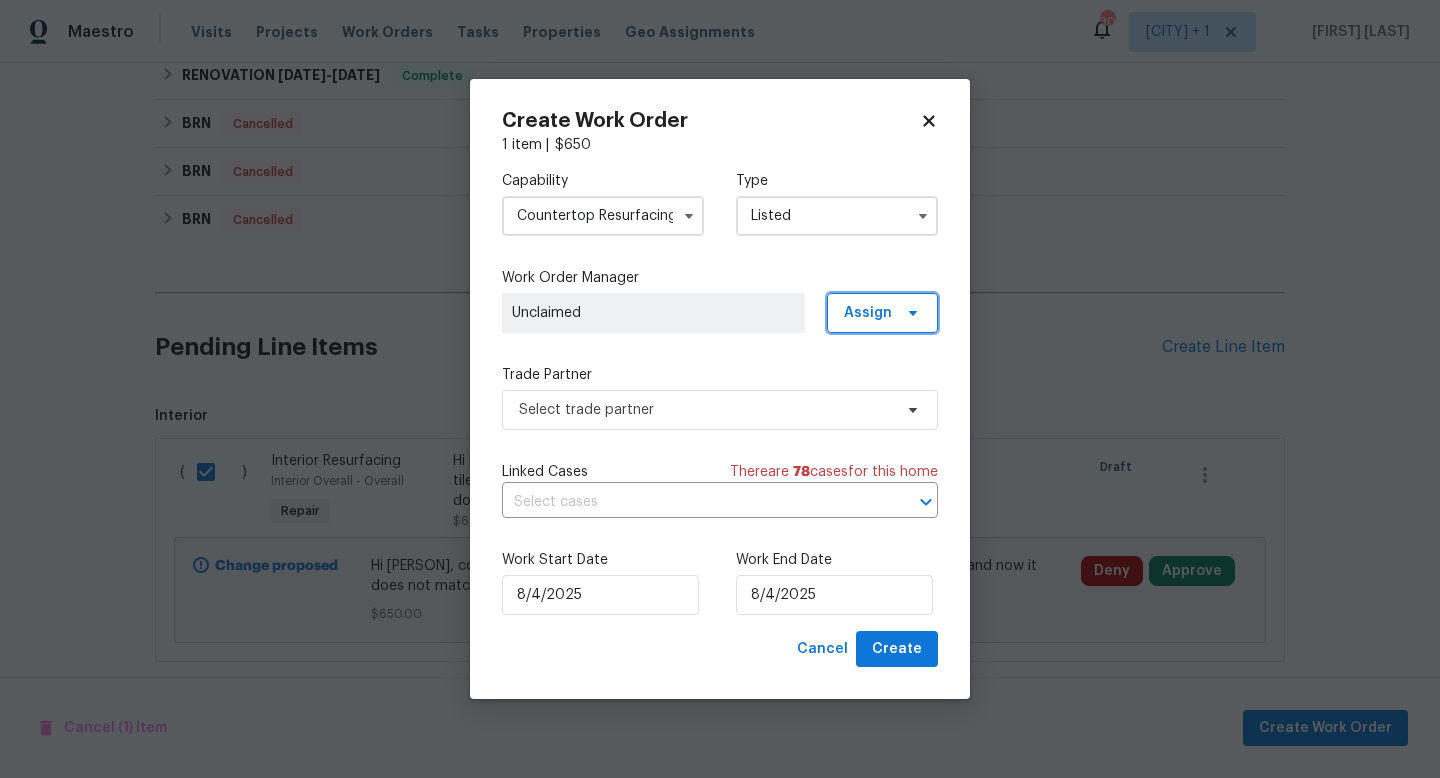 click on "Assign" at bounding box center [868, 313] 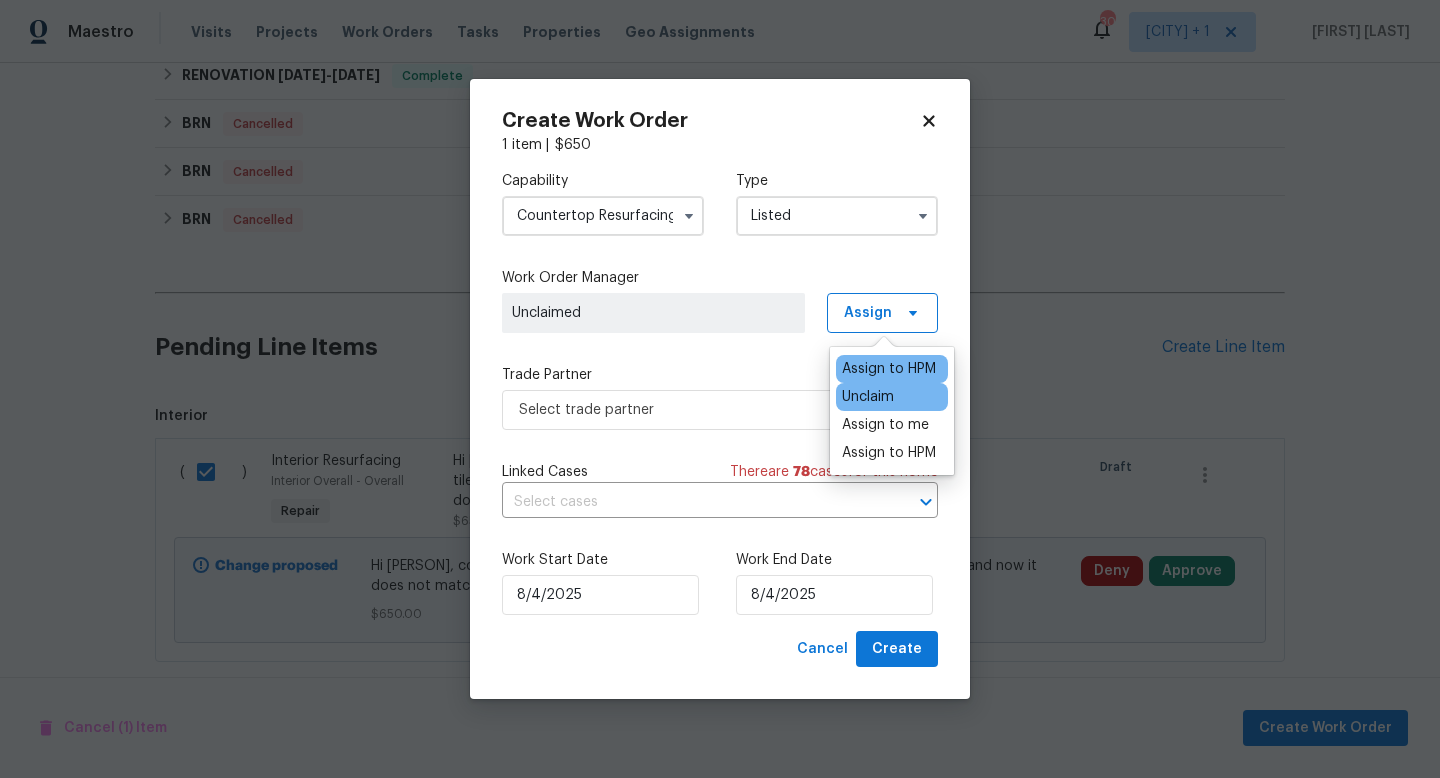 click on "Assign to HPM" at bounding box center (889, 369) 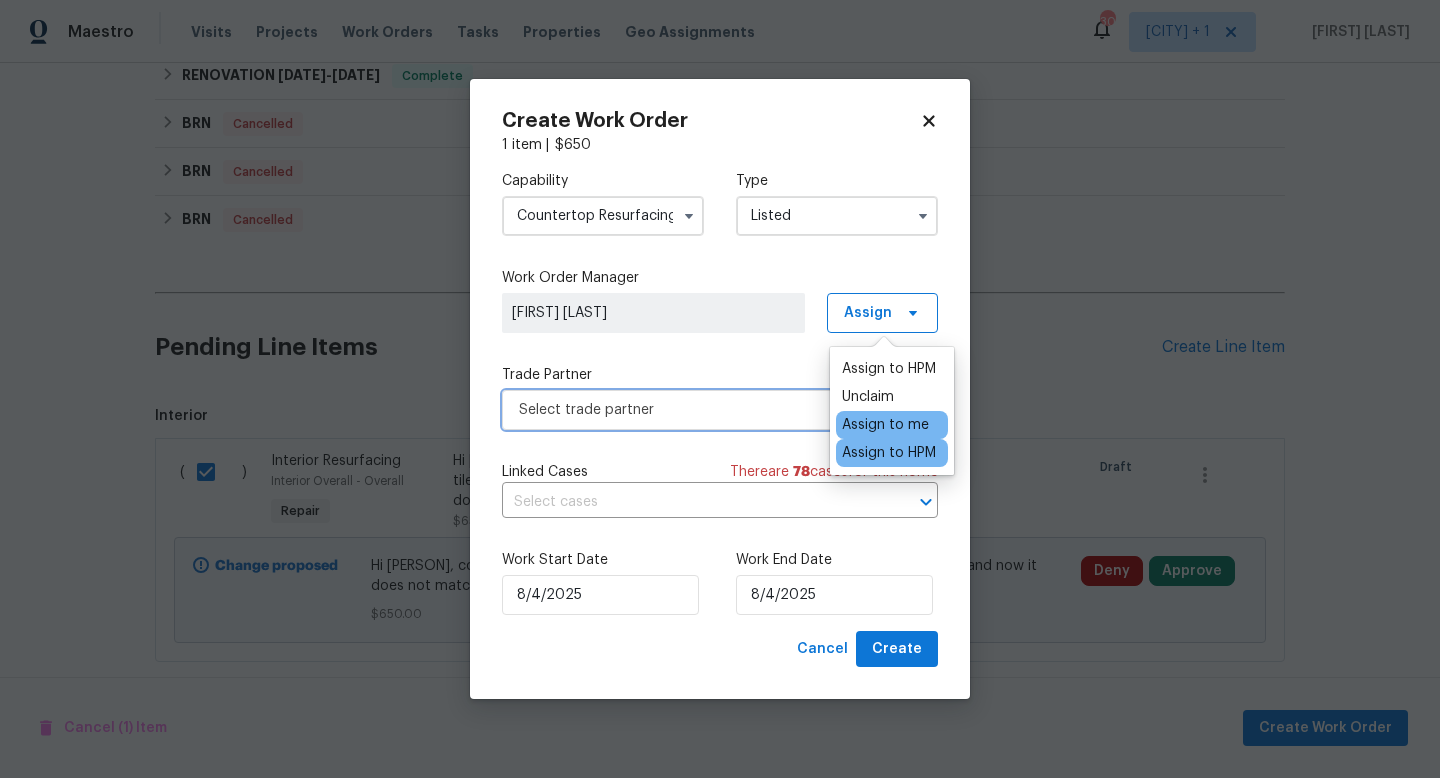 click on "Select trade partner" at bounding box center (720, 410) 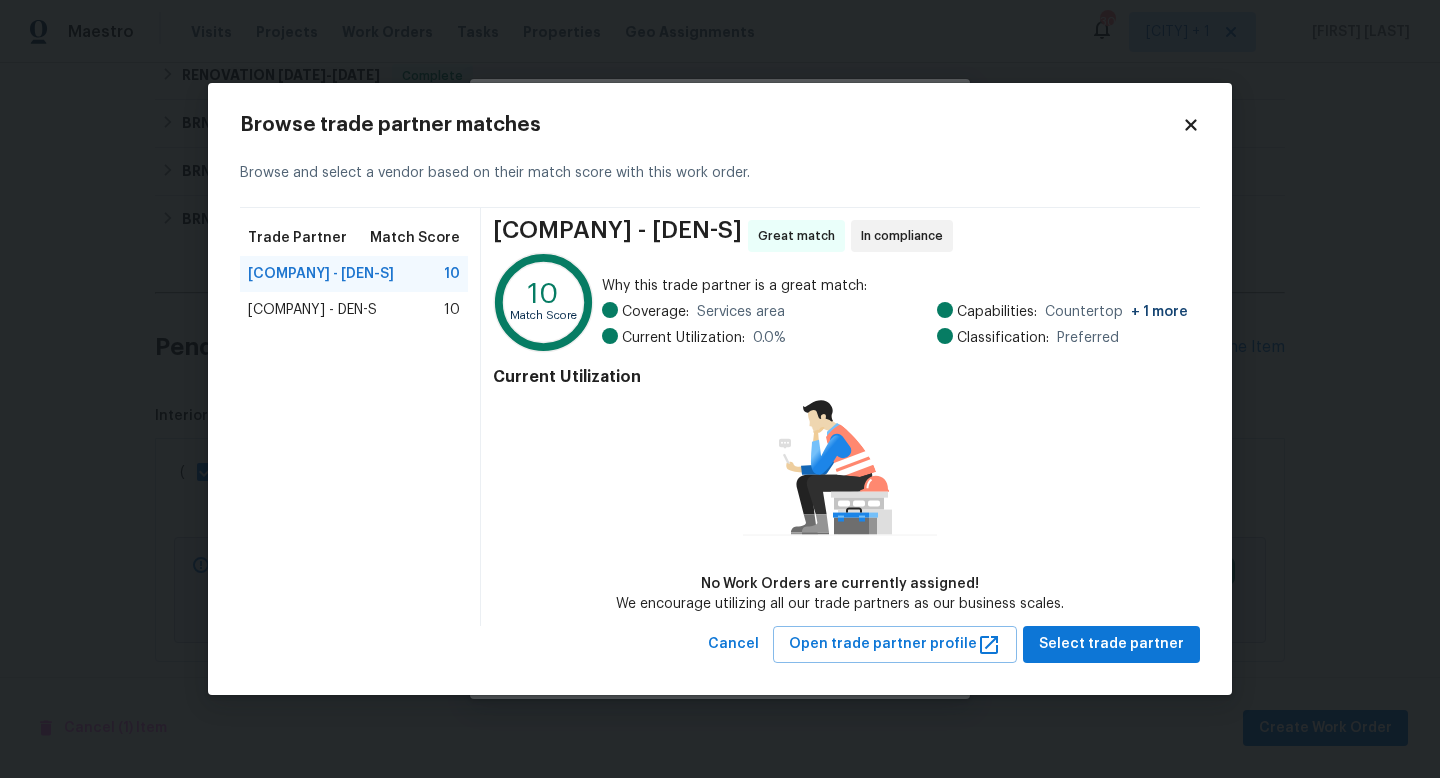 click on "TCorp - DEN-S 10" at bounding box center [354, 310] 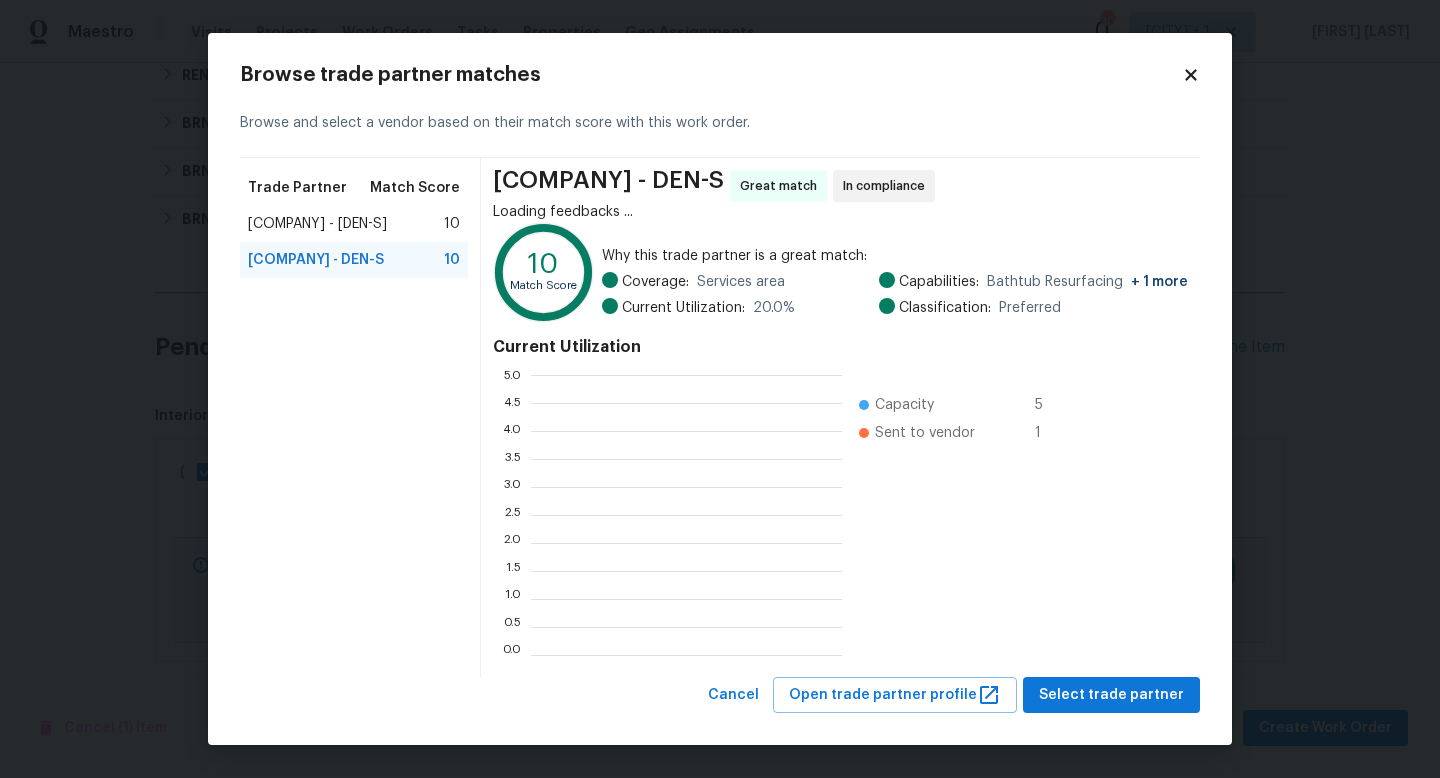 scroll, scrollTop: 2, scrollLeft: 1, axis: both 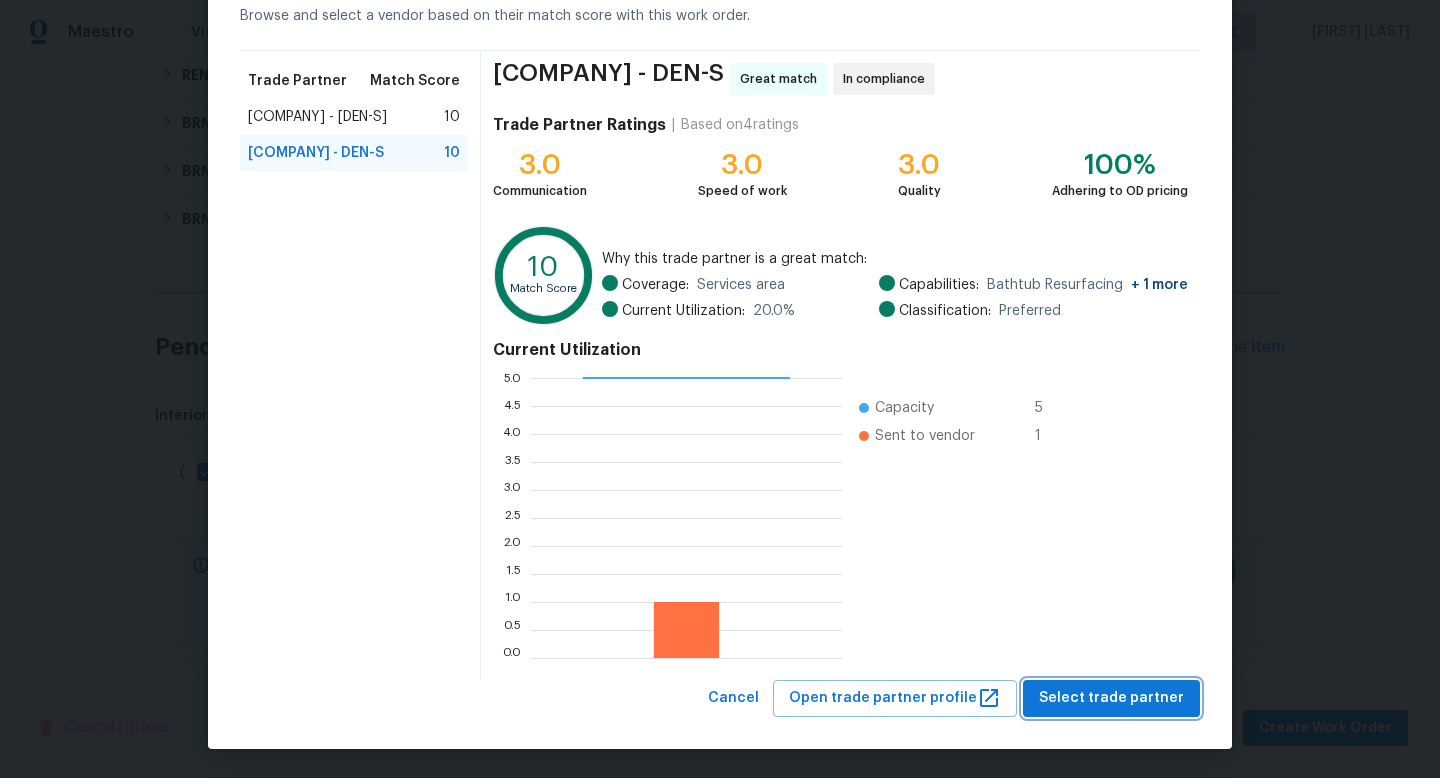 click on "Select trade partner" at bounding box center [1111, 698] 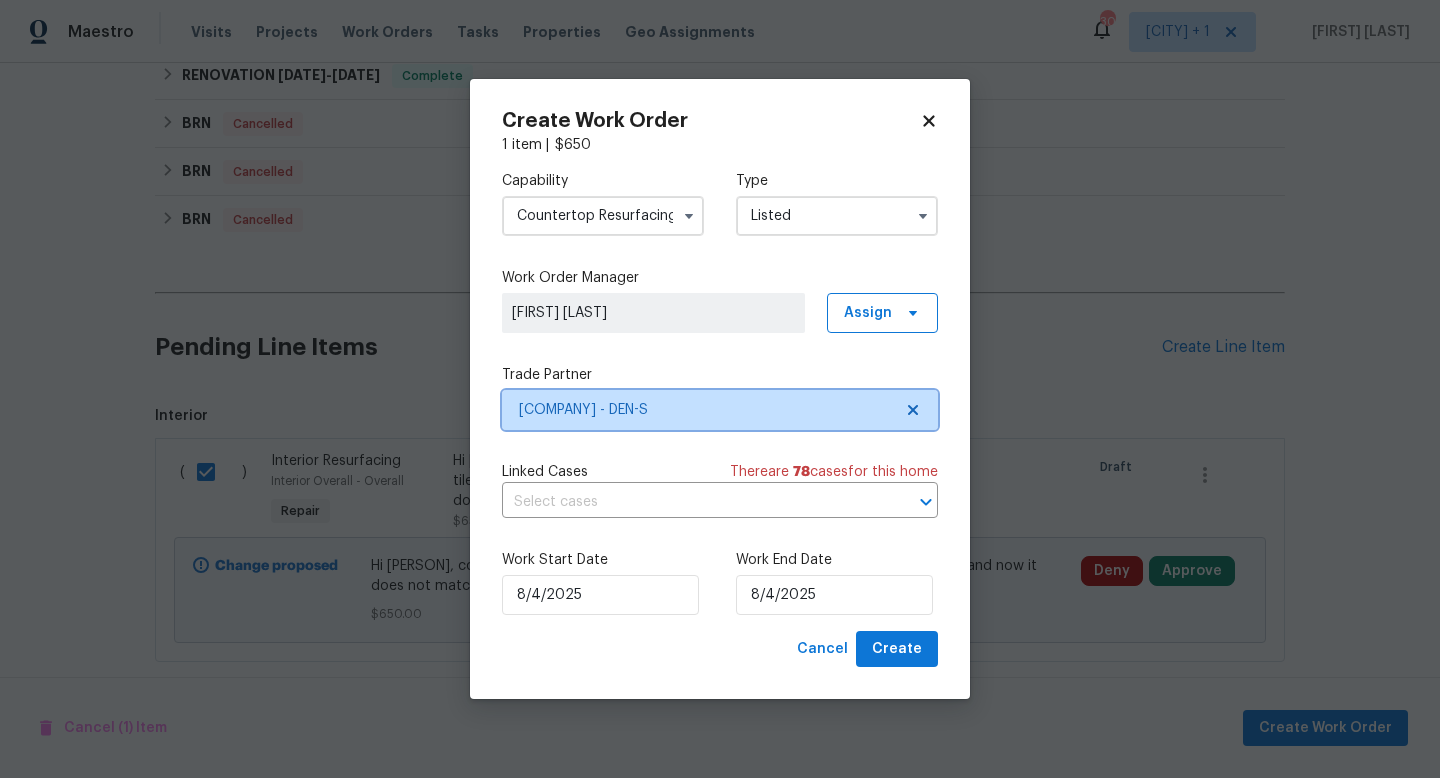 scroll, scrollTop: 0, scrollLeft: 0, axis: both 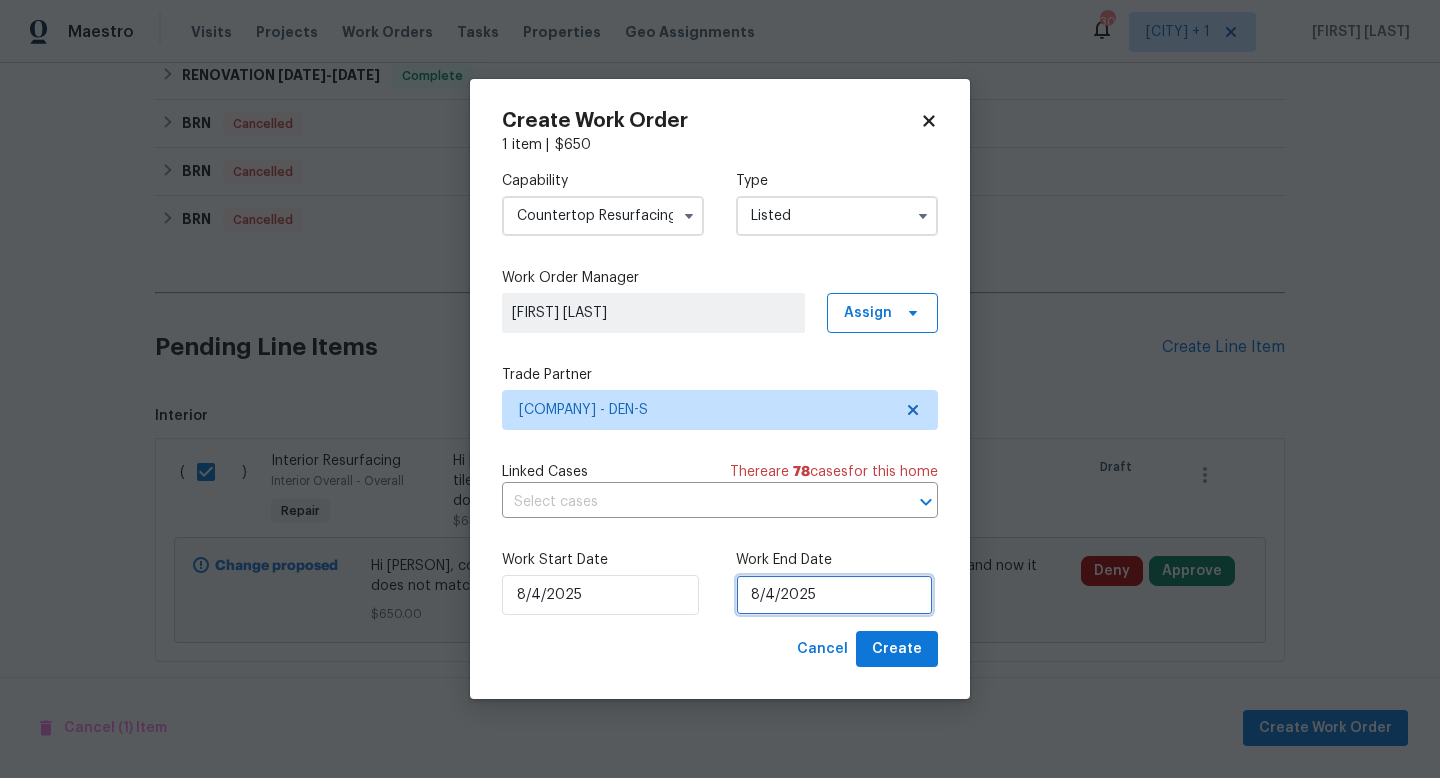click on "8/4/2025" at bounding box center [834, 595] 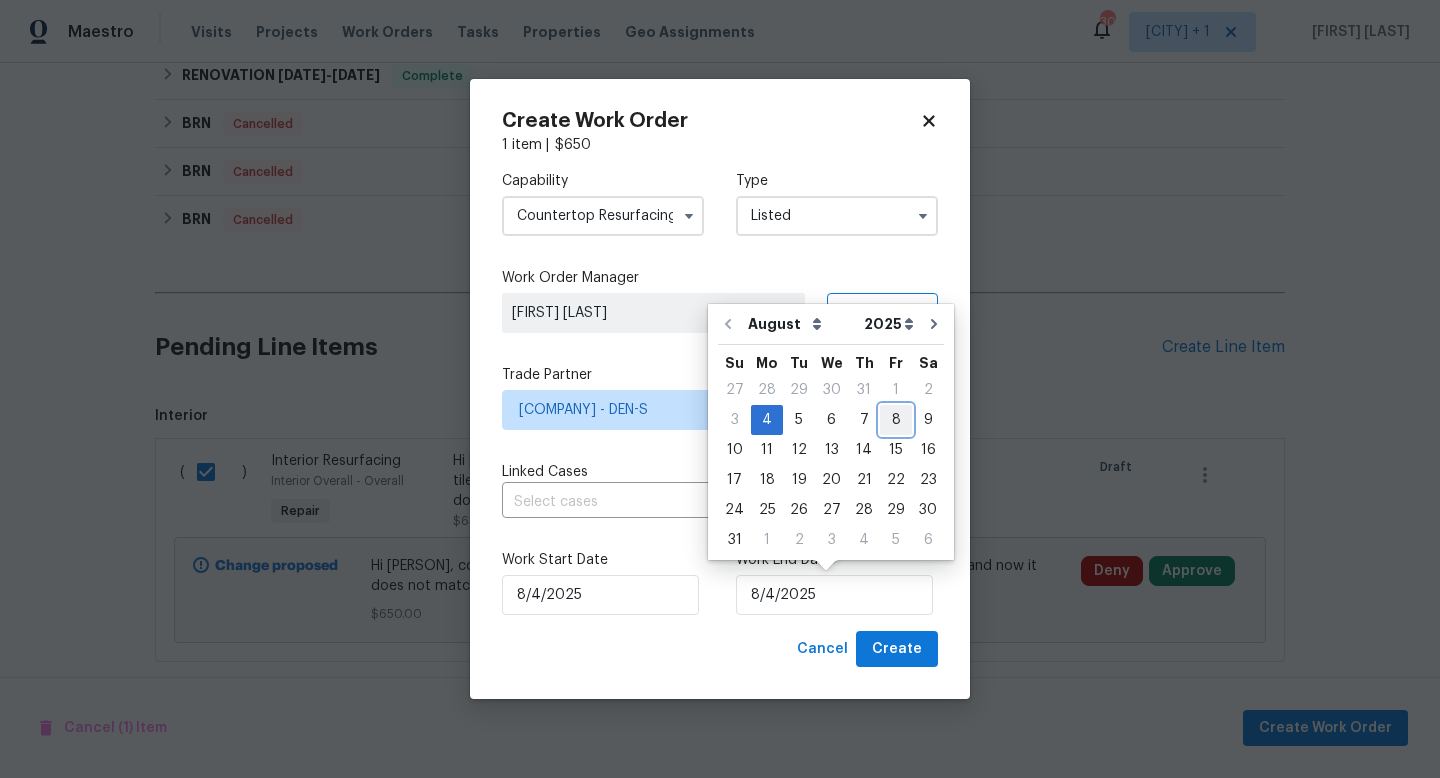 click on "8" at bounding box center (896, 420) 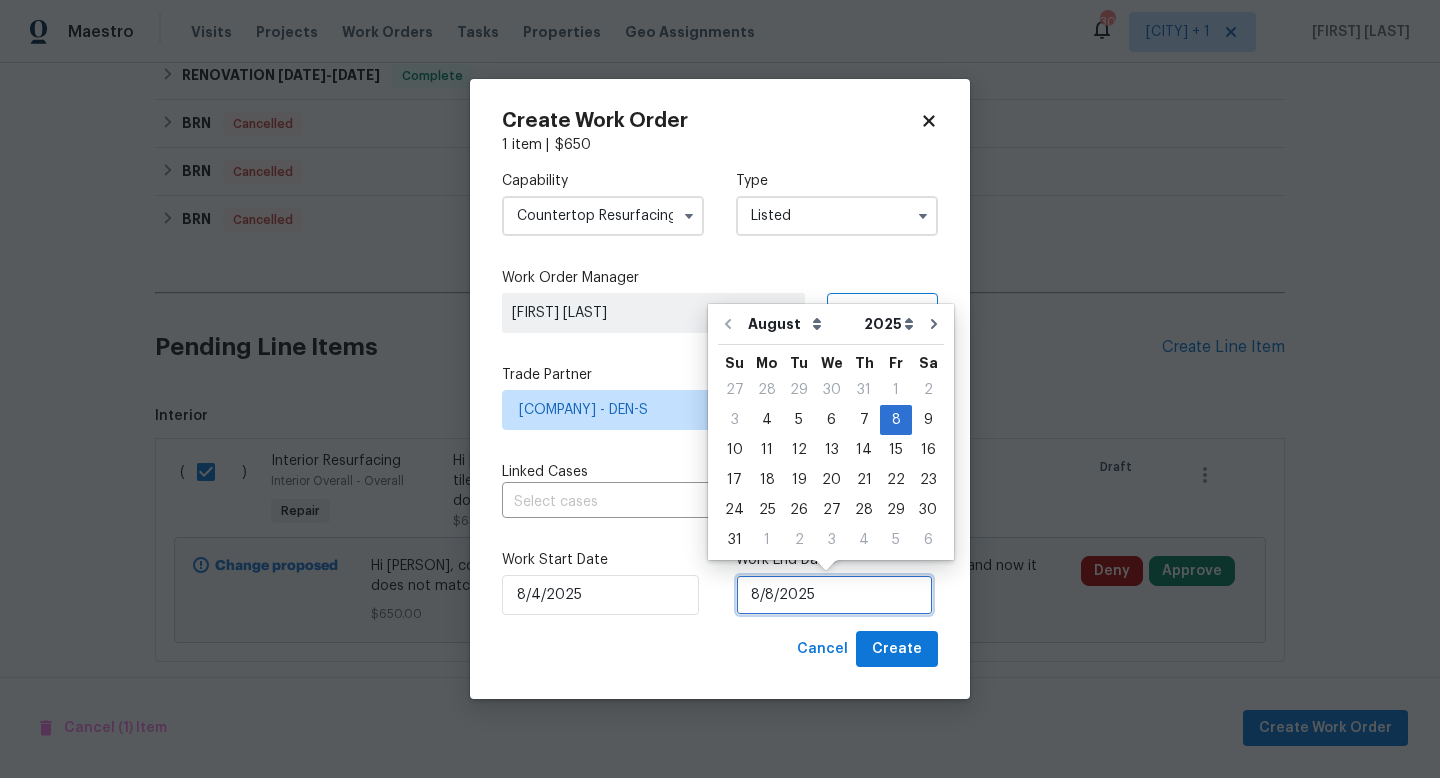 click on "8/8/2025" at bounding box center [834, 595] 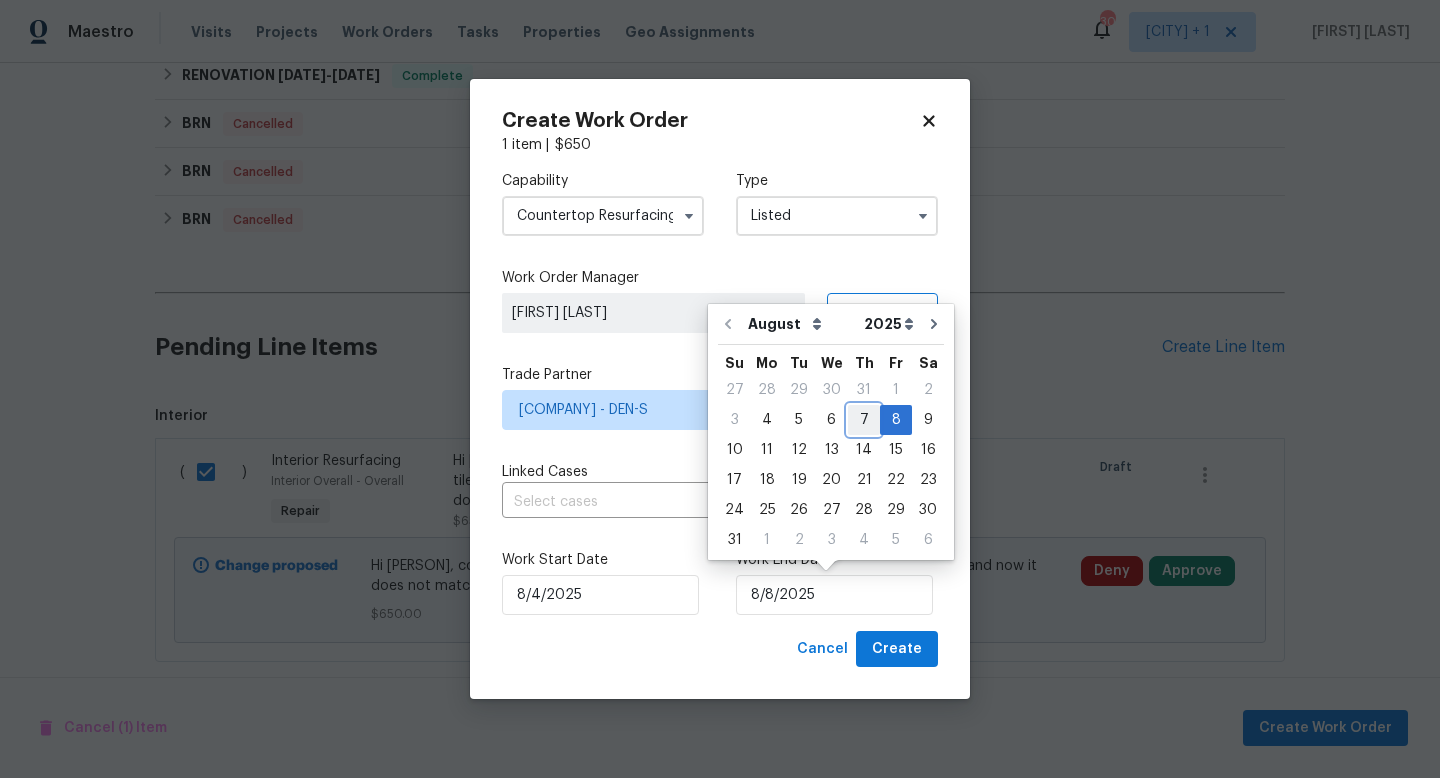 click on "7" at bounding box center [864, 420] 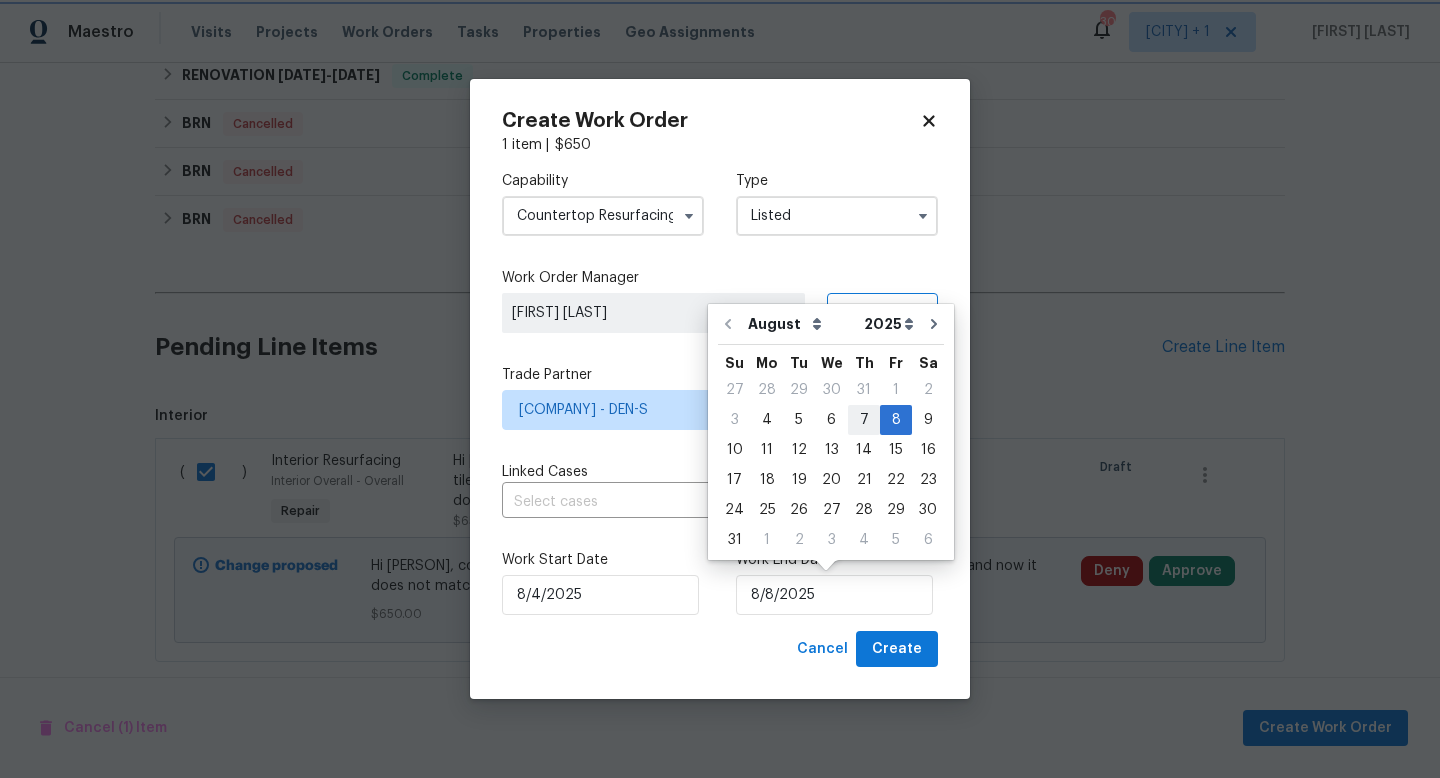 type on "8/7/2025" 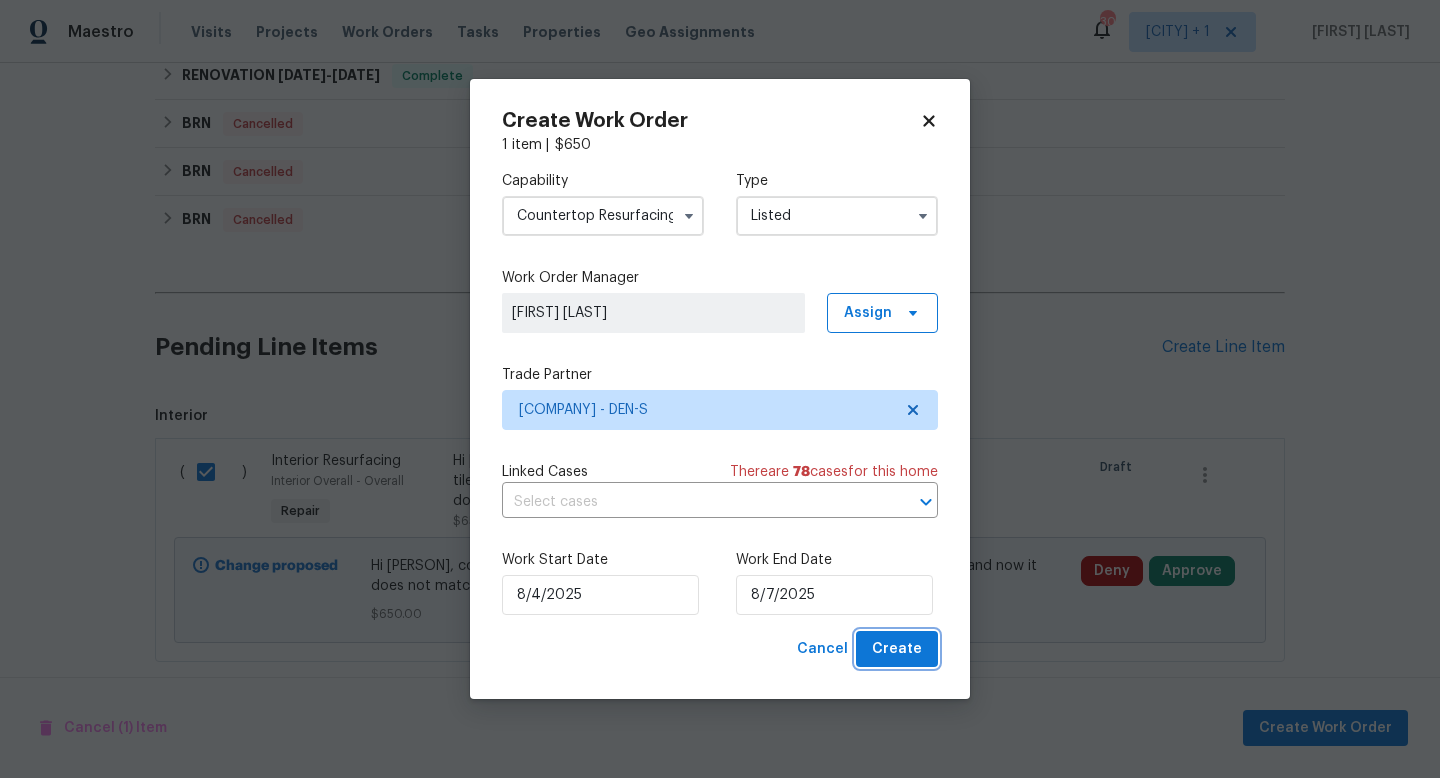 click on "Create" at bounding box center (897, 649) 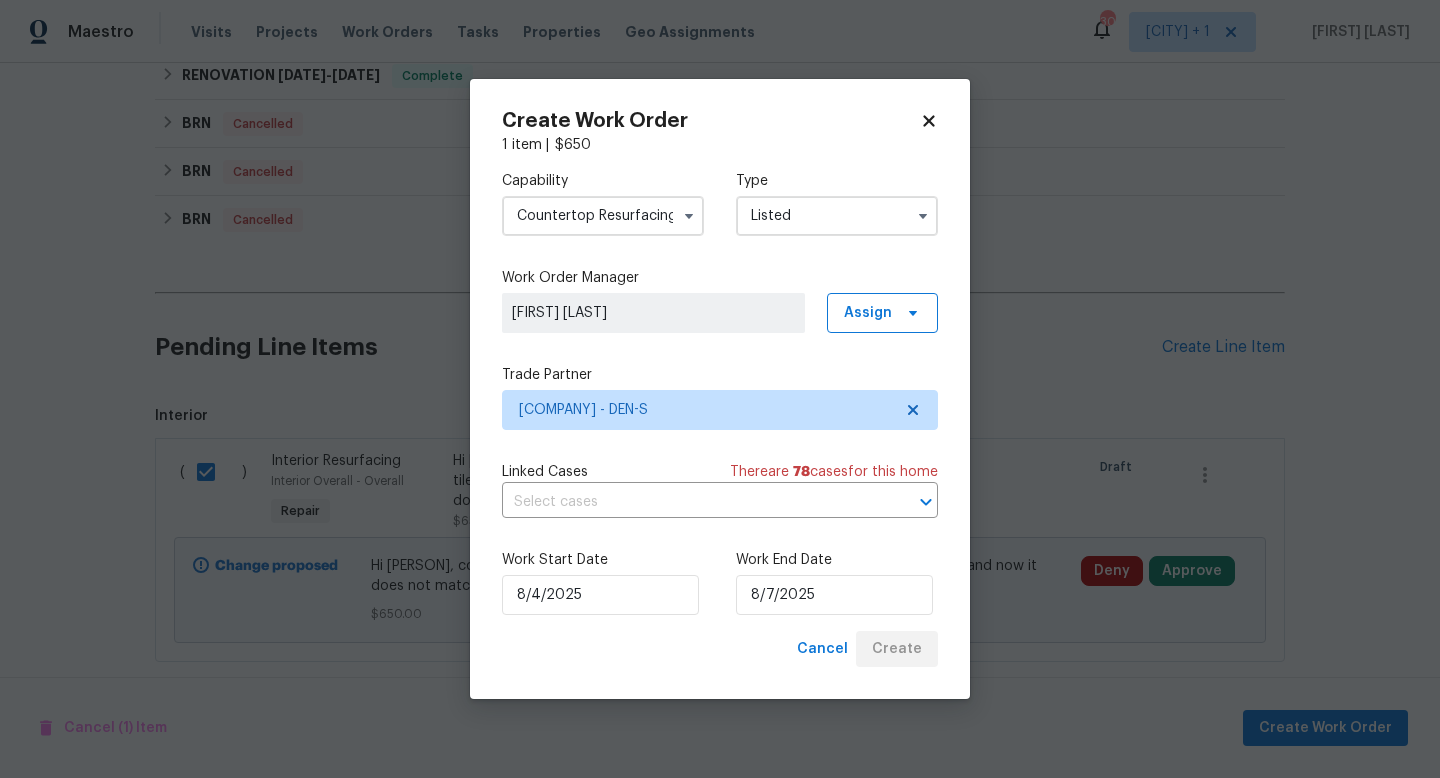 checkbox on "false" 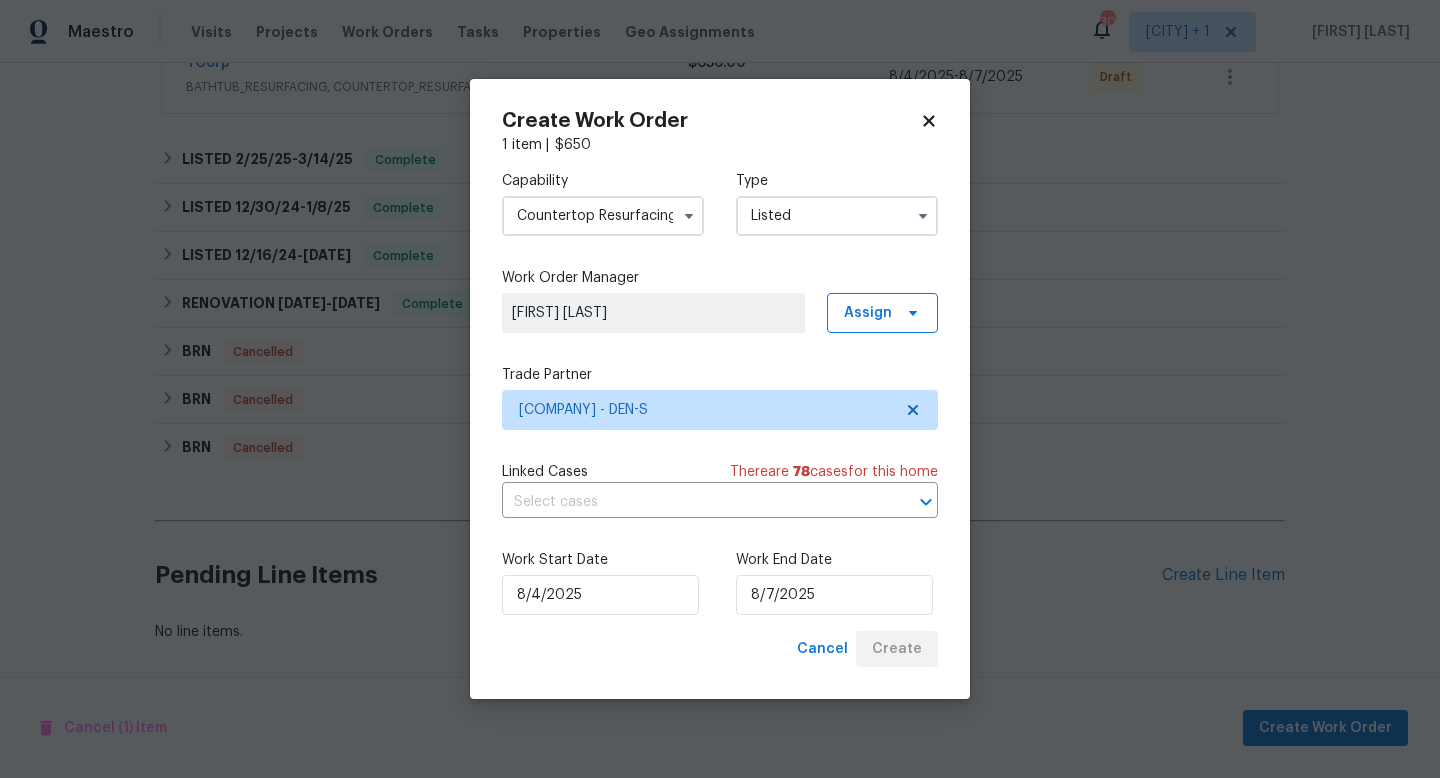 scroll, scrollTop: 698, scrollLeft: 0, axis: vertical 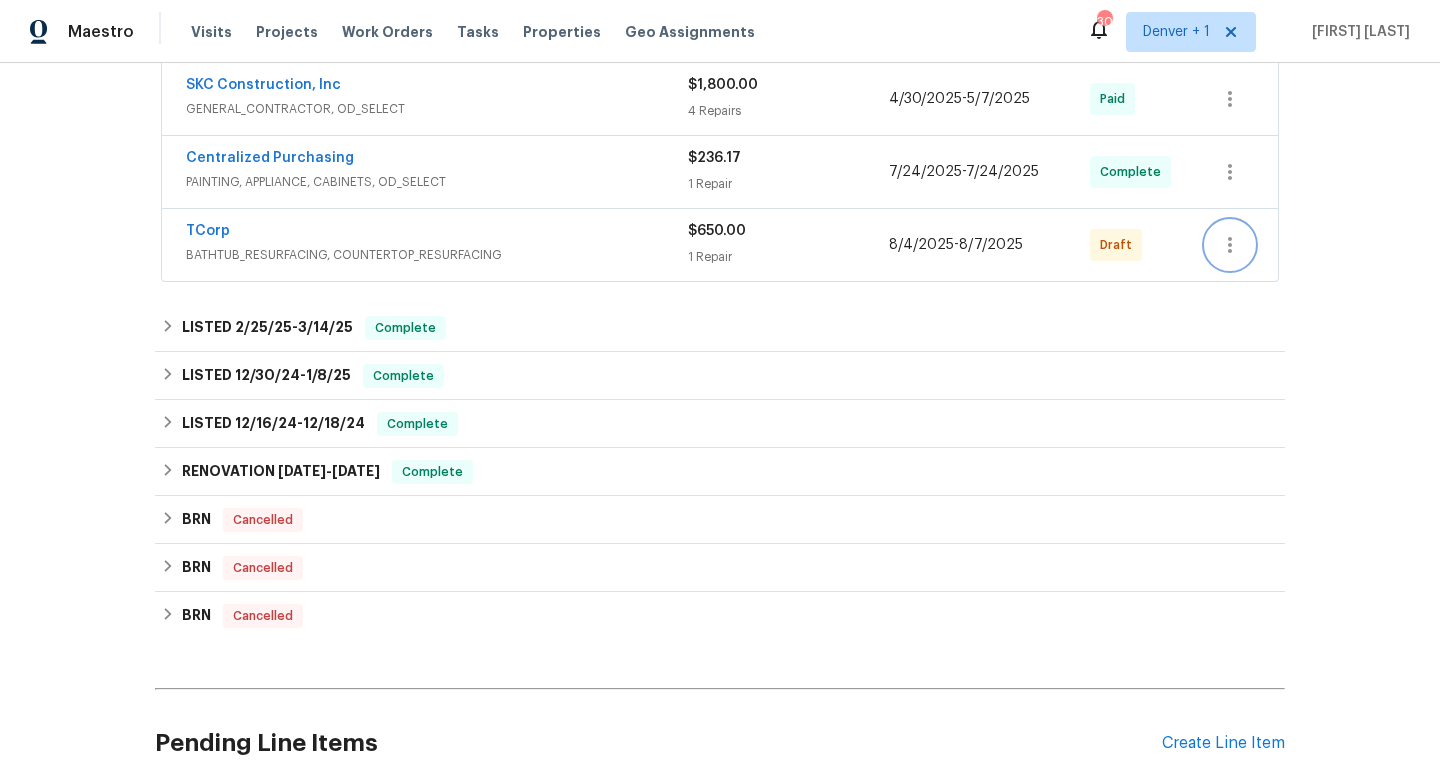 click 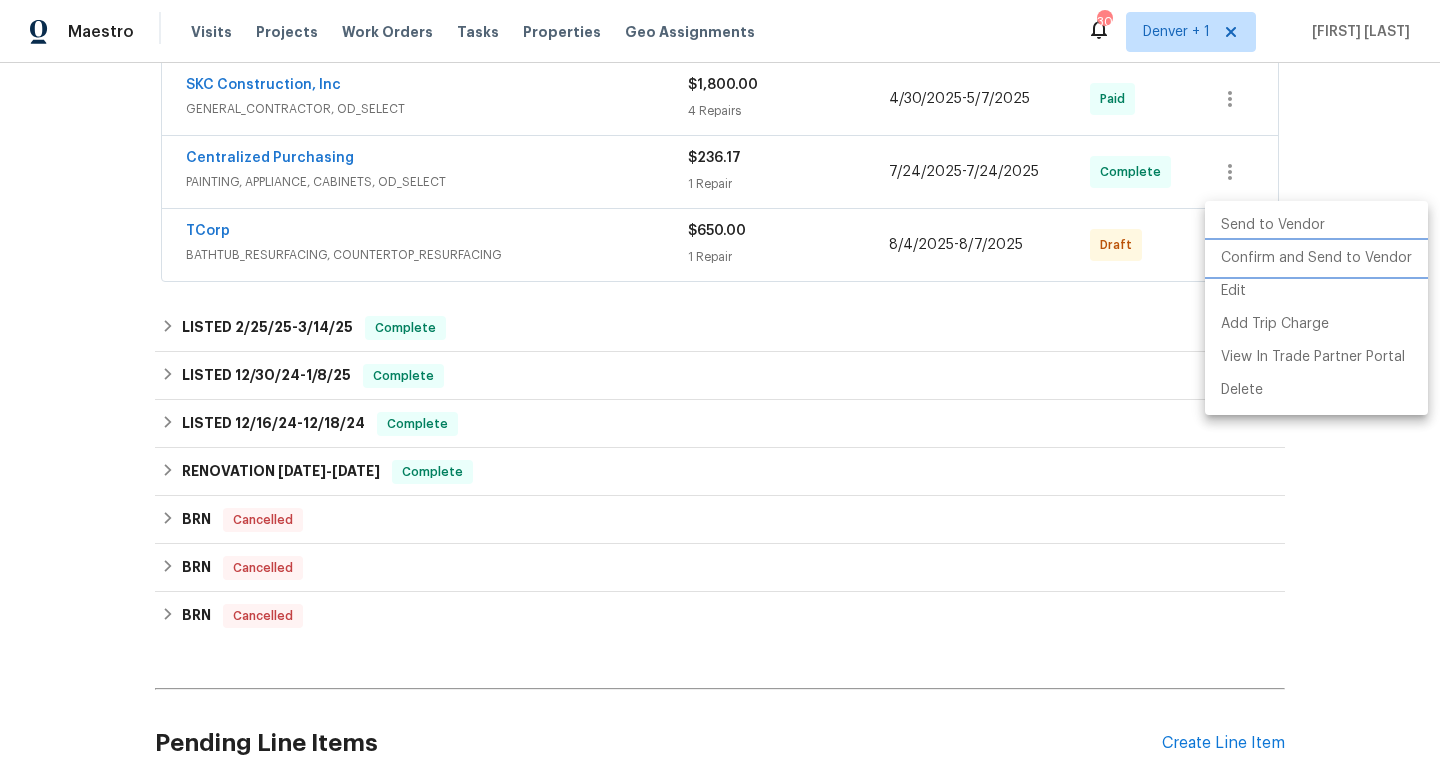 click on "Confirm and Send to Vendor" at bounding box center (1316, 258) 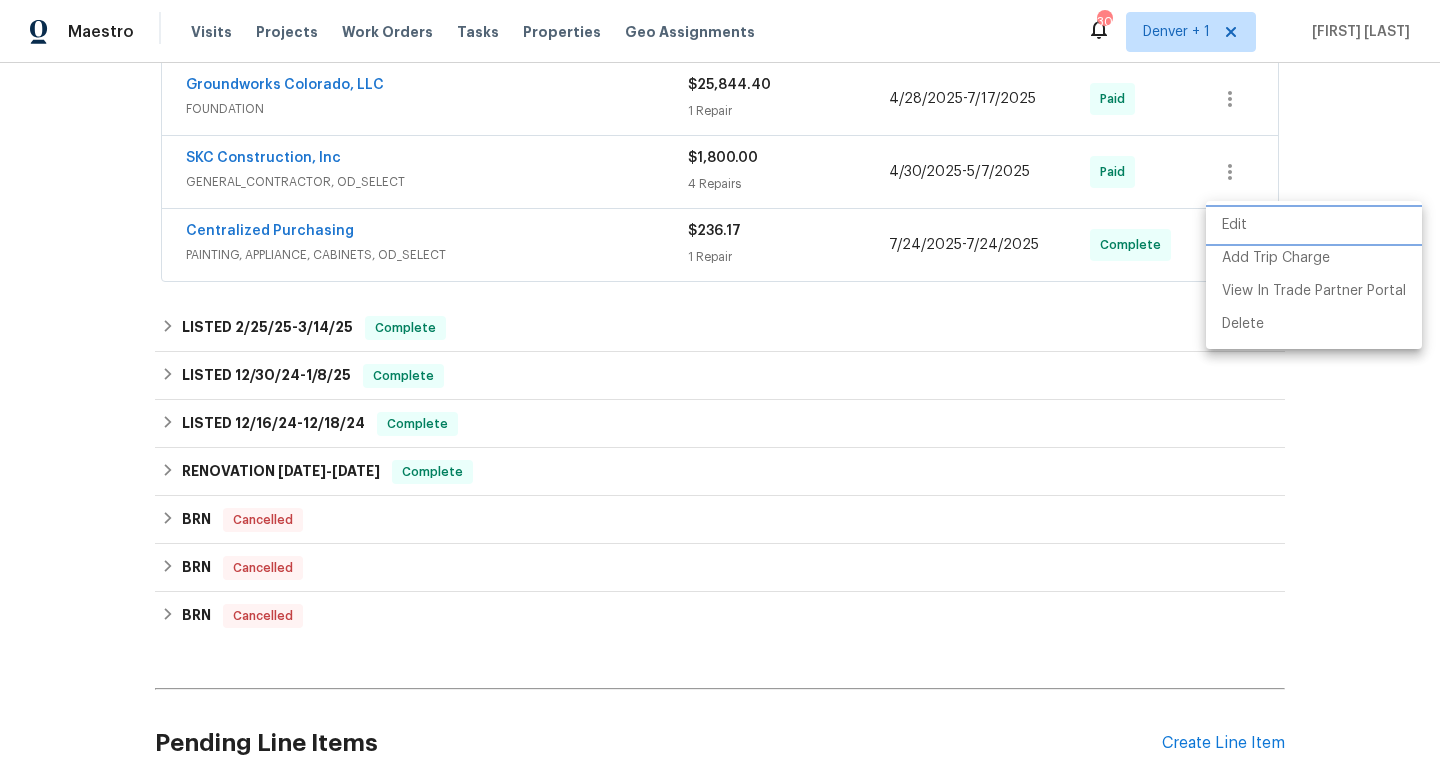 scroll, scrollTop: 331, scrollLeft: 0, axis: vertical 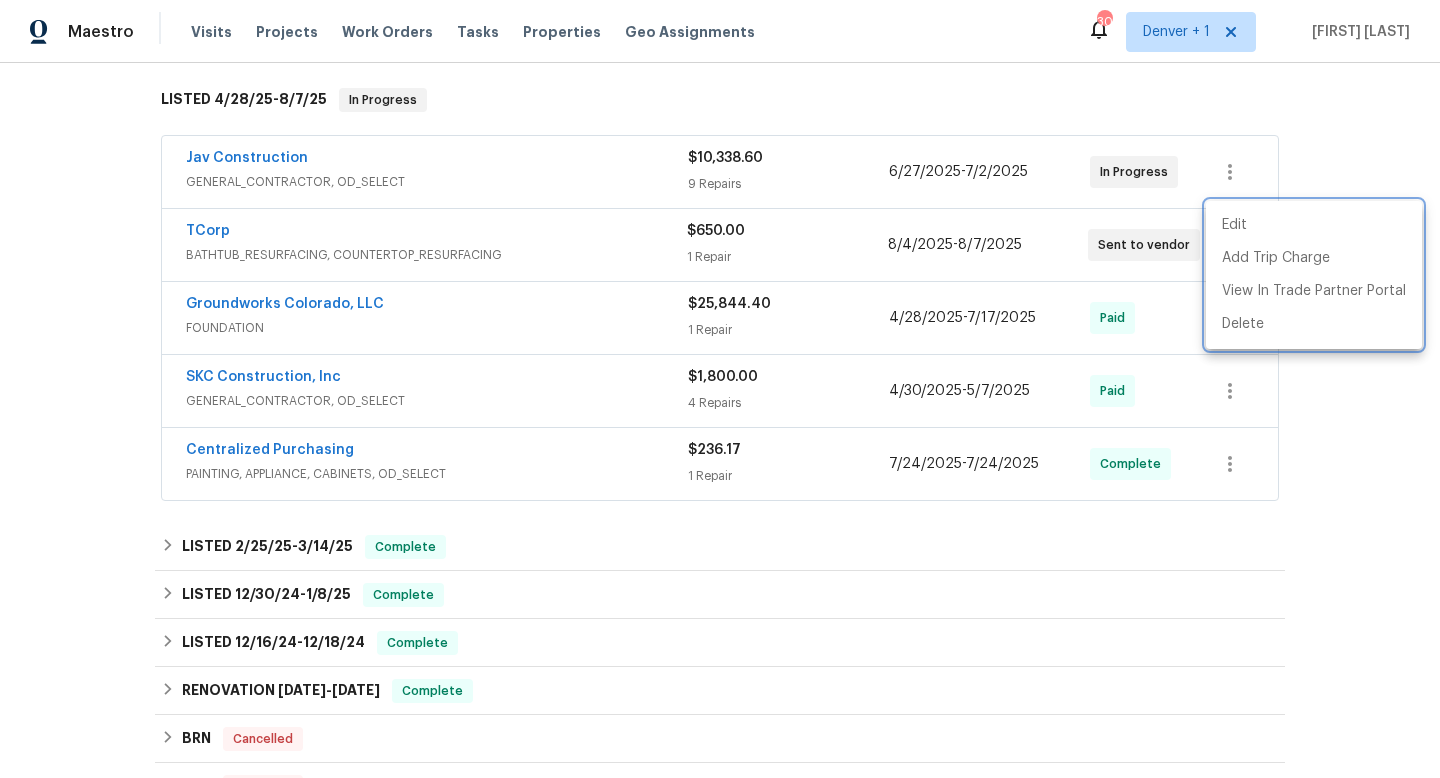 click at bounding box center [720, 389] 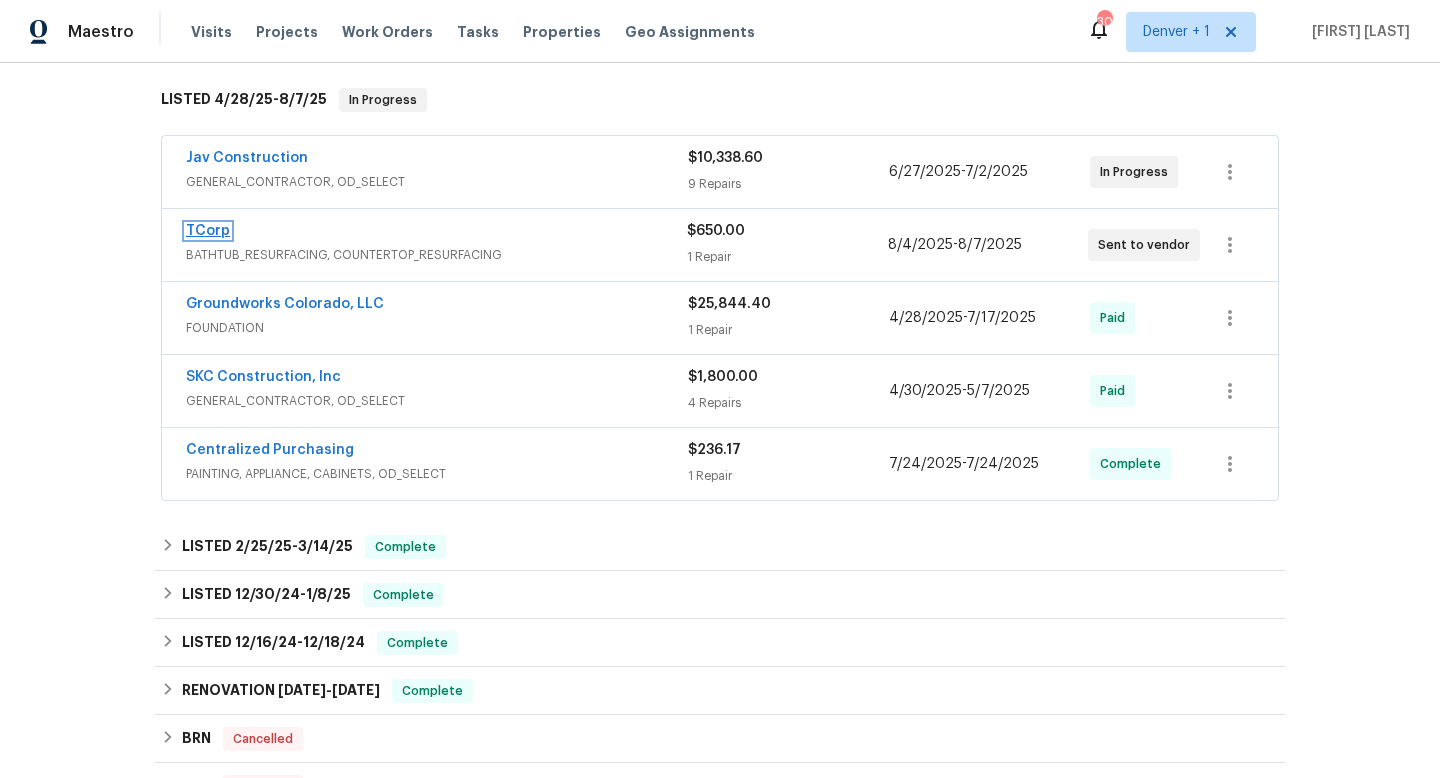 click on "TCorp" at bounding box center [208, 231] 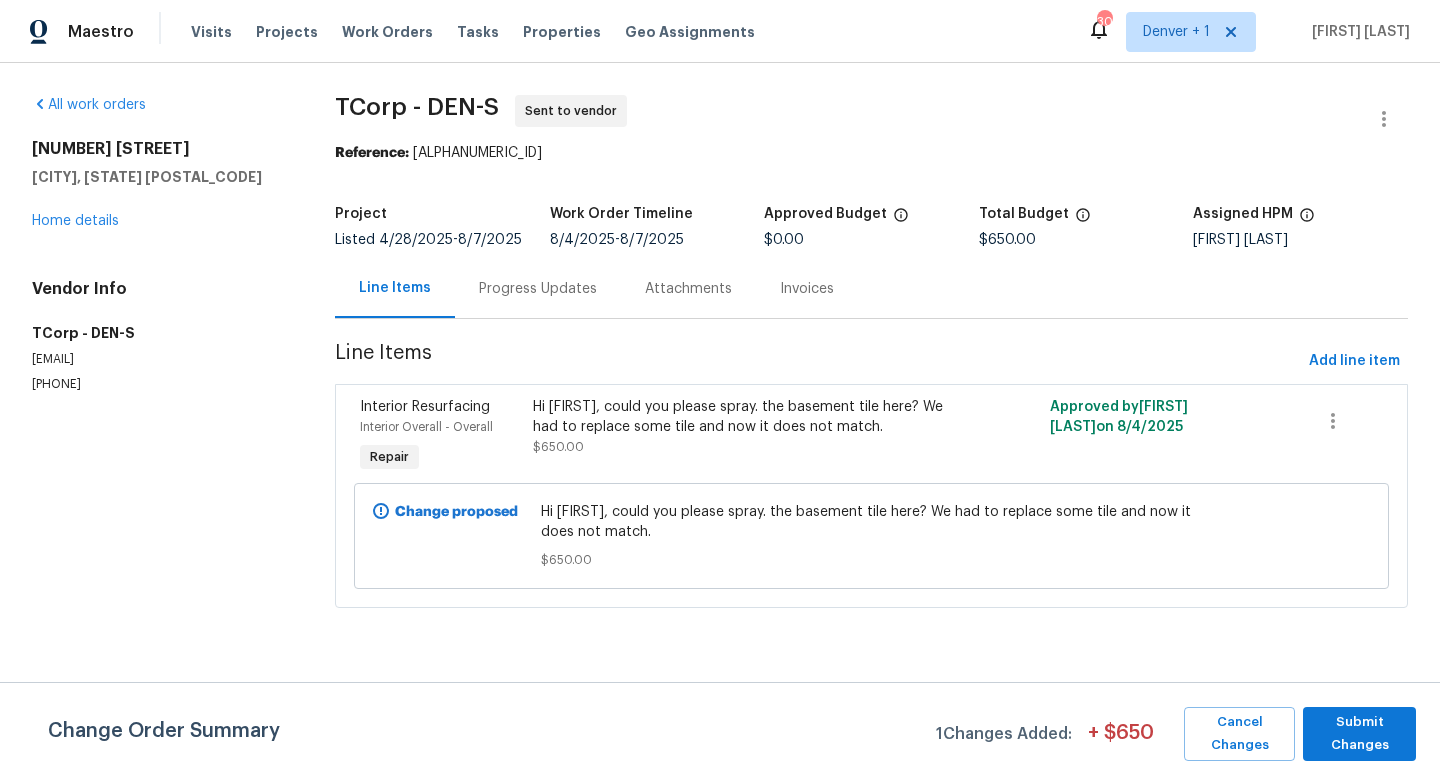 click on "Progress Updates" at bounding box center [538, 289] 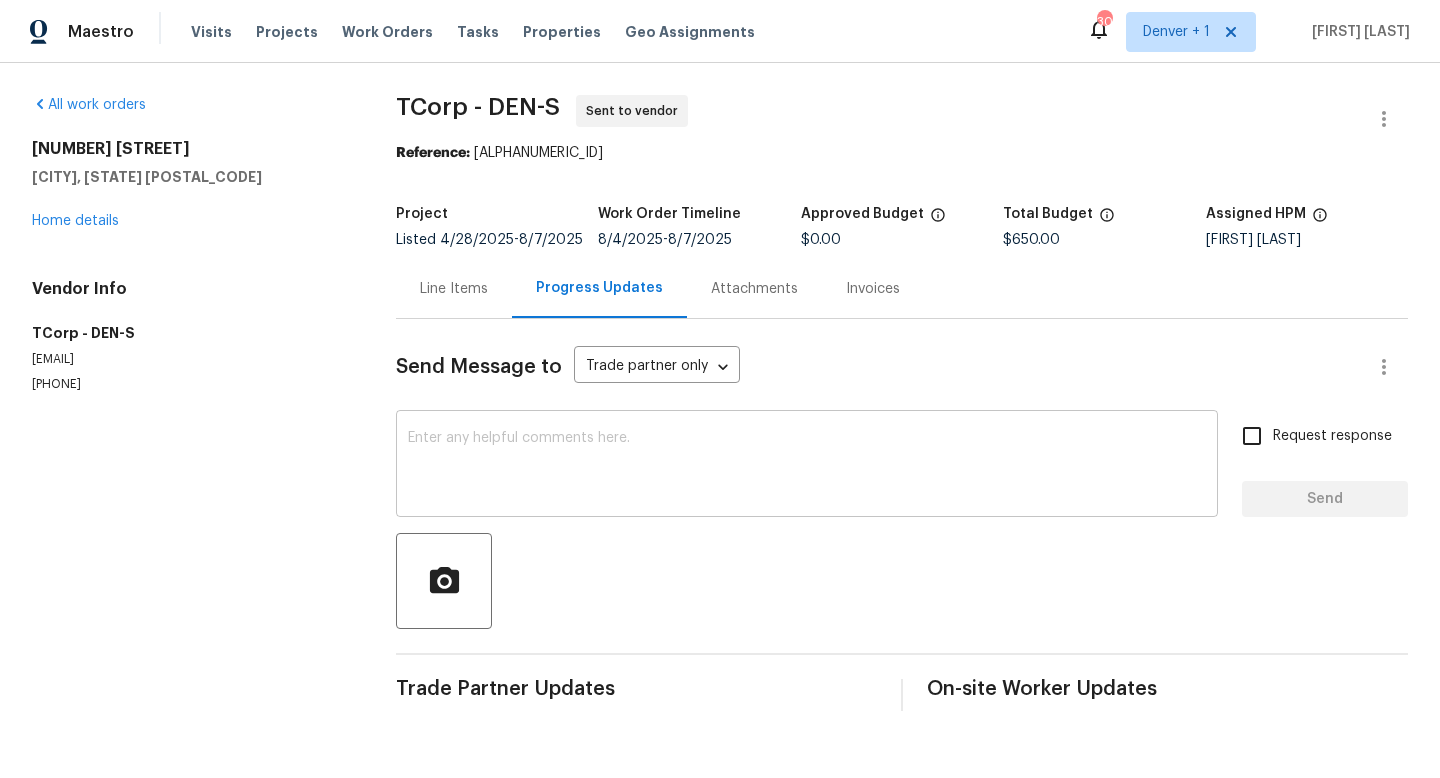 click at bounding box center (807, 466) 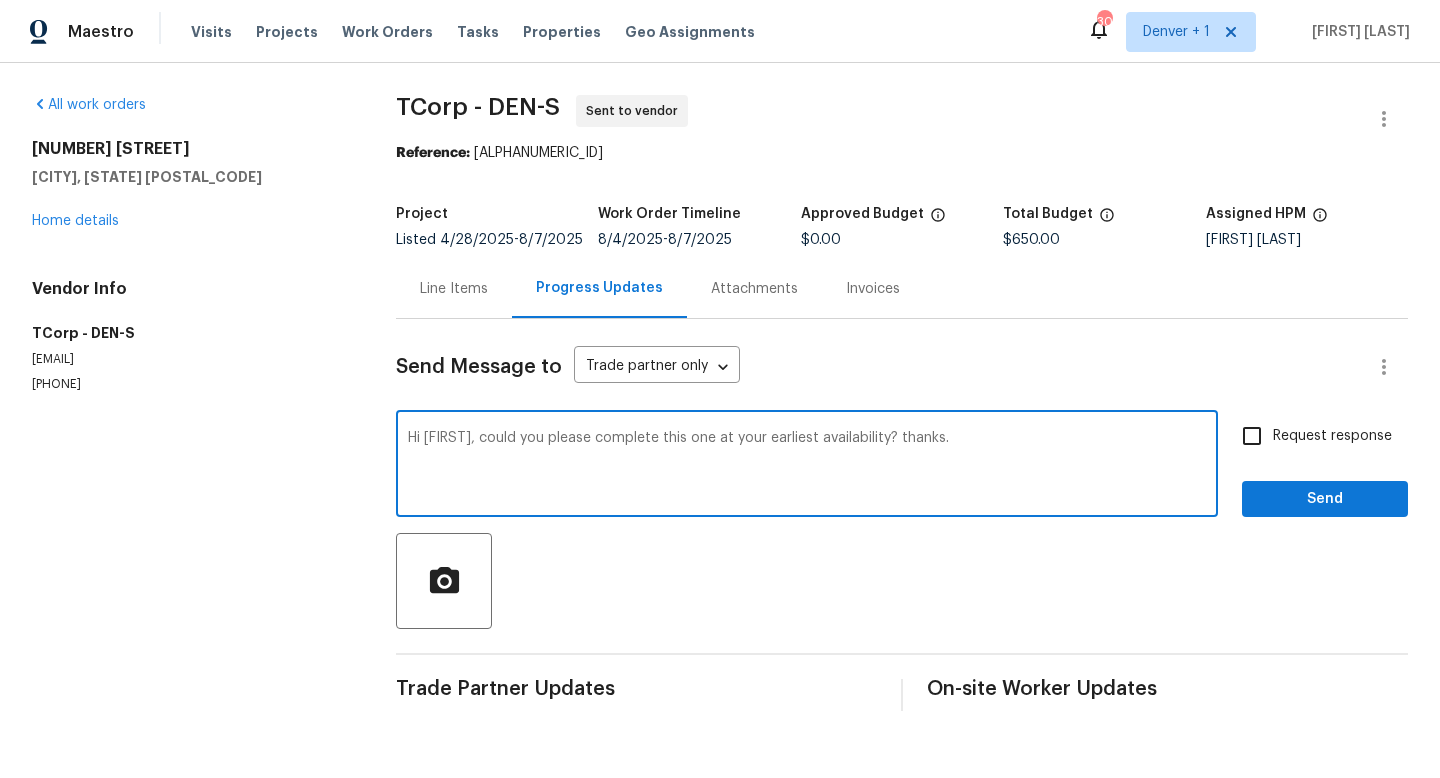 click on "Hi JOdi, could you please complete this one at your earliest availability? thanks." at bounding box center [807, 466] 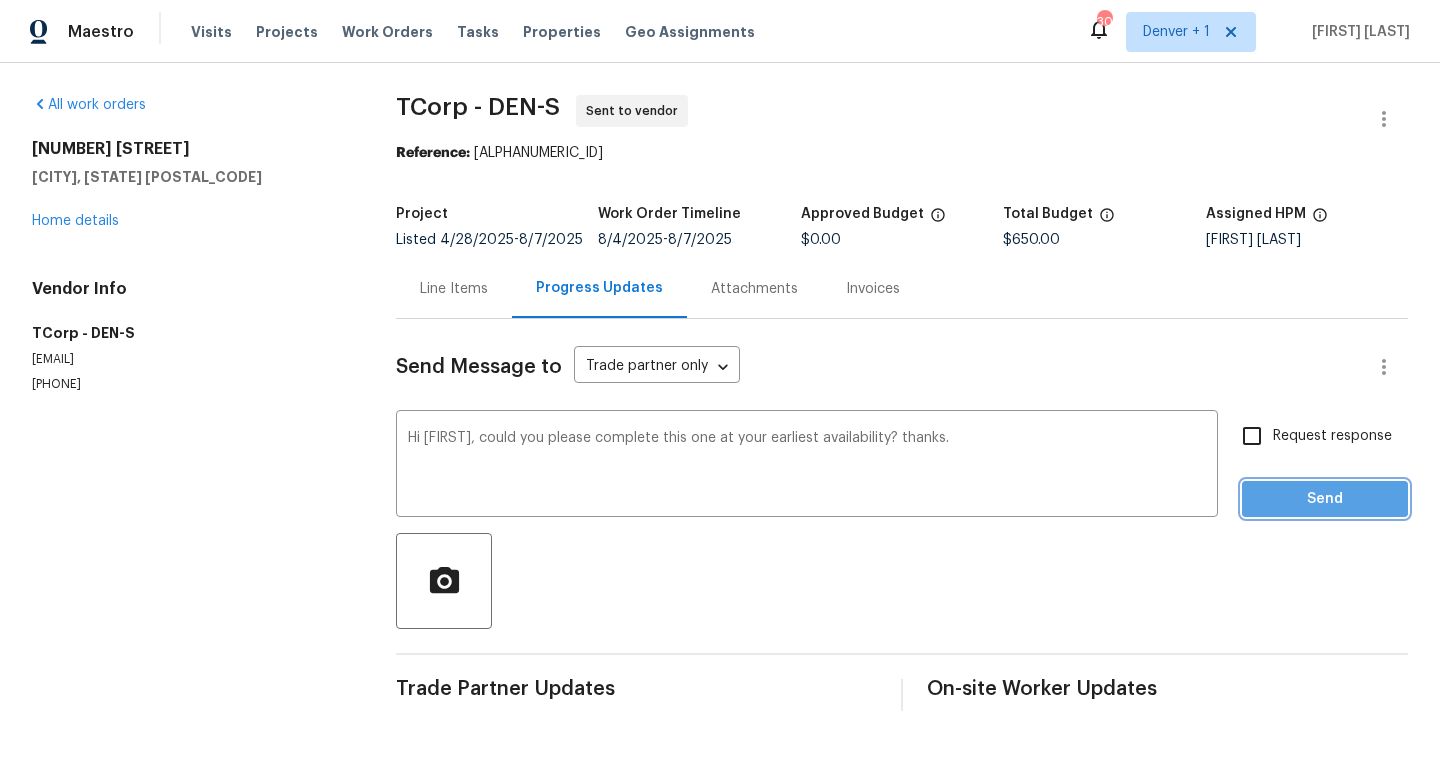 click on "Send" at bounding box center [1325, 499] 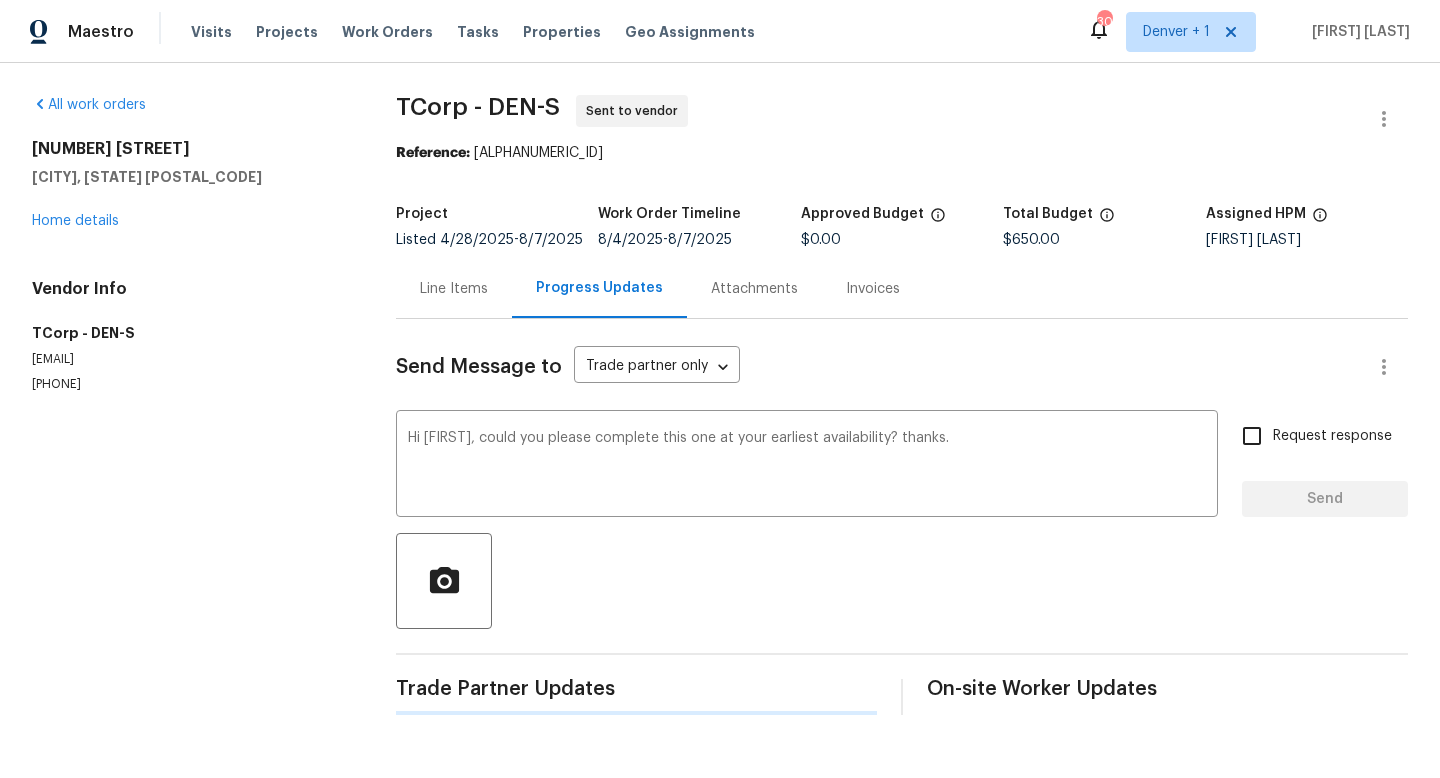 type 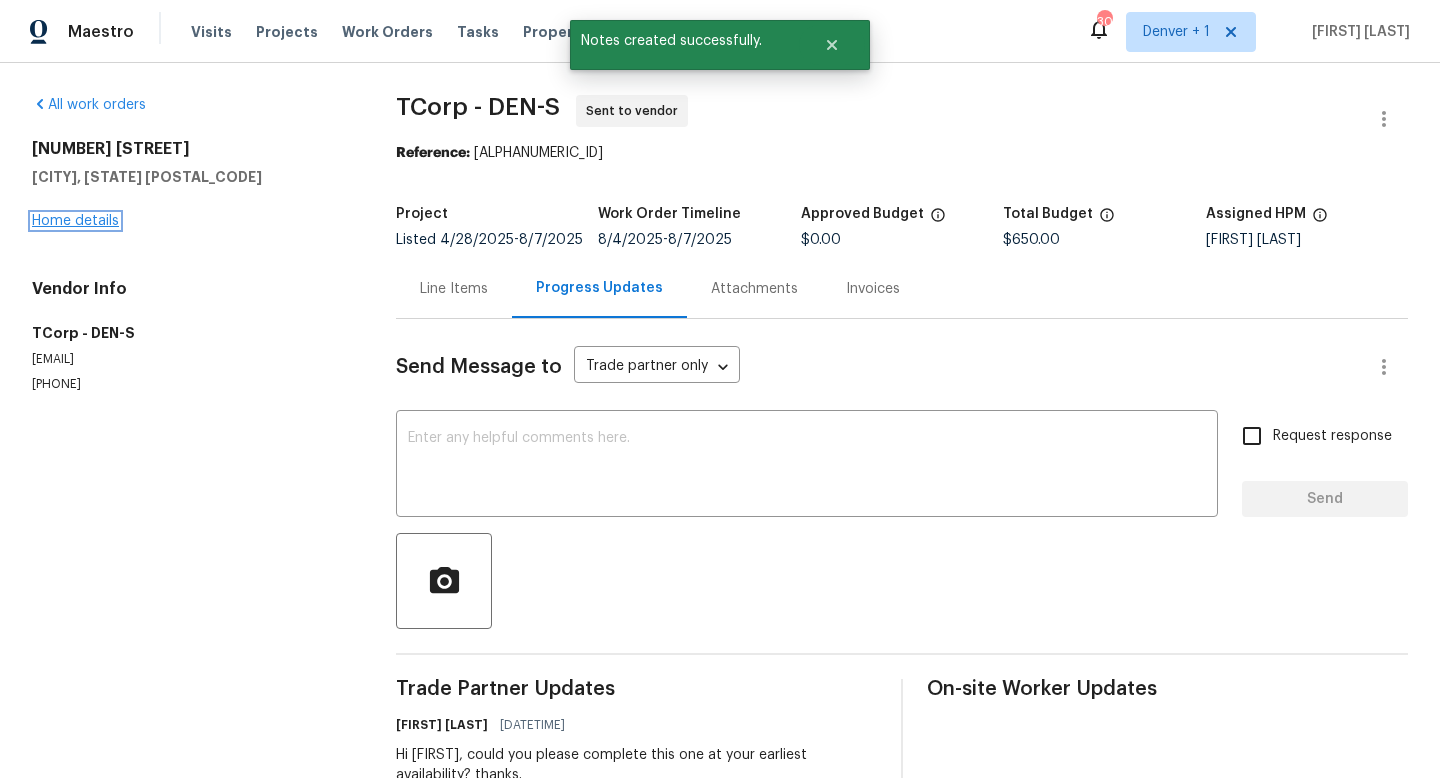 click on "Home details" at bounding box center (75, 221) 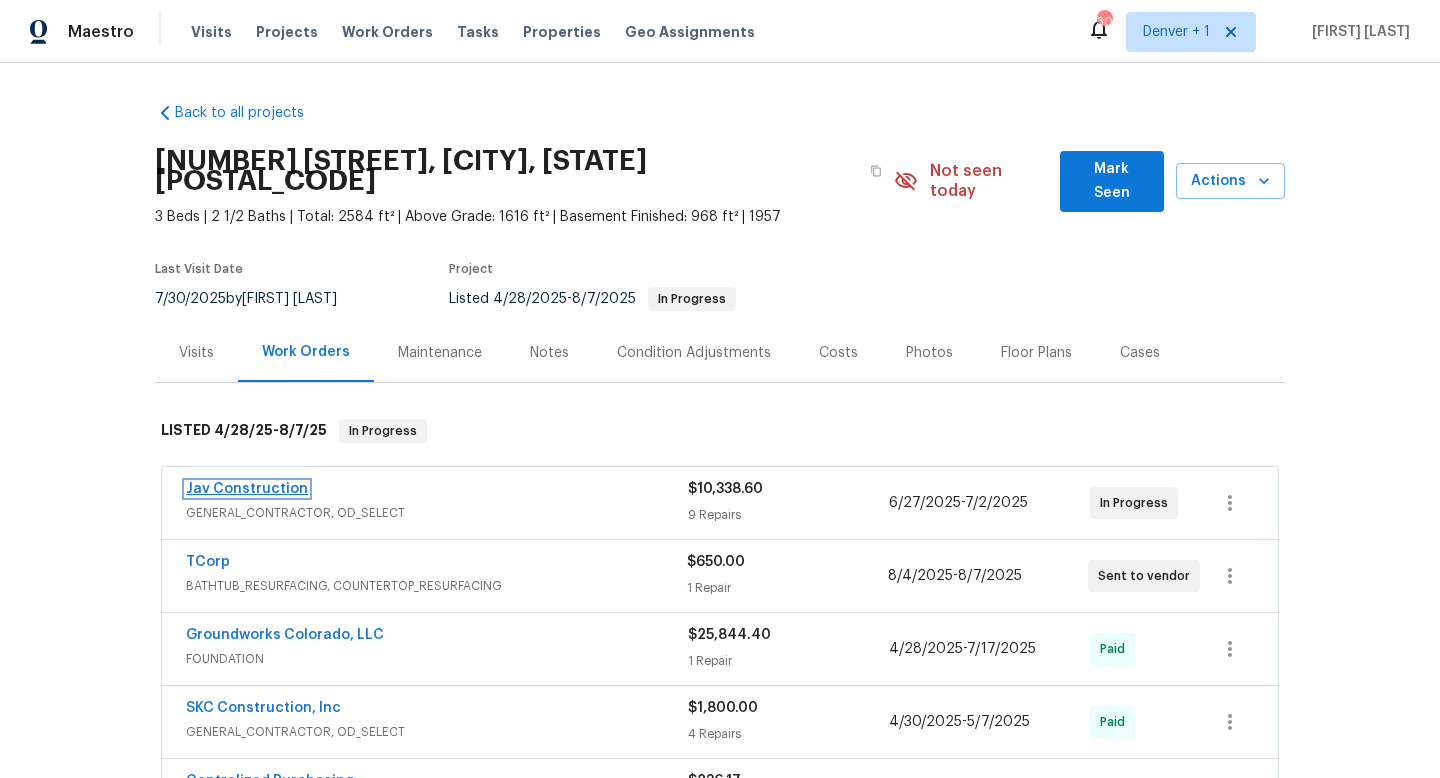 click on "Jav Construction" at bounding box center (247, 489) 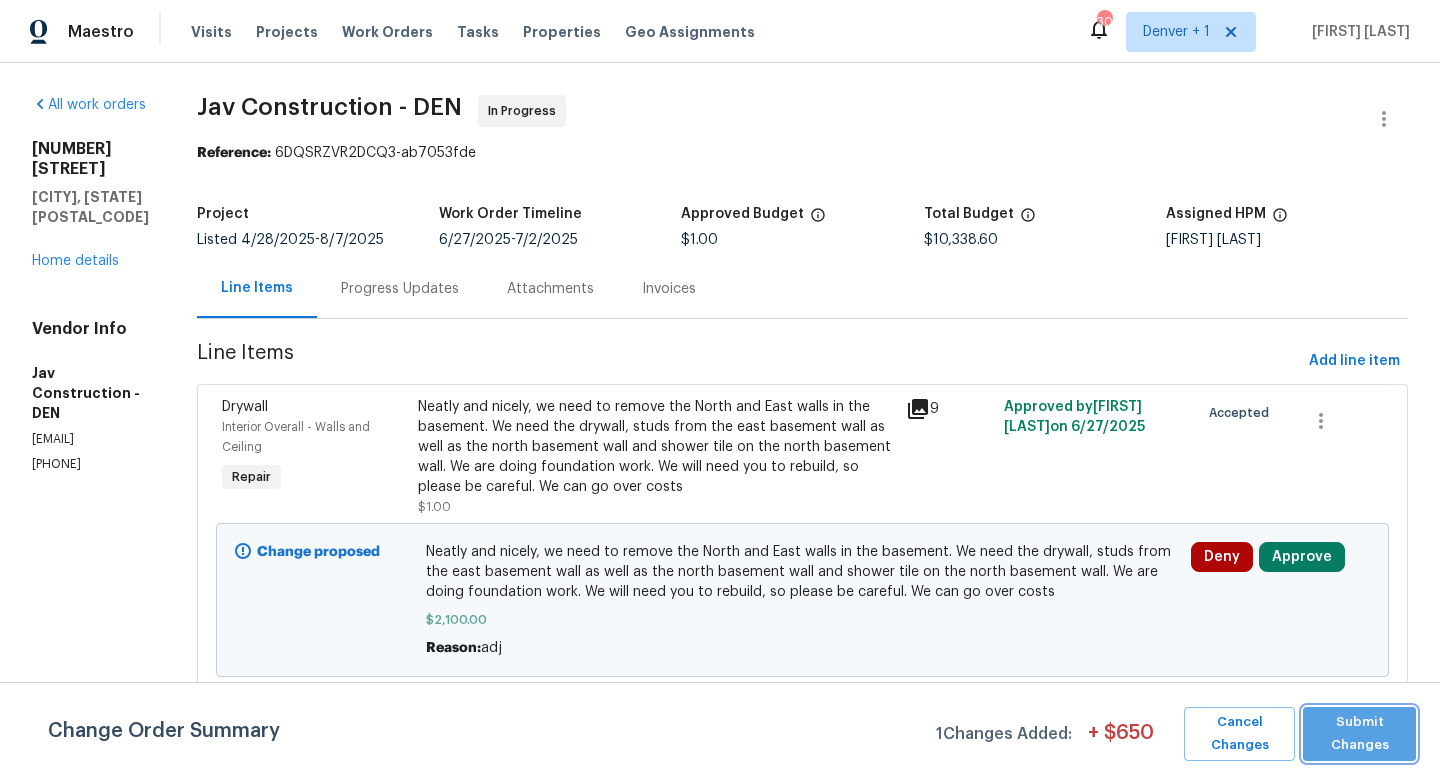 click on "Submit Changes" at bounding box center [1359, 734] 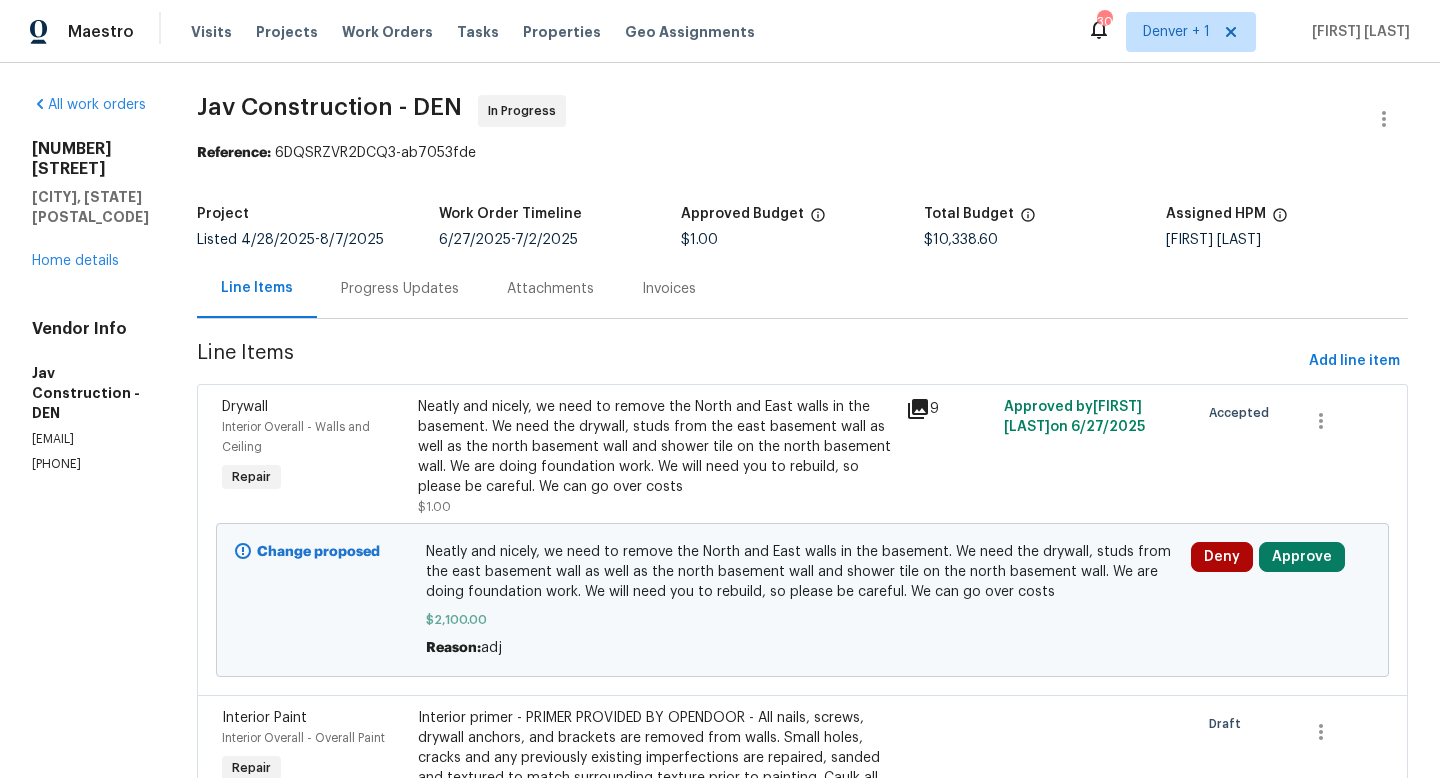click 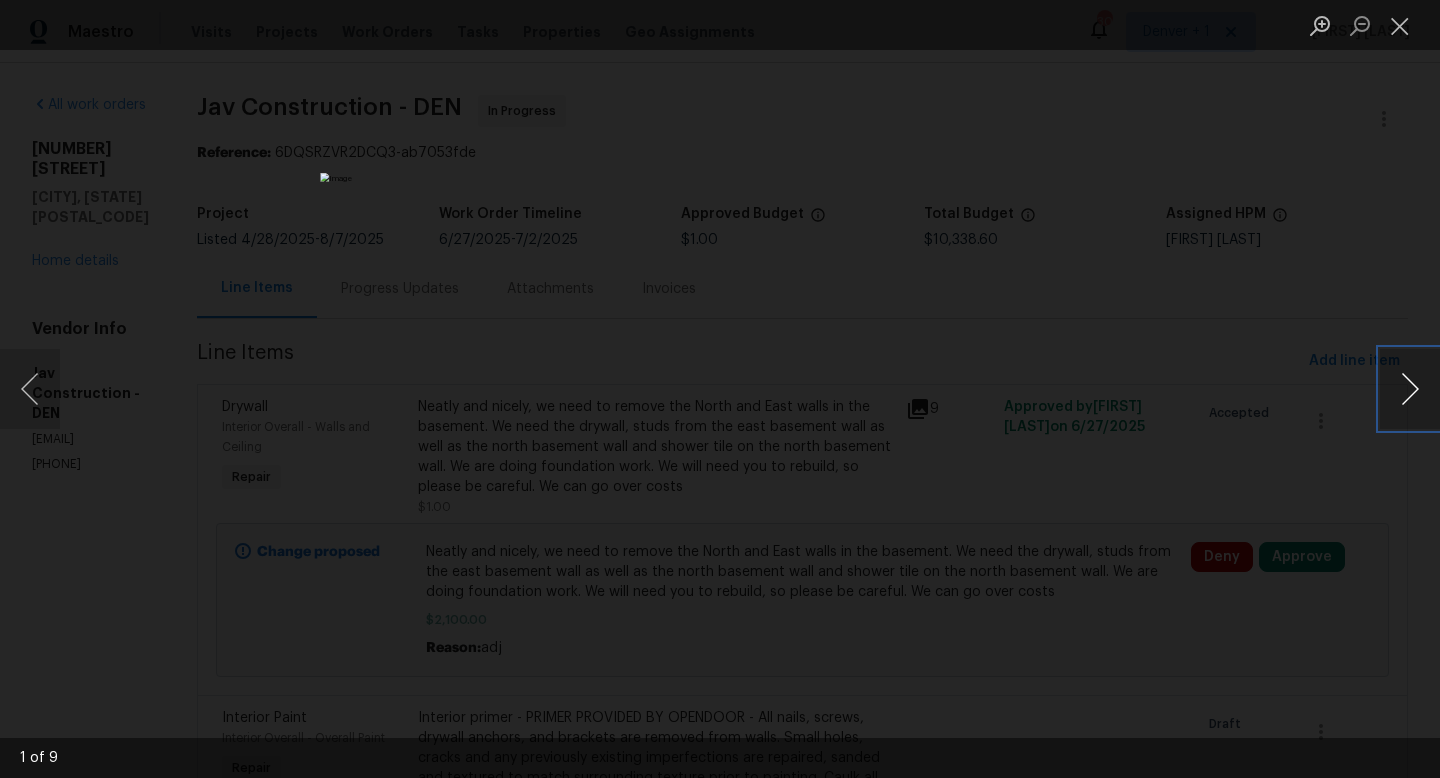 click at bounding box center [1410, 389] 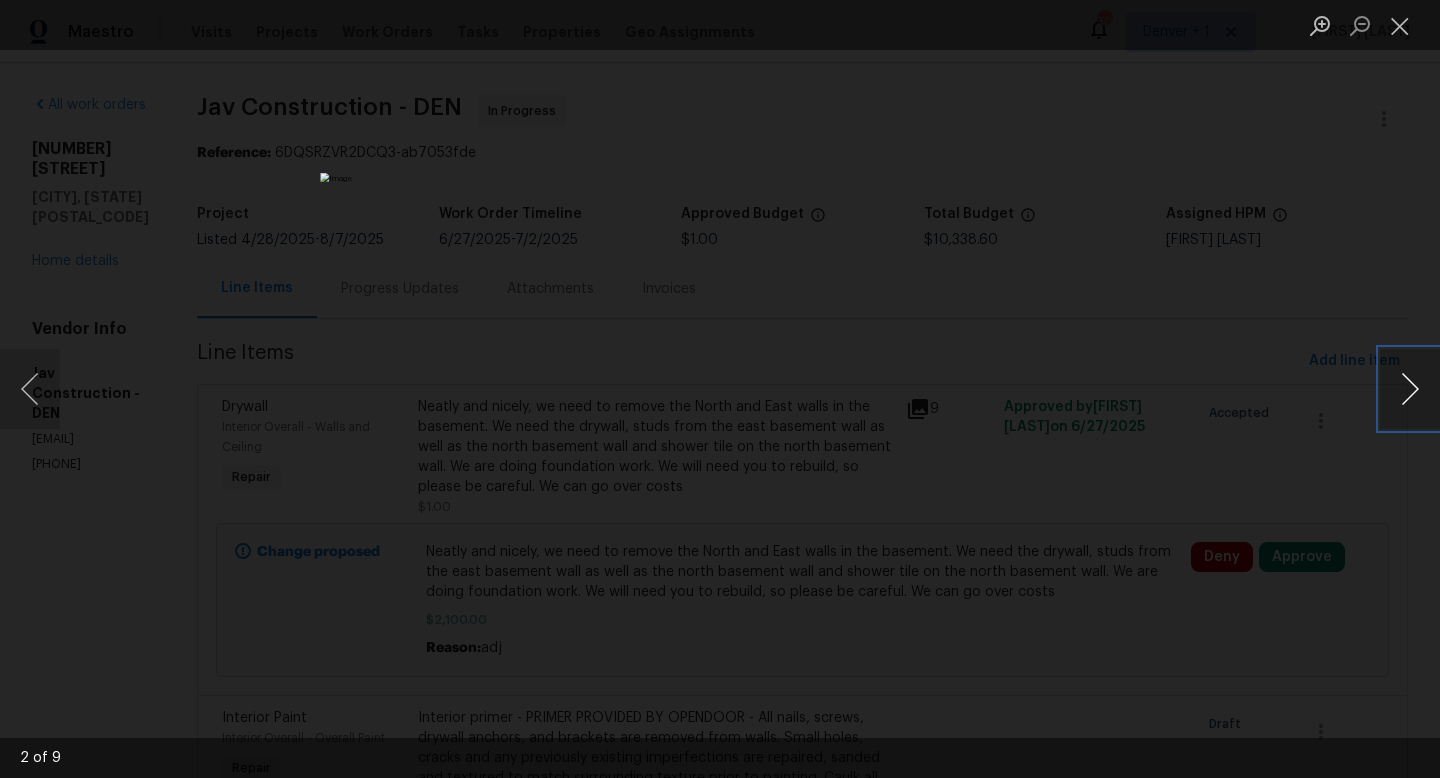 click at bounding box center (1410, 389) 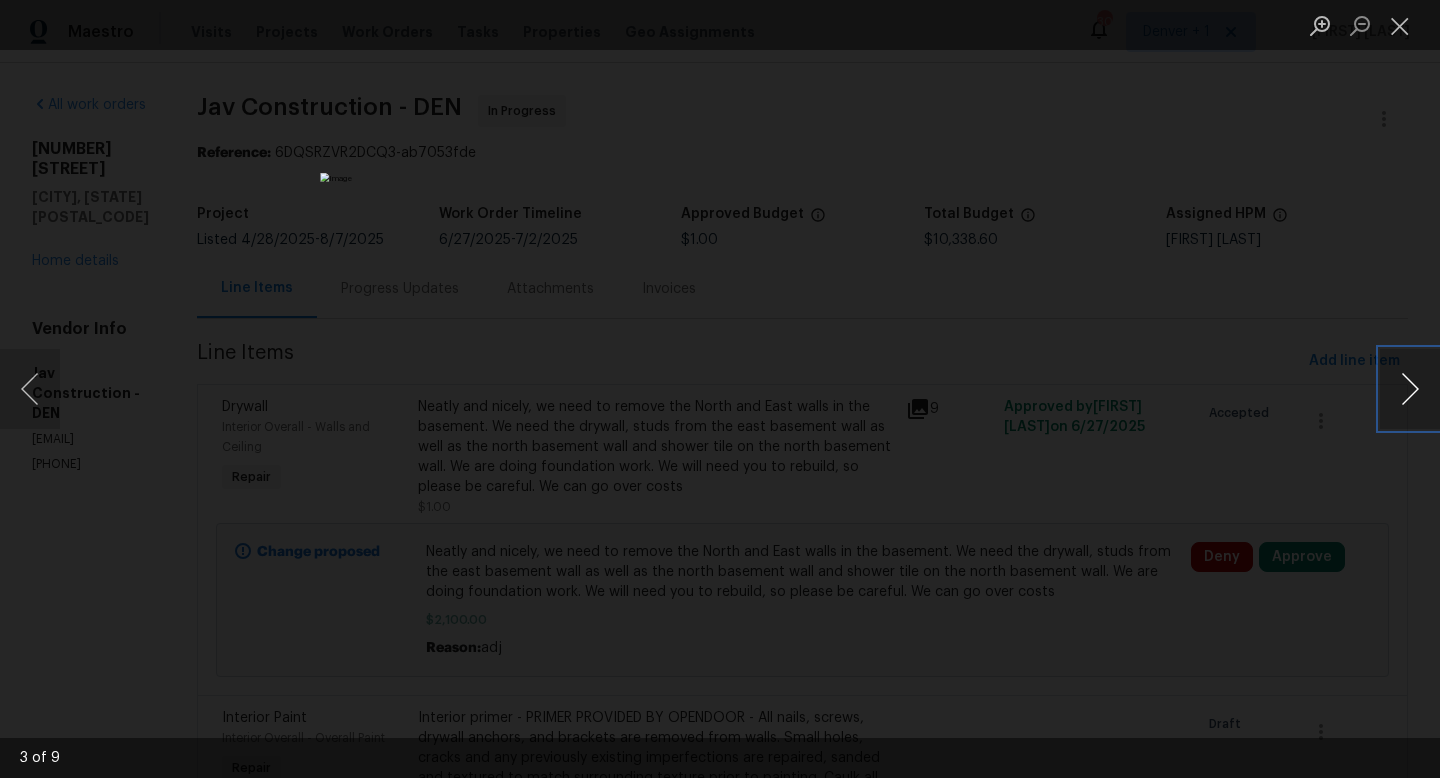 click at bounding box center (1410, 389) 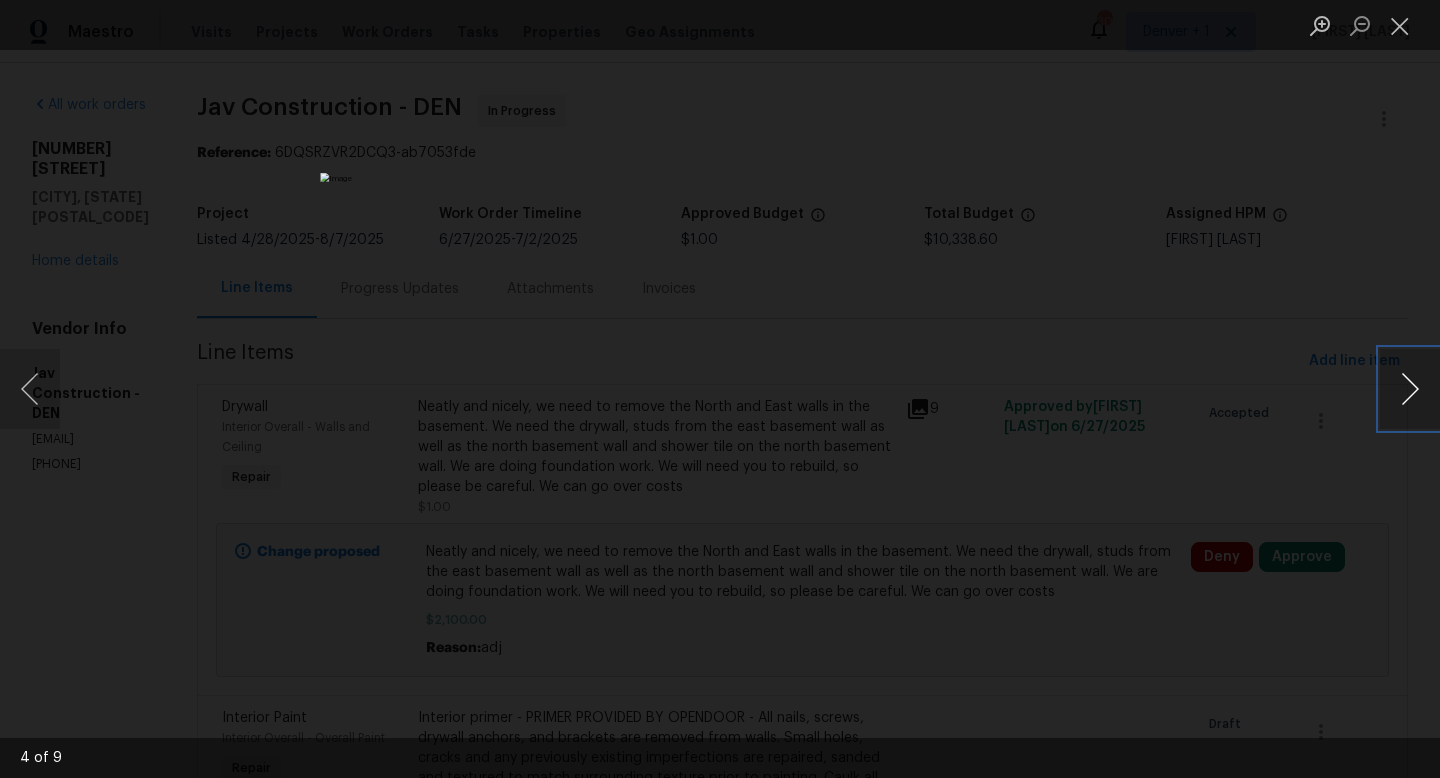 click at bounding box center [1410, 389] 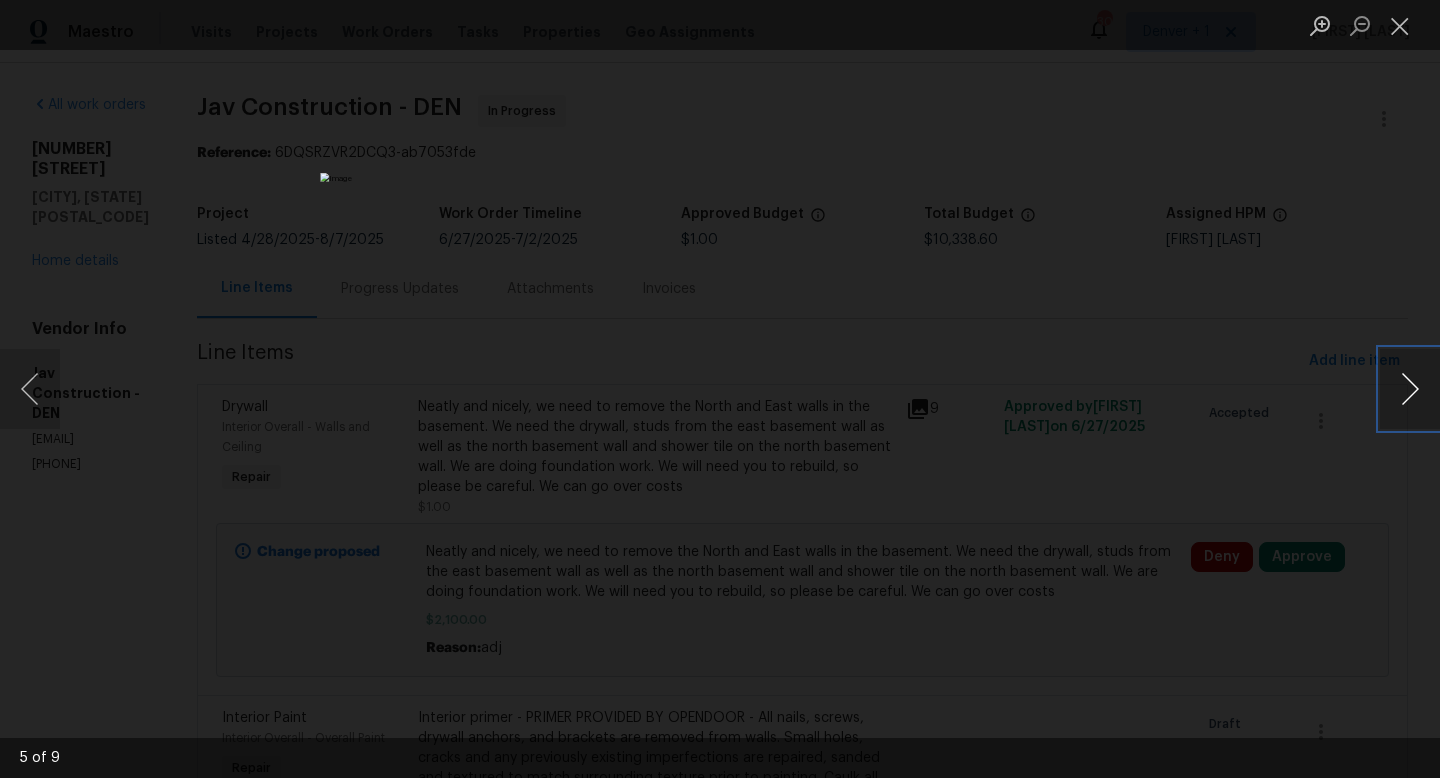 click at bounding box center [1410, 389] 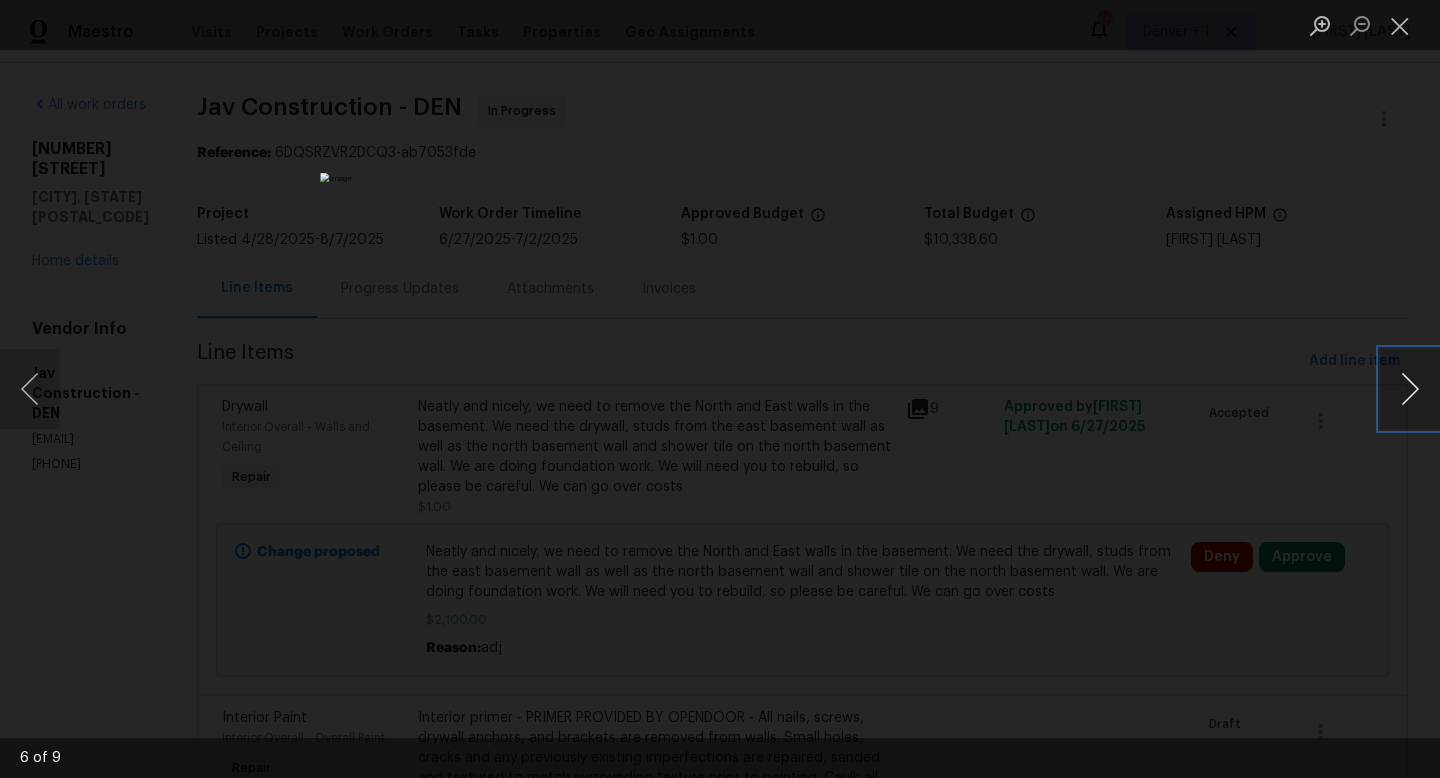 click at bounding box center (1410, 389) 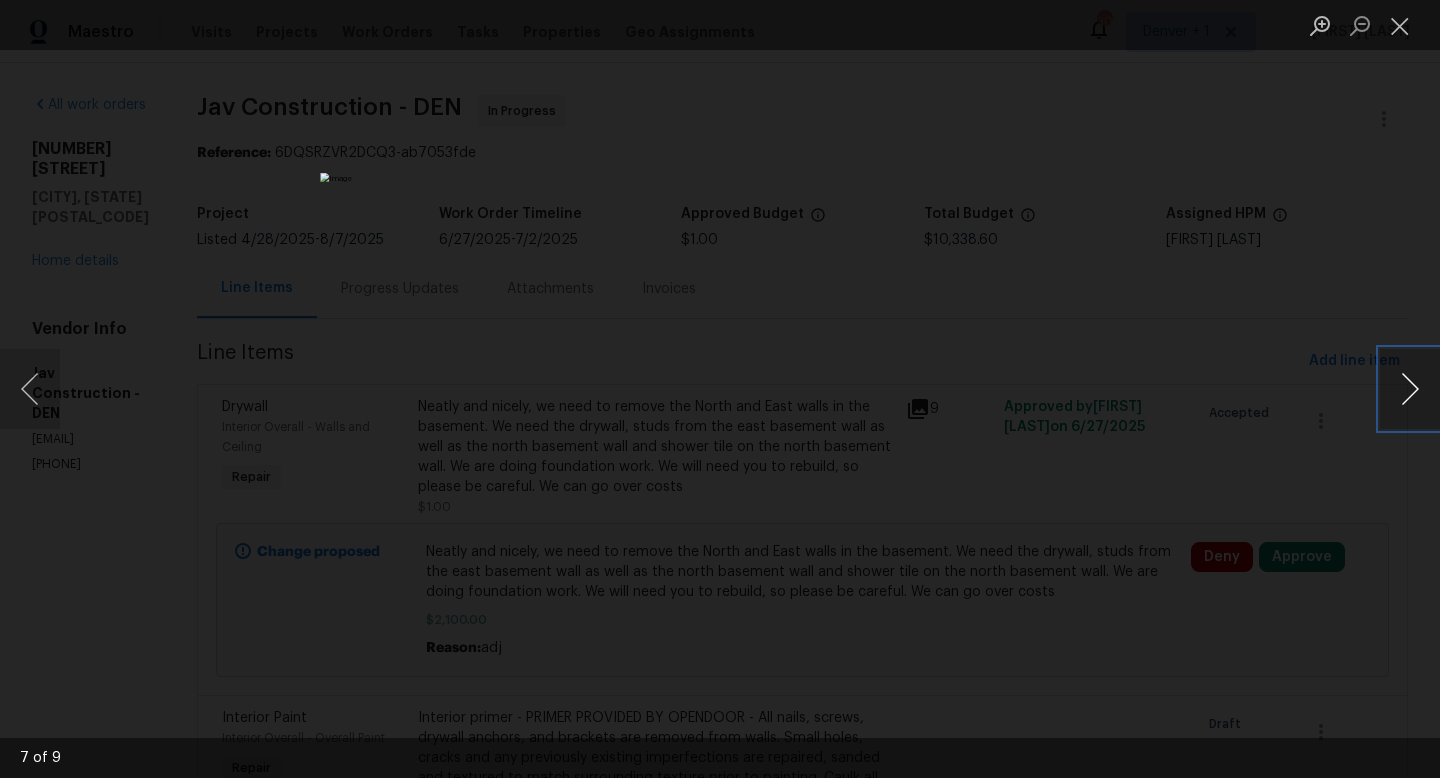 click at bounding box center [1410, 389] 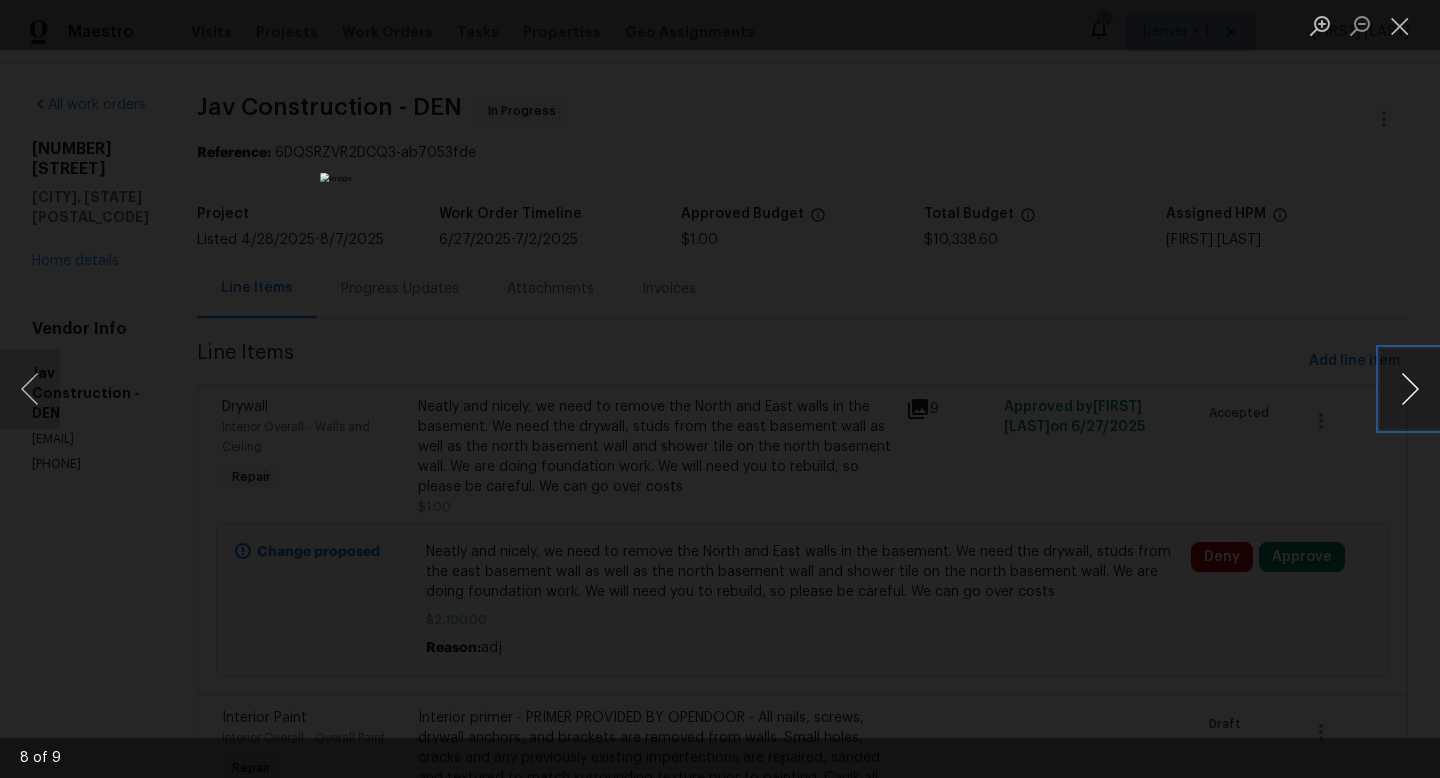 click at bounding box center [1410, 389] 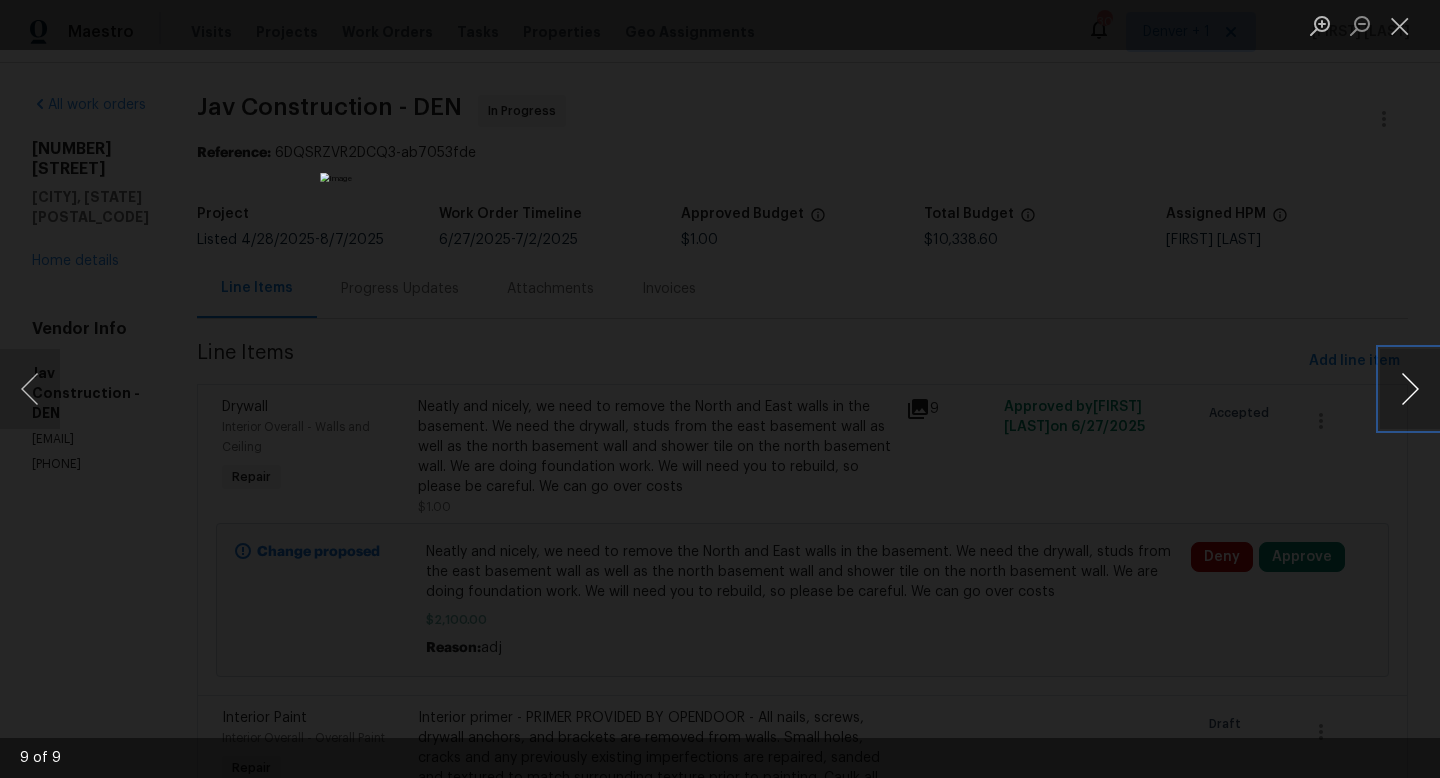 click at bounding box center (1410, 389) 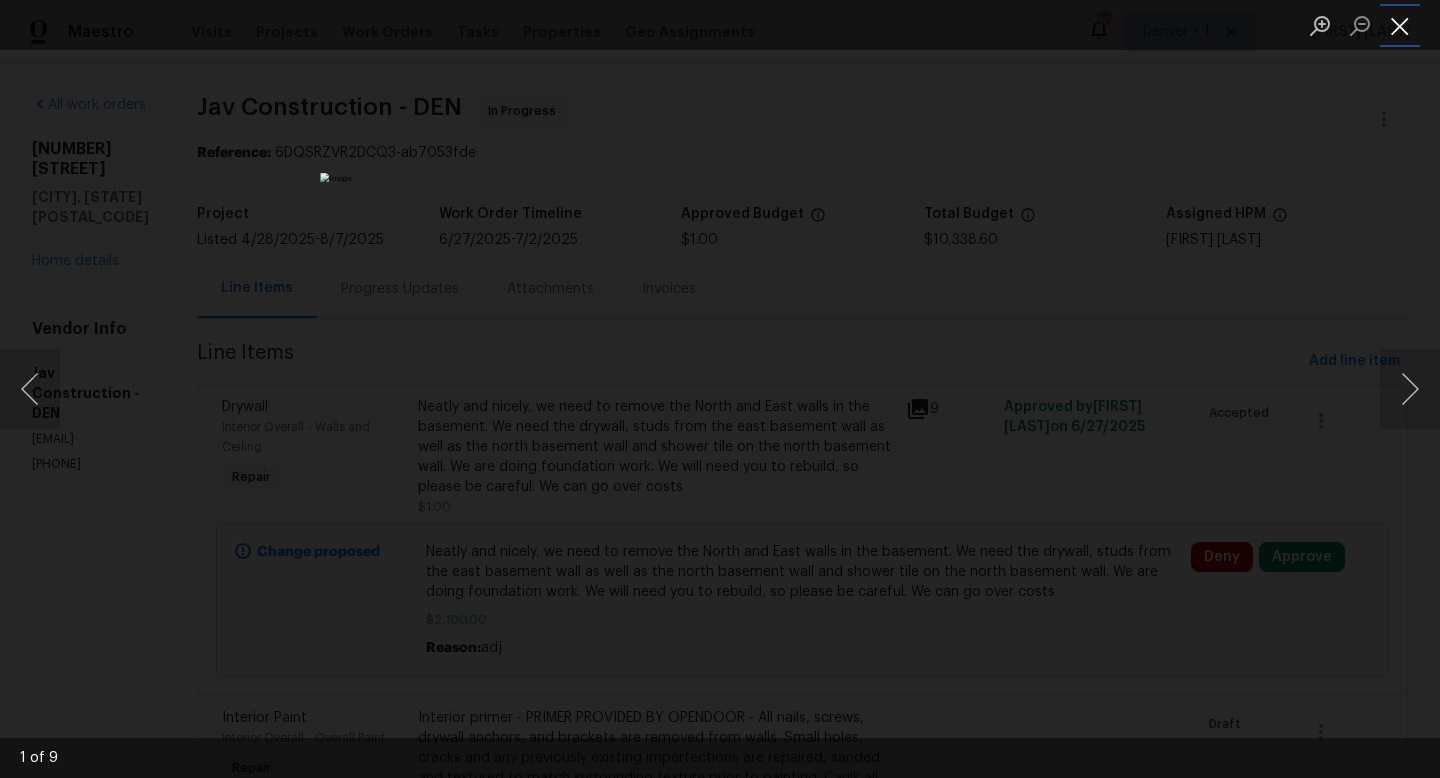 click at bounding box center [1400, 25] 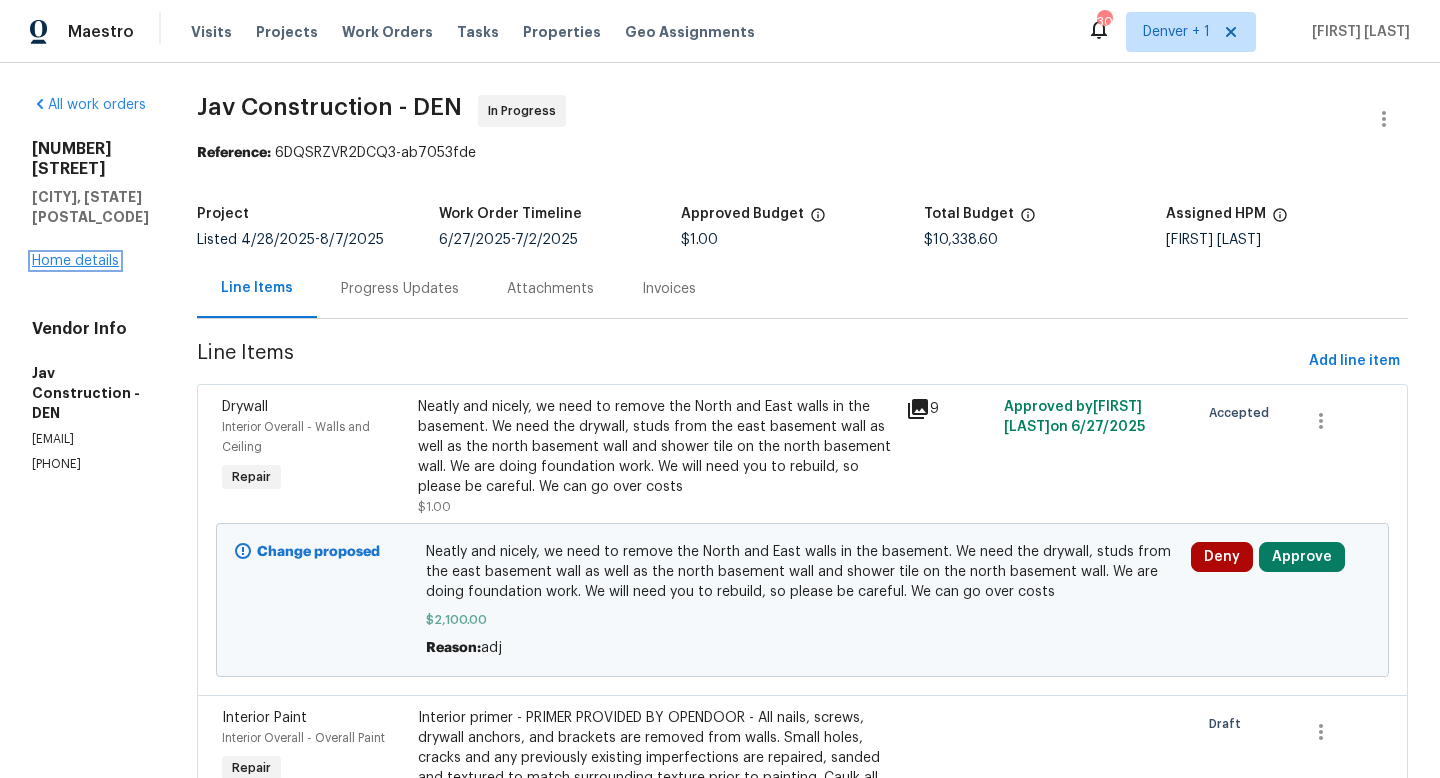 click on "Home details" at bounding box center (75, 261) 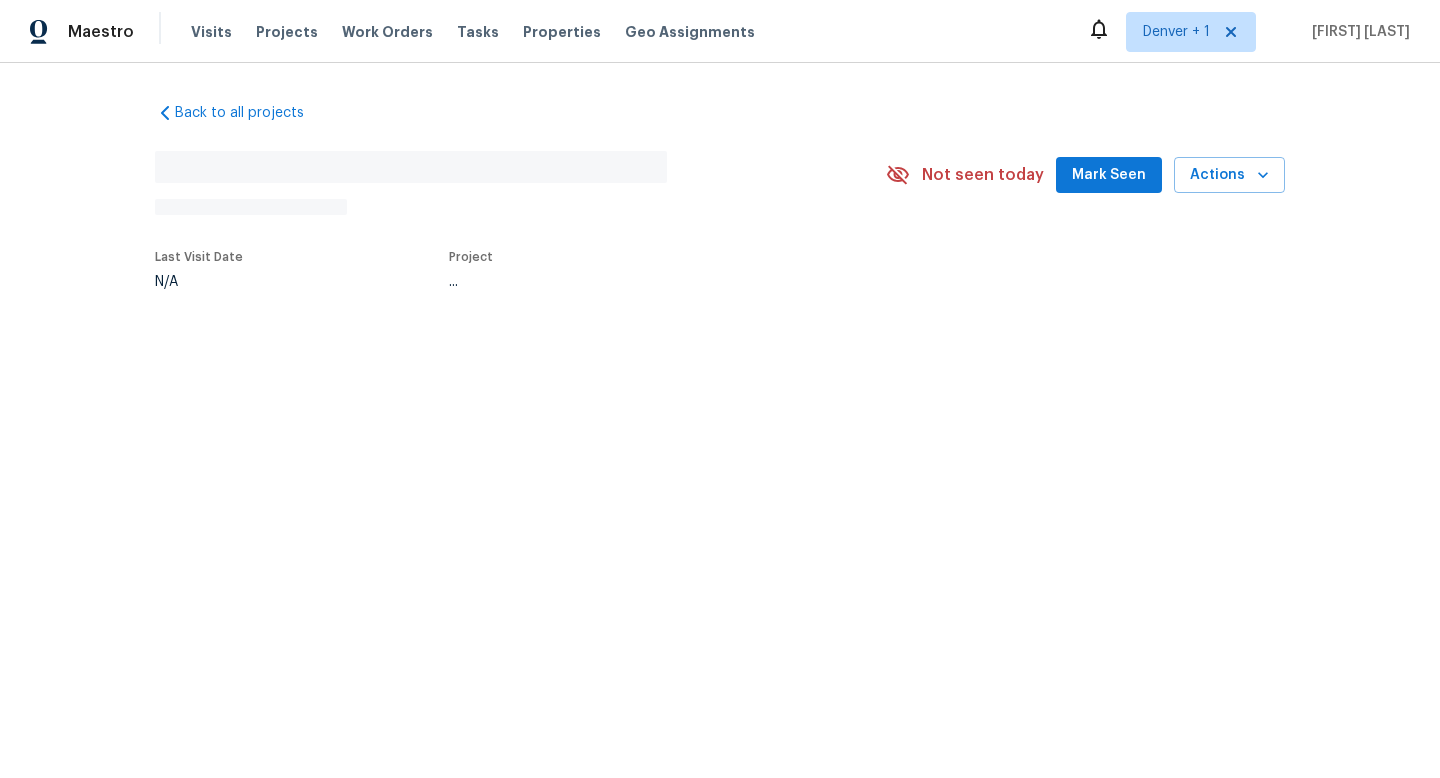 scroll, scrollTop: 0, scrollLeft: 0, axis: both 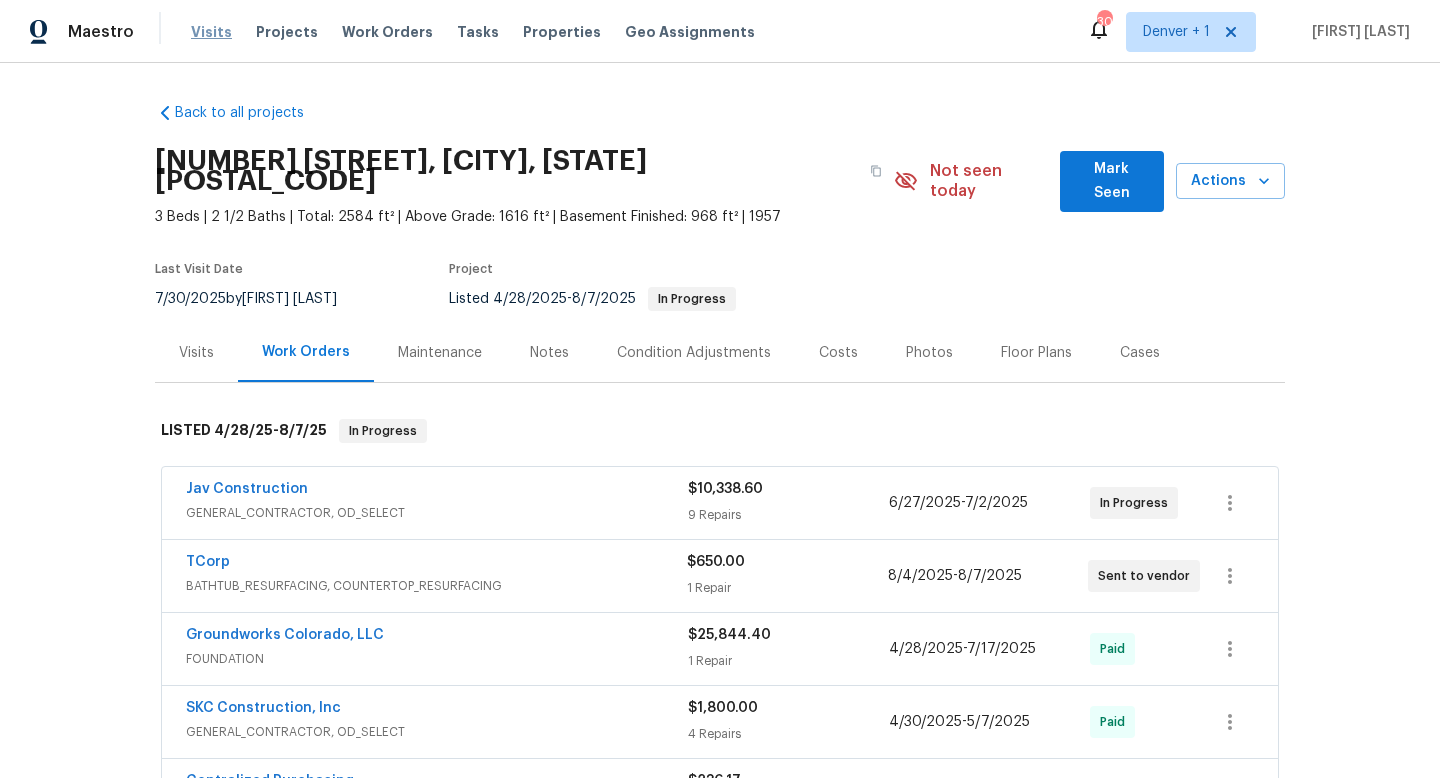 click on "Visits" at bounding box center [211, 32] 